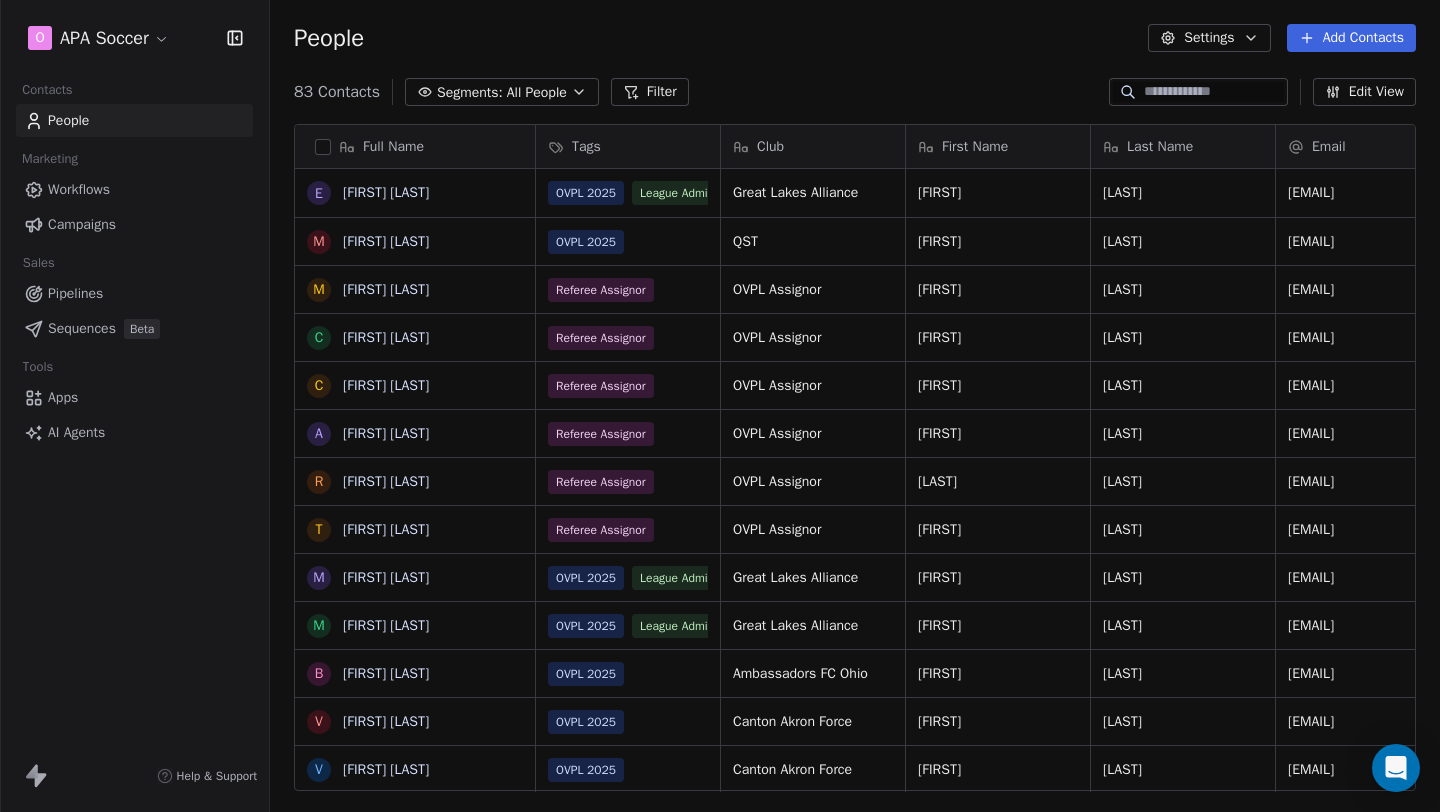 scroll, scrollTop: 0, scrollLeft: 0, axis: both 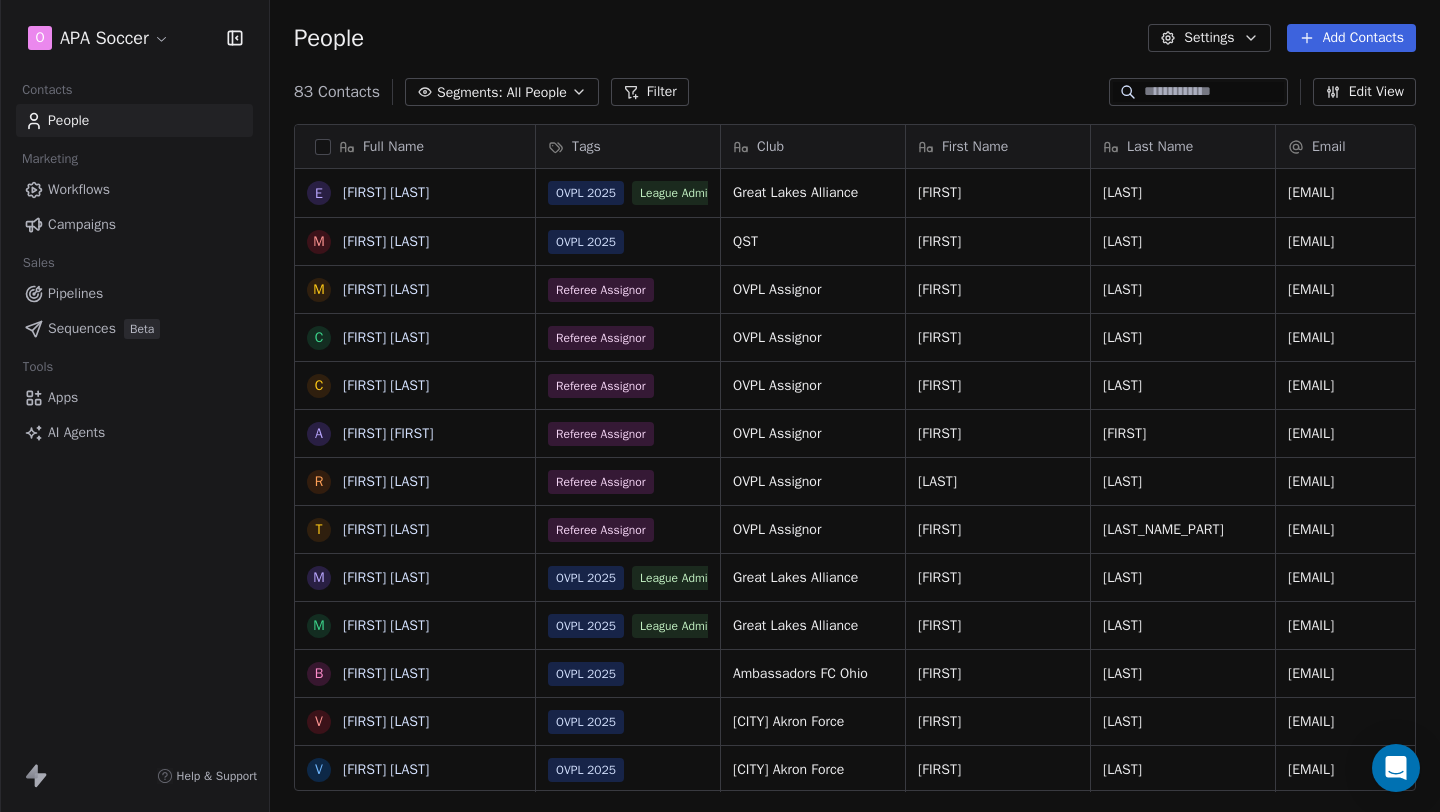 click on "Campaigns" at bounding box center [82, 224] 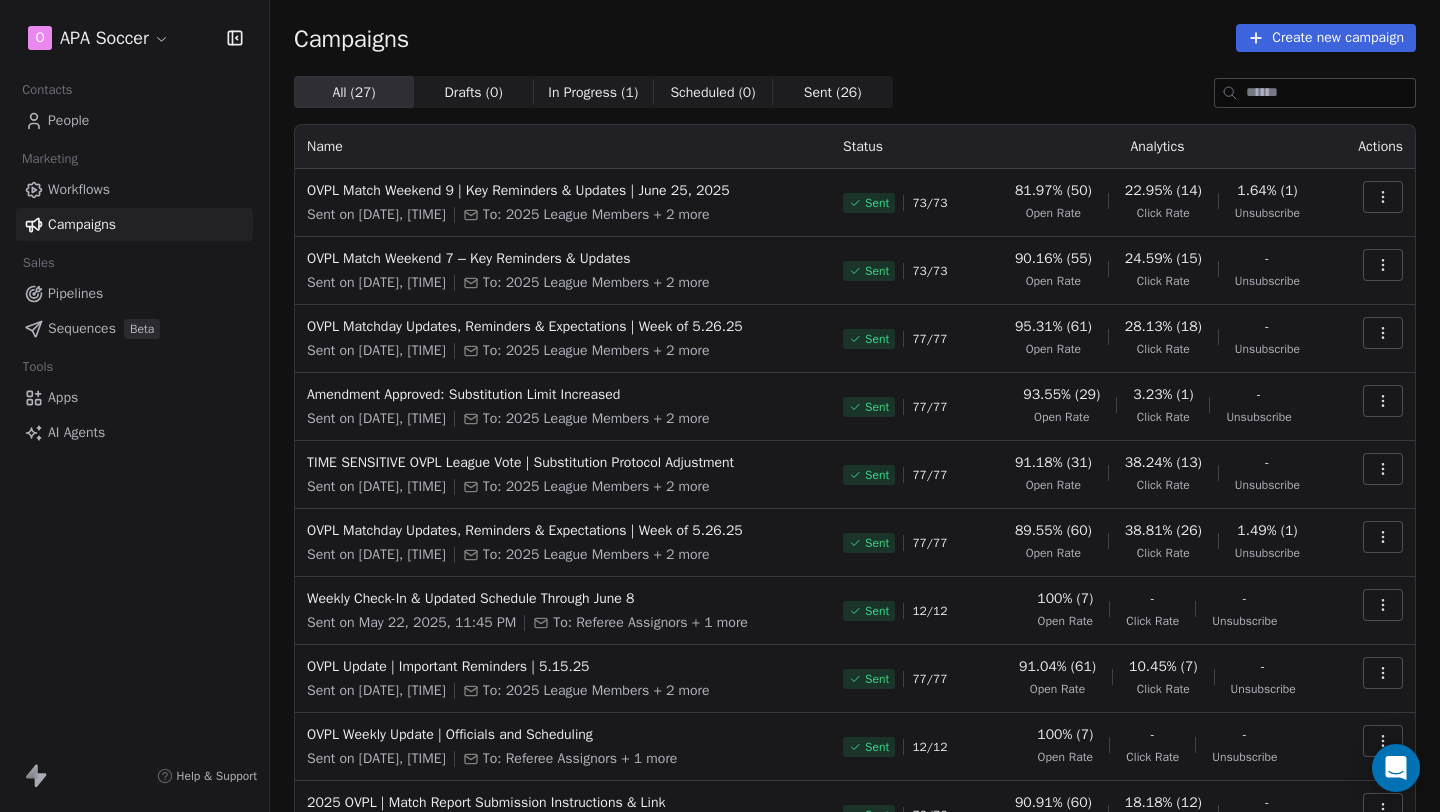 click on "Create new campaign" at bounding box center (1326, 38) 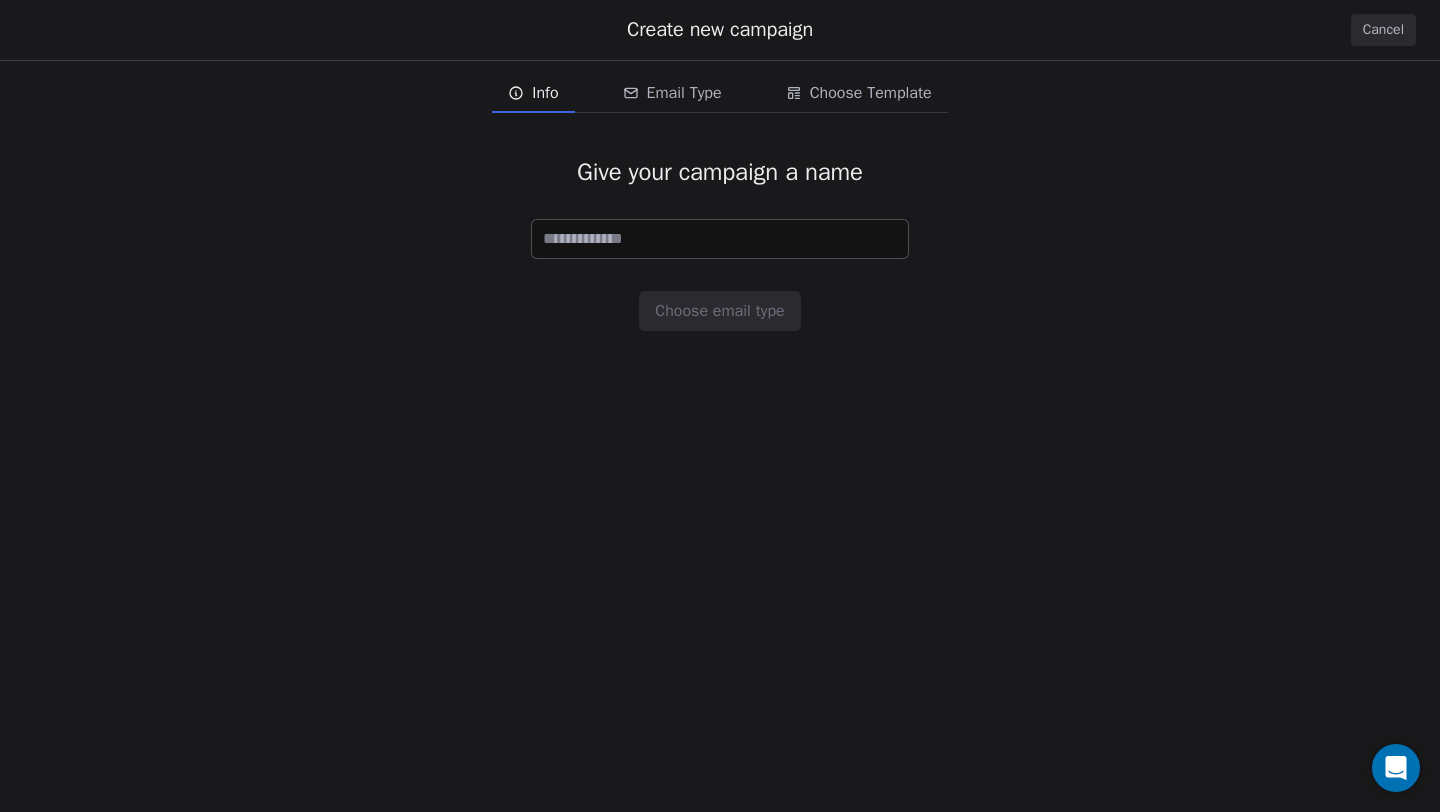click at bounding box center (720, 239) 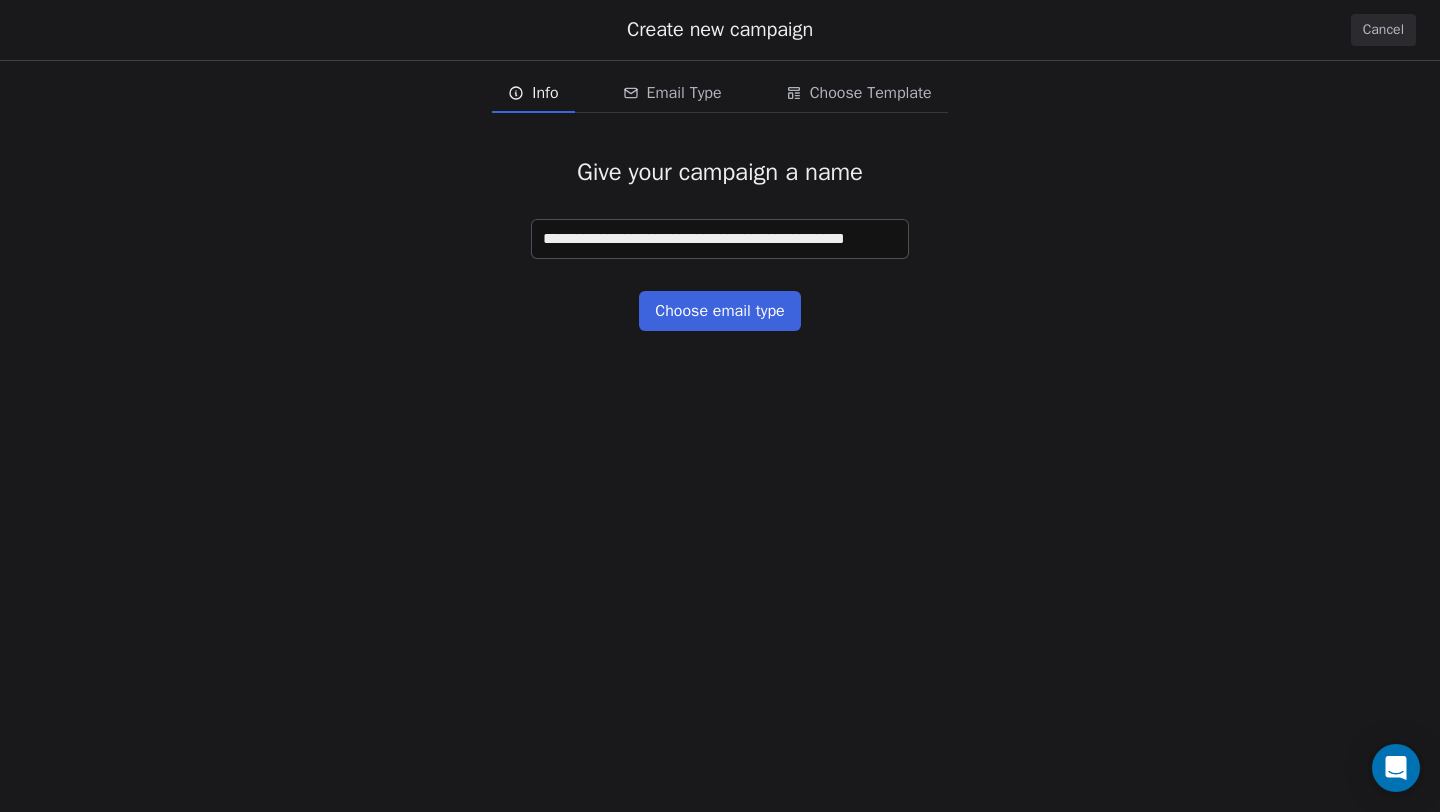 scroll, scrollTop: 0, scrollLeft: 42, axis: horizontal 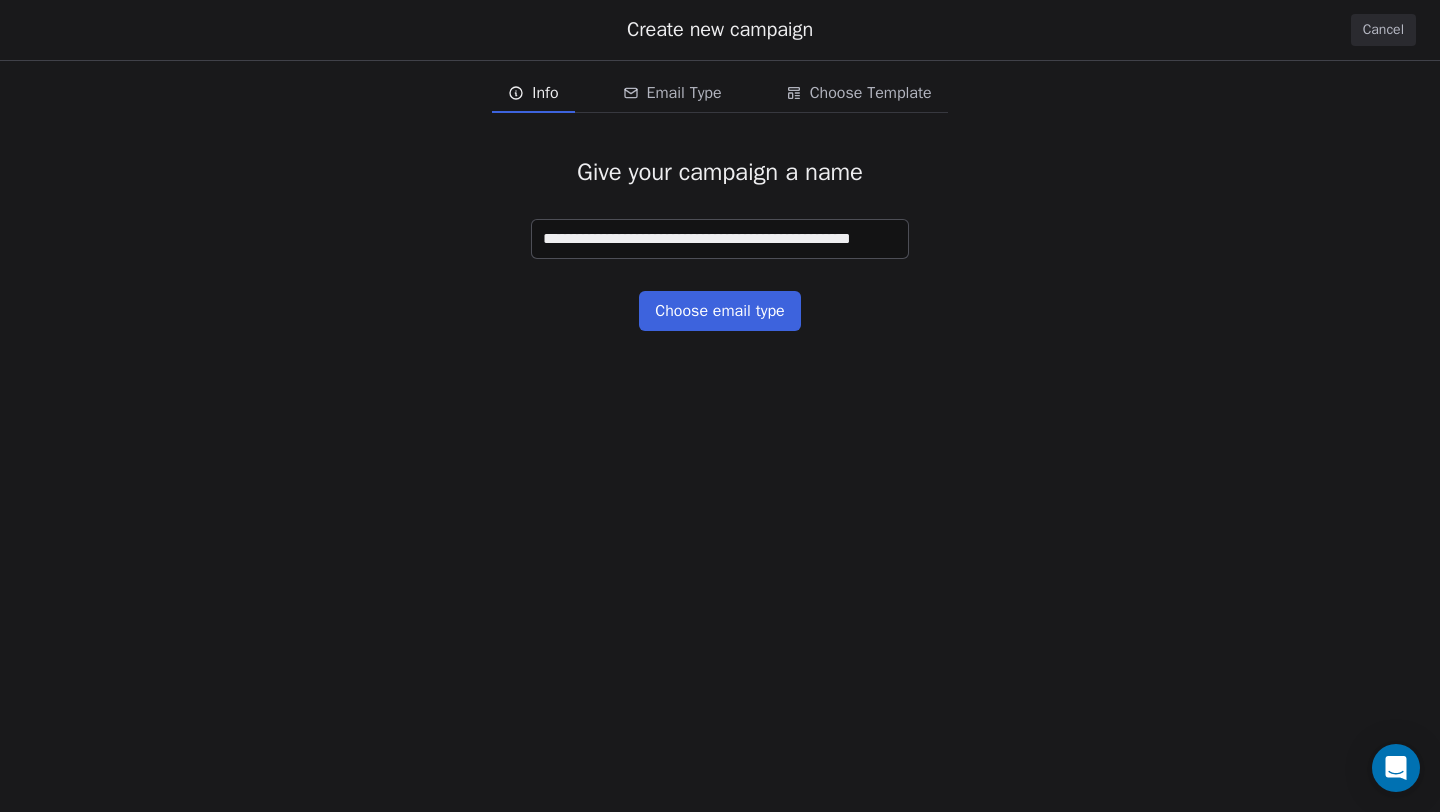 click on "**********" at bounding box center [720, 239] 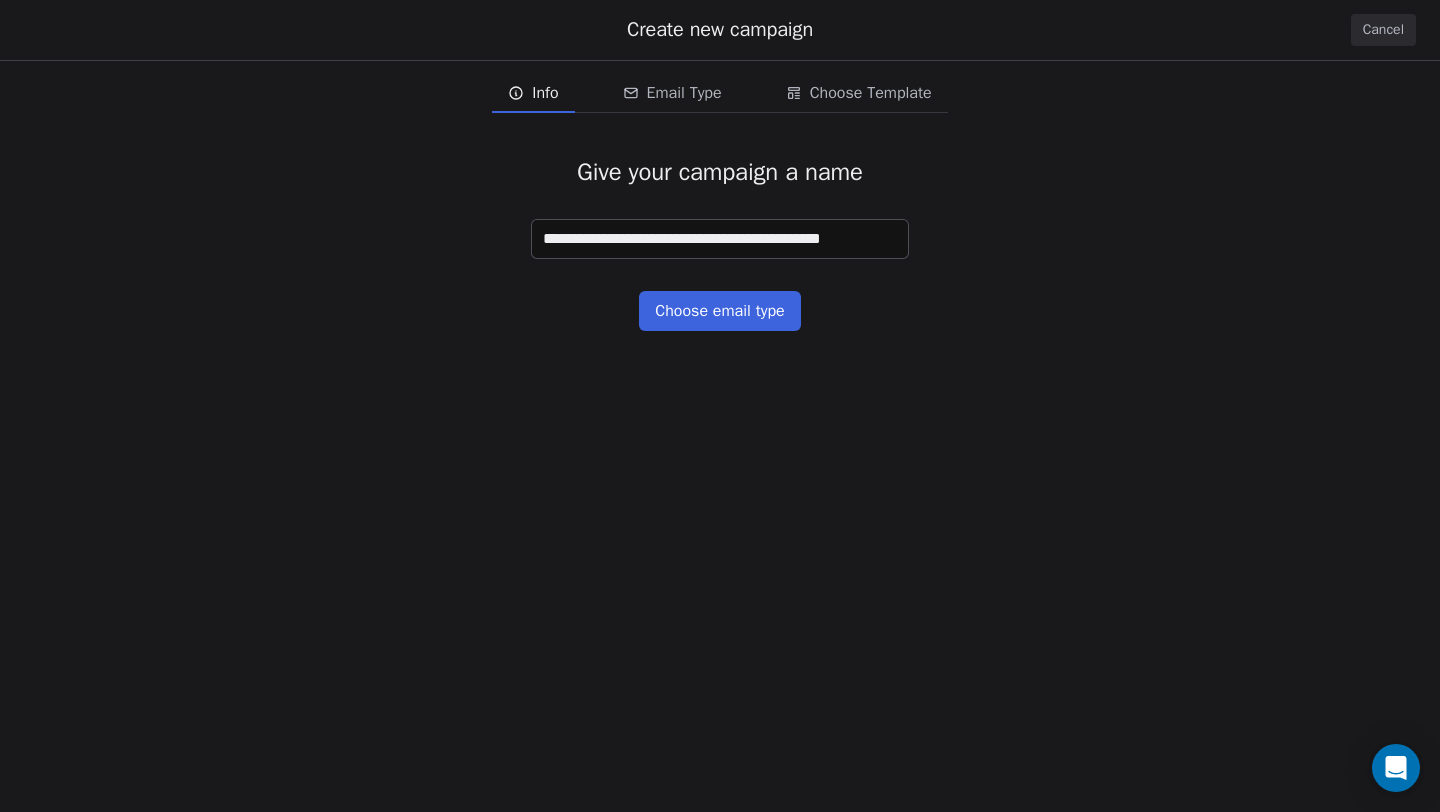 scroll, scrollTop: 0, scrollLeft: 11, axis: horizontal 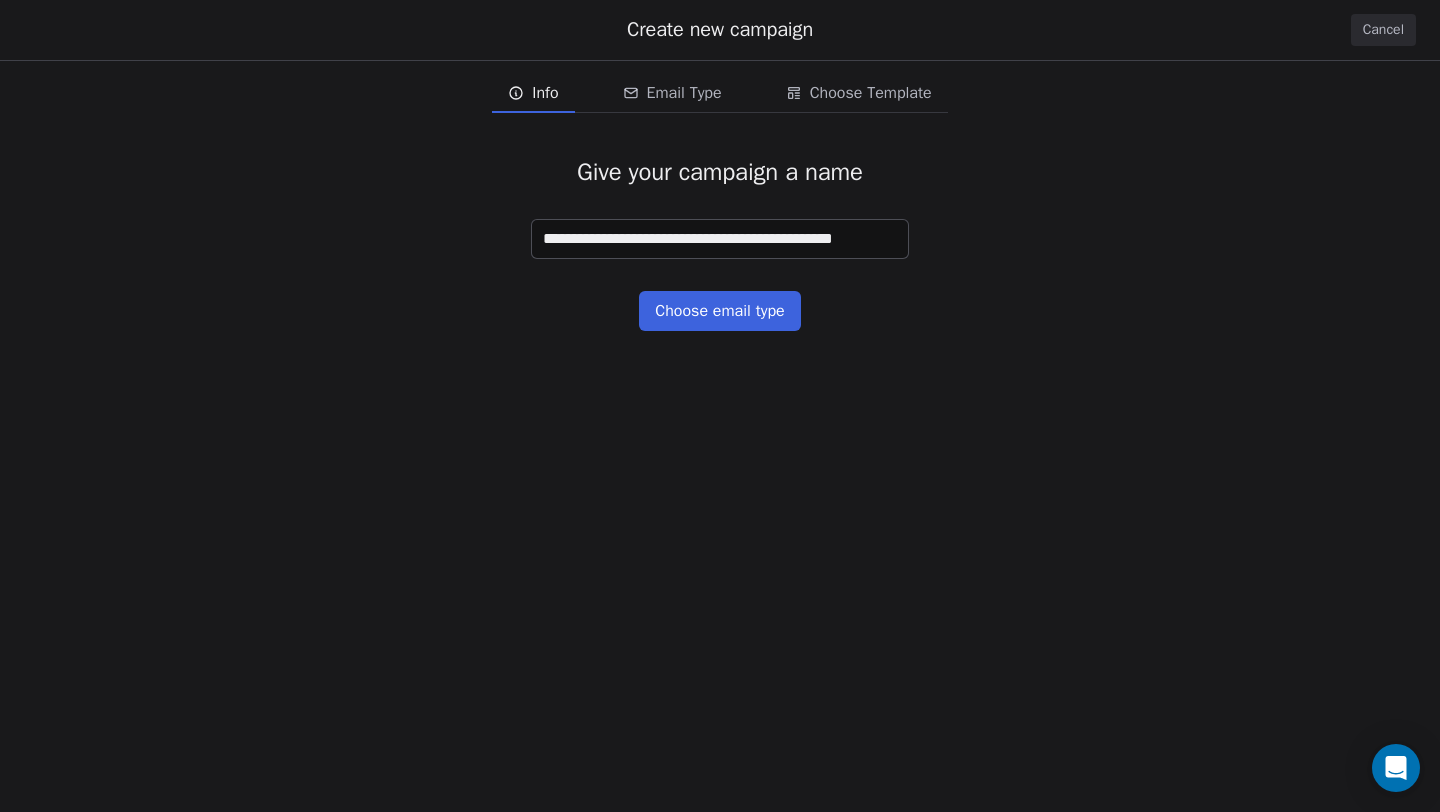 type on "**********" 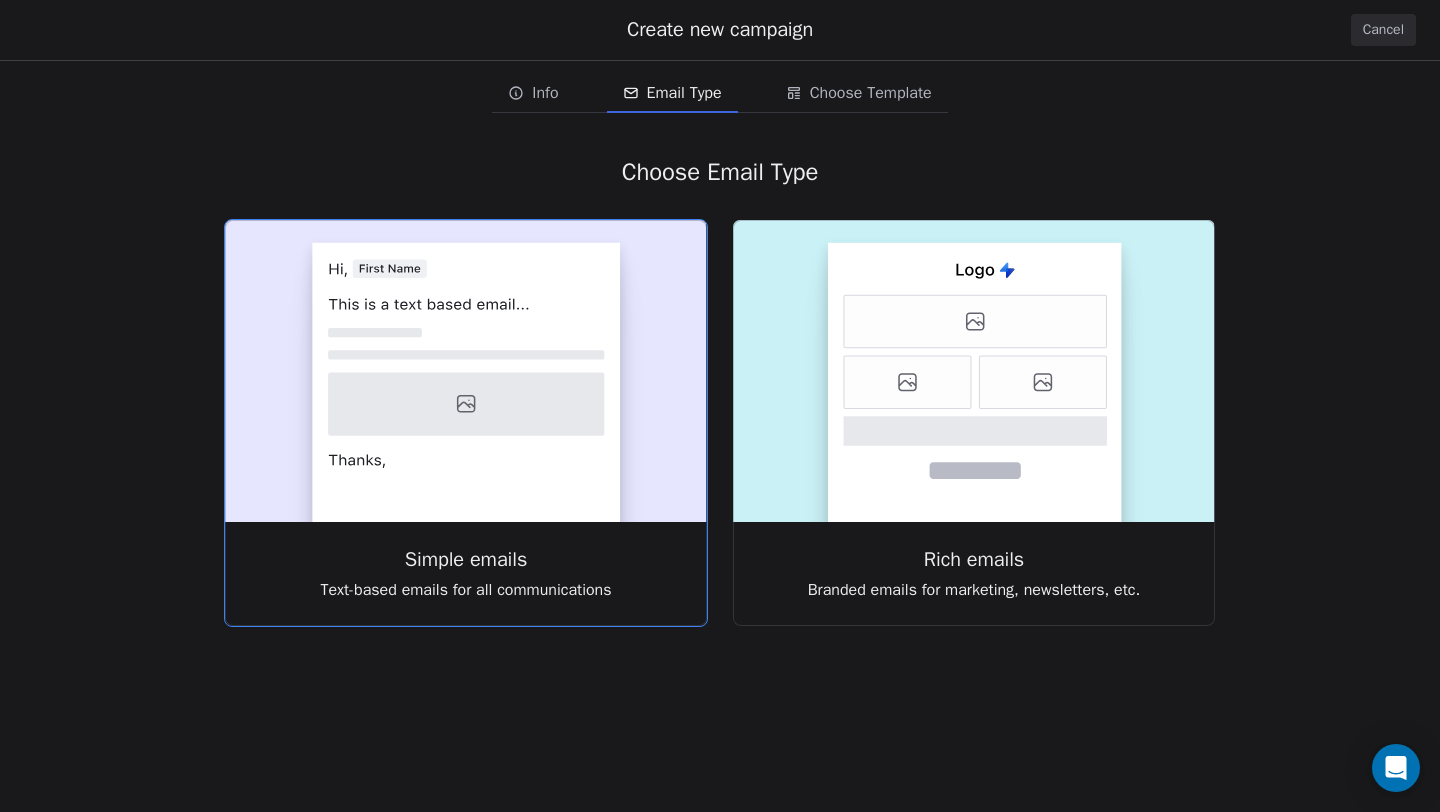 click 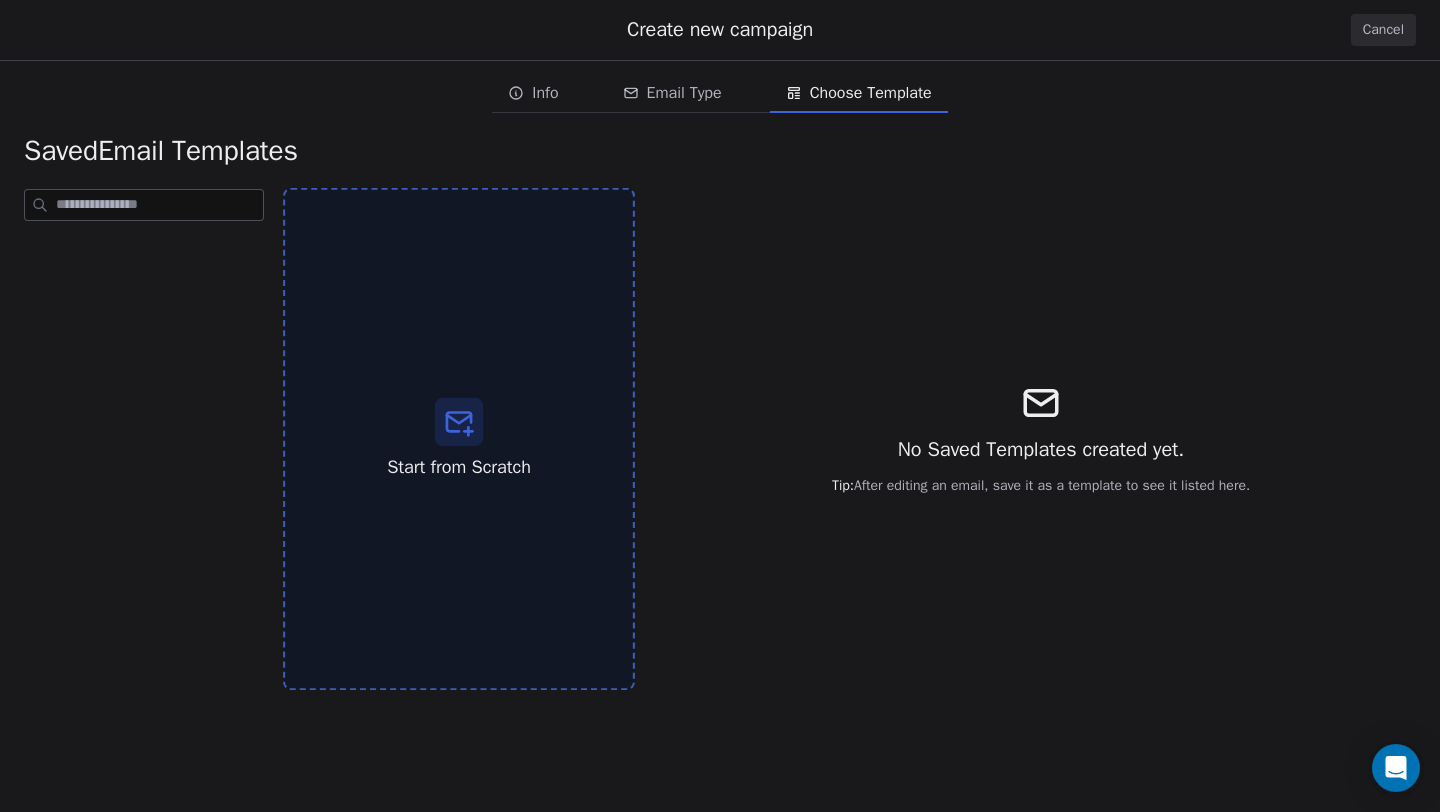 click at bounding box center [459, 422] 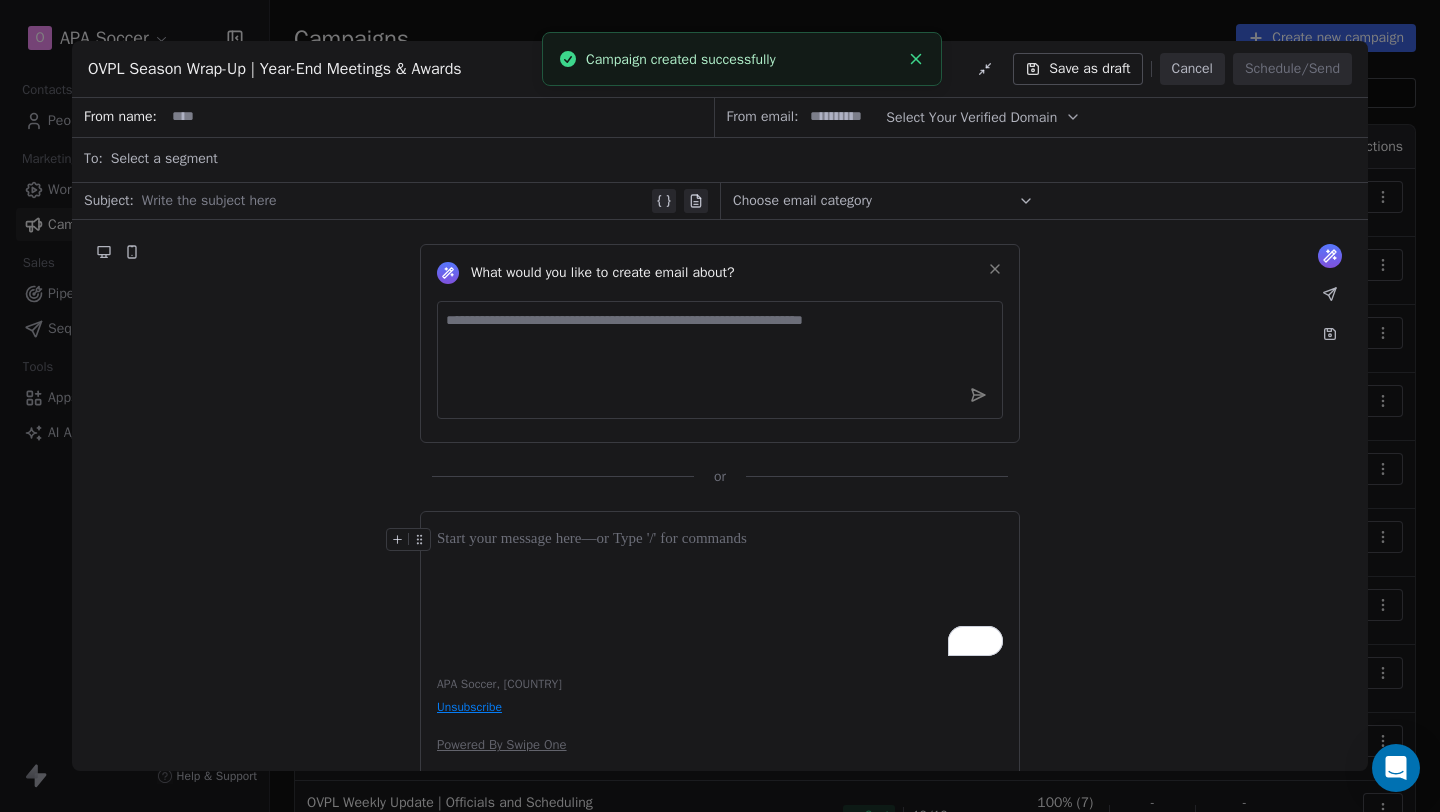 click 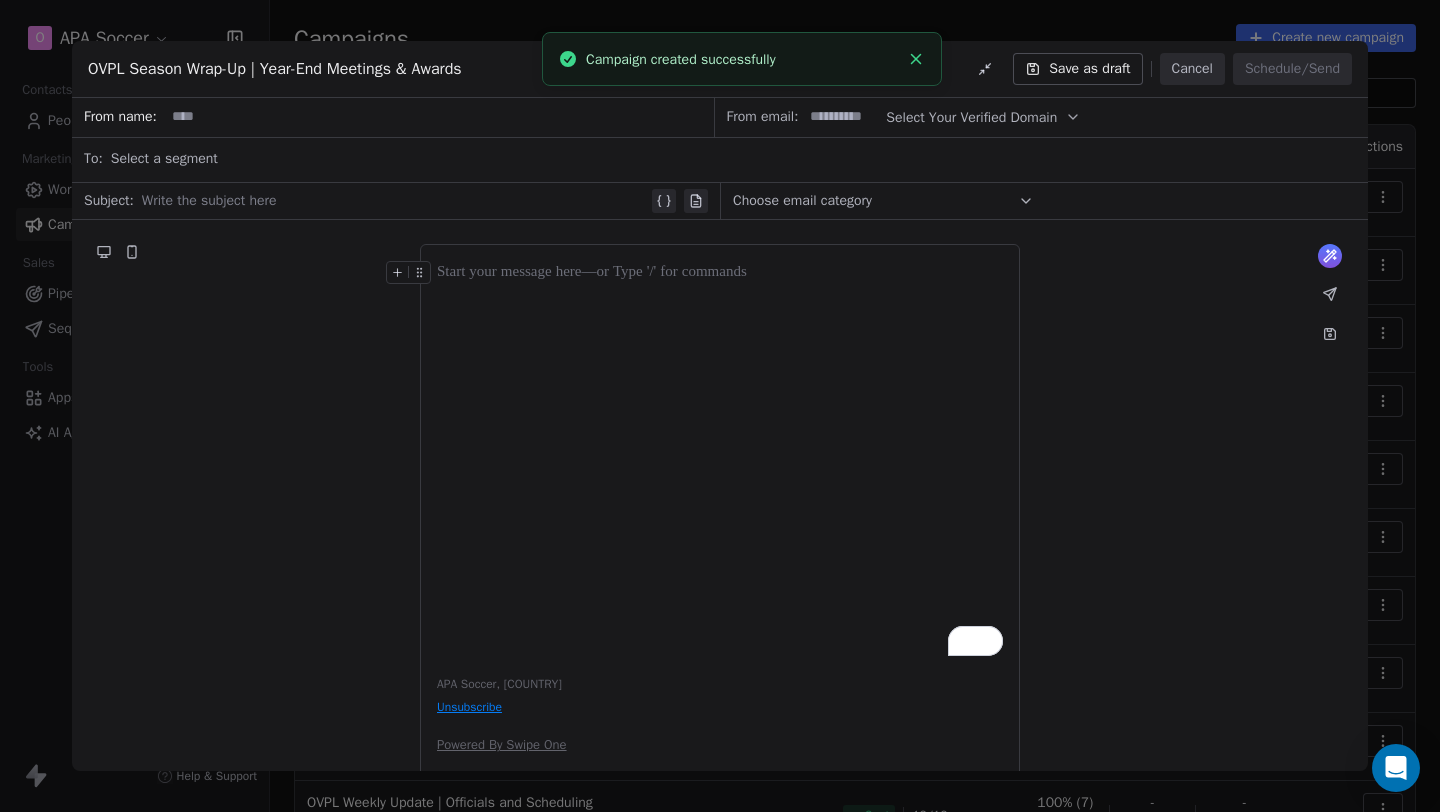 click at bounding box center [720, 459] 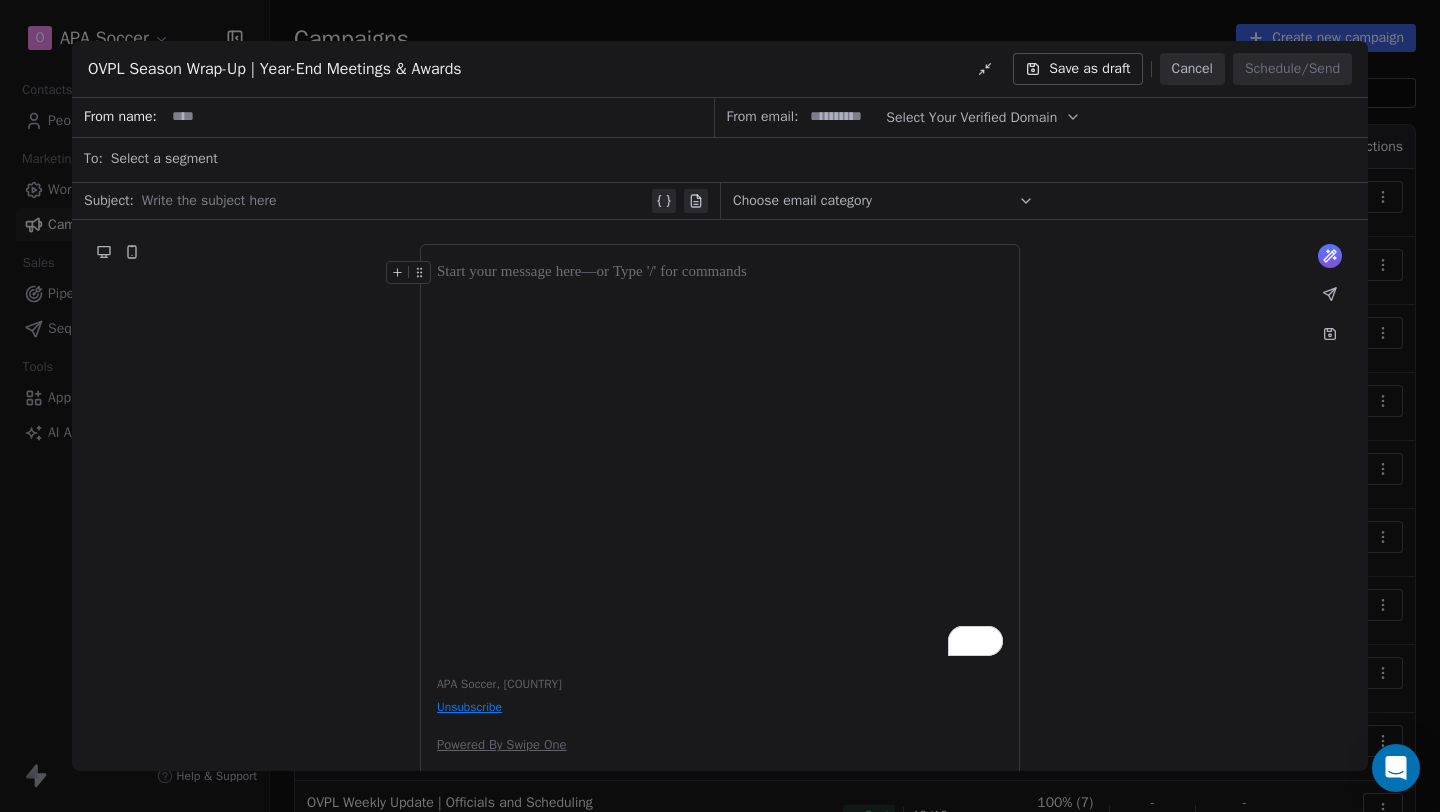 click at bounding box center [395, 201] 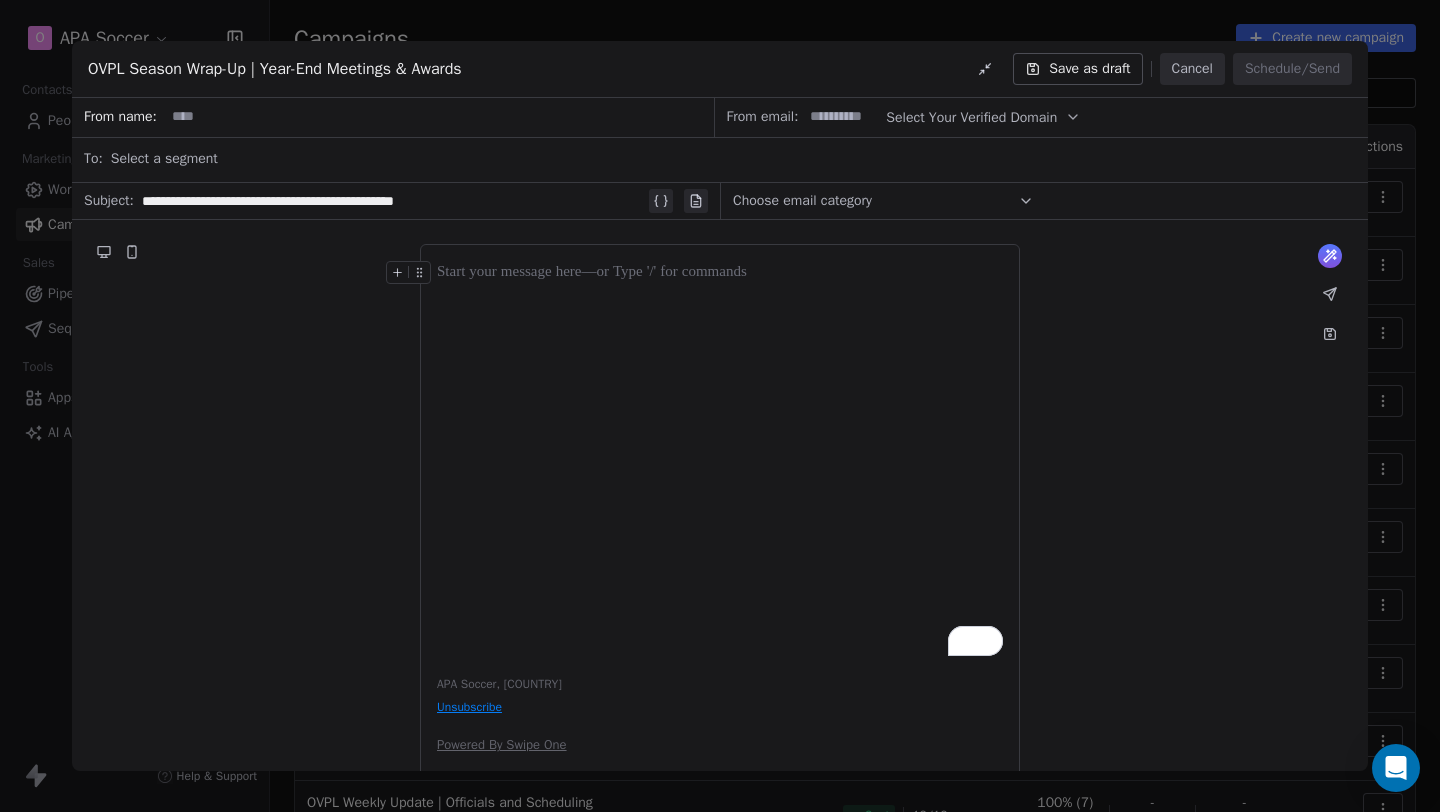 click on "**********" at bounding box center (393, 201) 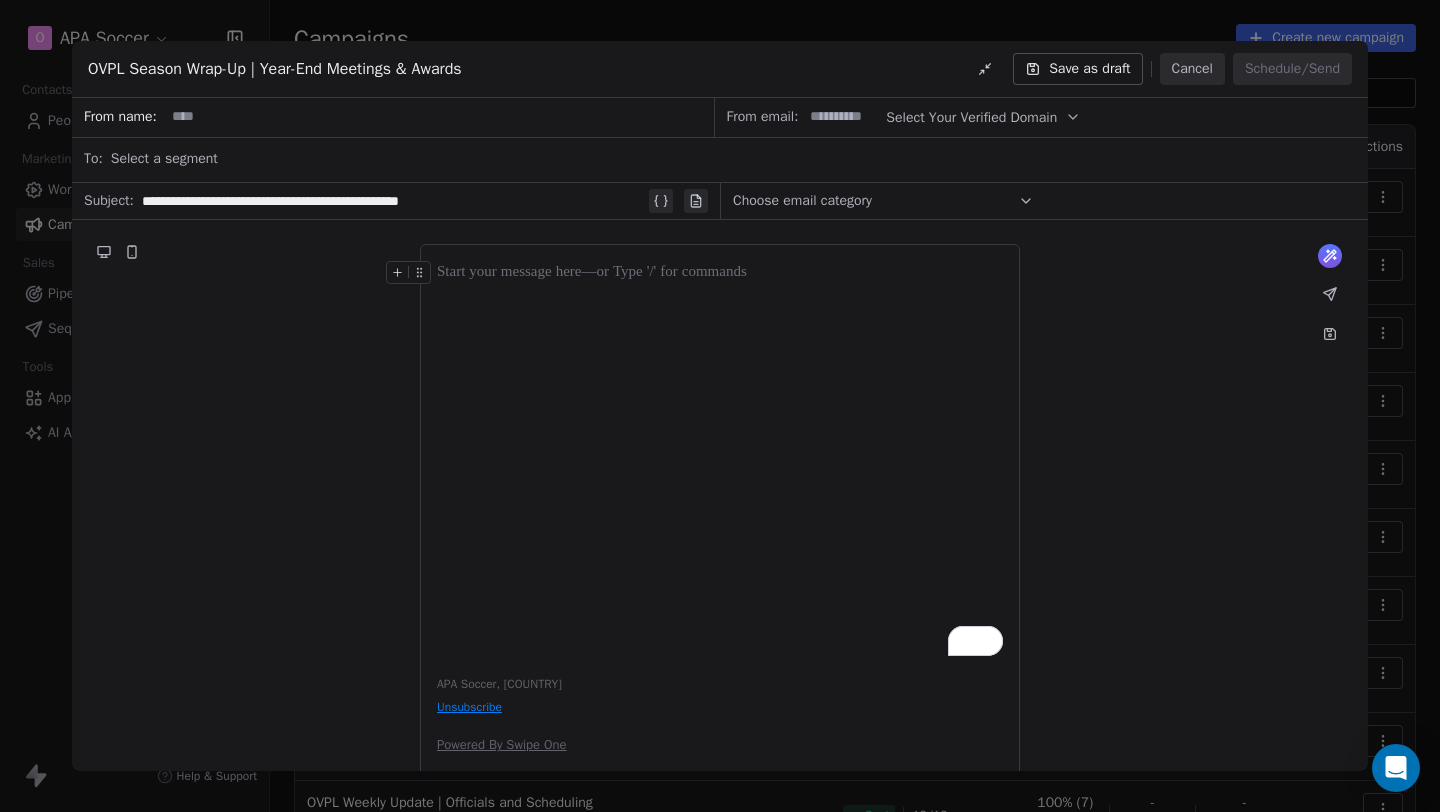 click on "**********" at bounding box center [393, 201] 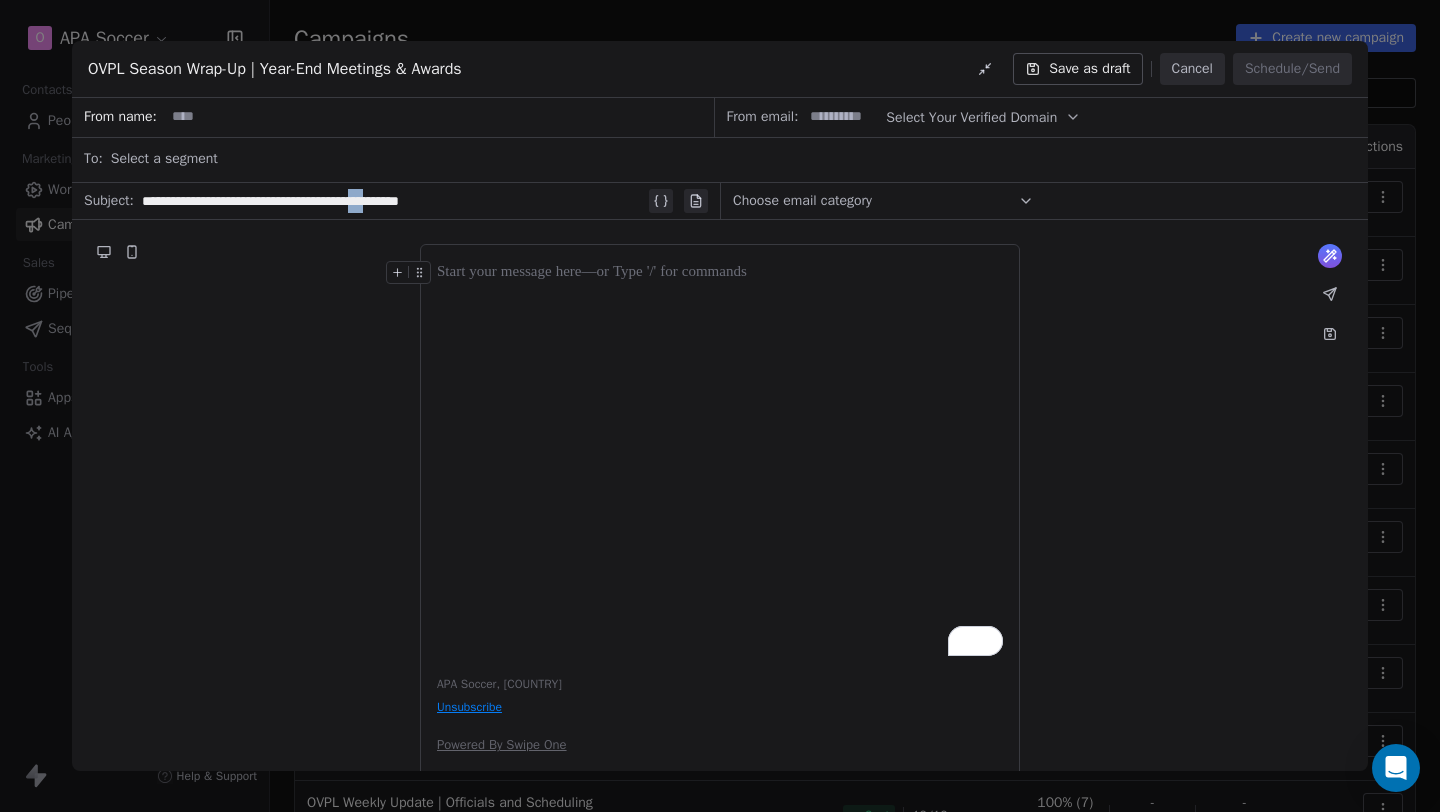 click on "**********" at bounding box center [393, 201] 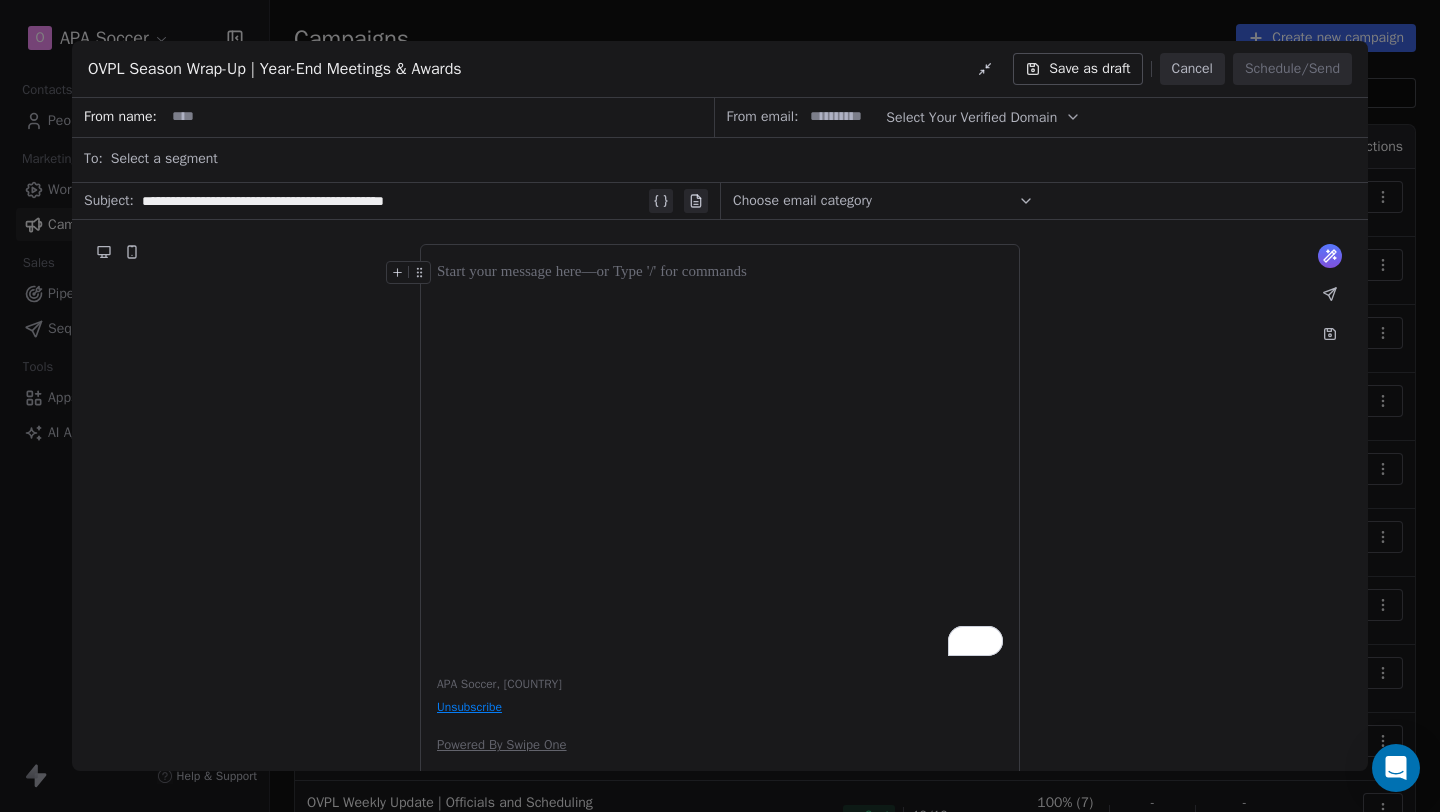click at bounding box center (720, 459) 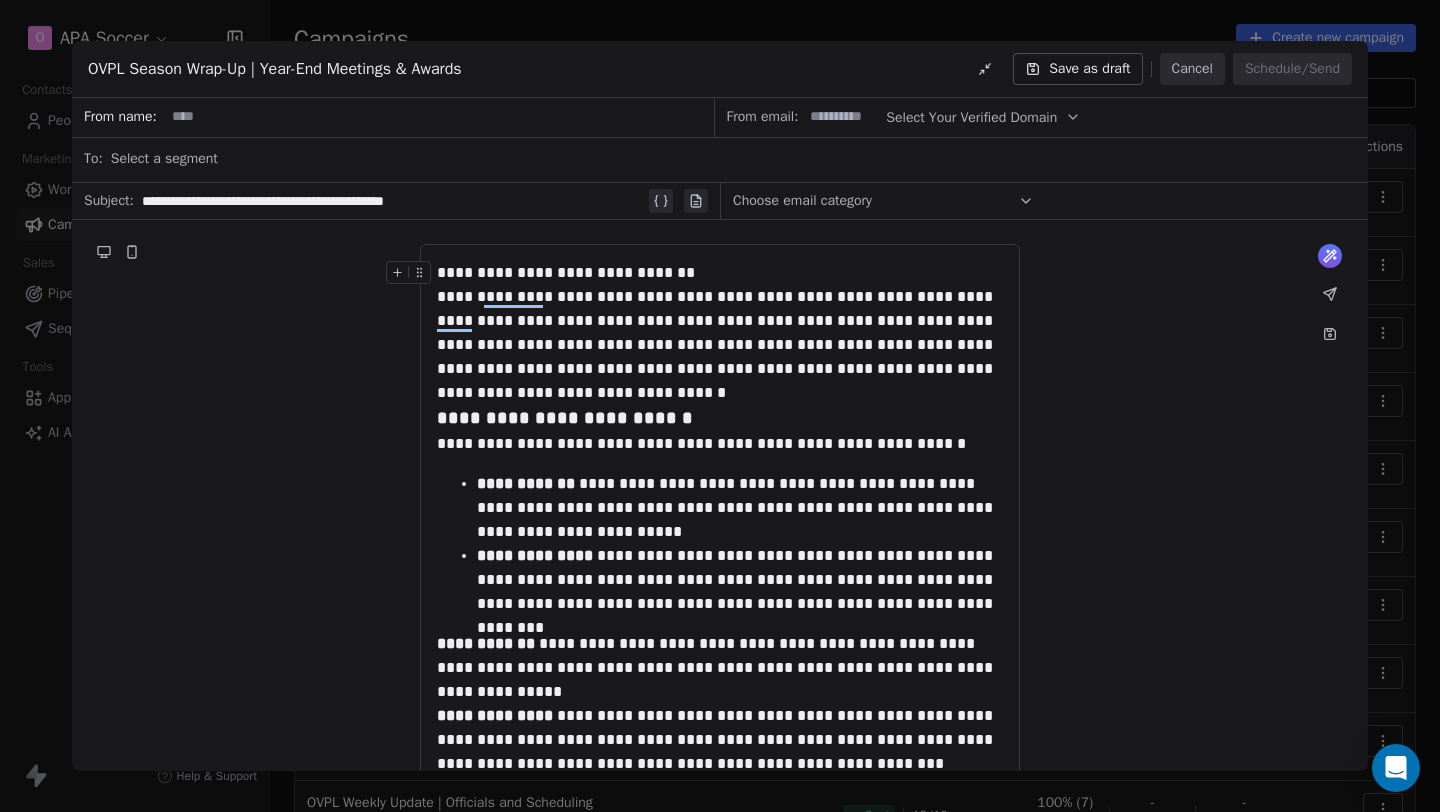 click on "**********" at bounding box center [720, 273] 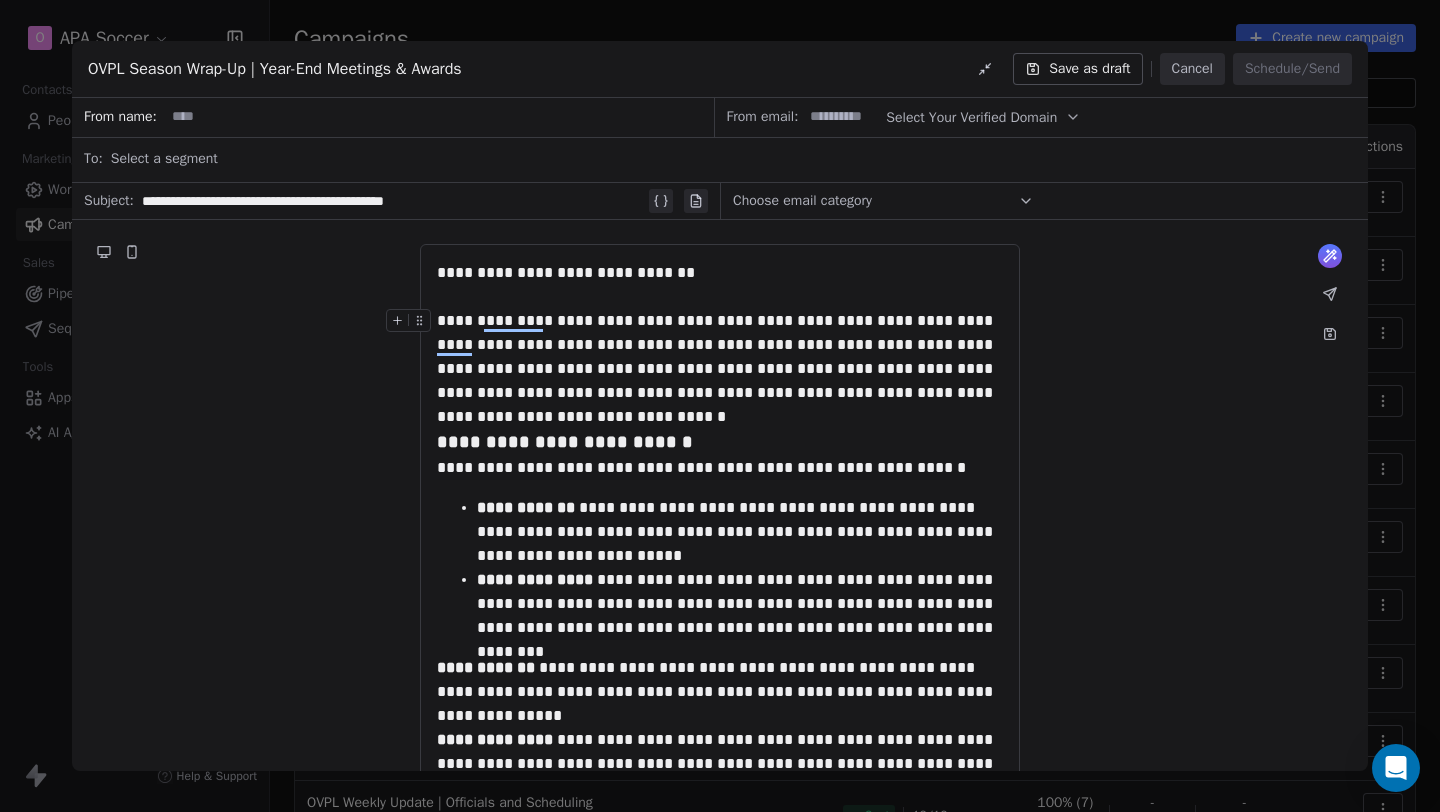 click on "**********" at bounding box center [720, 369] 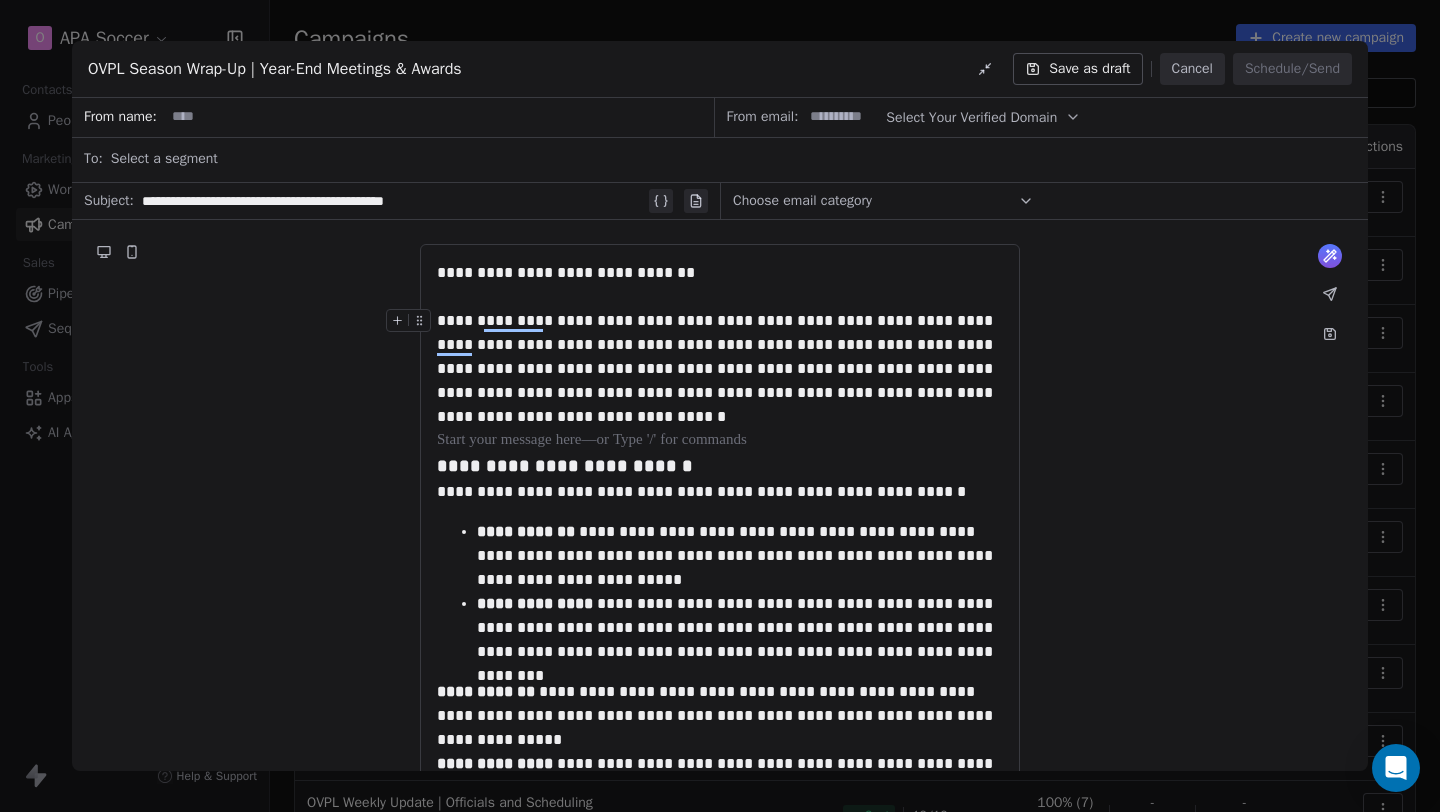 scroll, scrollTop: 46, scrollLeft: 0, axis: vertical 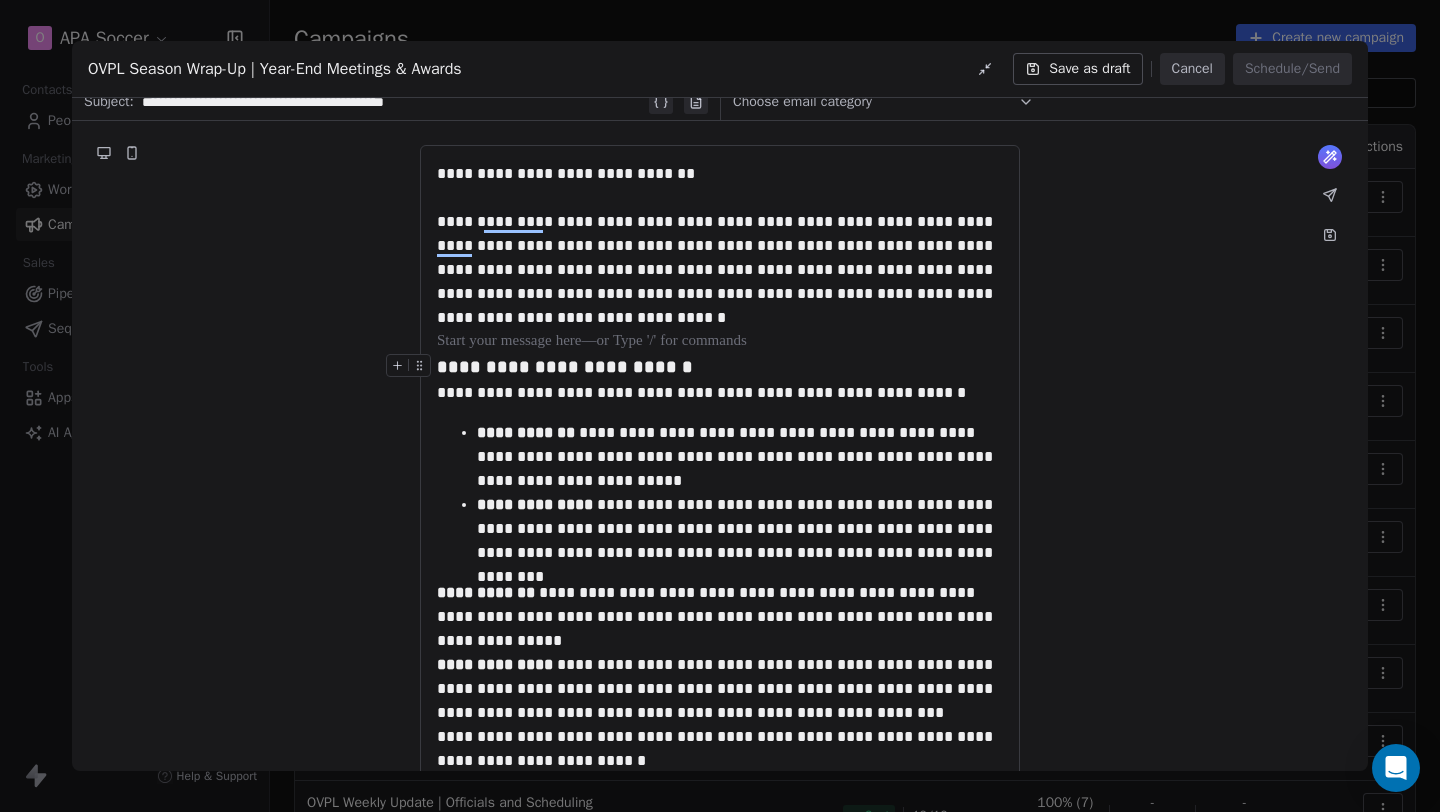 click on "**********" at bounding box center (720, 367) 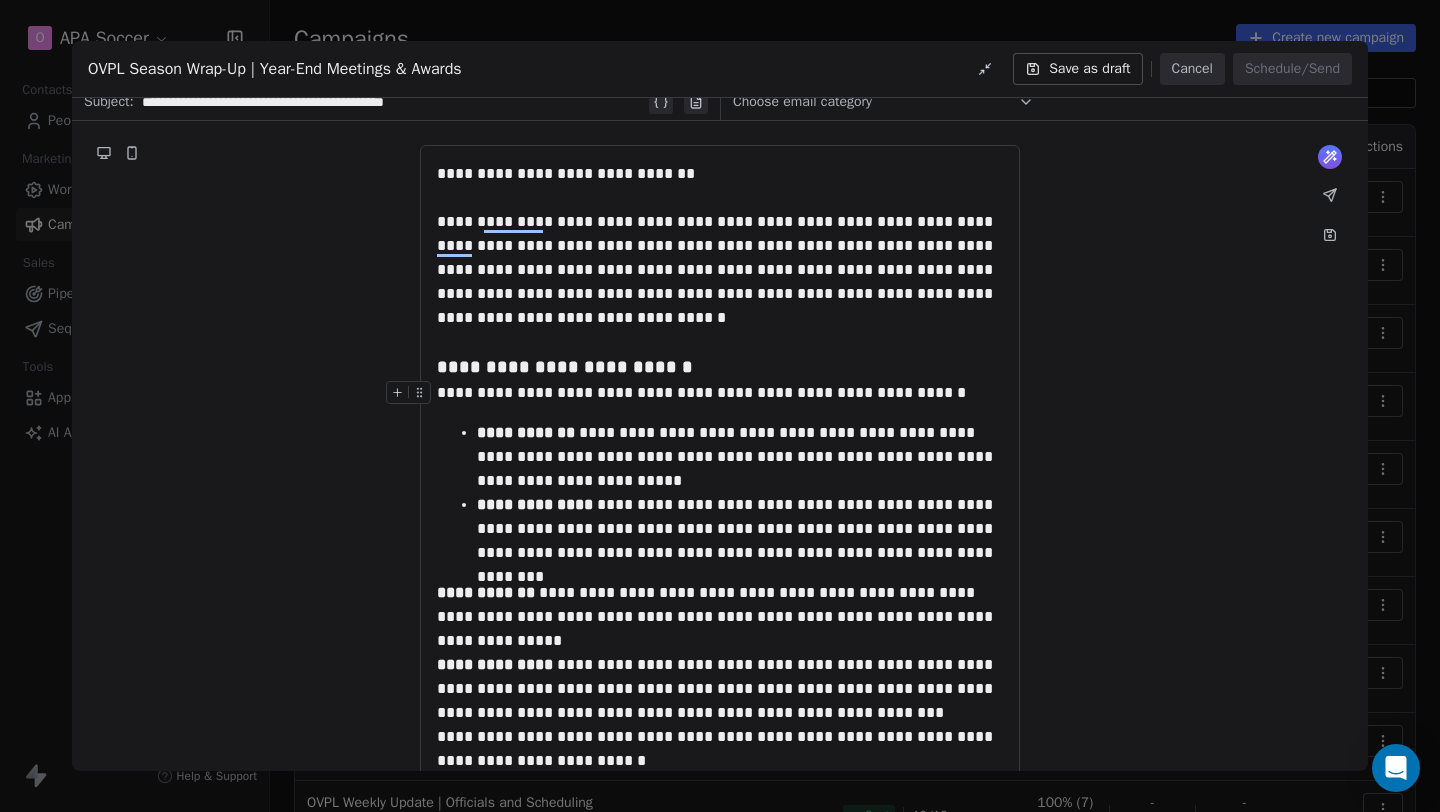 type 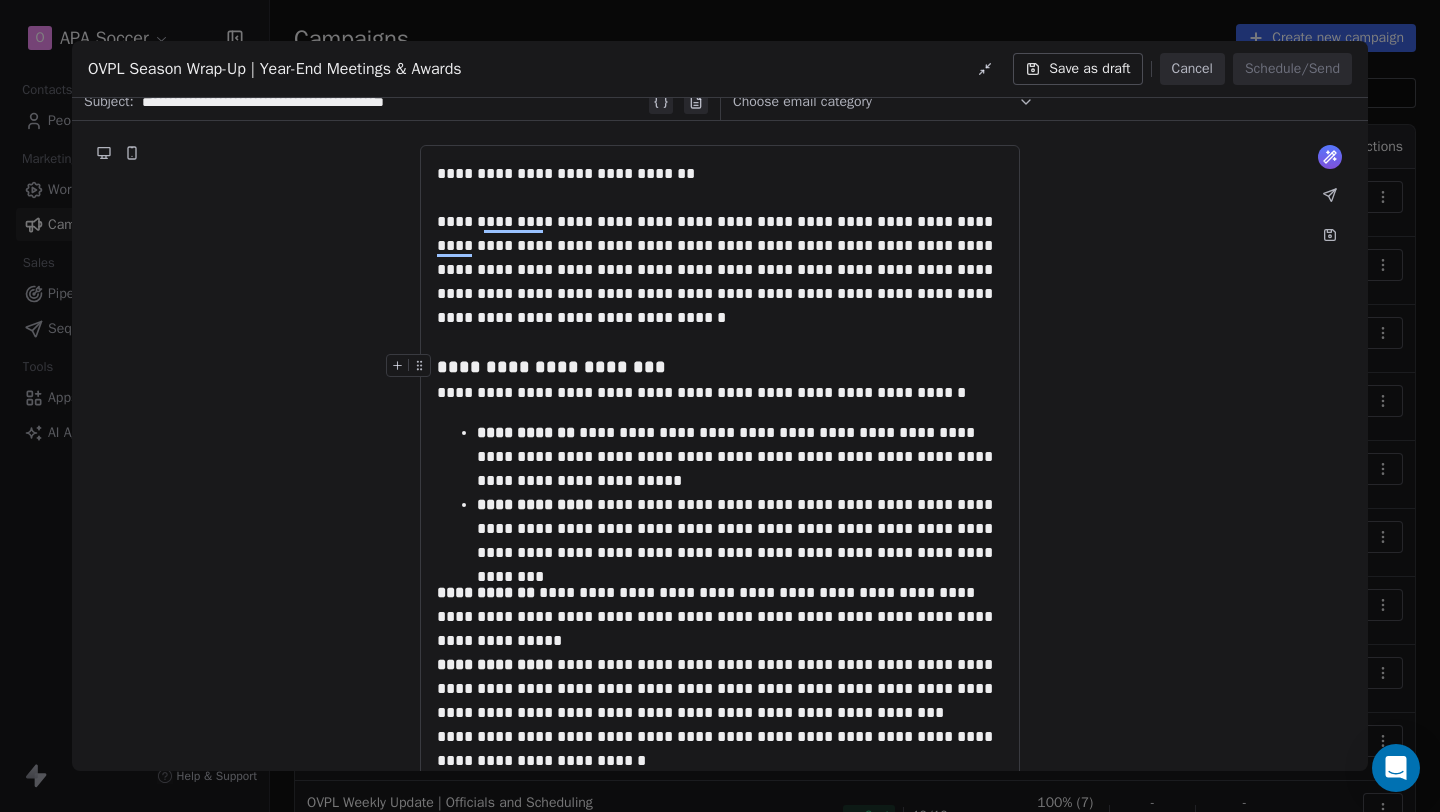 click on "**********" at bounding box center [720, 367] 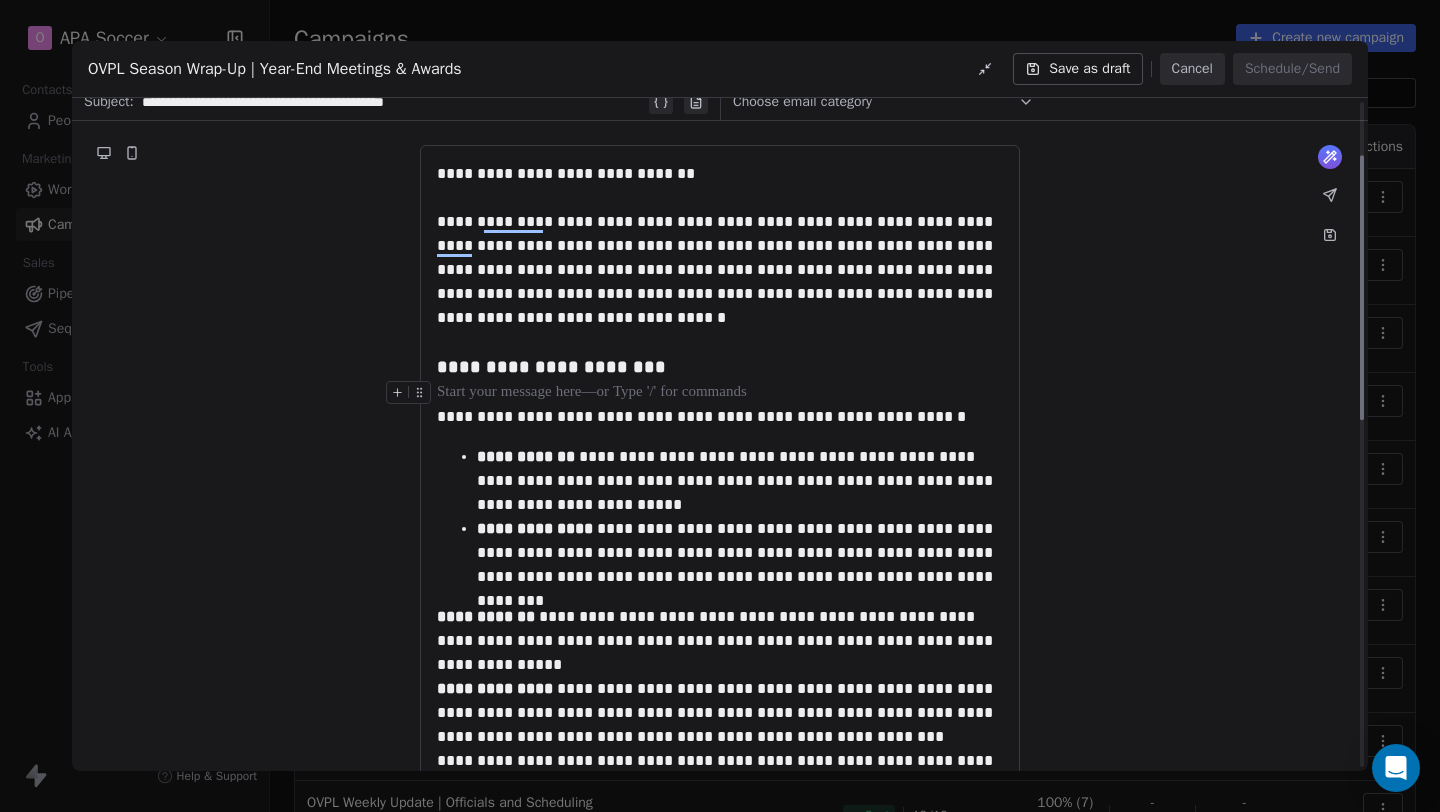 scroll, scrollTop: 245, scrollLeft: 0, axis: vertical 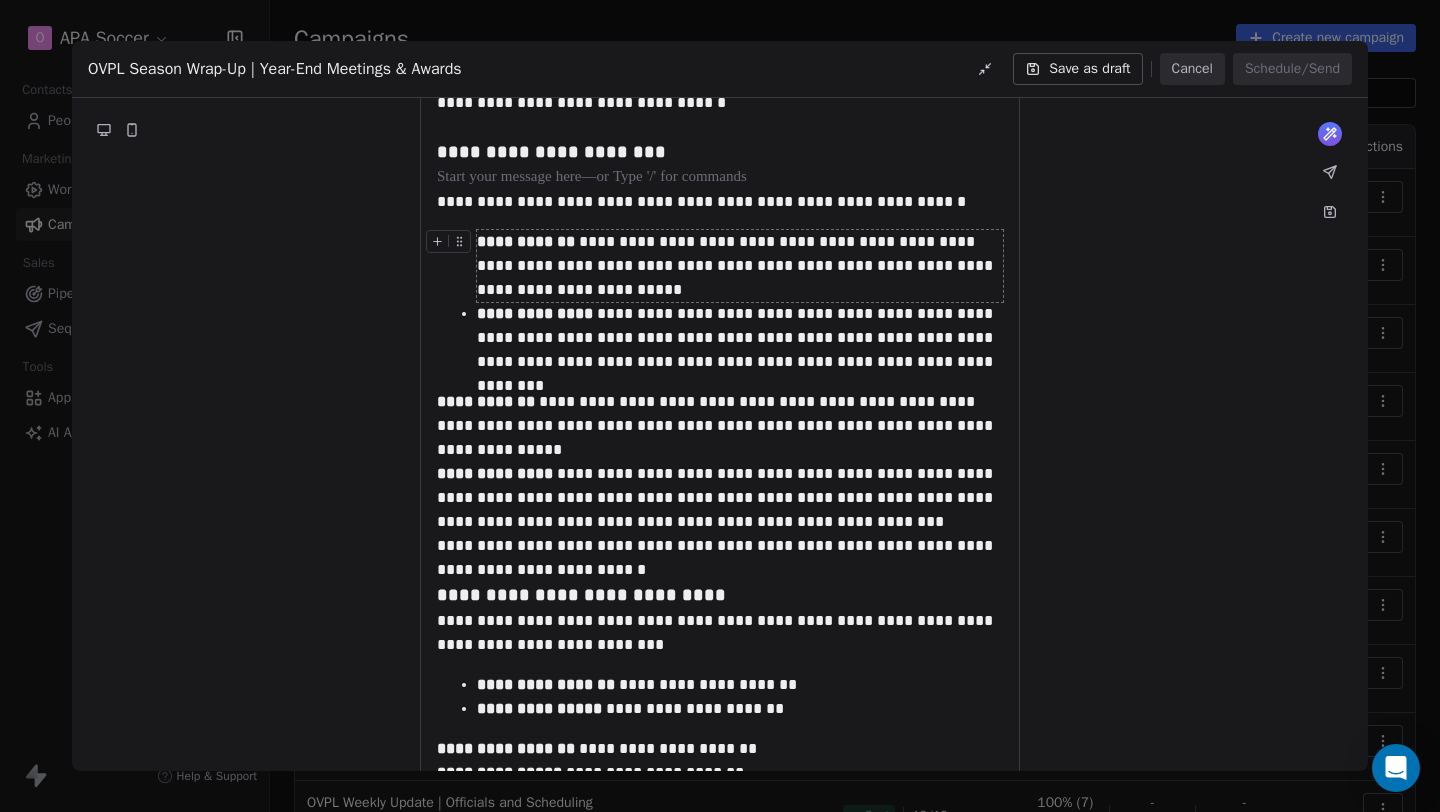 click on "**********" at bounding box center [740, 266] 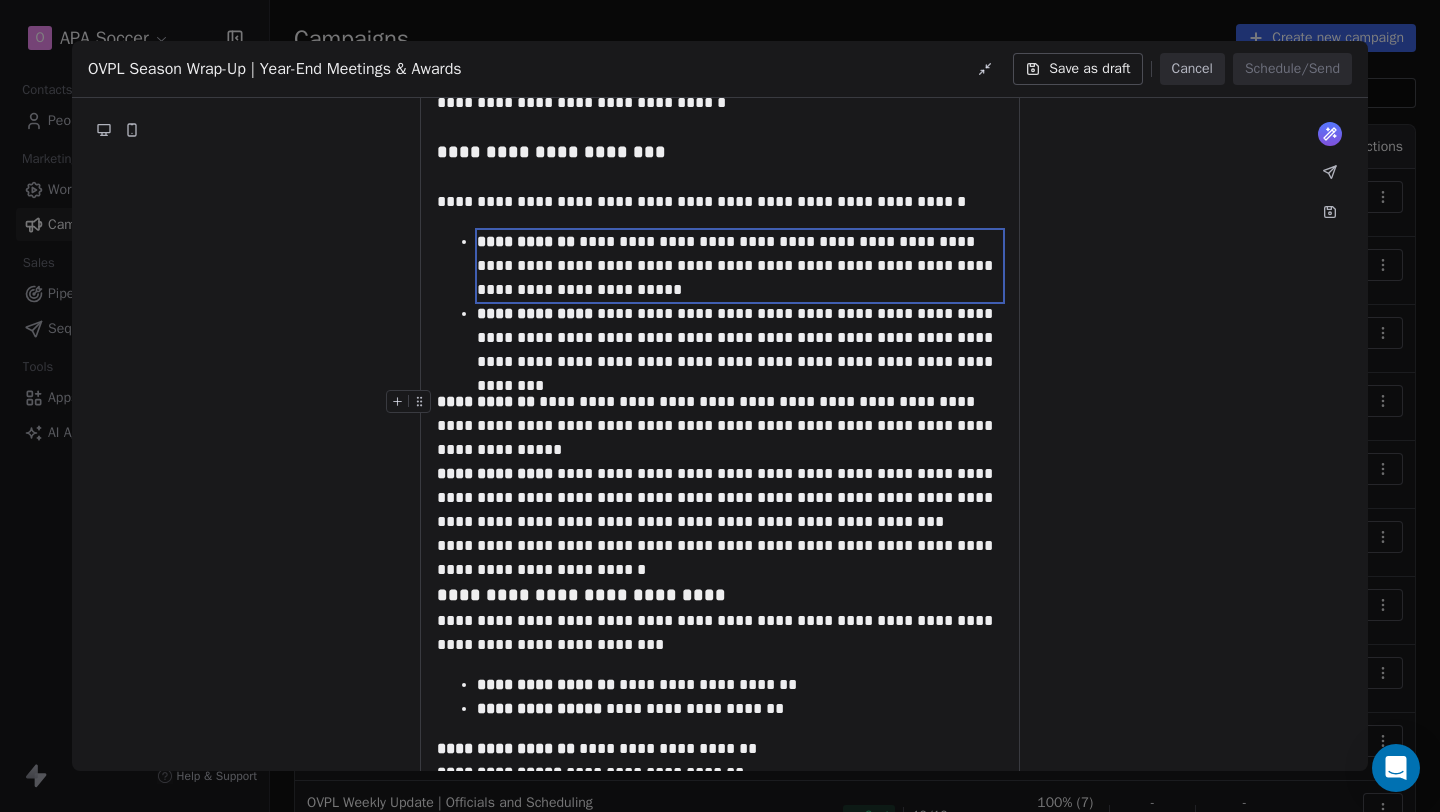 click on "**********" at bounding box center [720, 426] 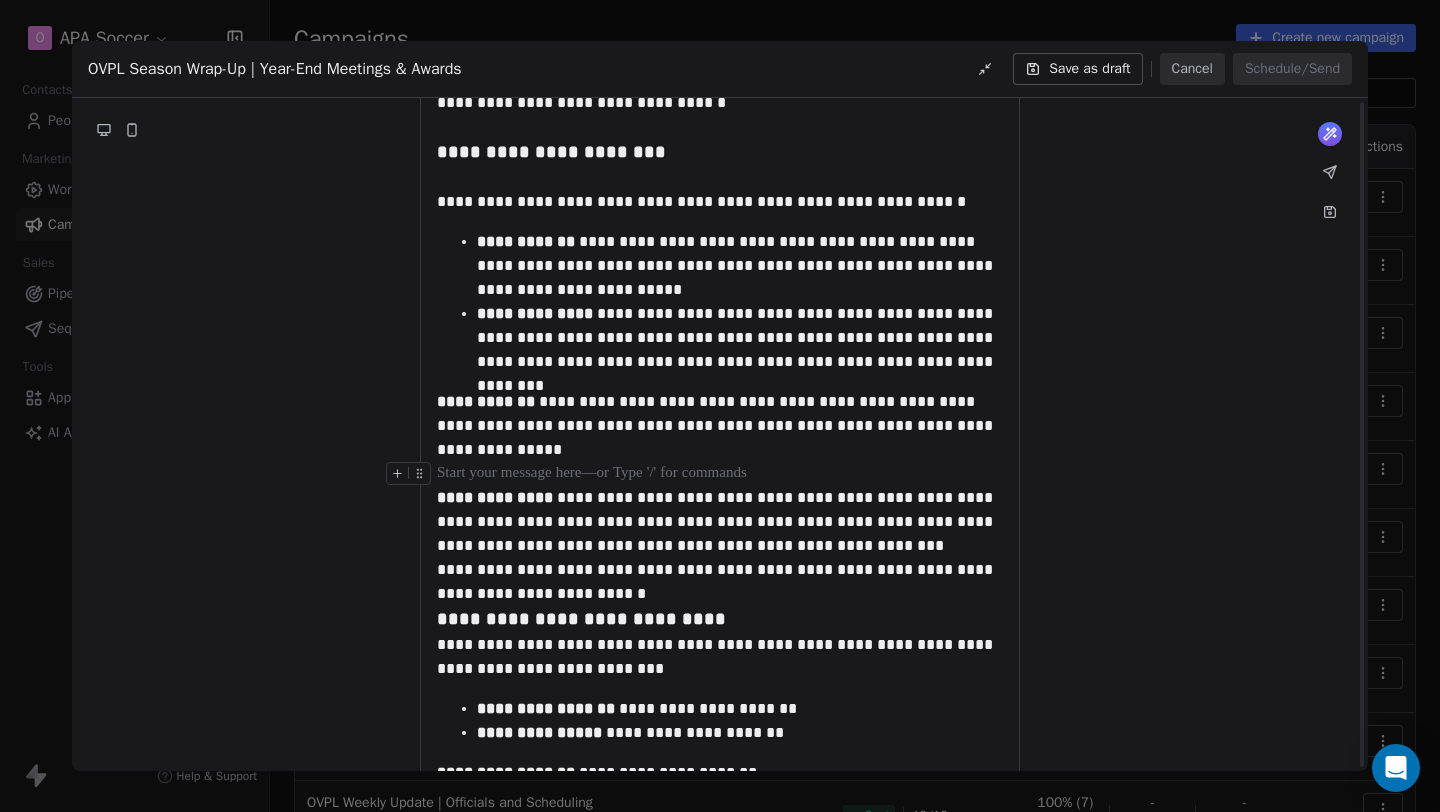 scroll, scrollTop: 395, scrollLeft: 0, axis: vertical 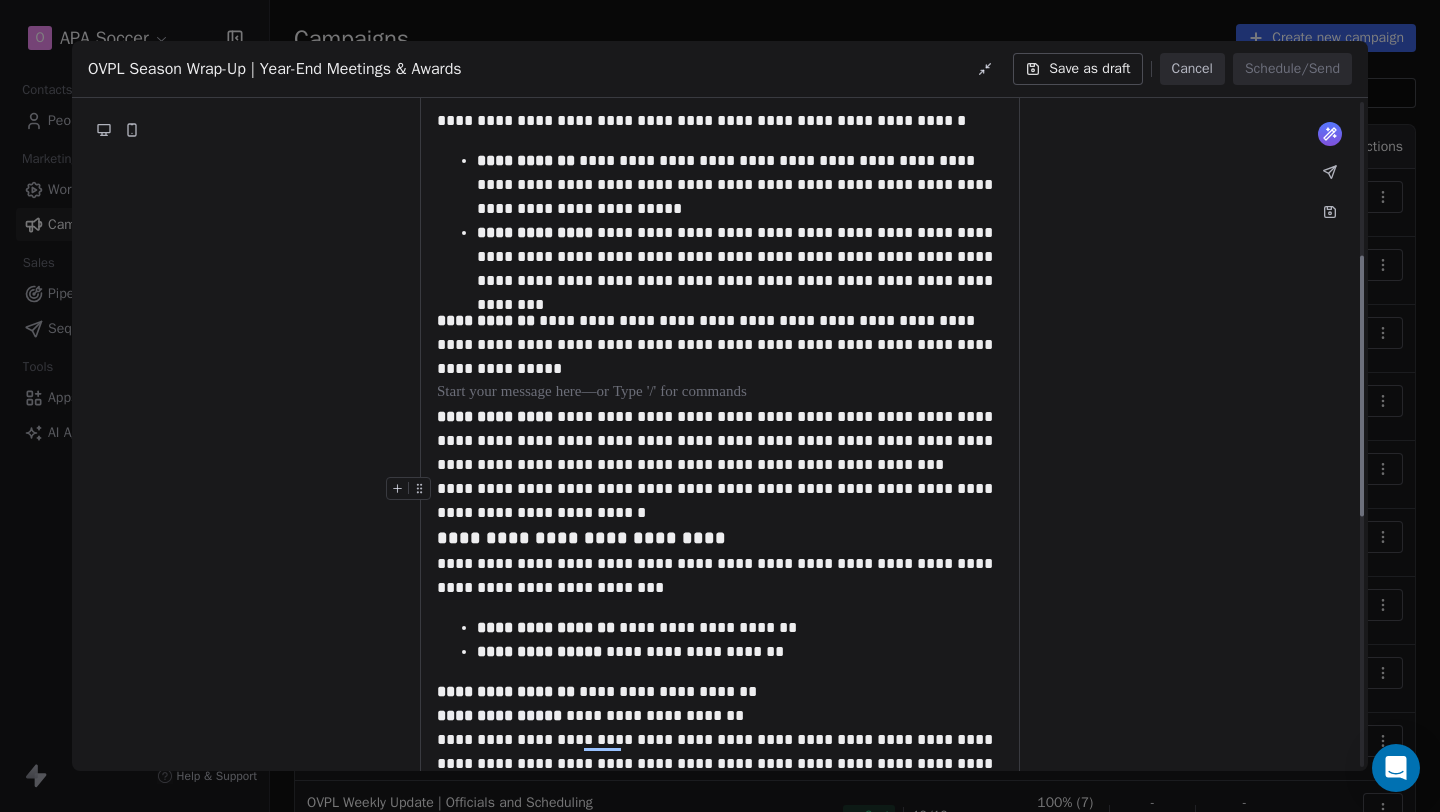 click on "**********" at bounding box center (720, 501) 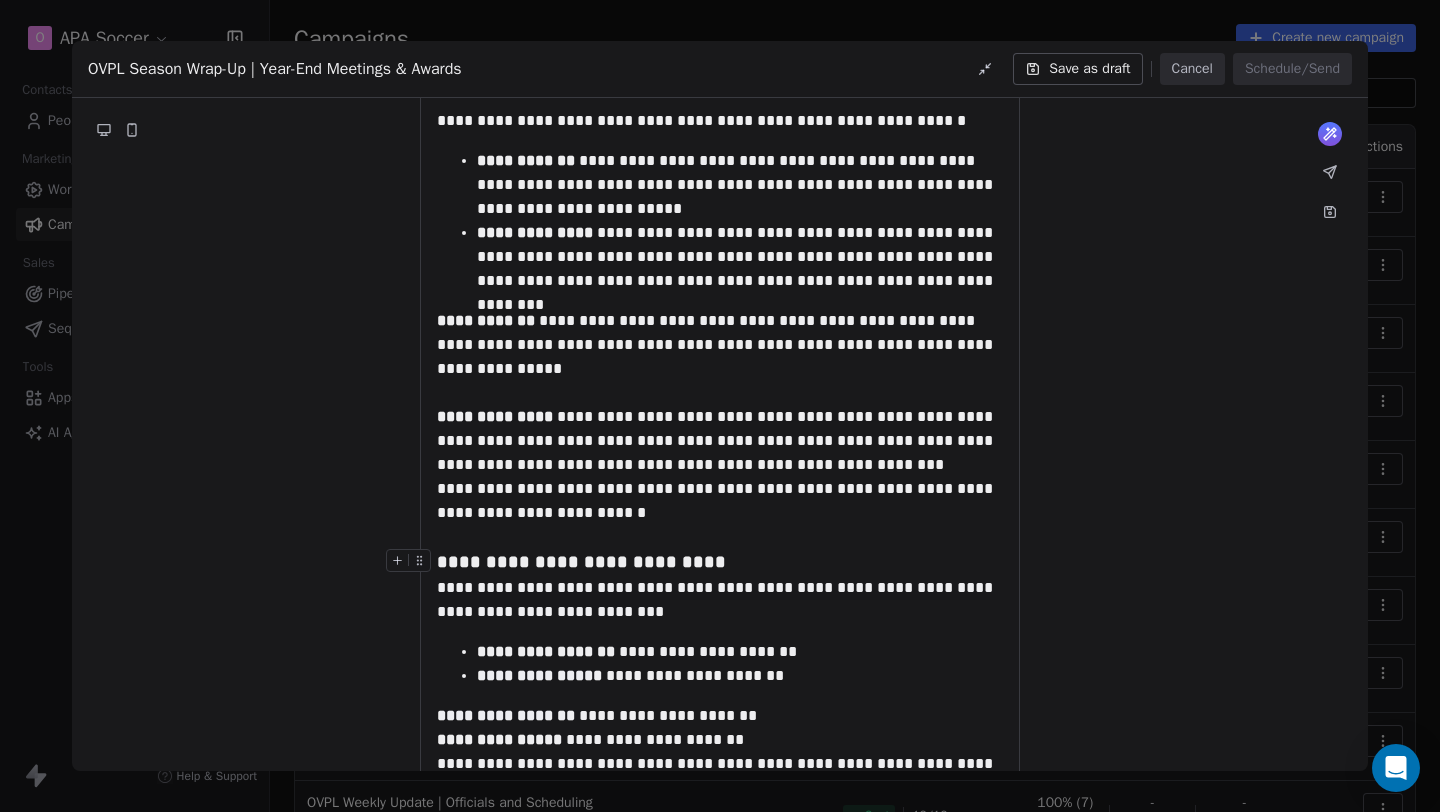 click on "**********" at bounding box center [720, 562] 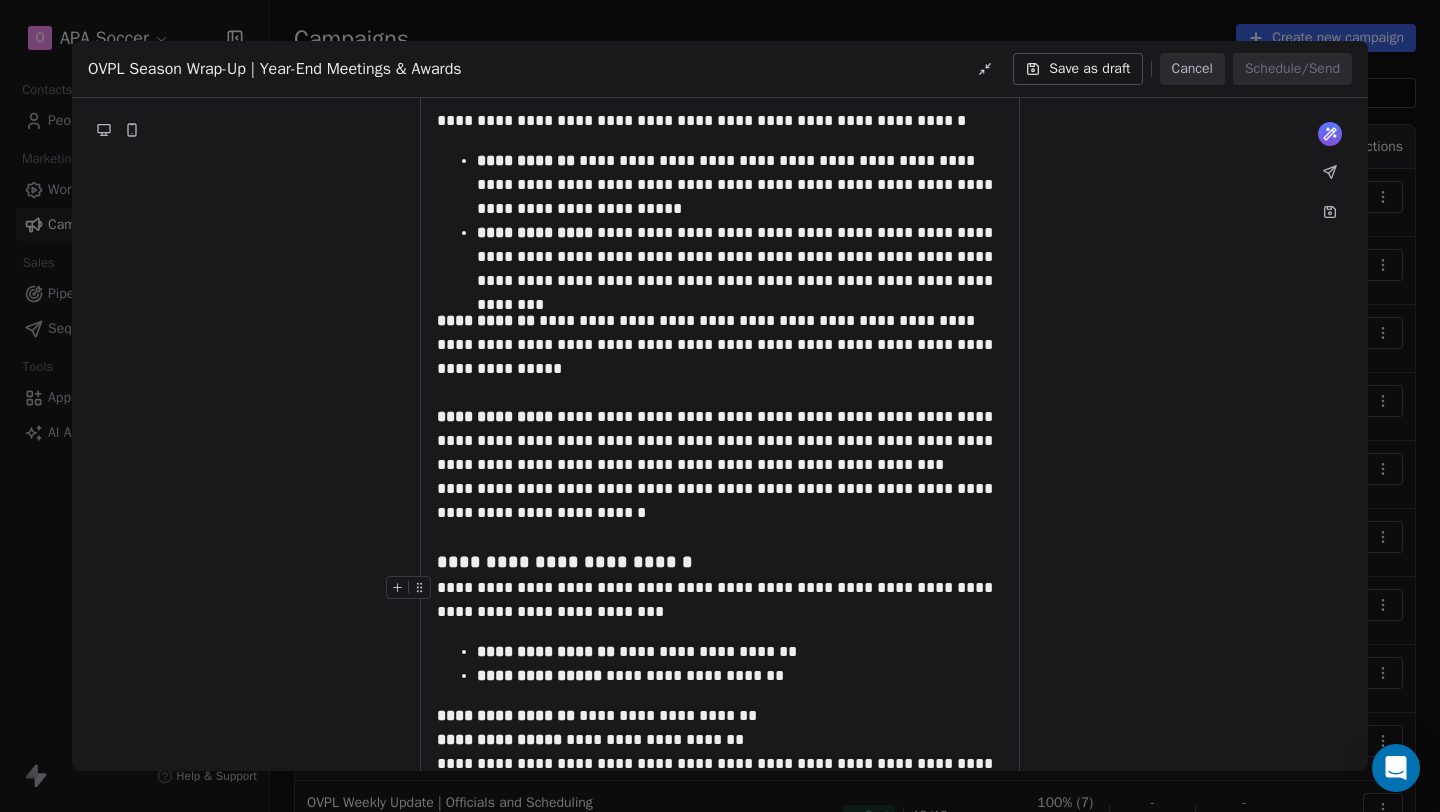 click on "**********" at bounding box center (720, 600) 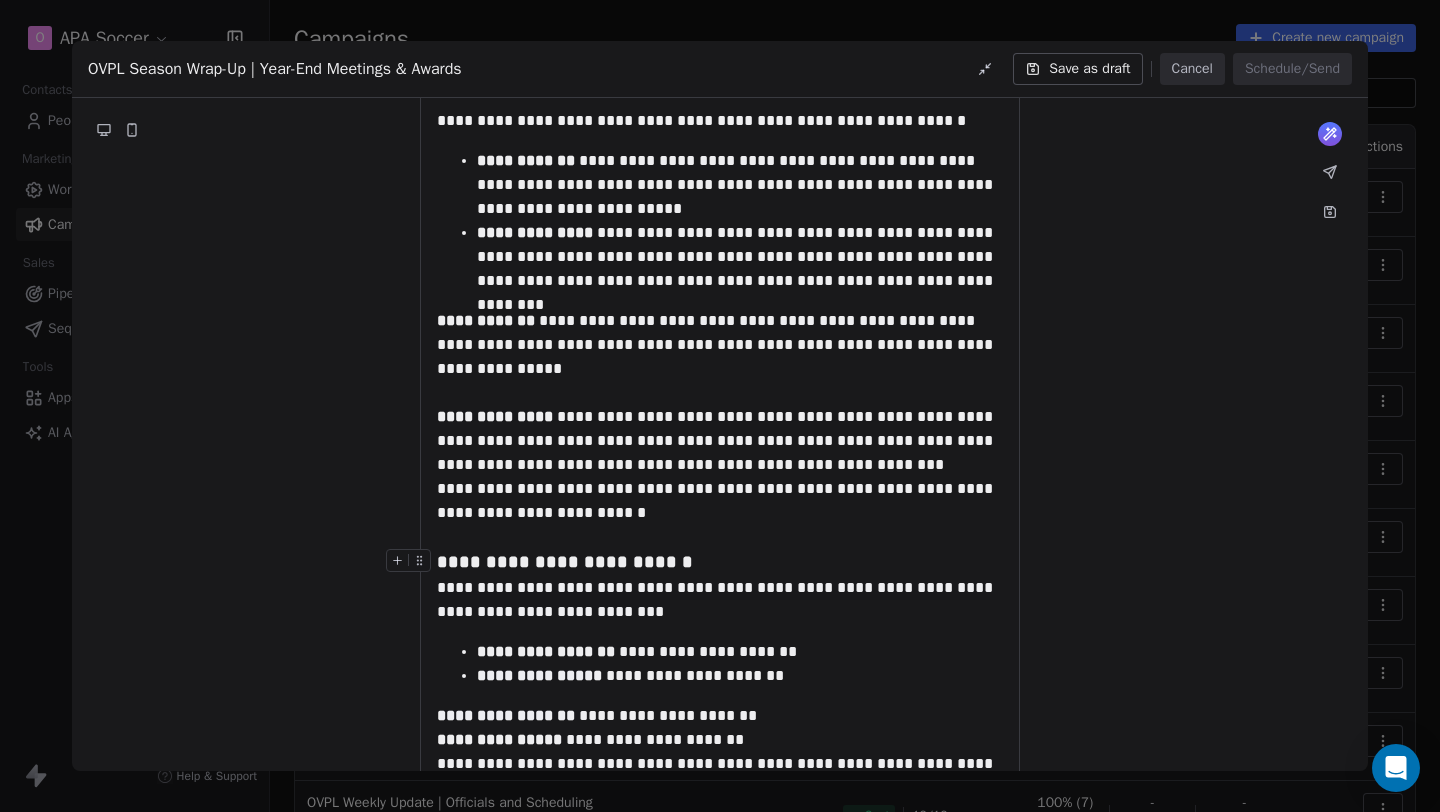 click on "**********" at bounding box center [720, 562] 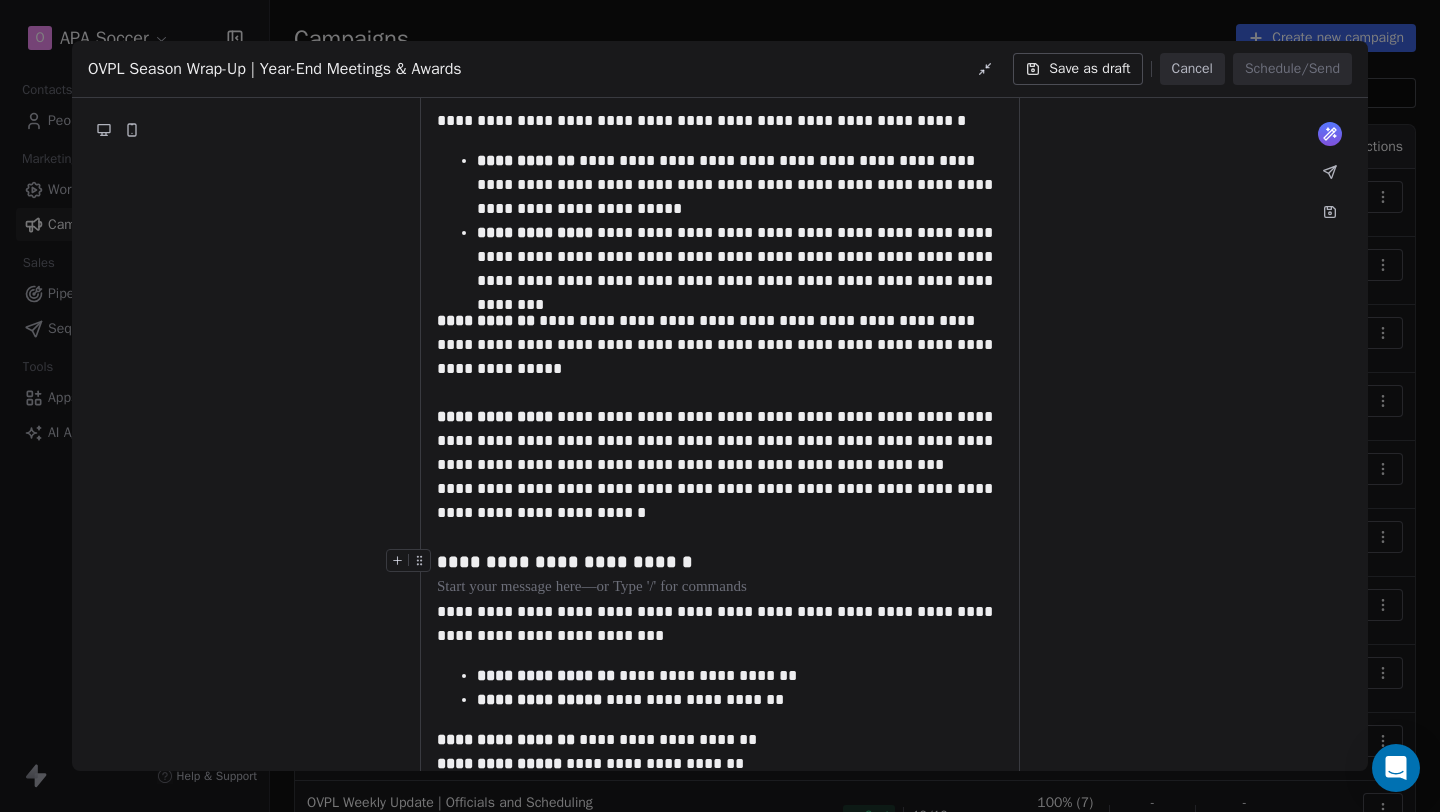 scroll, scrollTop: 454, scrollLeft: 0, axis: vertical 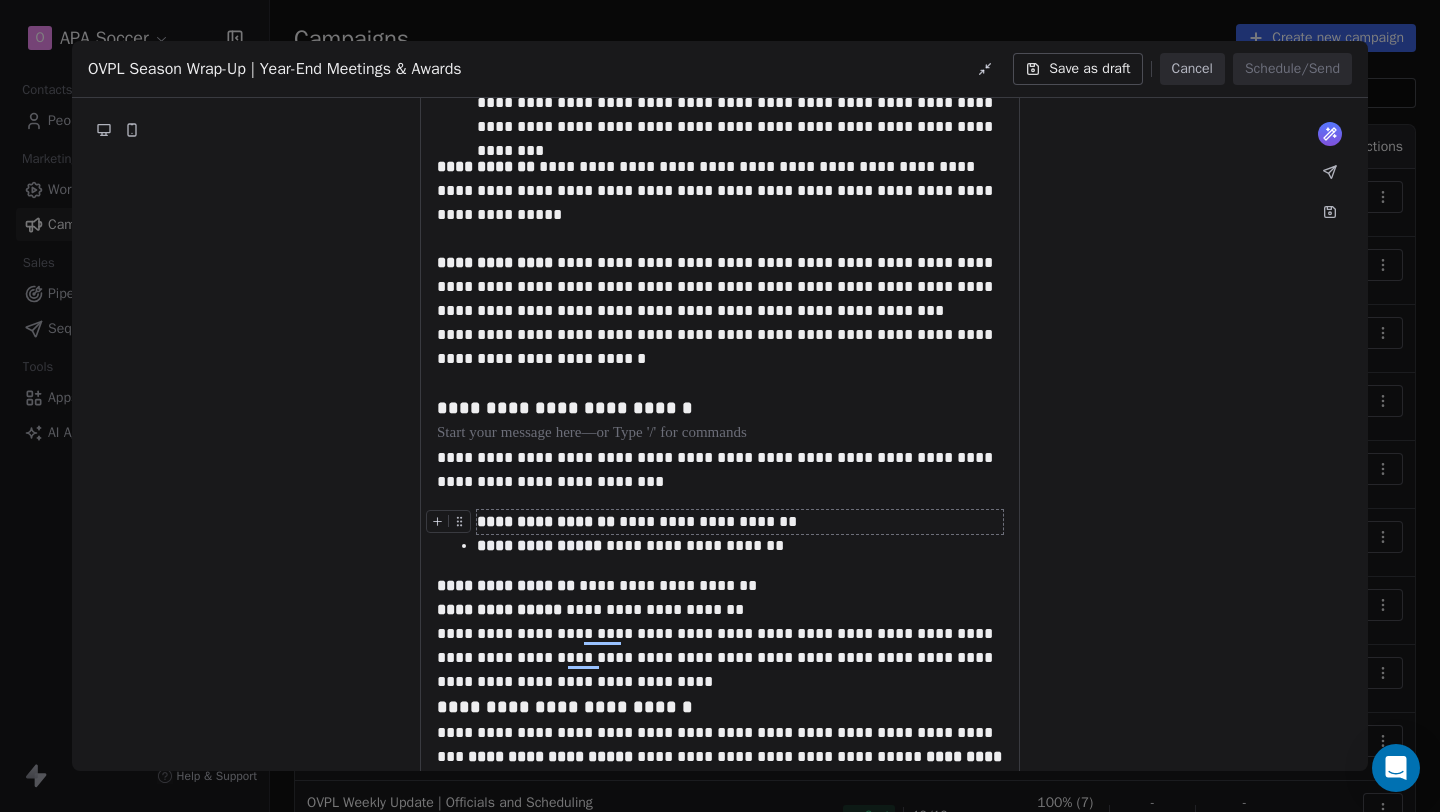 click on "**********" at bounding box center [740, 522] 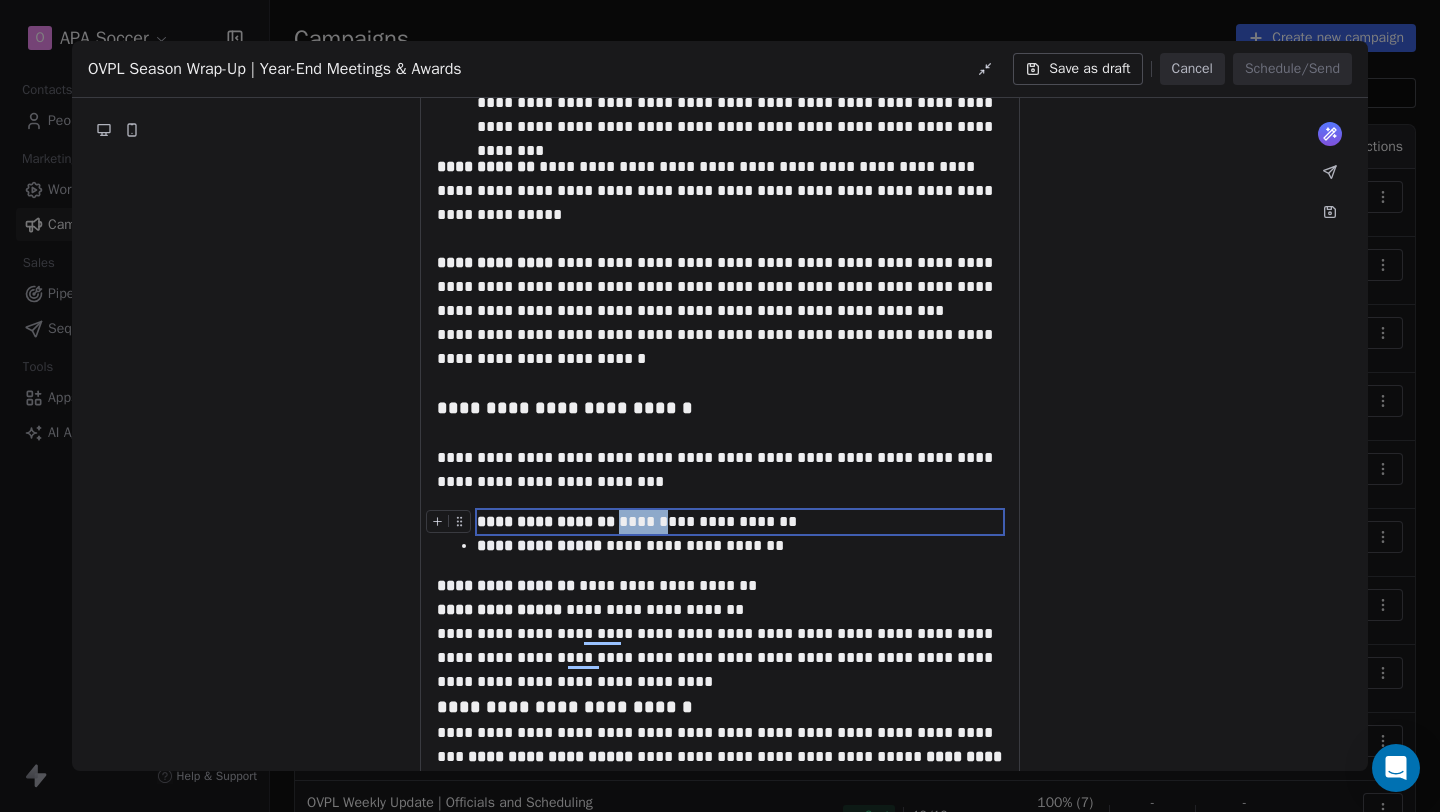 click on "**********" at bounding box center (740, 522) 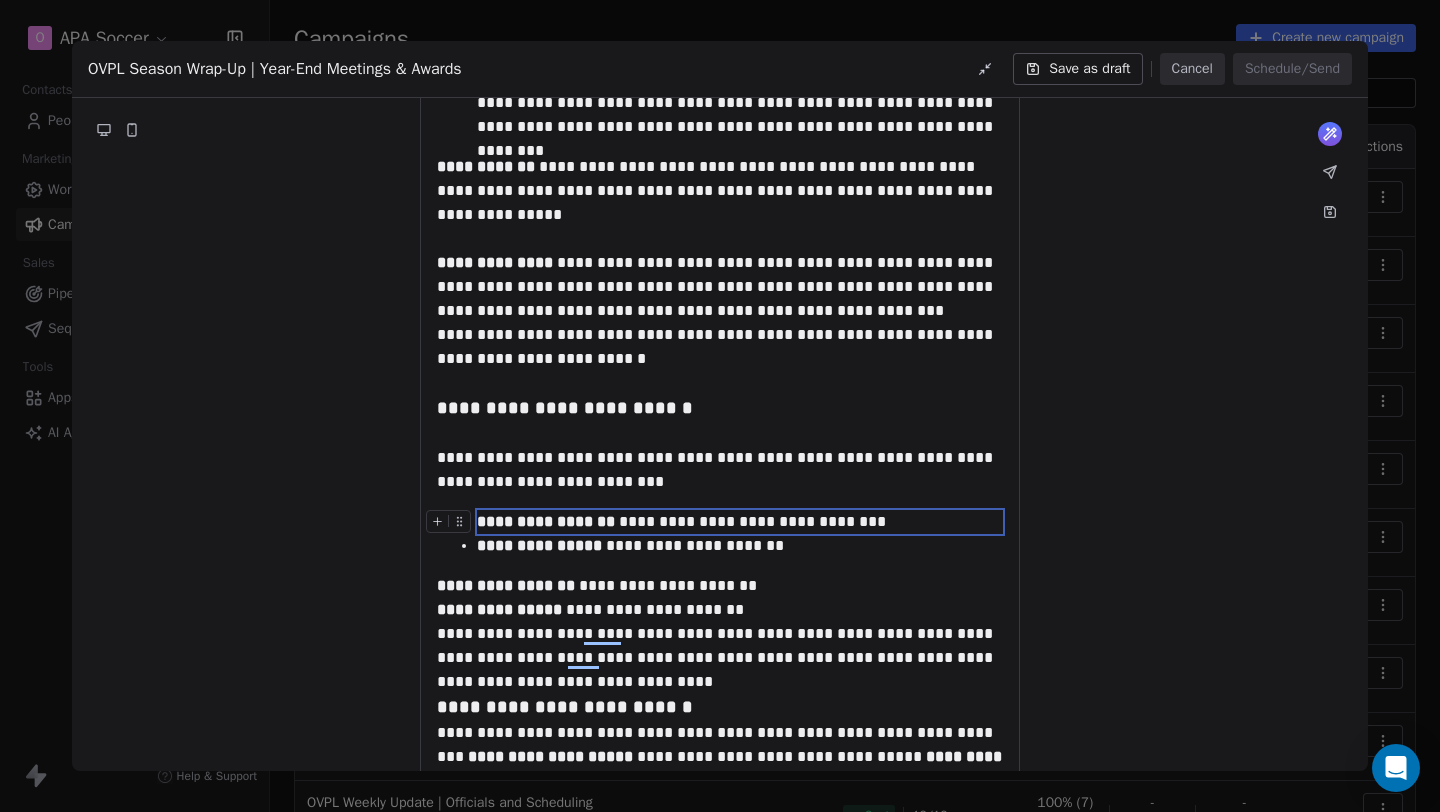 click on "**********" at bounding box center (740, 522) 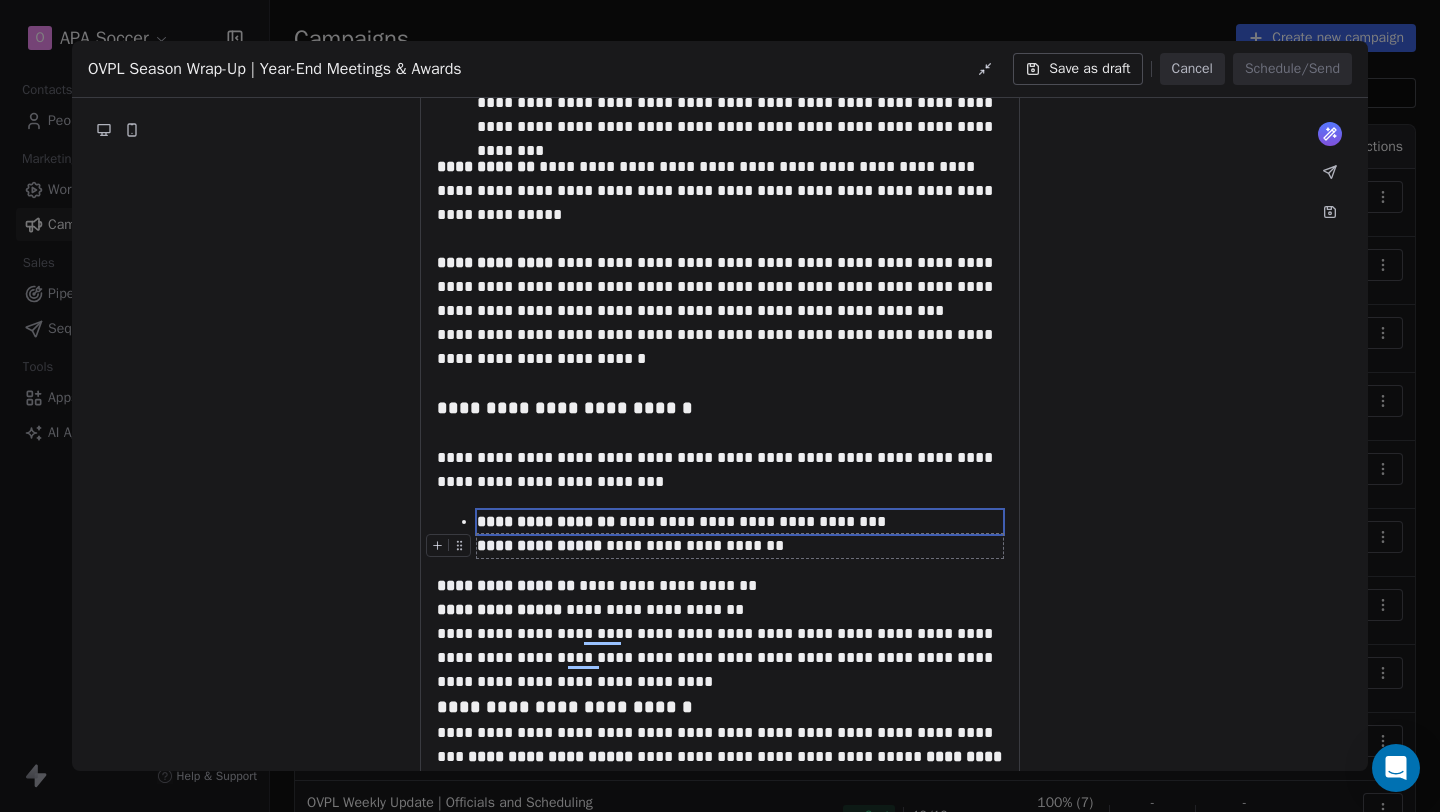 click on "**********" at bounding box center [740, 546] 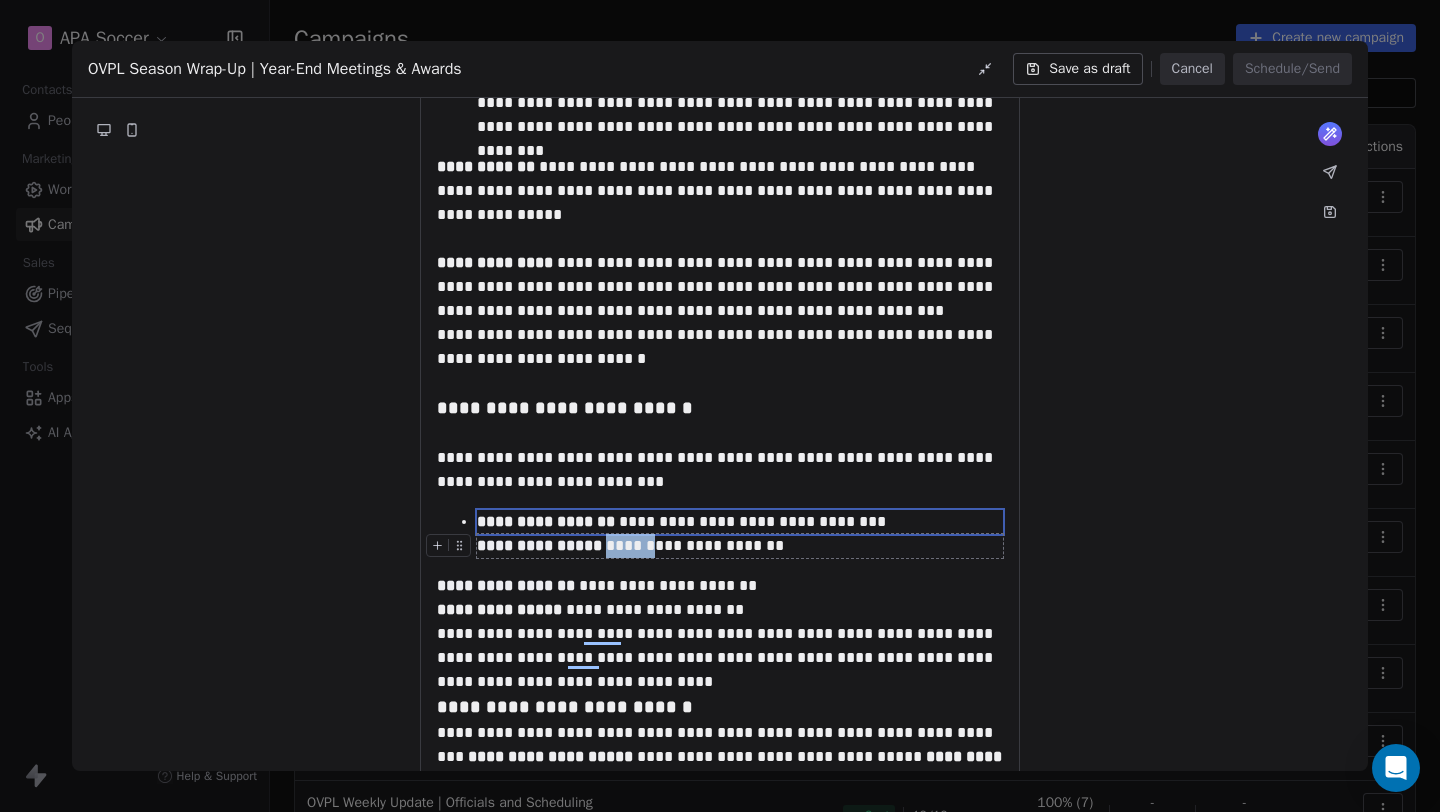 click on "**********" at bounding box center (740, 546) 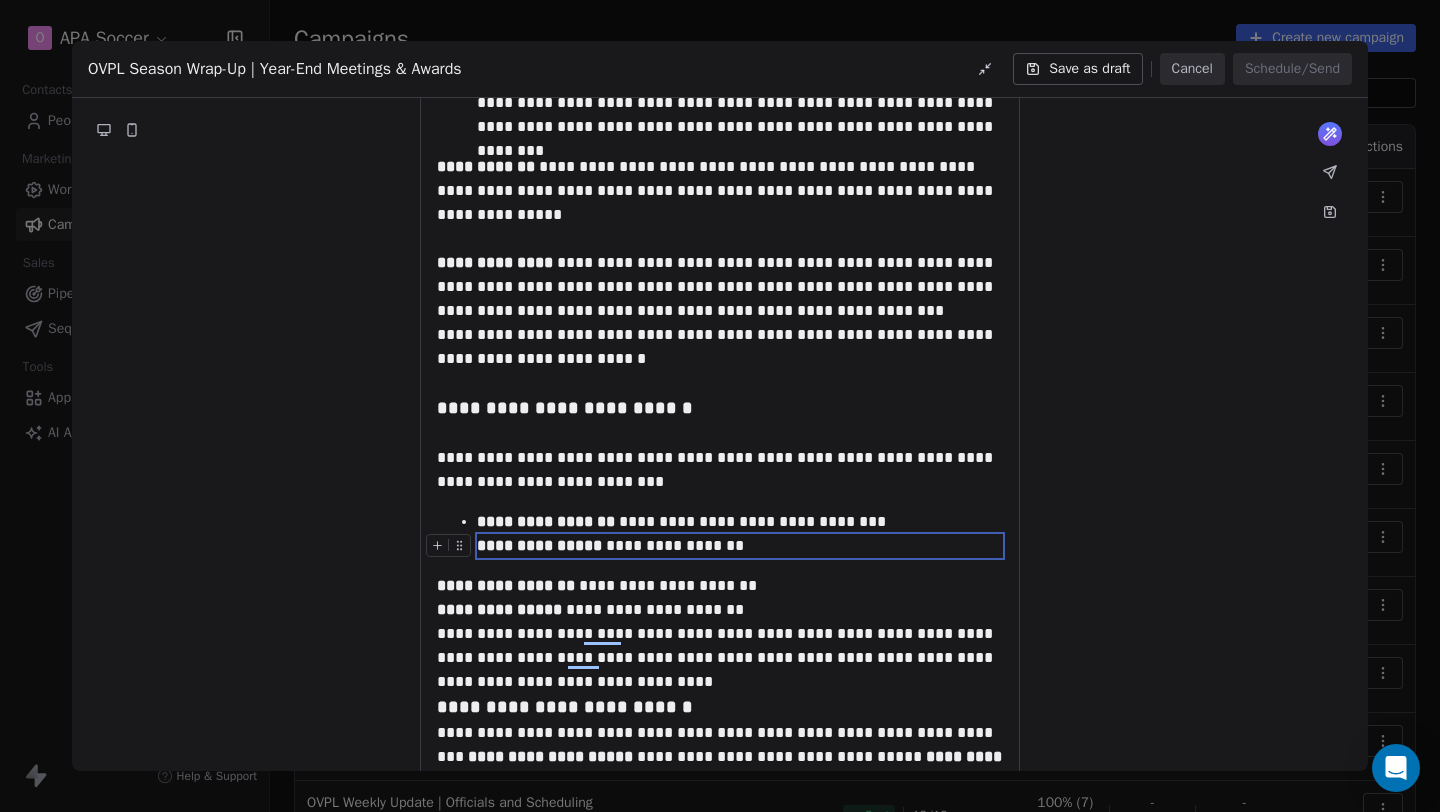 click on "**********" at bounding box center (740, 546) 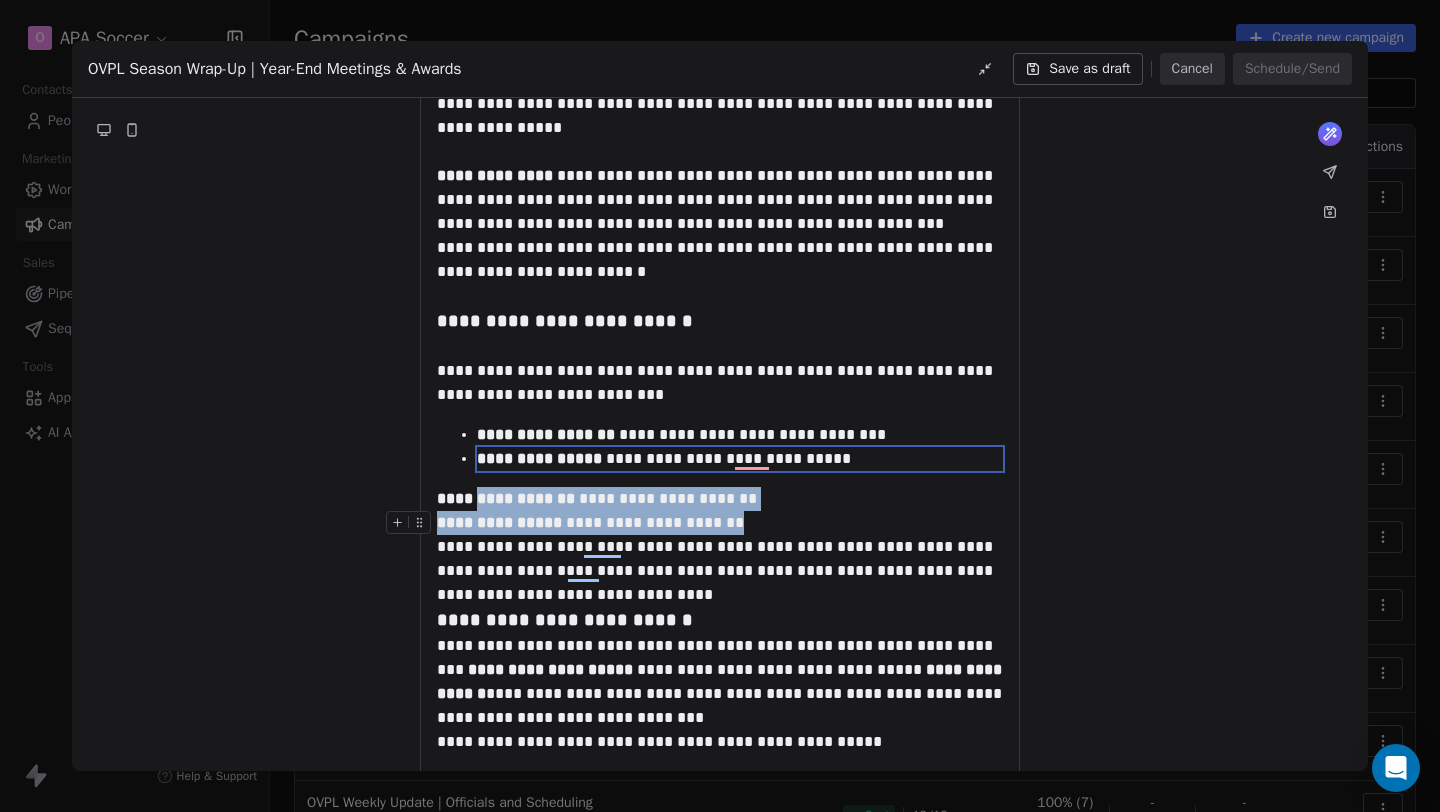 drag, startPoint x: 732, startPoint y: 523, endPoint x: 492, endPoint y: 503, distance: 240.8319 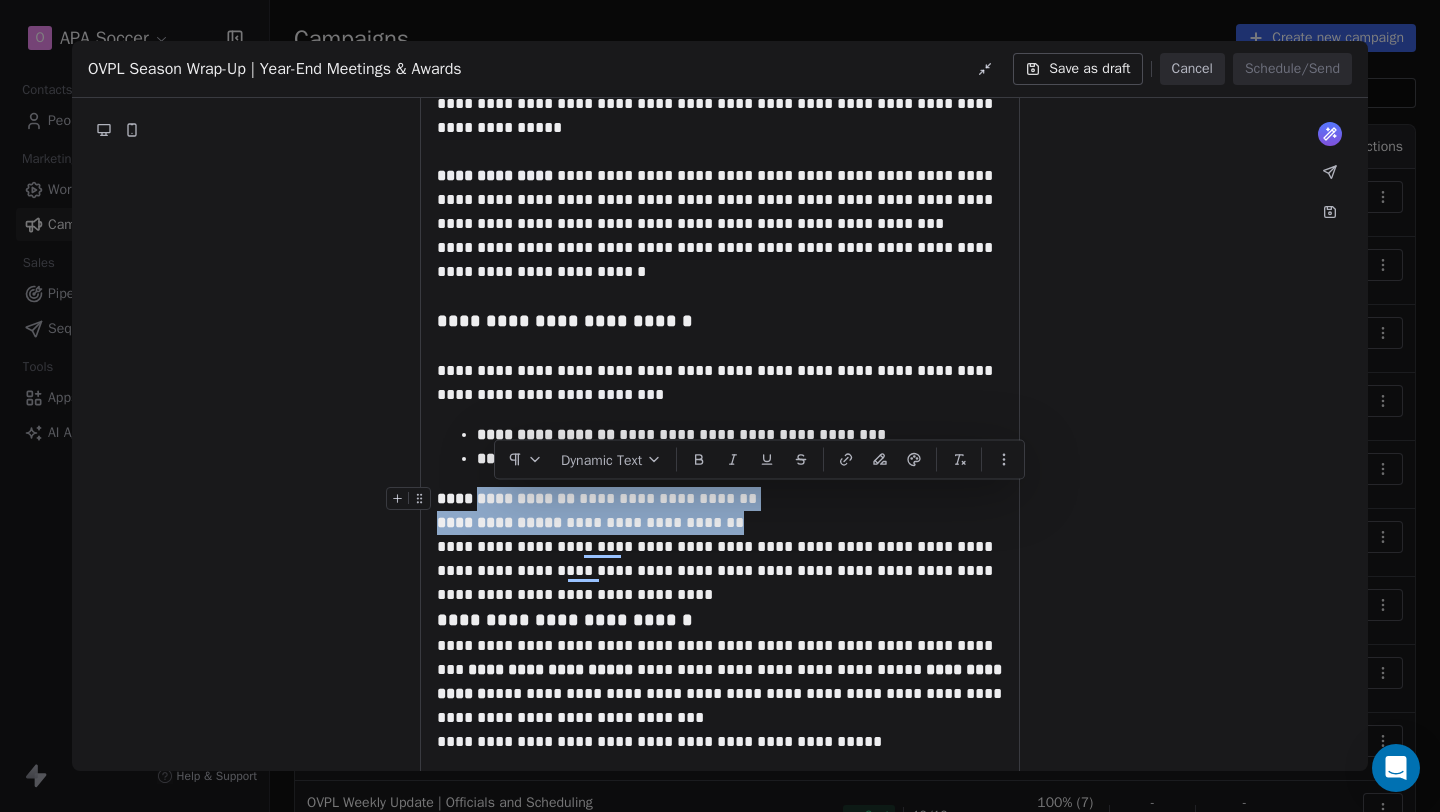 click on "**********" at bounding box center (506, 498) 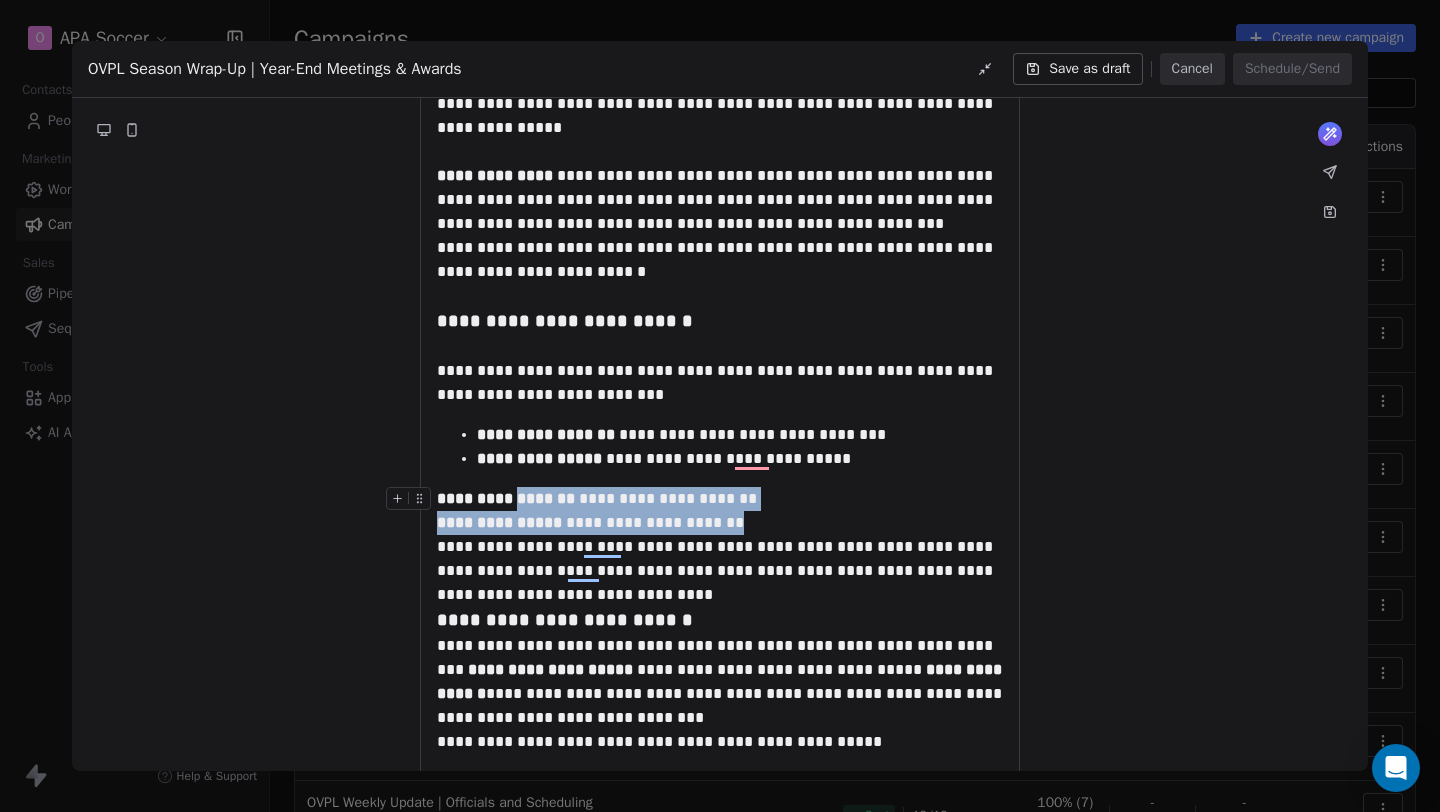 drag, startPoint x: 748, startPoint y: 511, endPoint x: 527, endPoint y: 505, distance: 221.08144 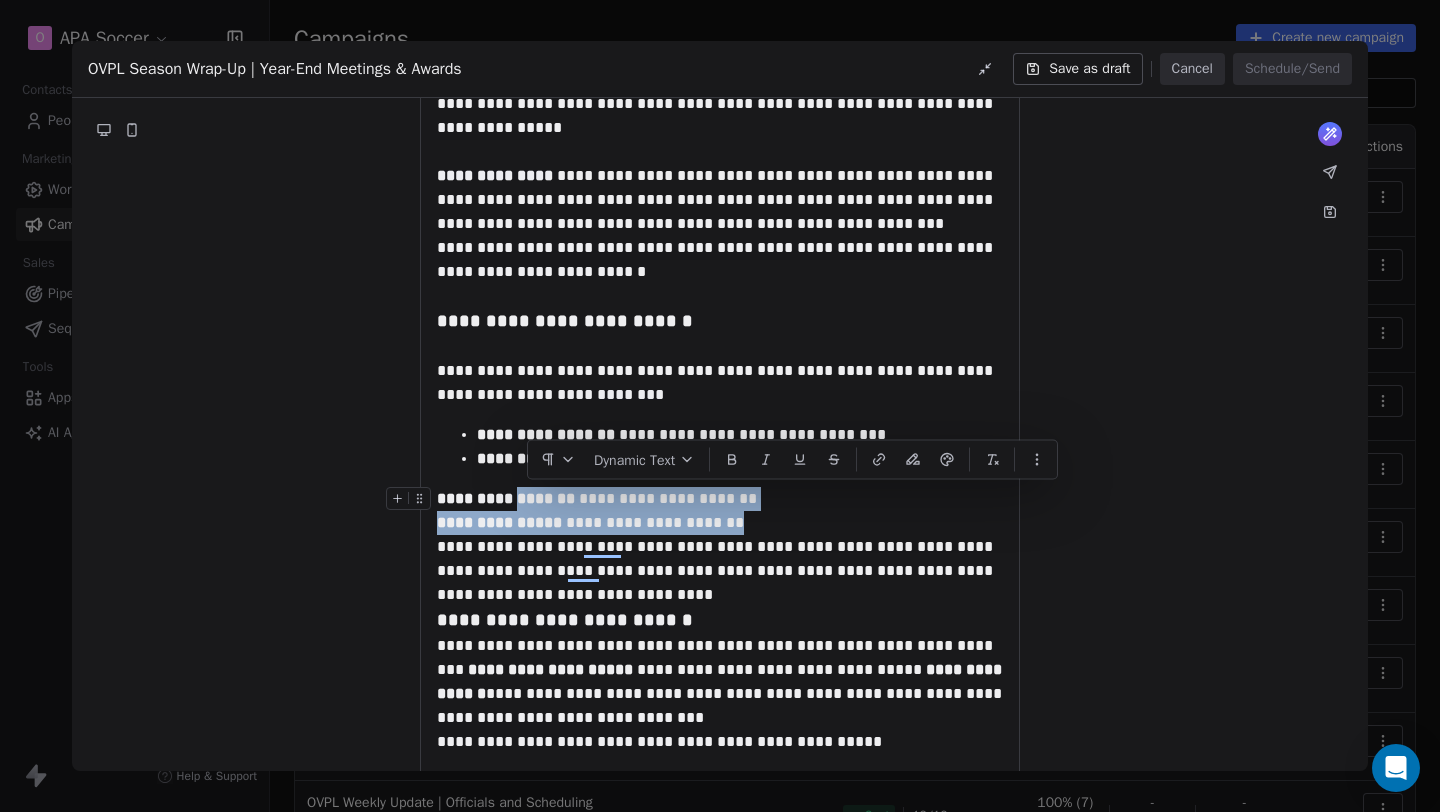 click on "**********" at bounding box center (506, 498) 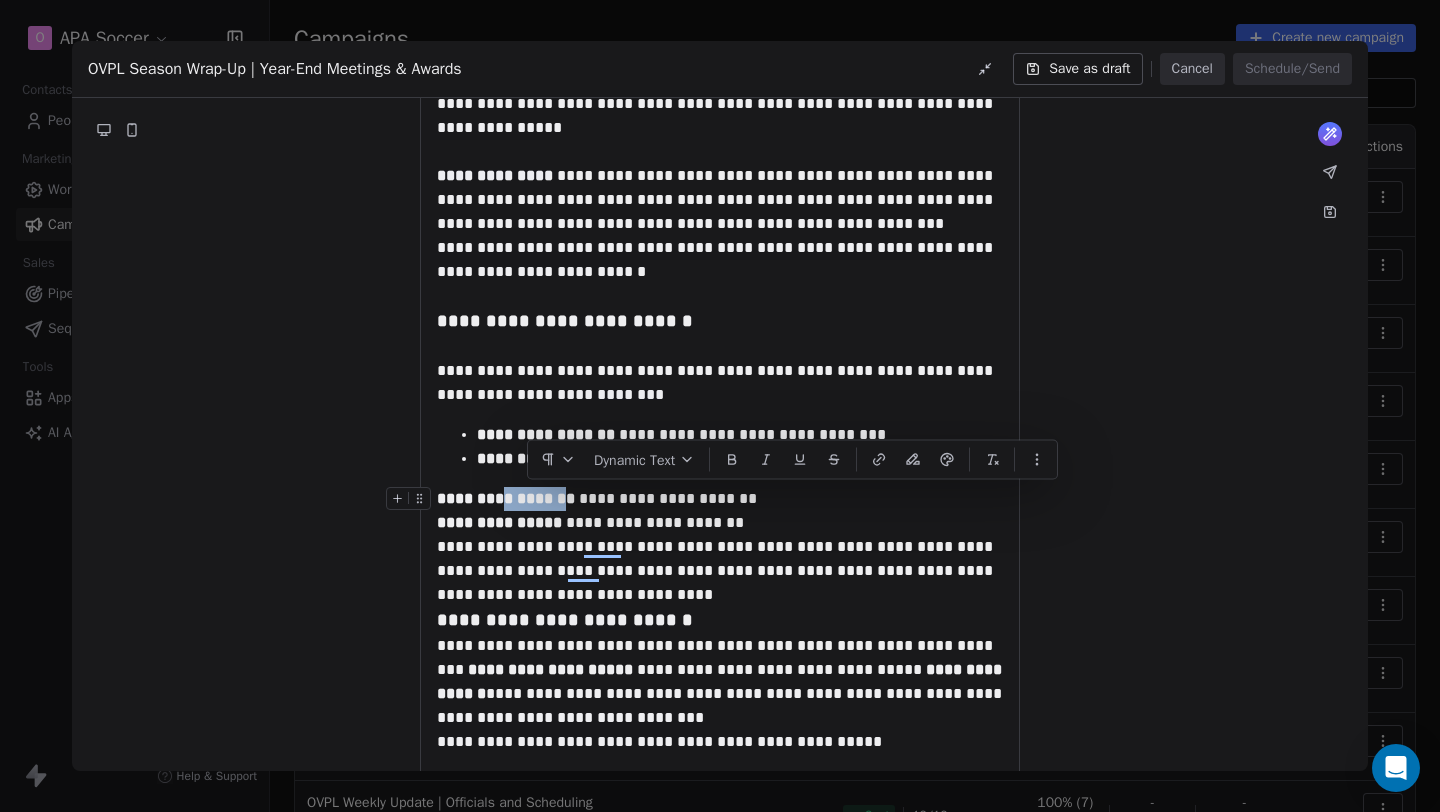 click on "**********" at bounding box center [506, 498] 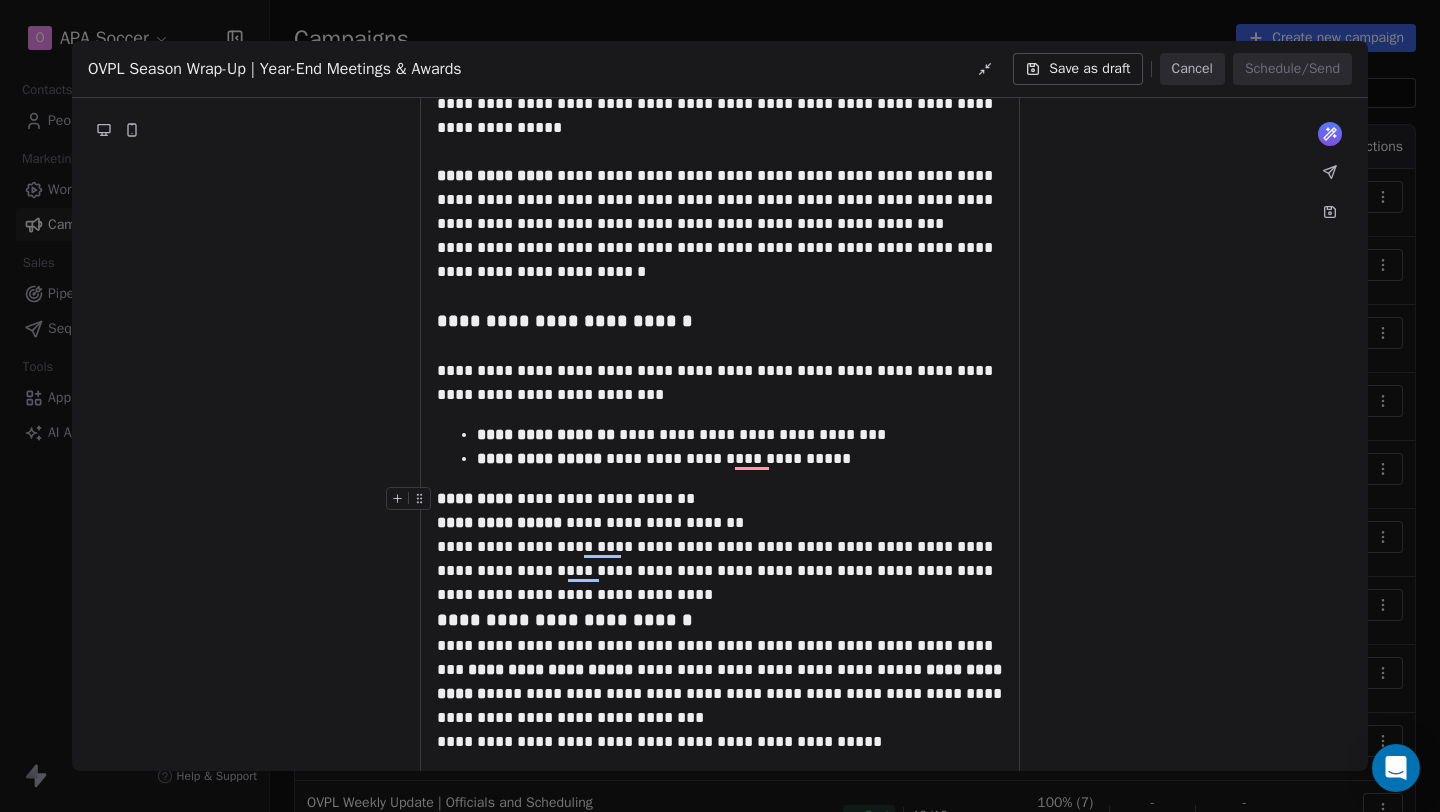 click on "**********" at bounding box center (720, 499) 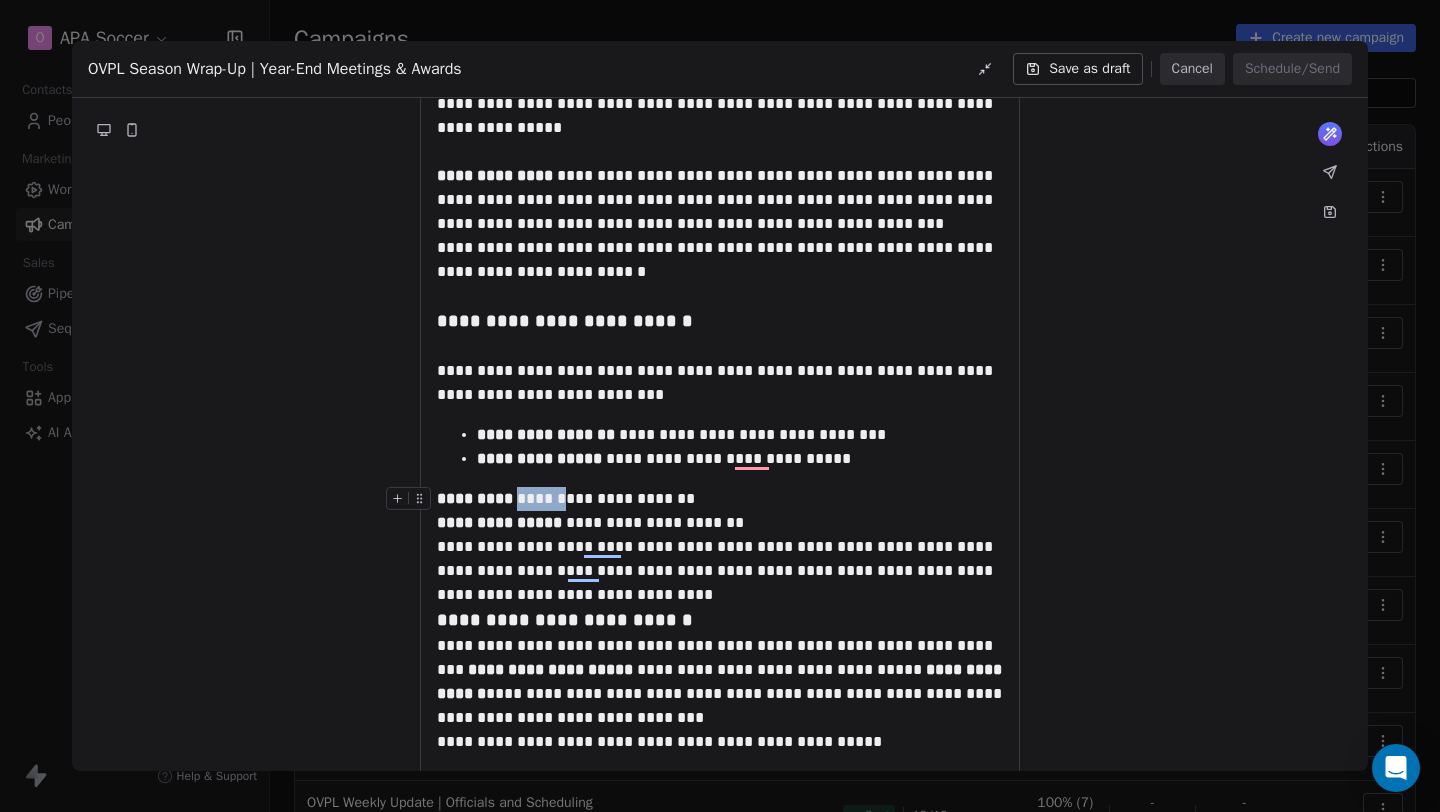 click on "**********" at bounding box center [720, 499] 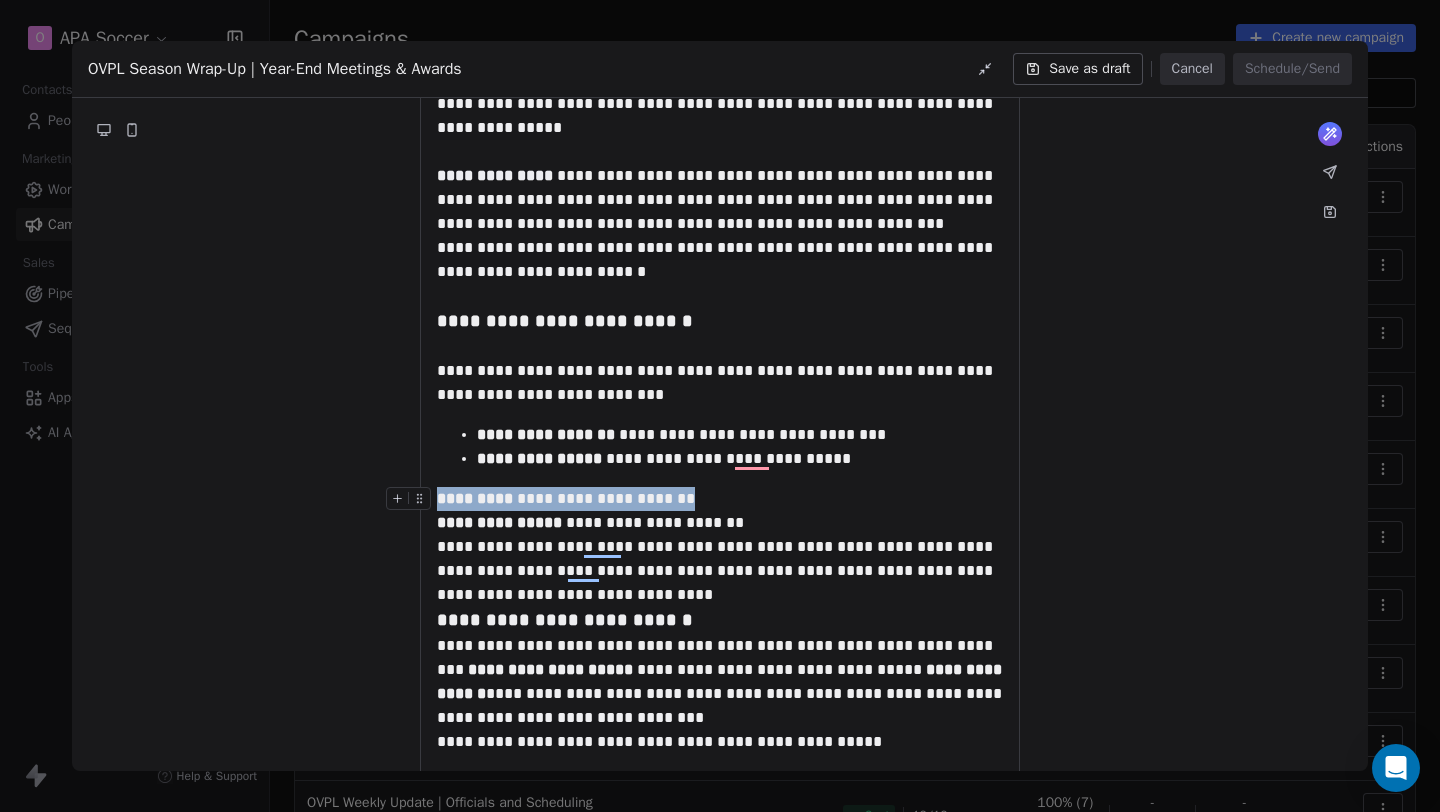 click on "**********" at bounding box center (720, 499) 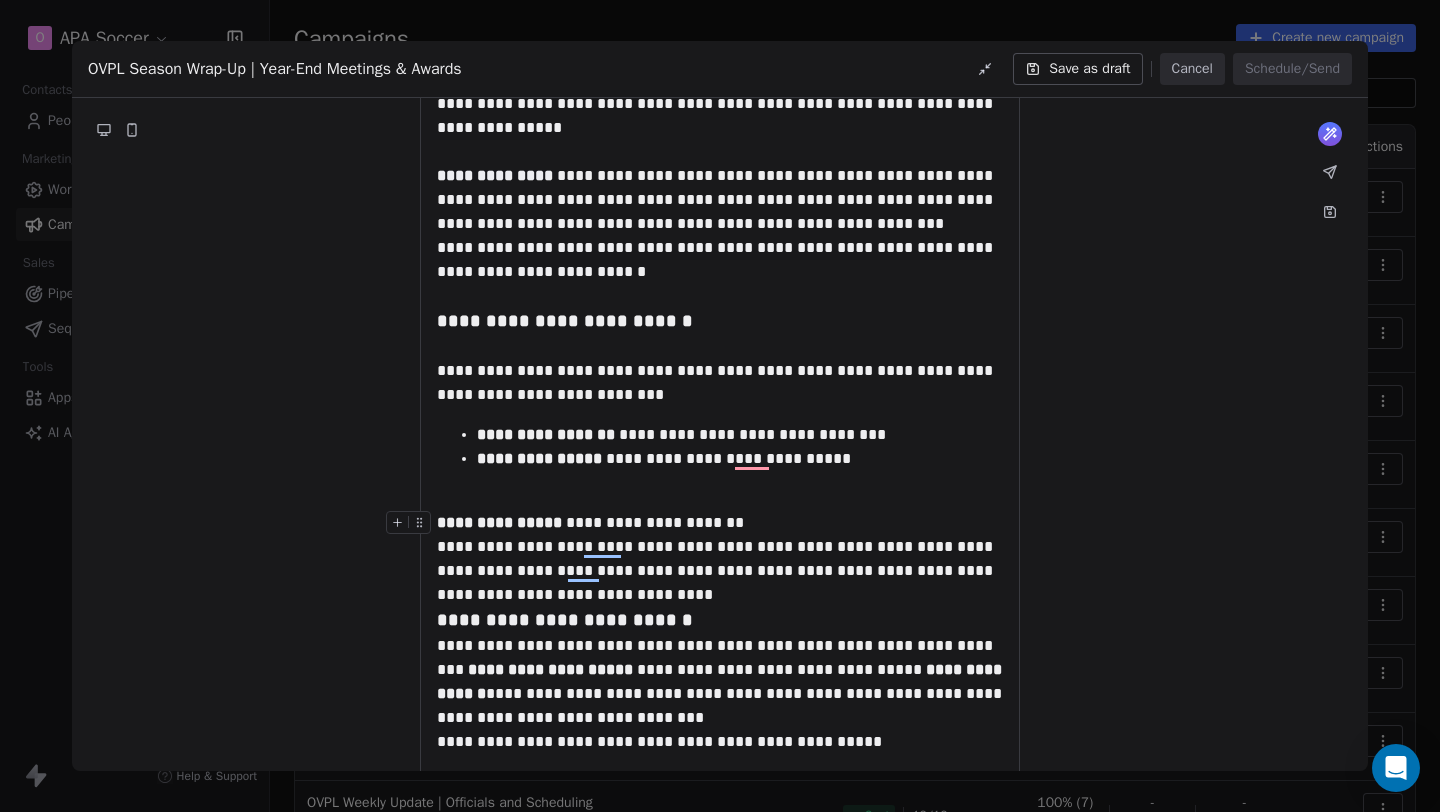 click on "**********" at bounding box center (499, 522) 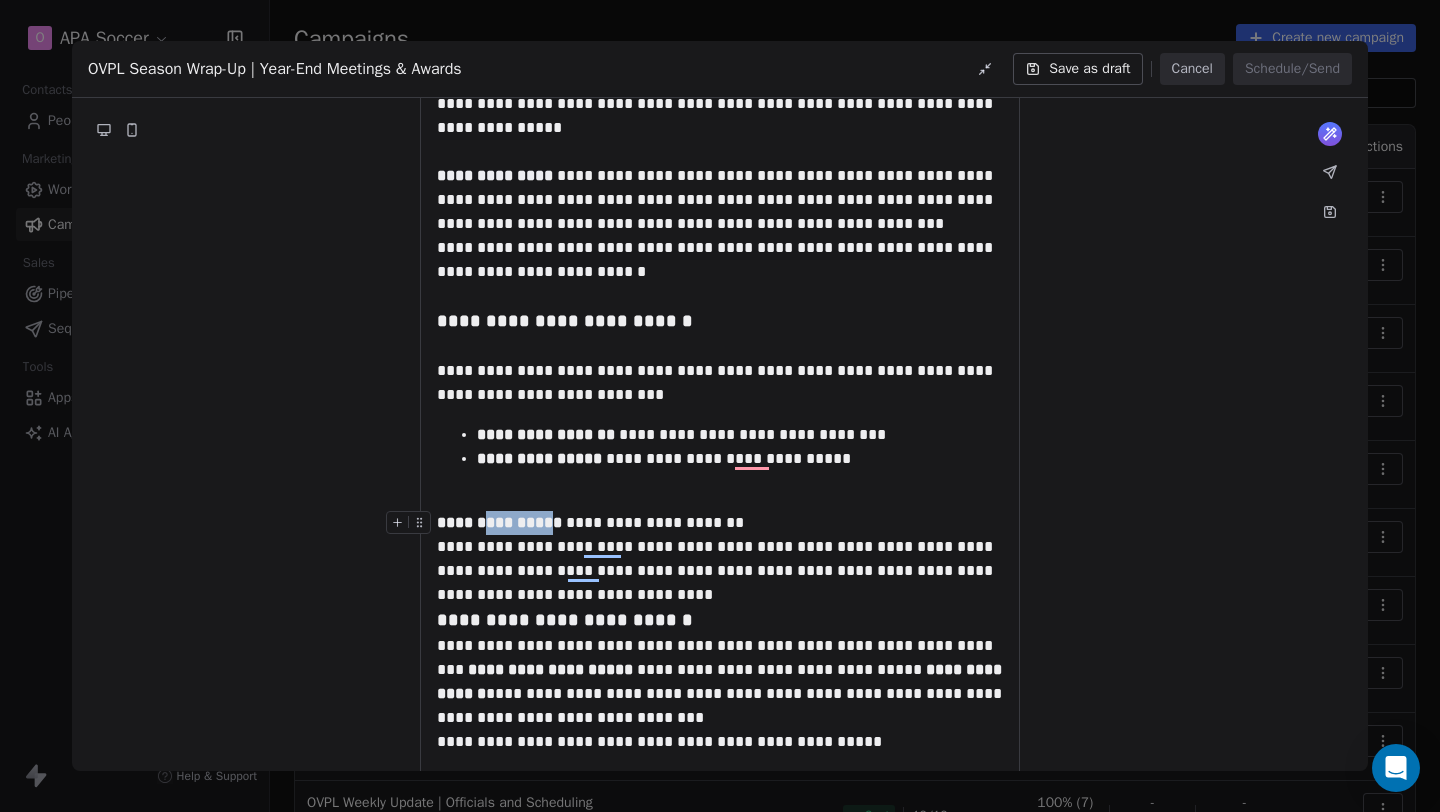 click on "**********" at bounding box center [499, 522] 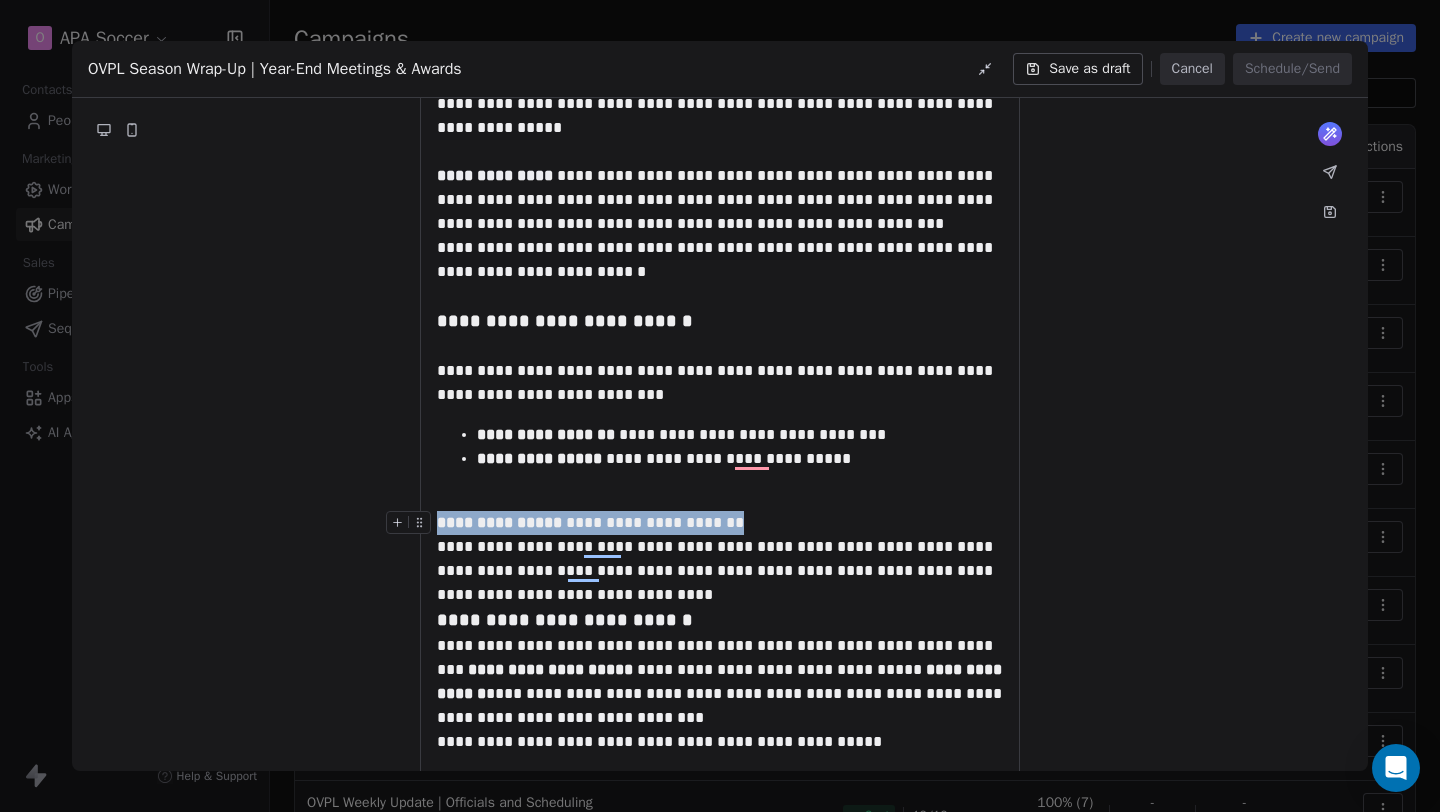 click on "**********" at bounding box center (499, 522) 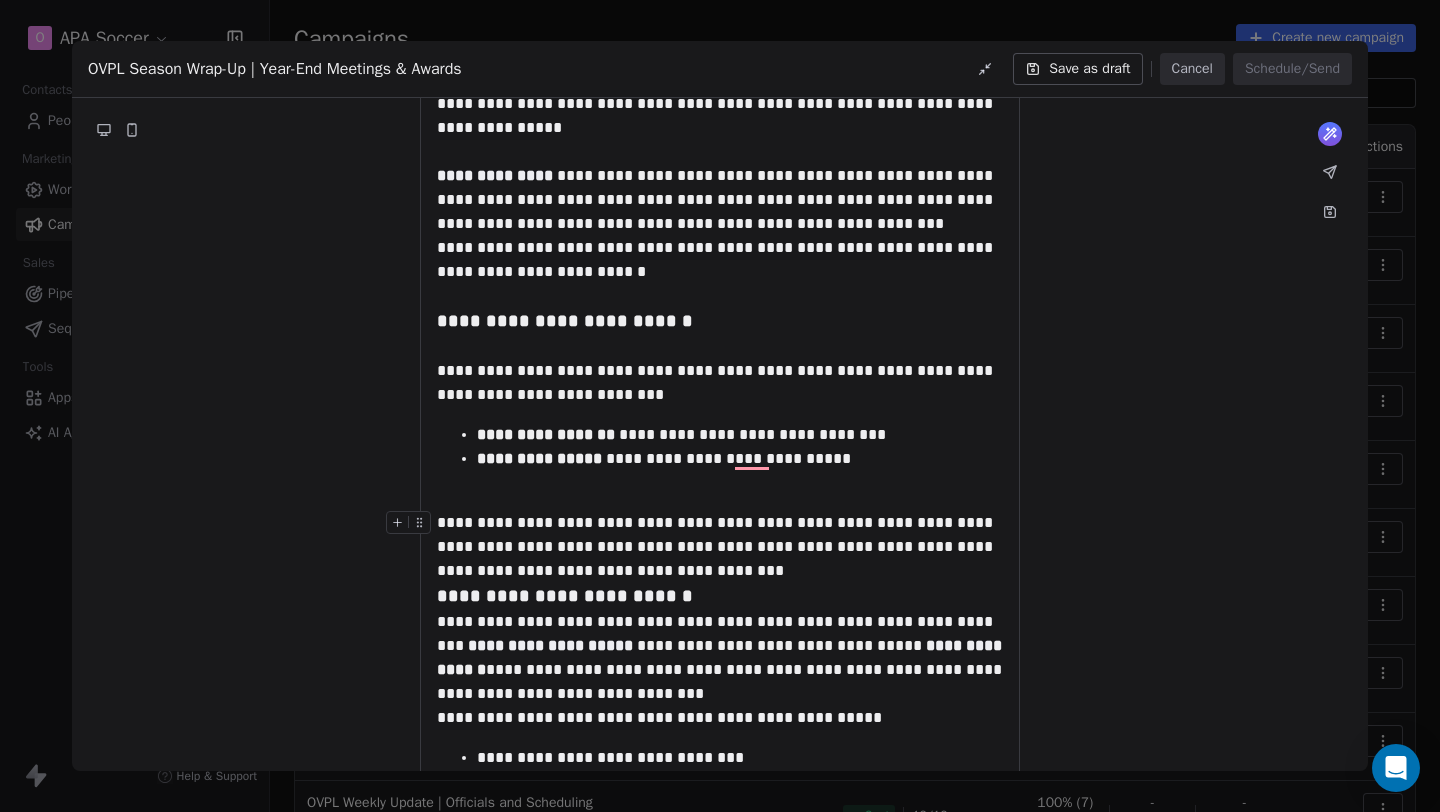 click on "**********" at bounding box center (720, 547) 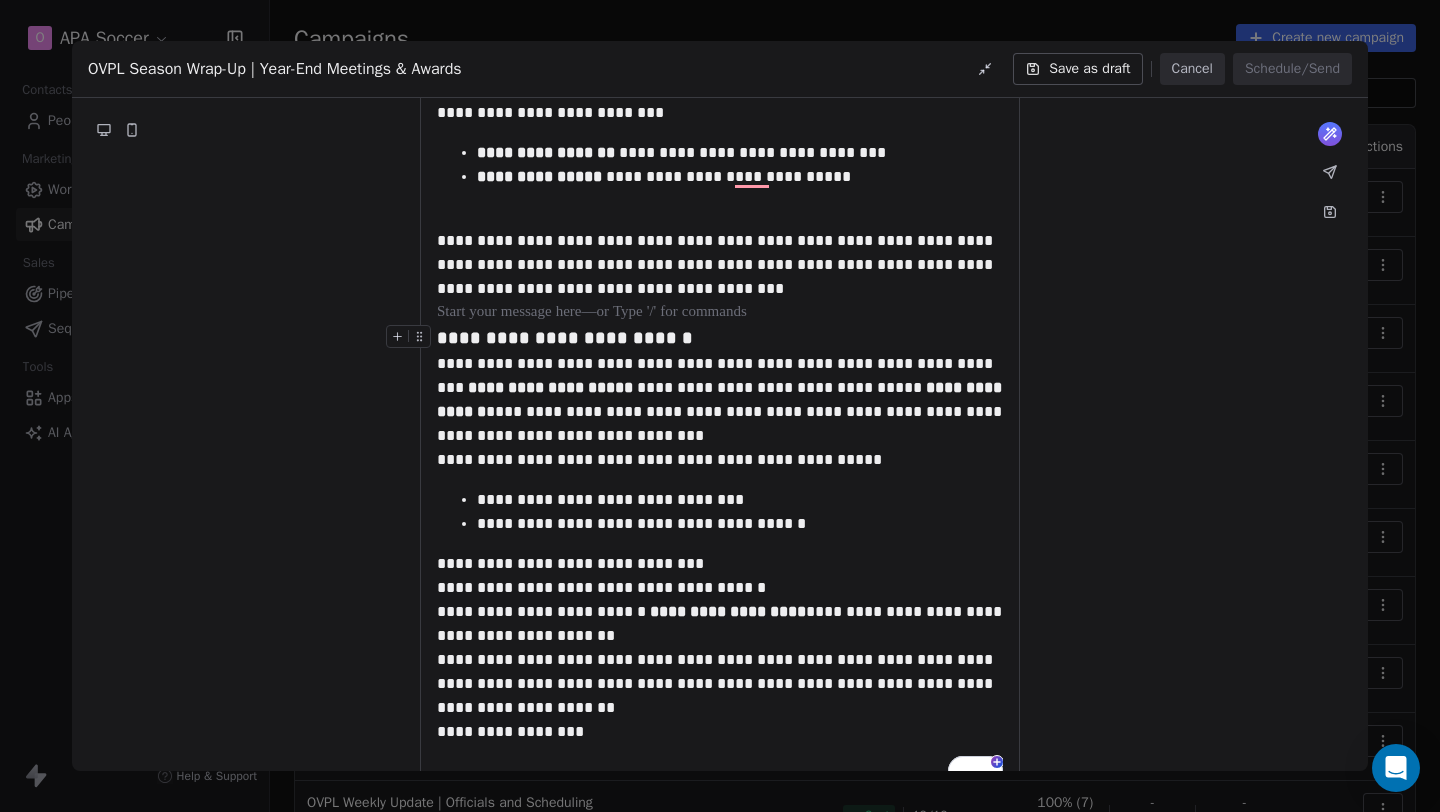 click on "**********" at bounding box center [720, 338] 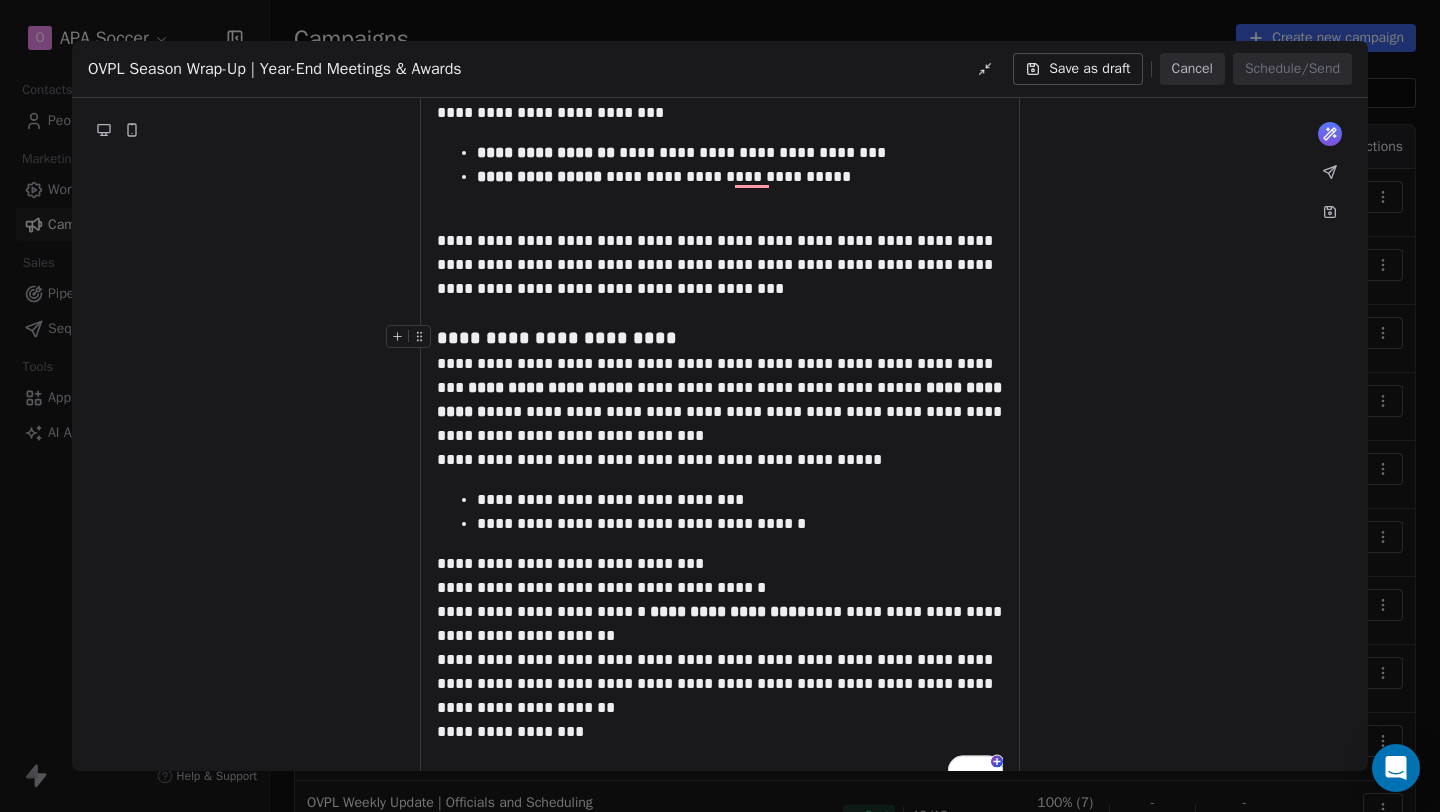 click on "**********" at bounding box center (720, 338) 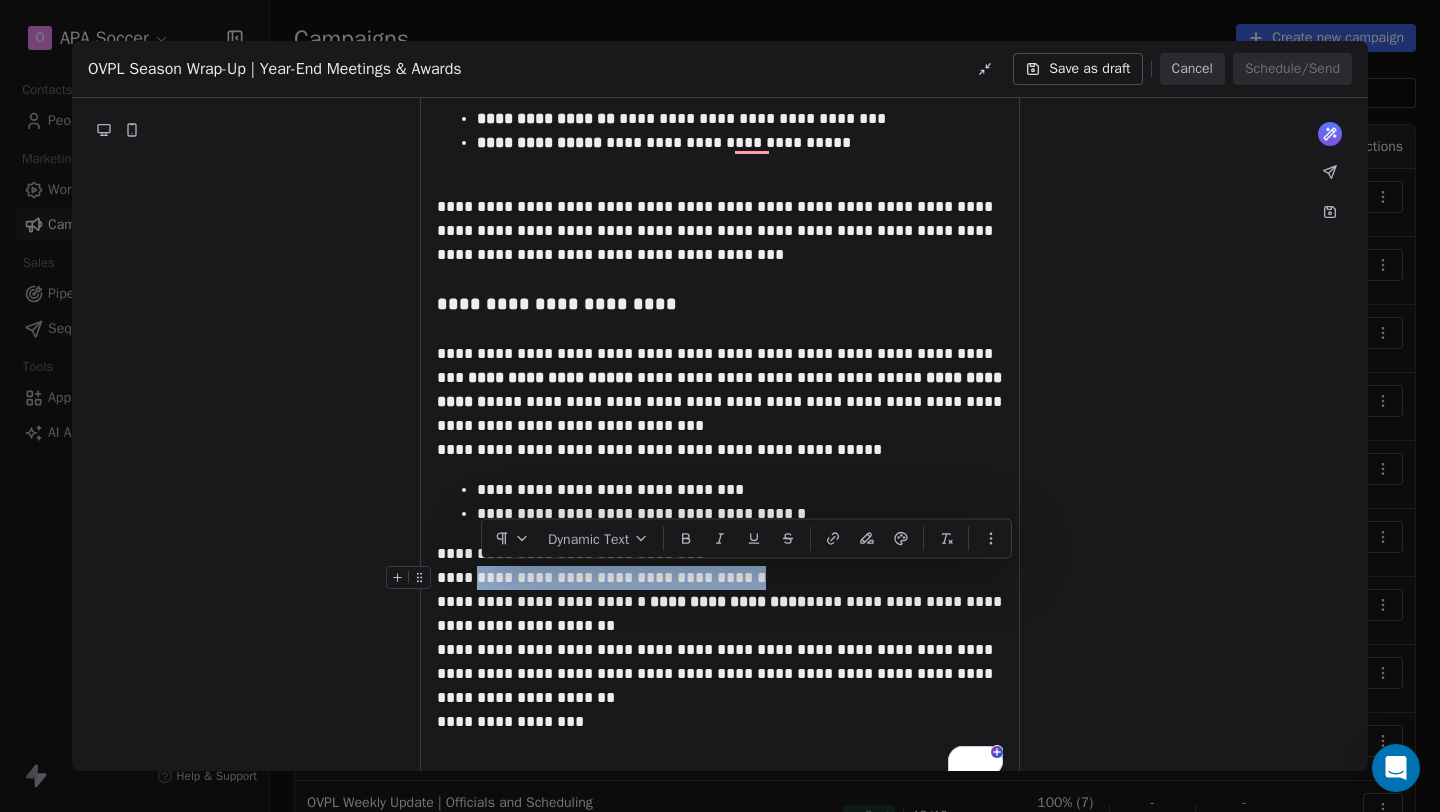 drag, startPoint x: 769, startPoint y: 578, endPoint x: 477, endPoint y: 569, distance: 292.13867 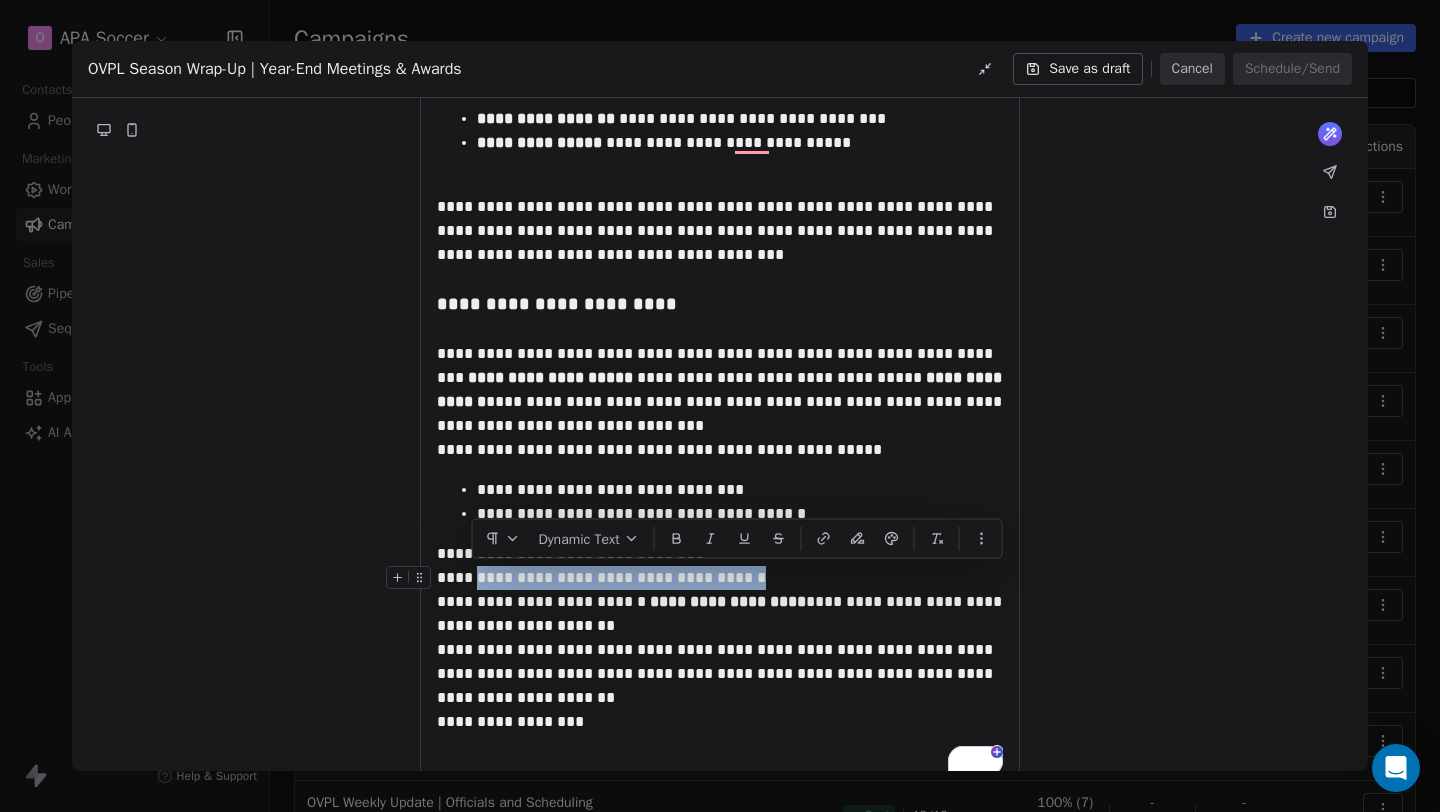click on "**********" at bounding box center (720, 578) 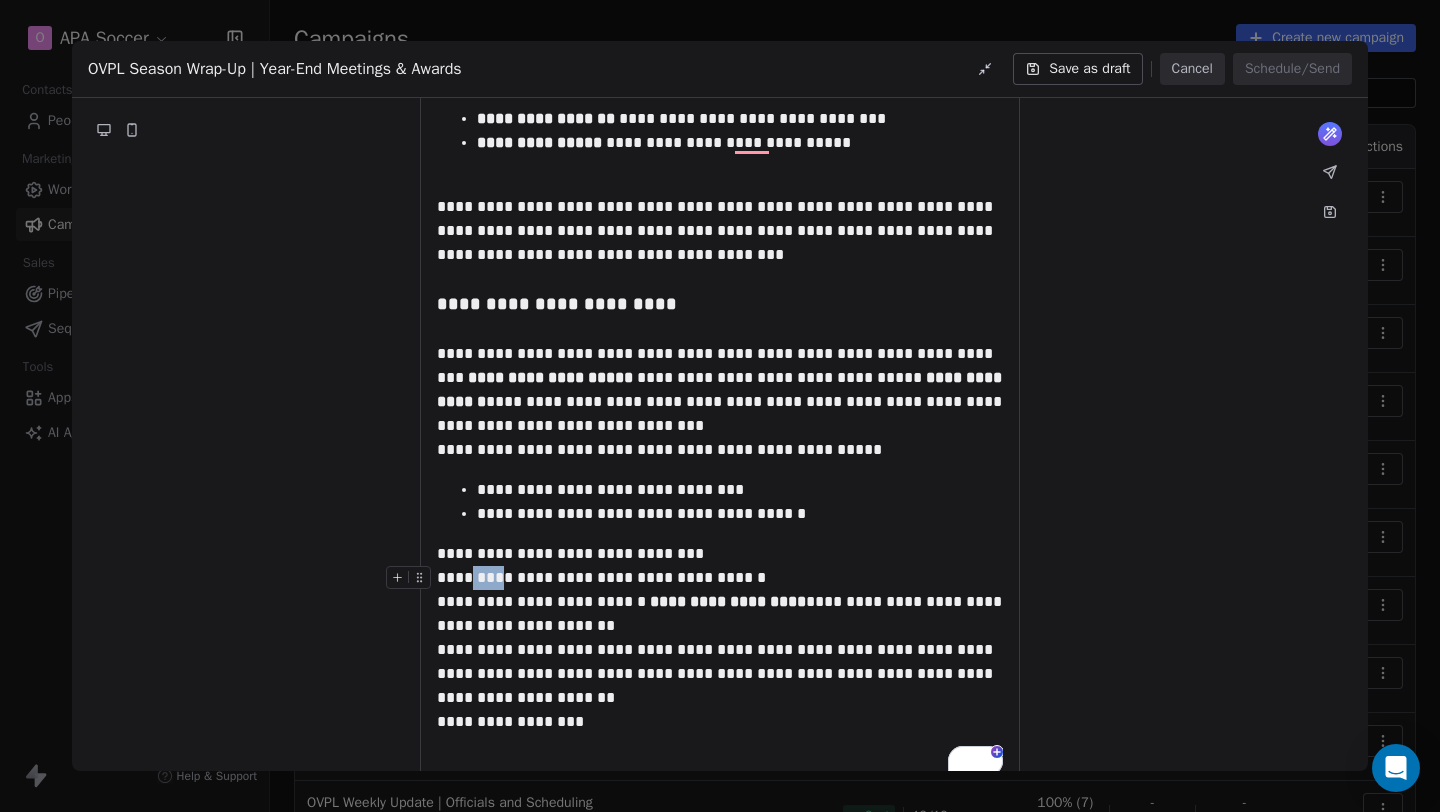 click on "**********" at bounding box center [720, 578] 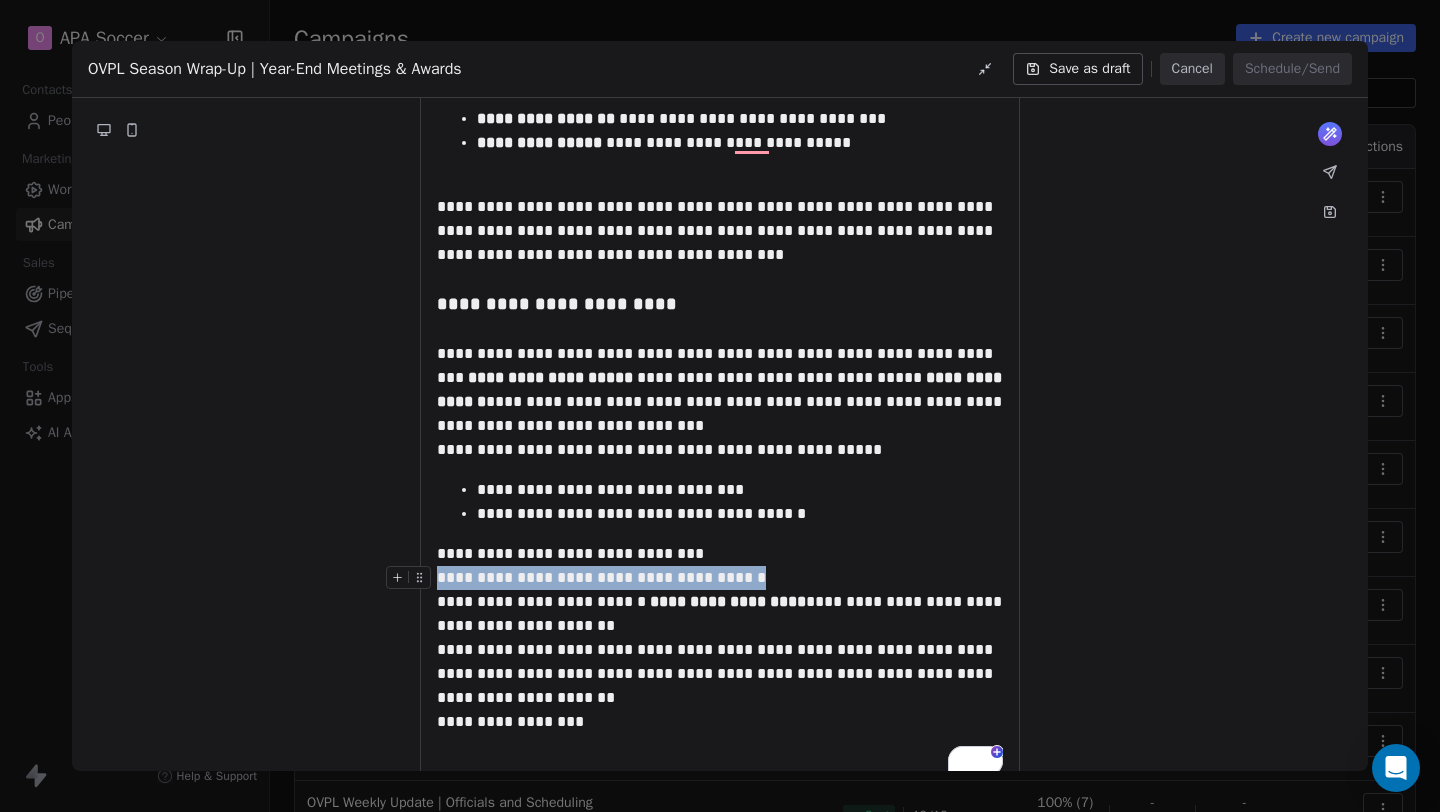 click on "**********" at bounding box center (720, 578) 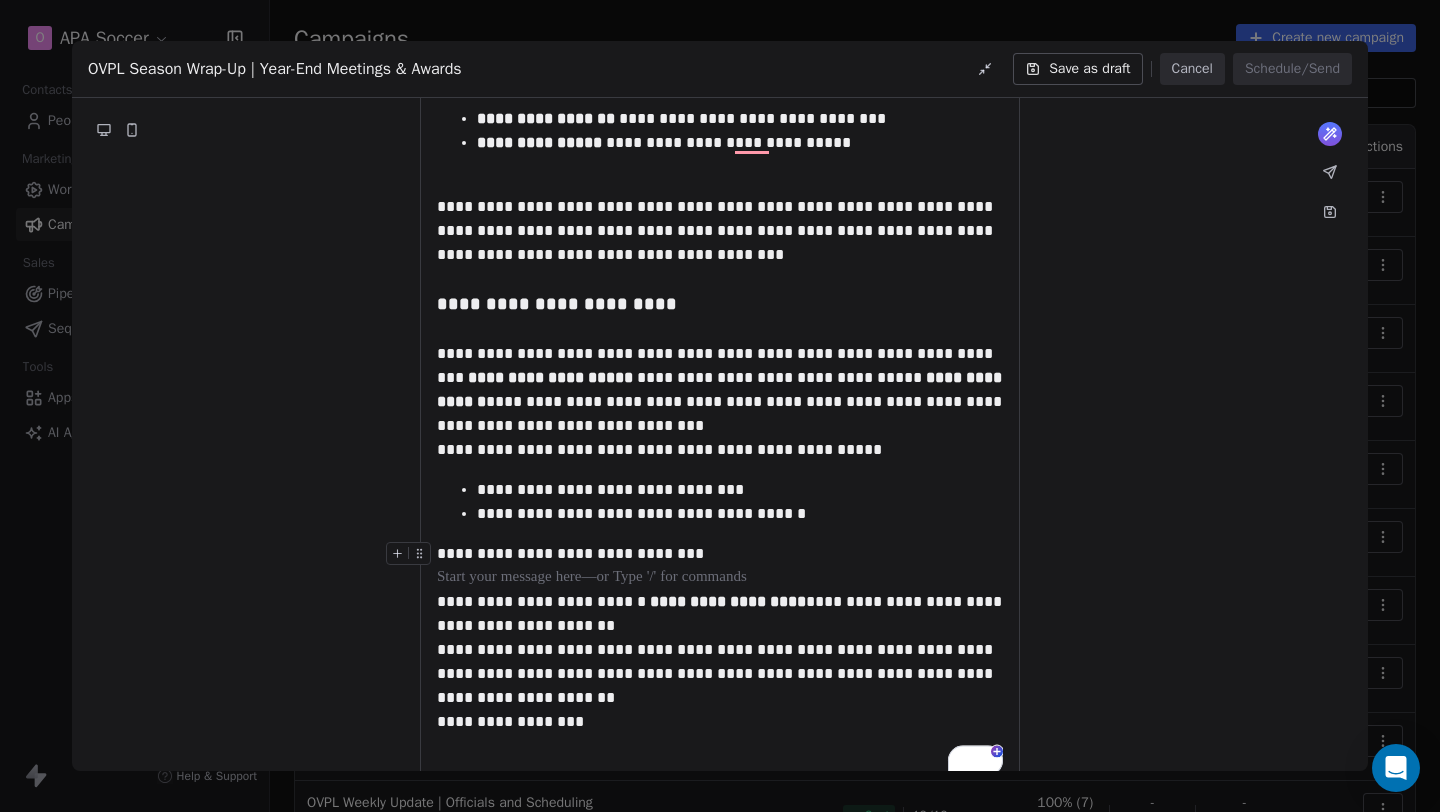 click on "**********" at bounding box center [720, 554] 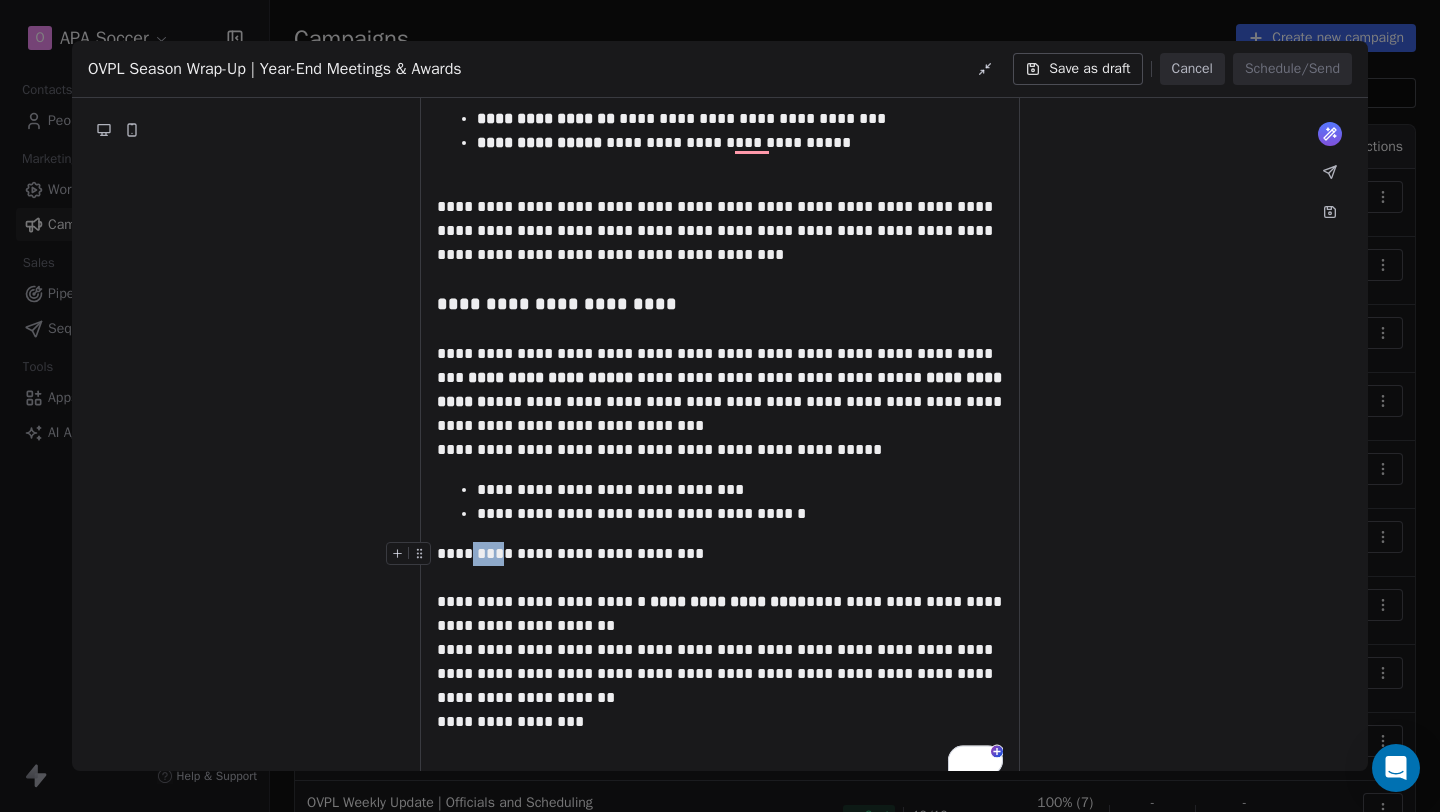 click on "**********" at bounding box center [720, 554] 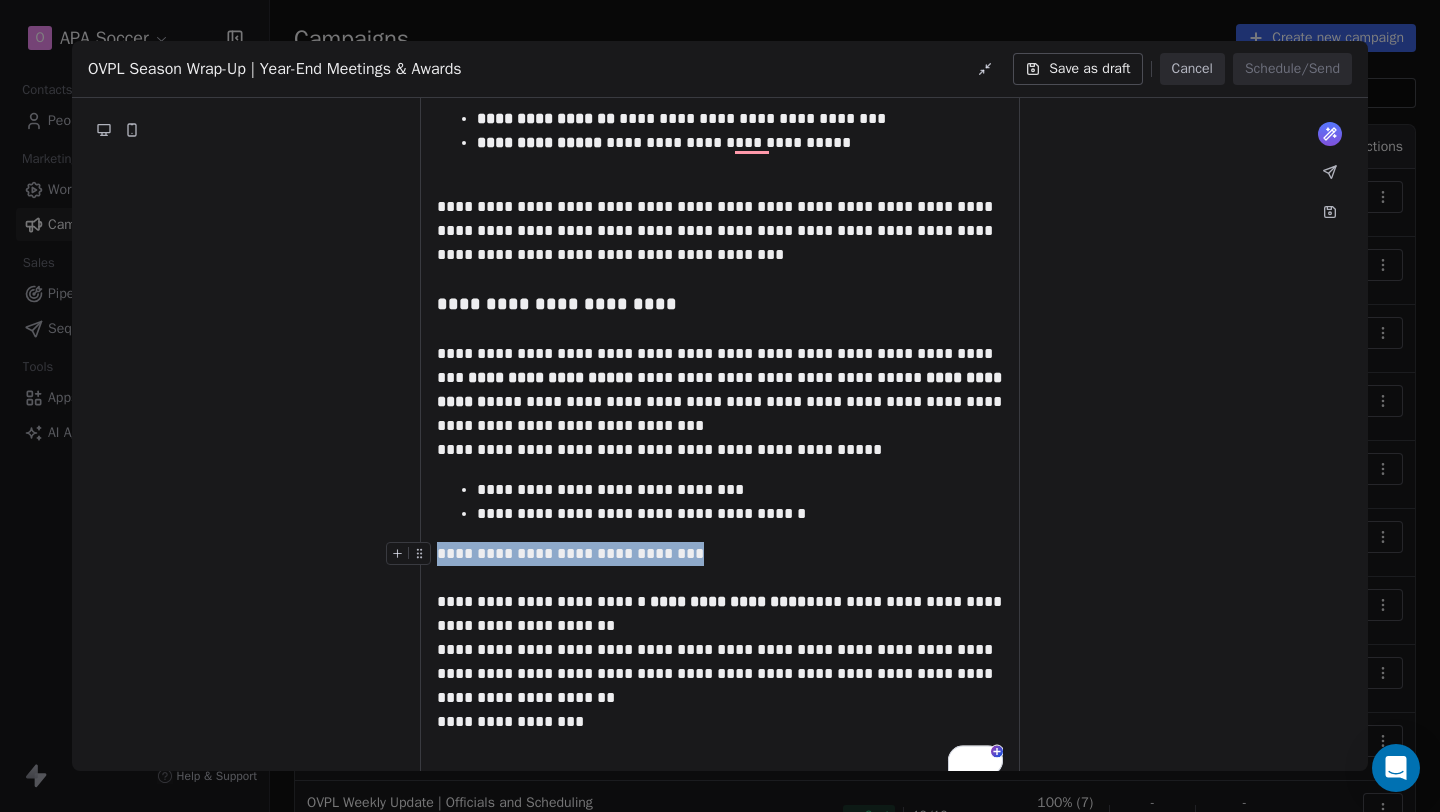 click on "**********" at bounding box center [720, 554] 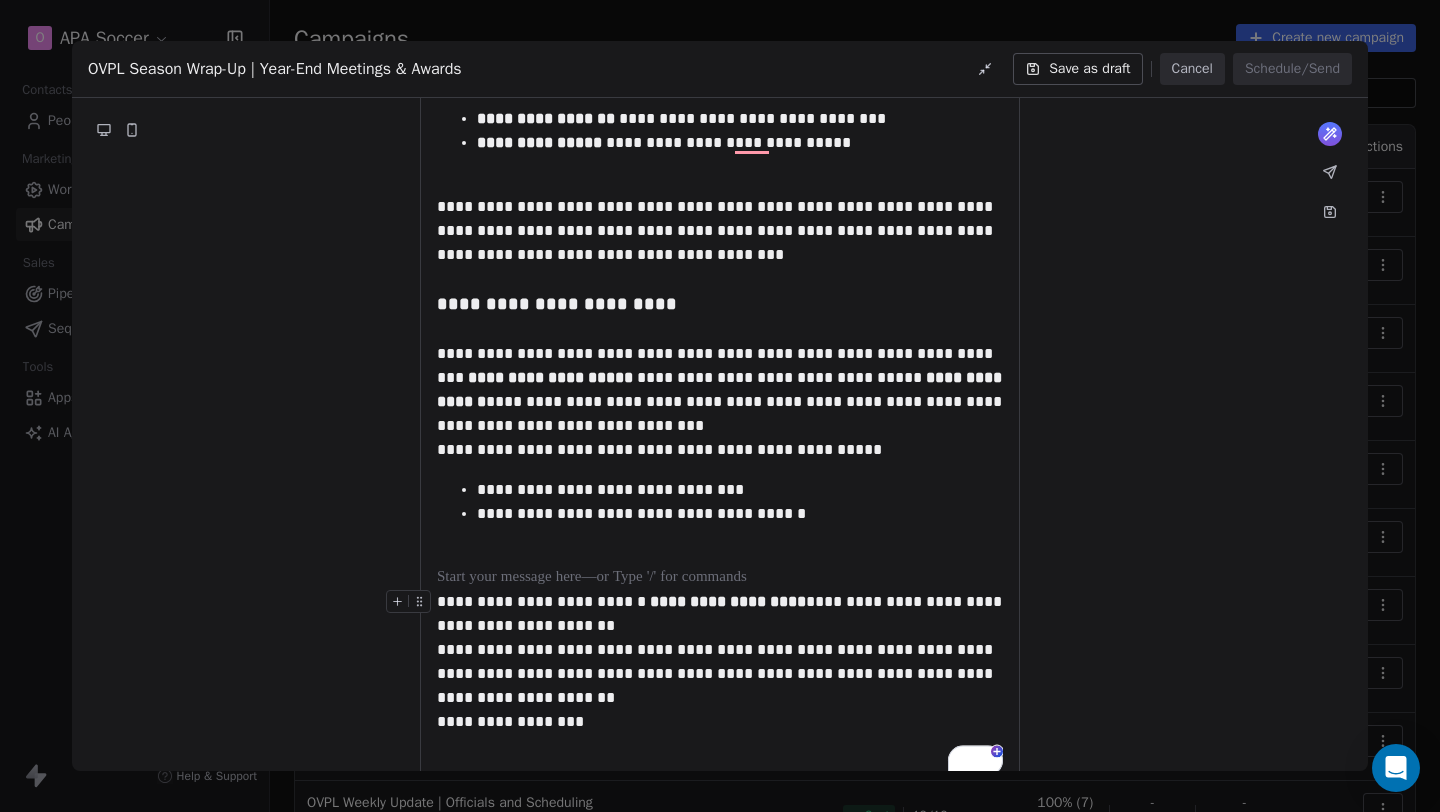 click at bounding box center [720, 578] 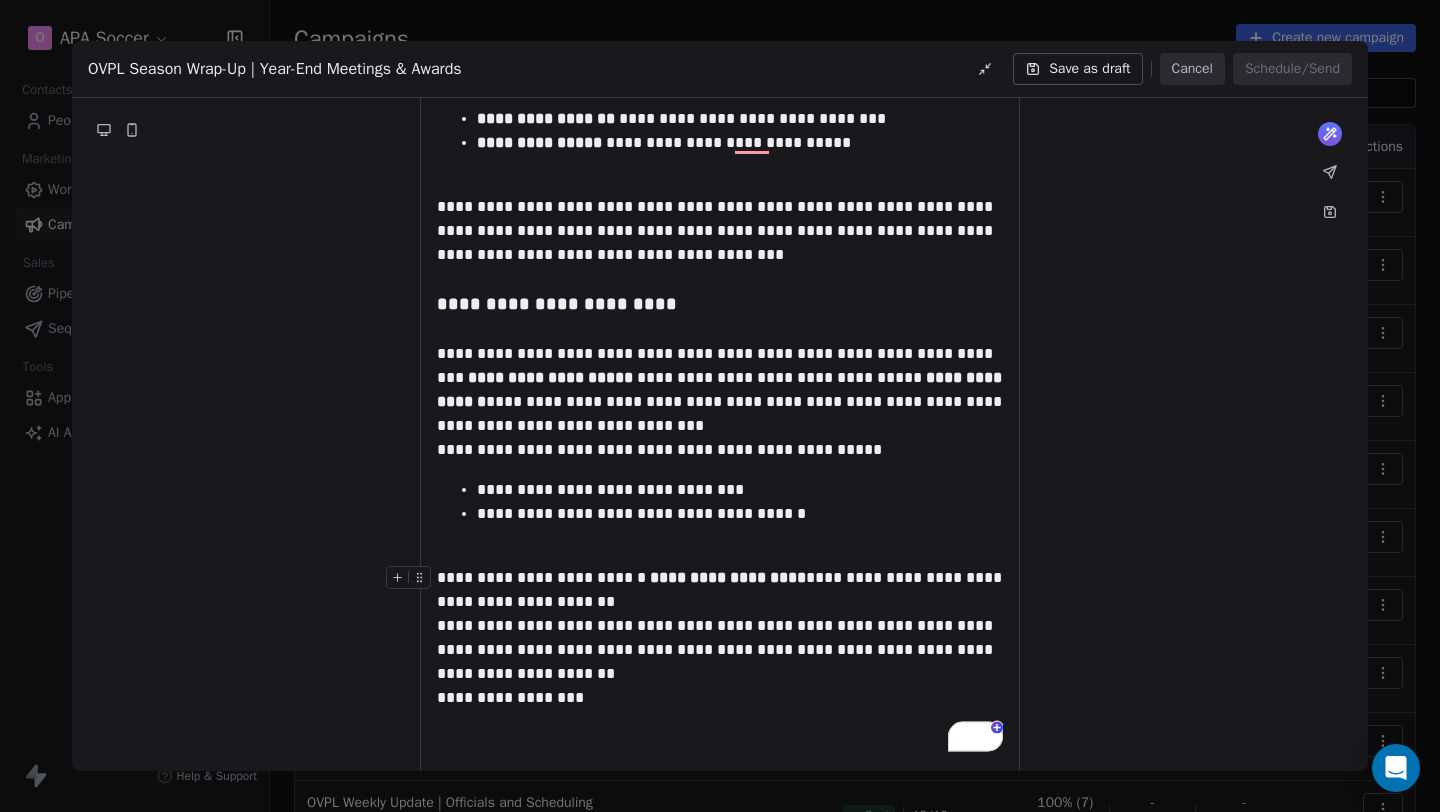 click on "**********" at bounding box center [720, 590] 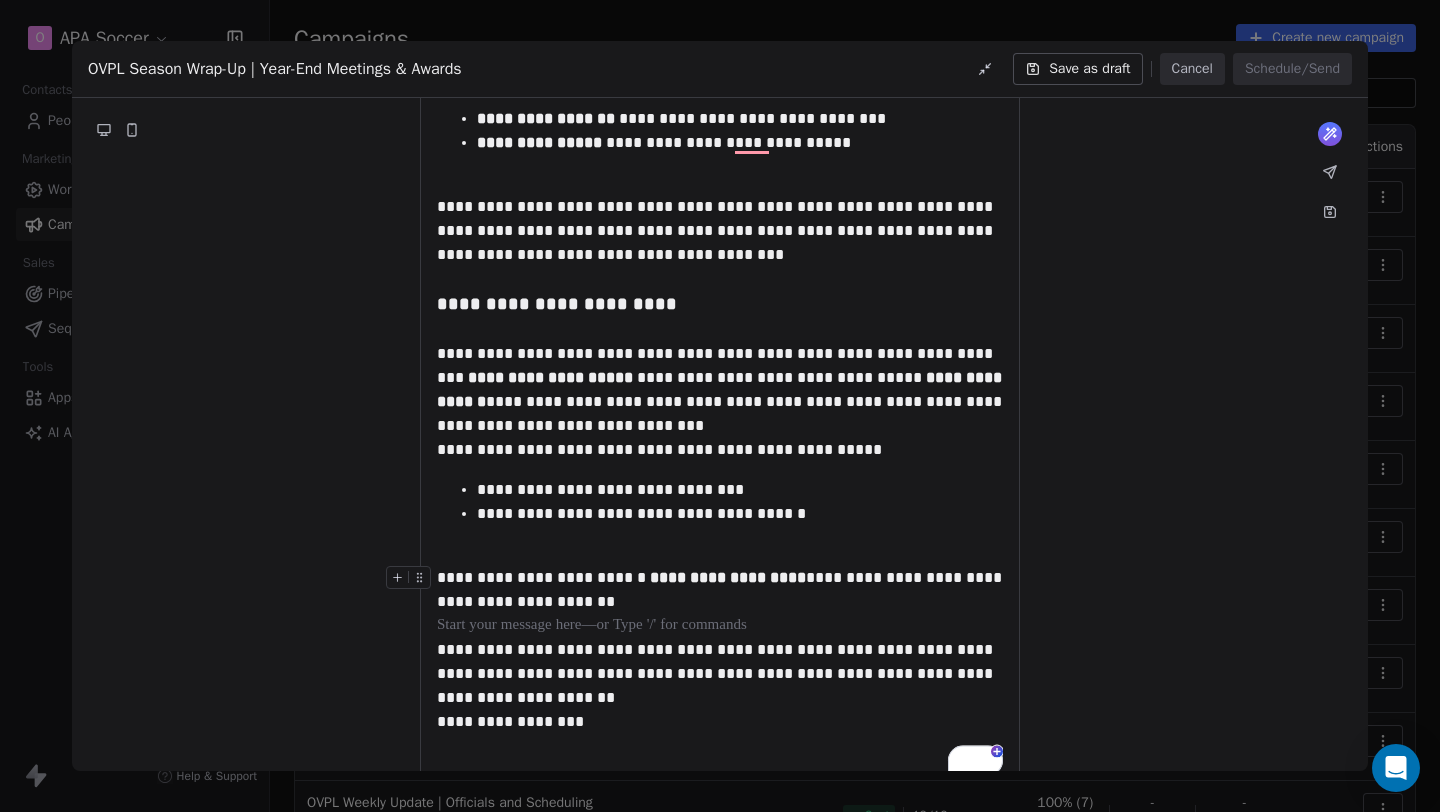 click on "**********" at bounding box center (728, 577) 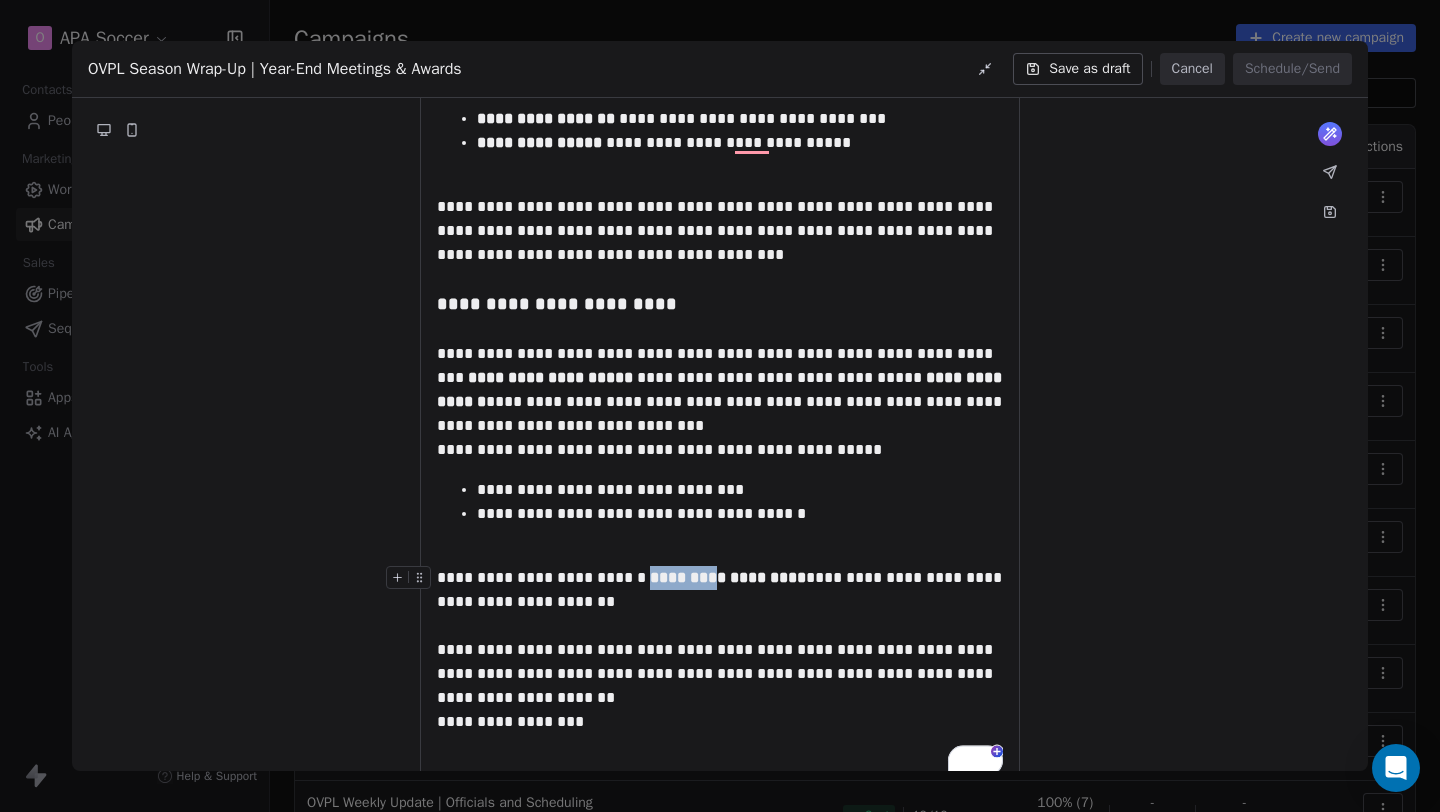click on "**********" at bounding box center (728, 577) 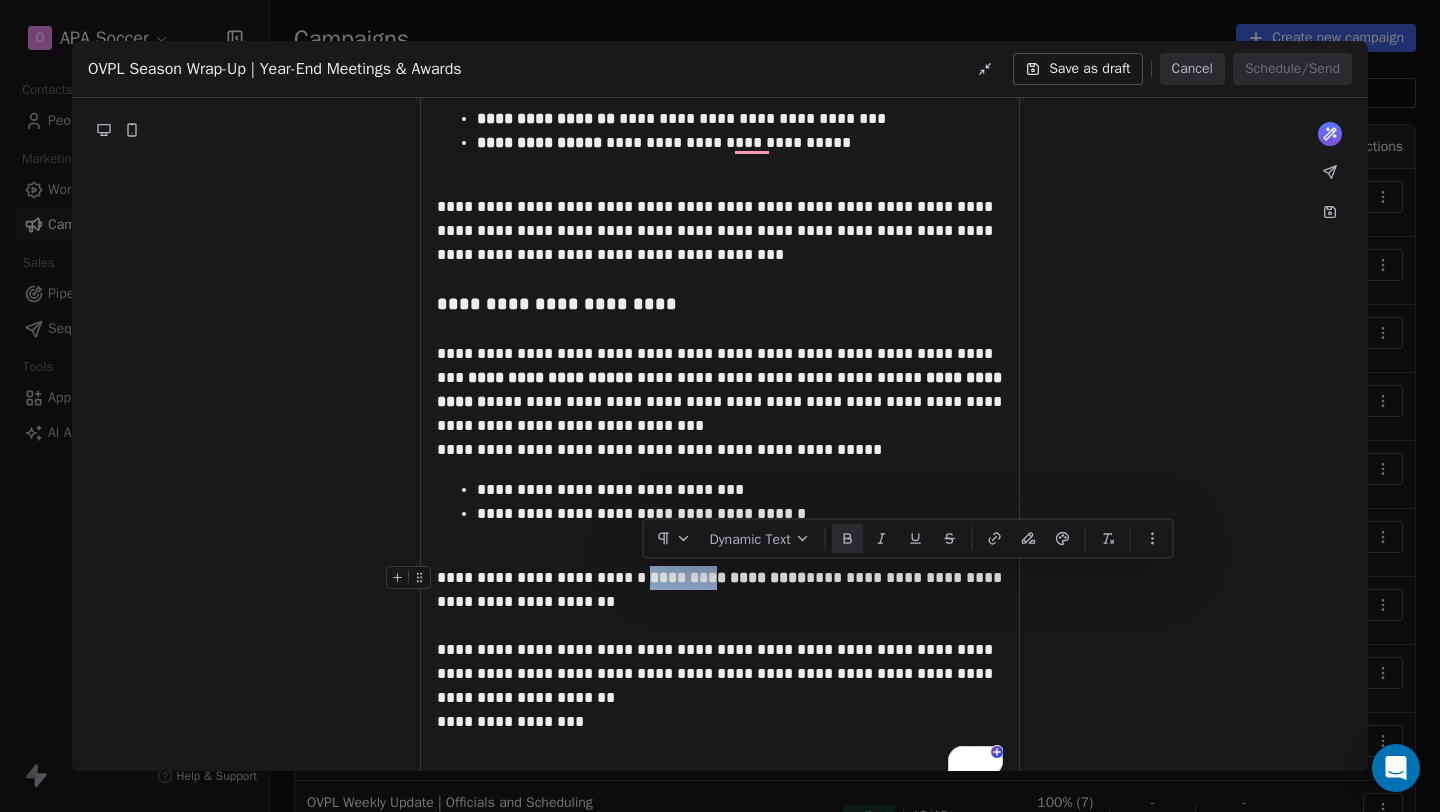 click on "**********" at bounding box center [728, 577] 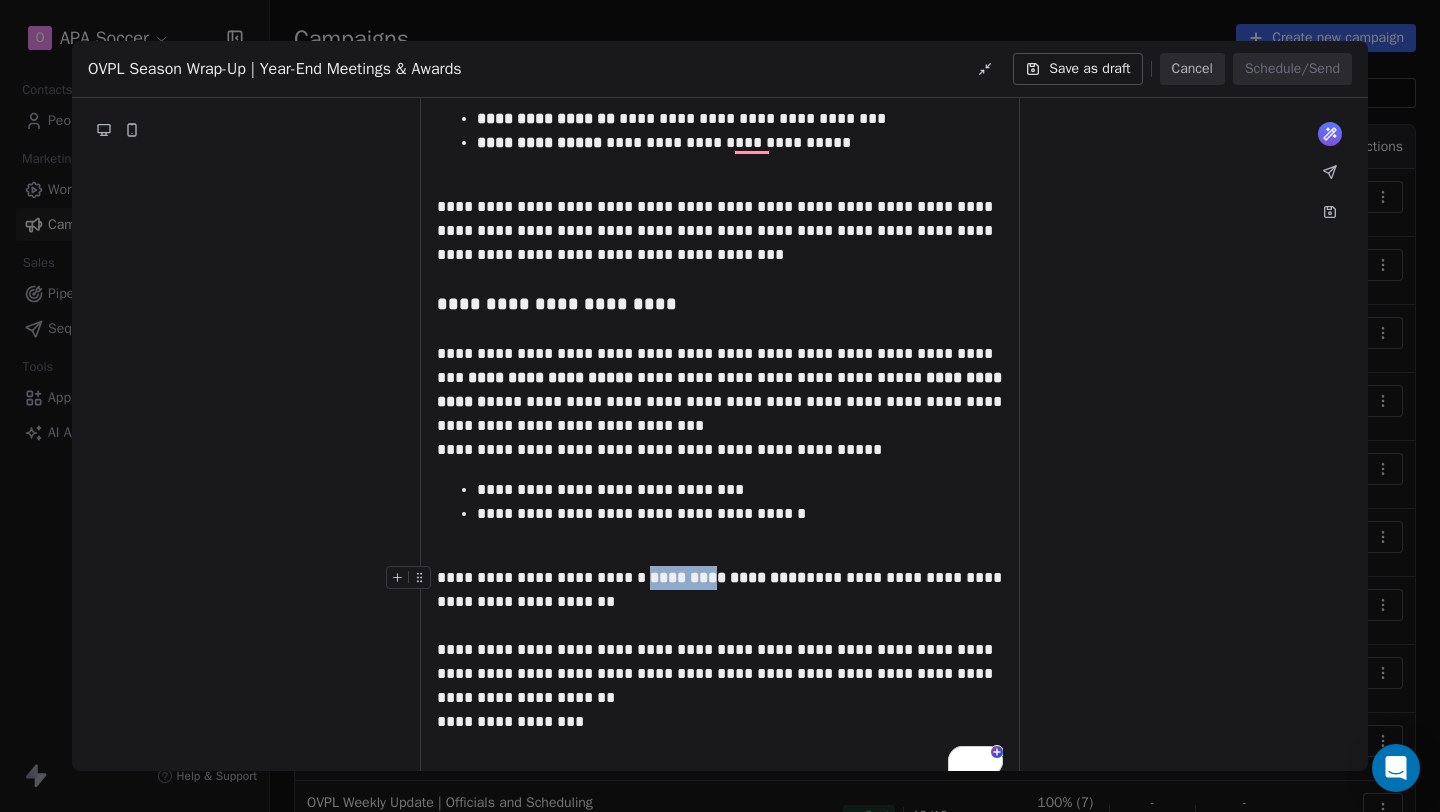 click on "**********" at bounding box center (728, 577) 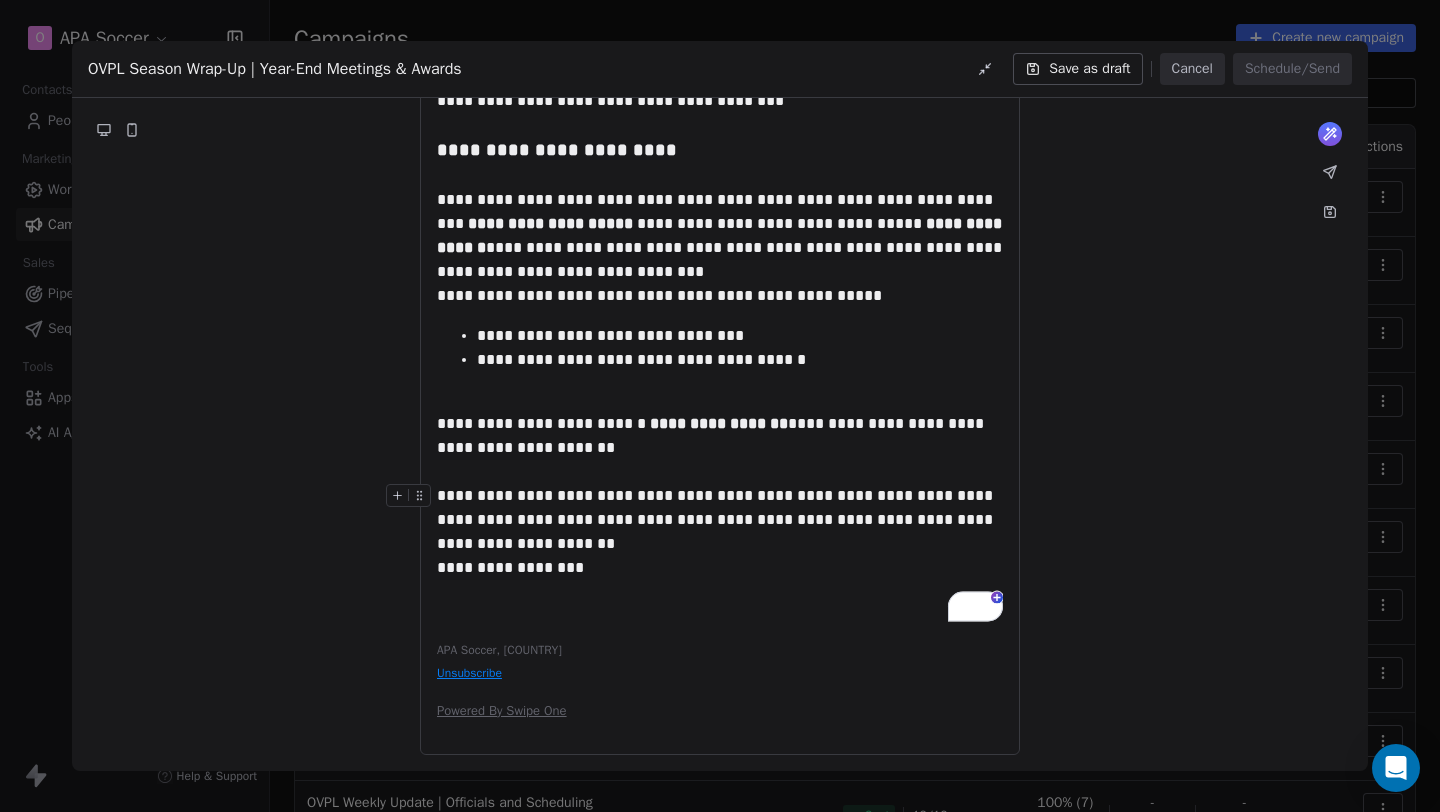 click on "**********" at bounding box center [720, 520] 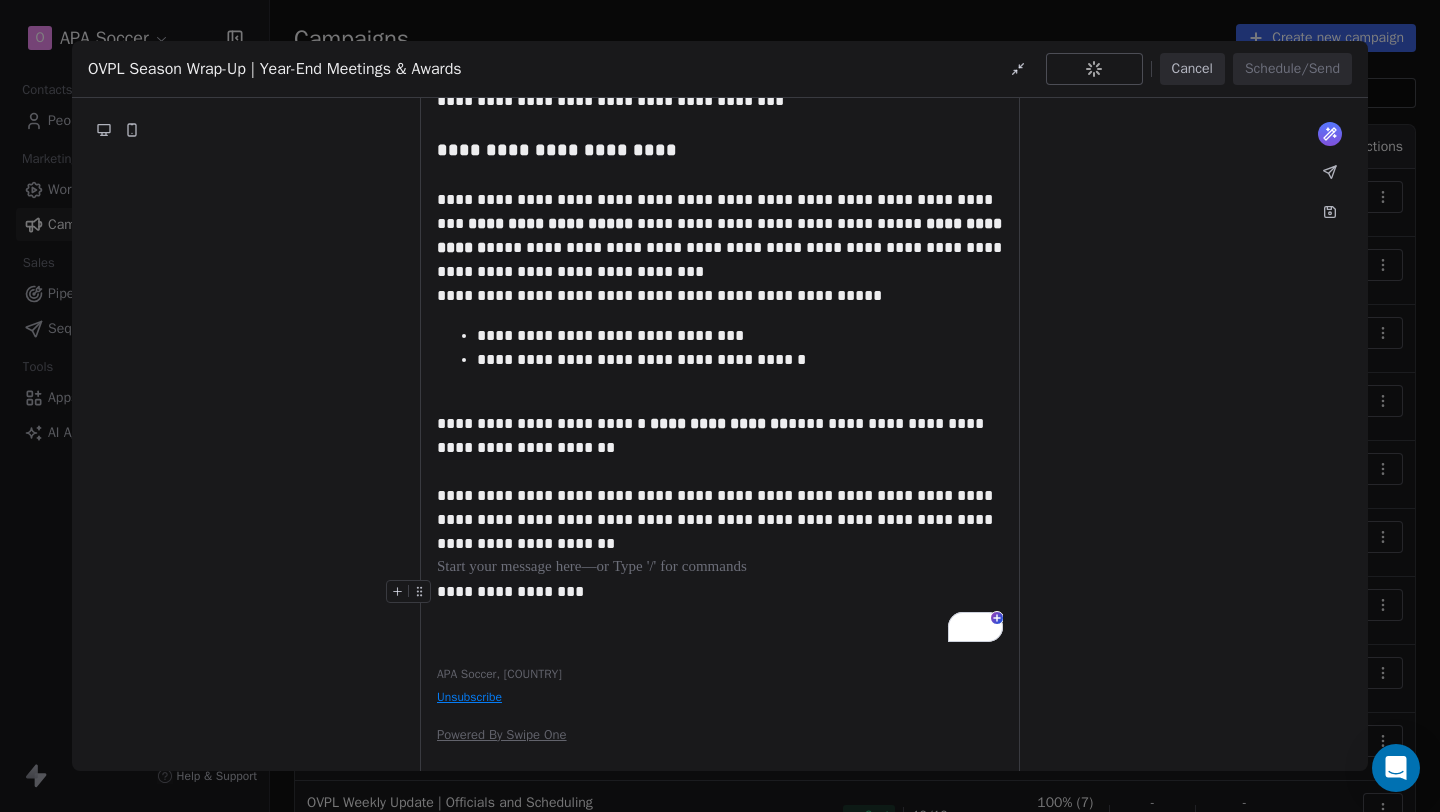click on "**********" at bounding box center (720, -100) 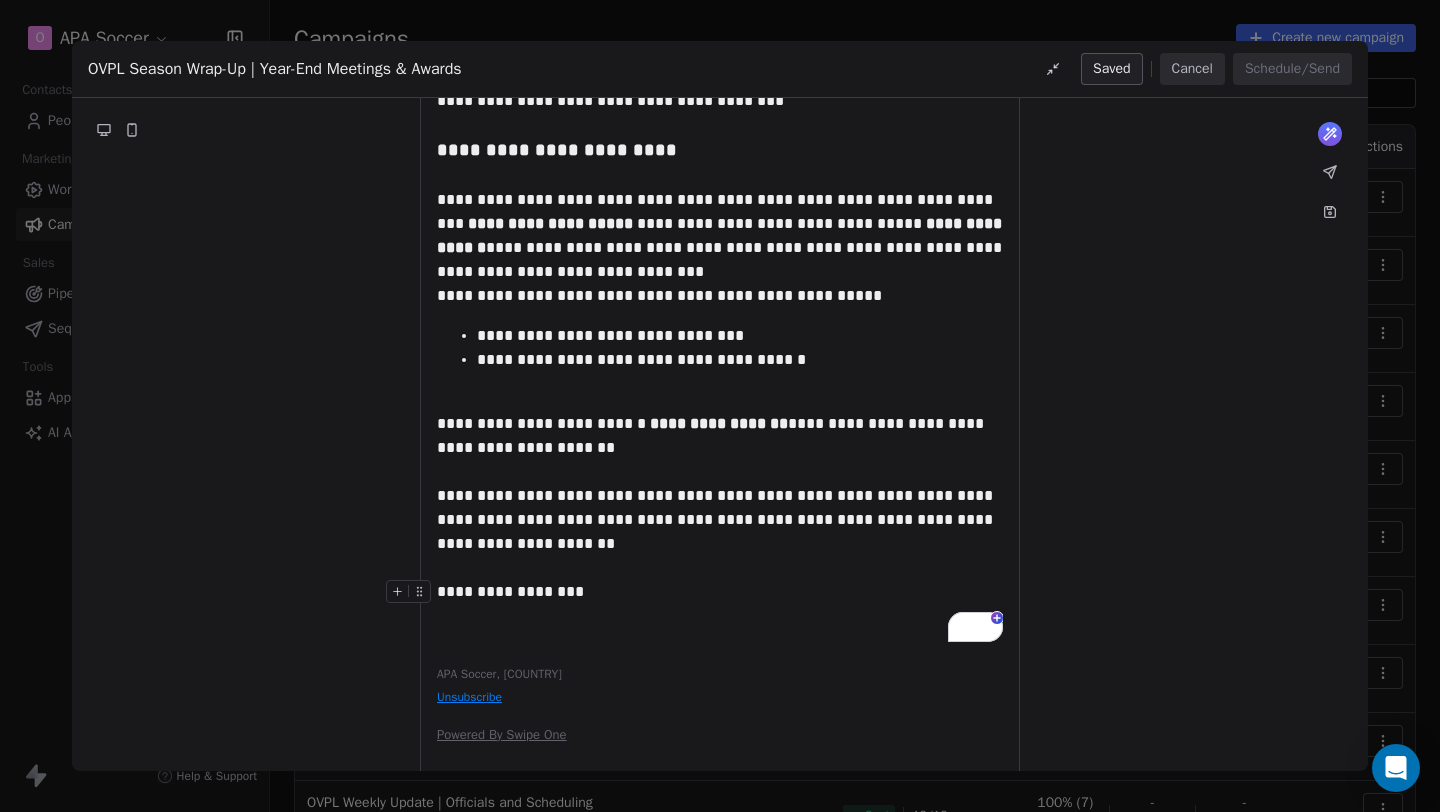 click on "**********" at bounding box center [720, -100] 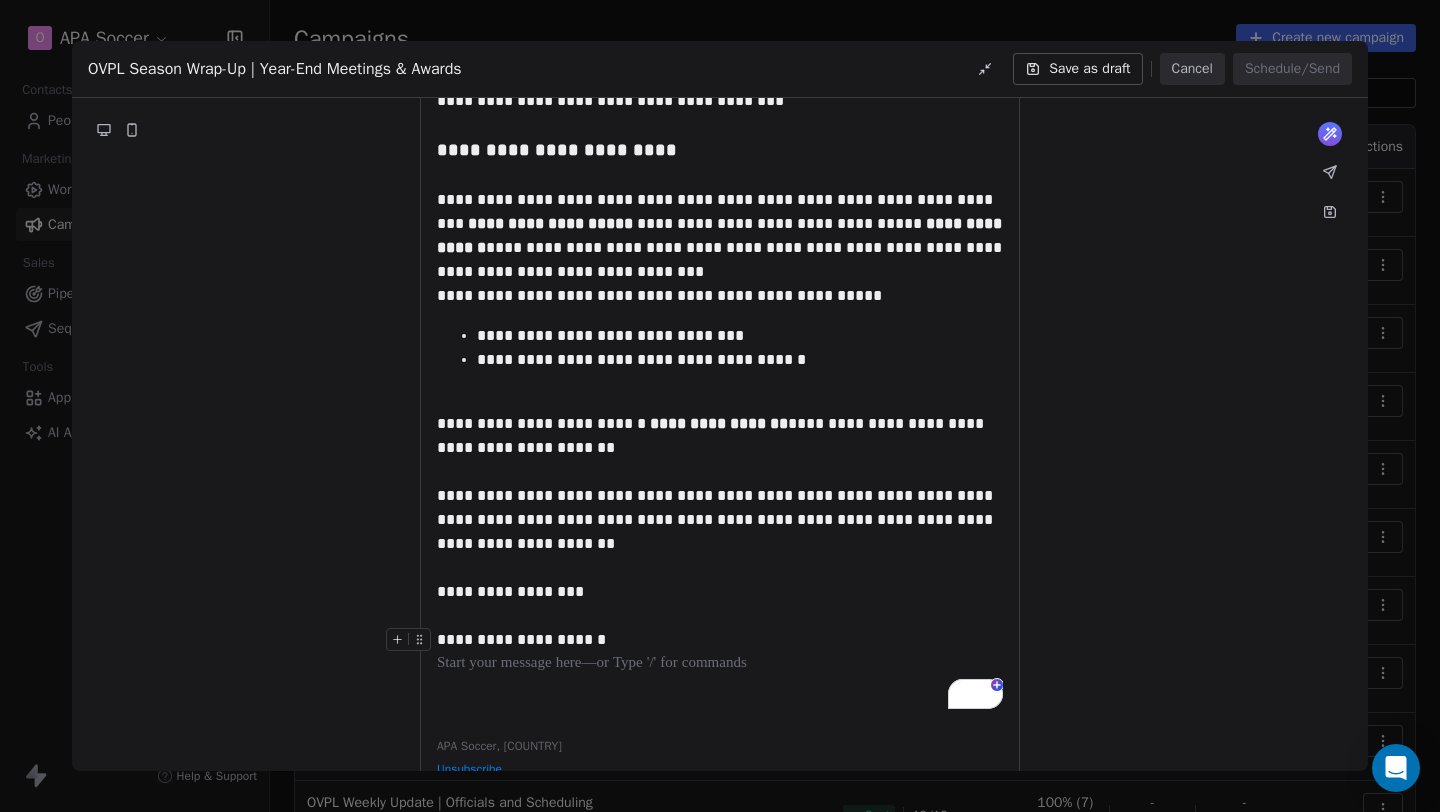click on "**********" at bounding box center [720, 640] 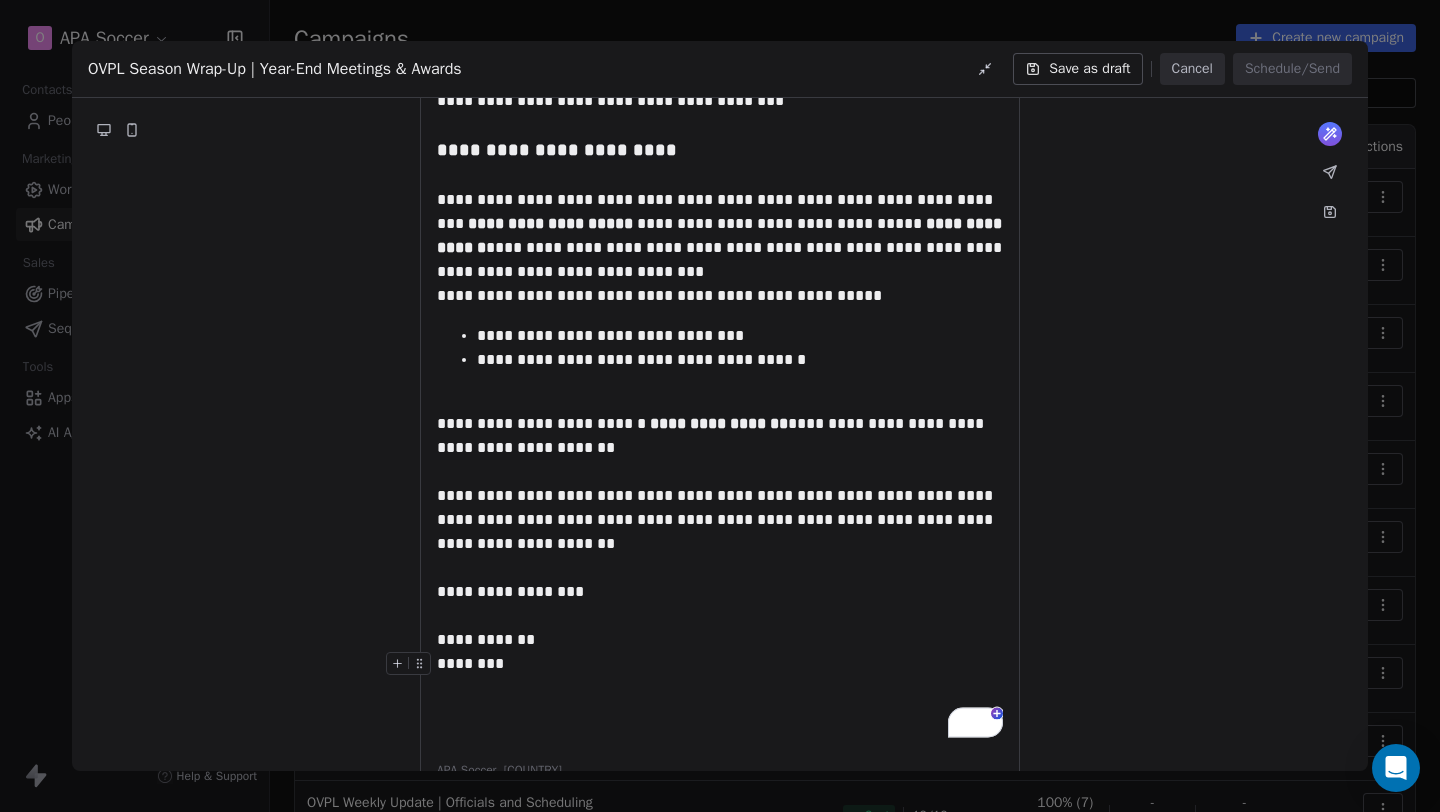 click on "********" at bounding box center [720, 664] 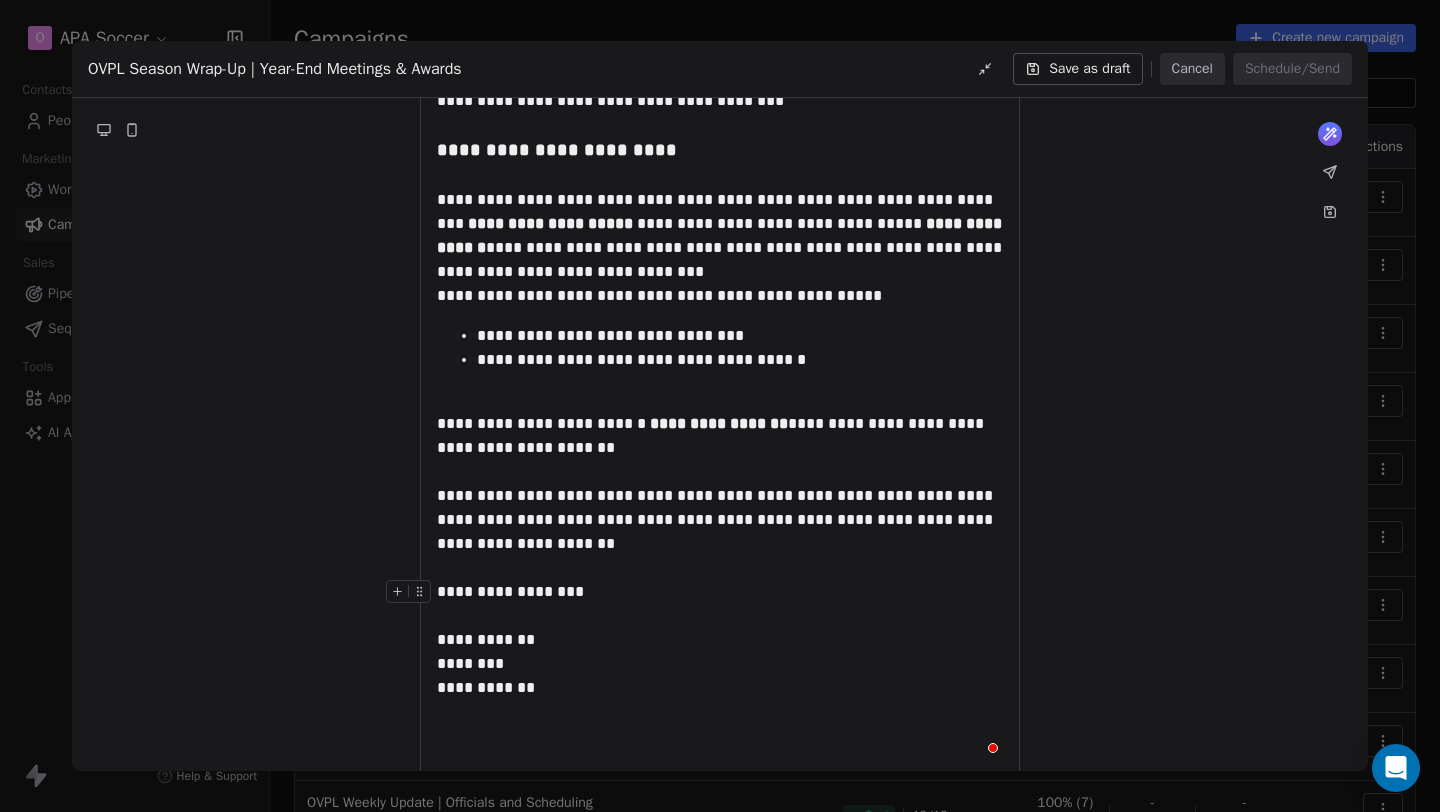 click on "**********" at bounding box center [720, 592] 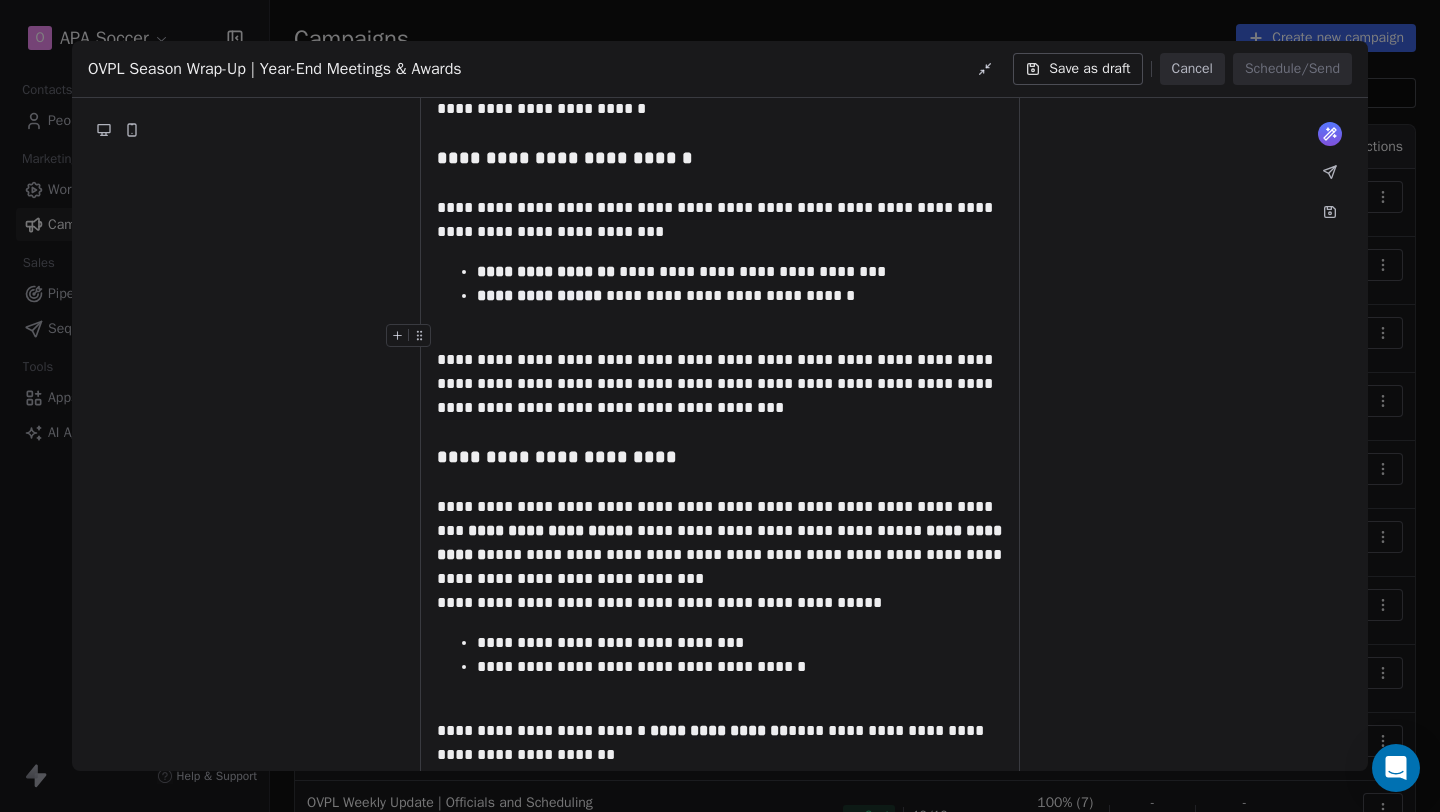 click at bounding box center (720, 336) 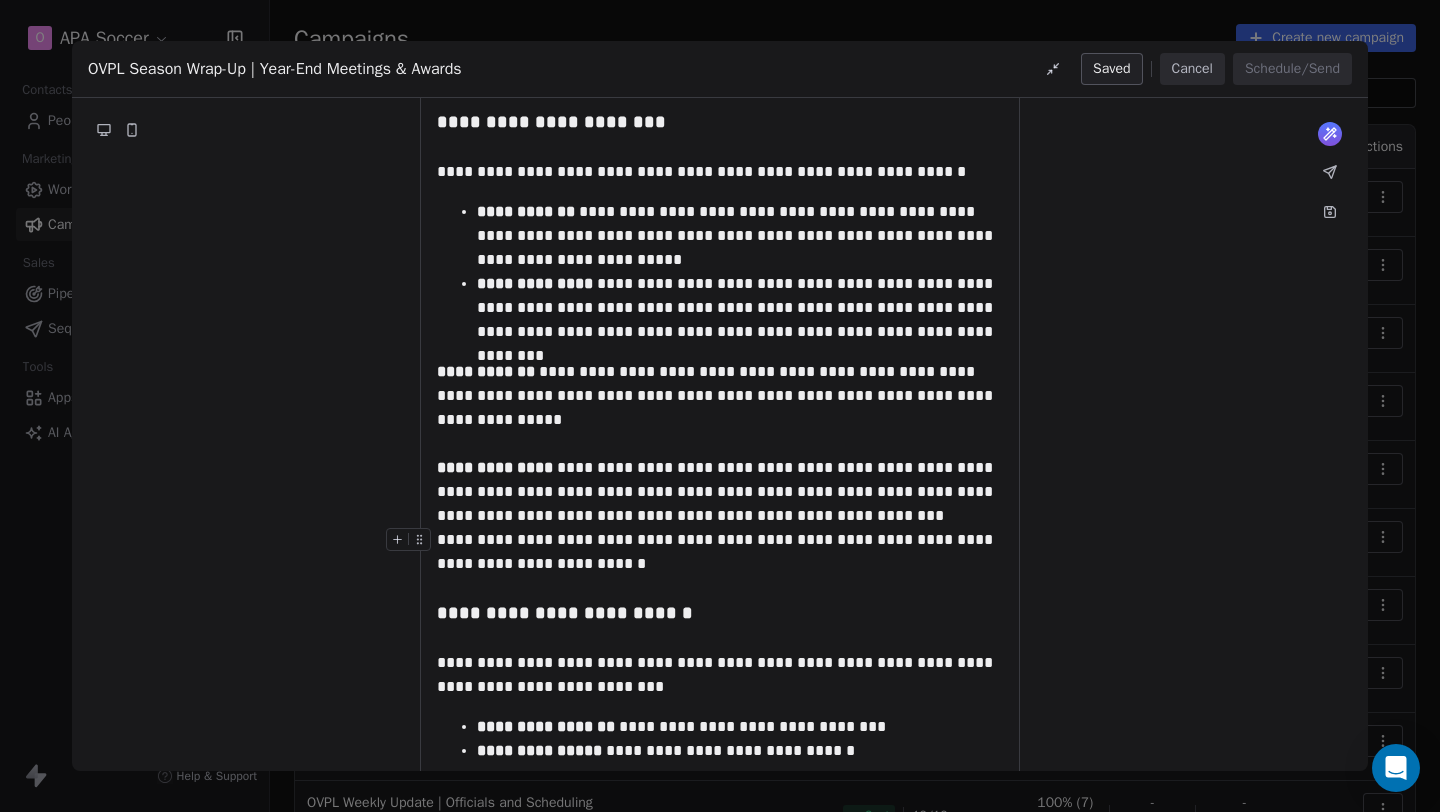 click on "**********" at bounding box center (720, 552) 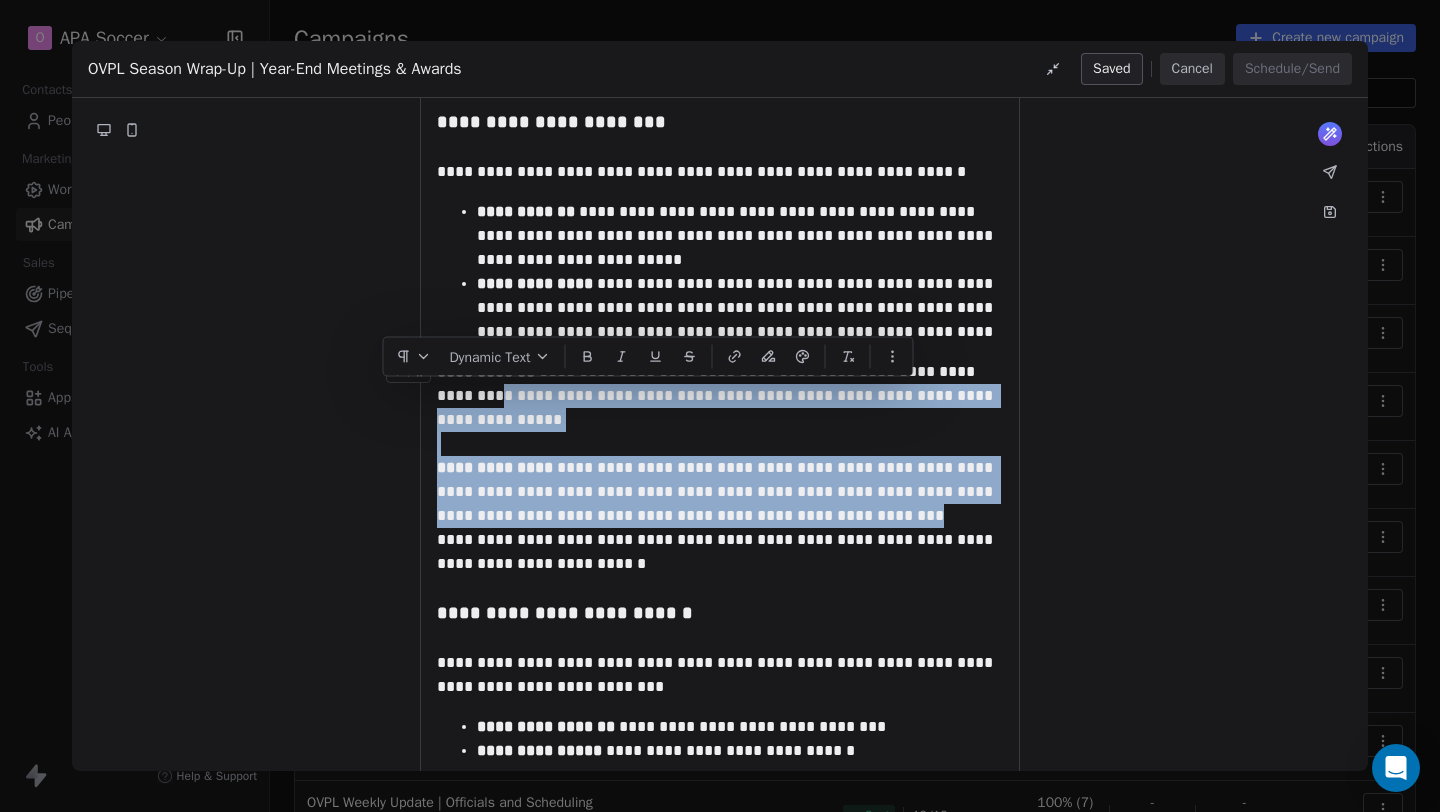 drag, startPoint x: 920, startPoint y: 506, endPoint x: 441, endPoint y: 391, distance: 492.61142 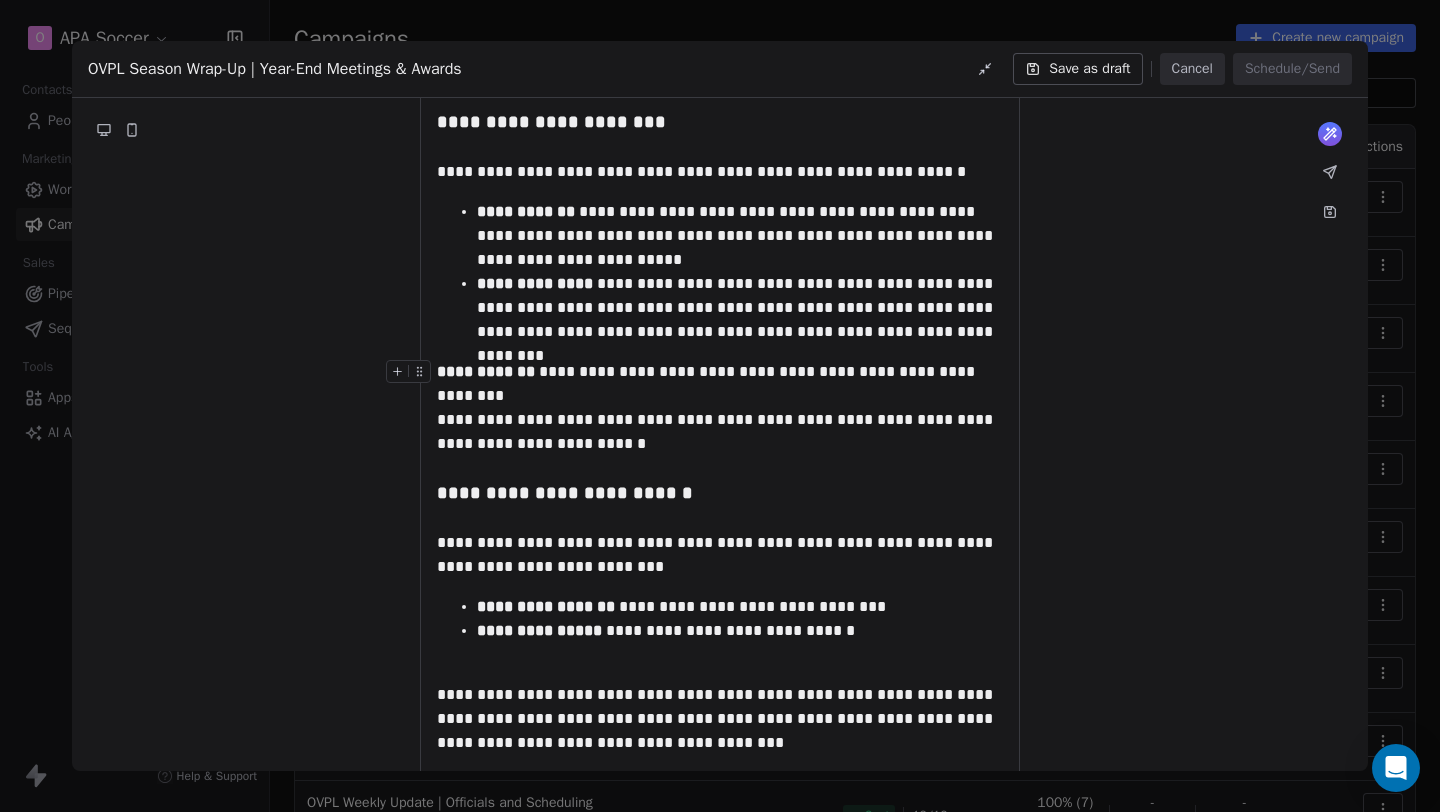 click on "**********" at bounding box center (486, 371) 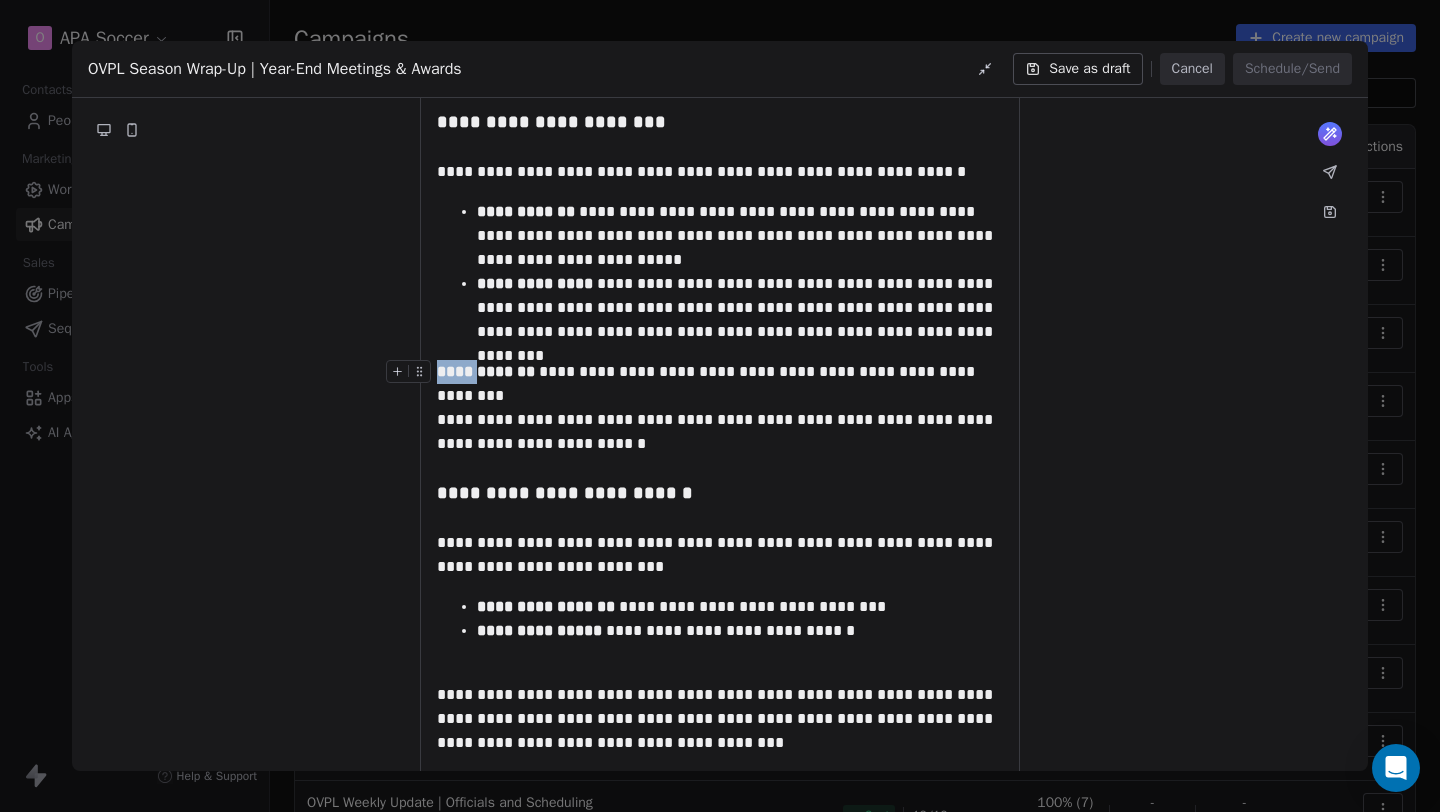 click on "**********" at bounding box center [486, 371] 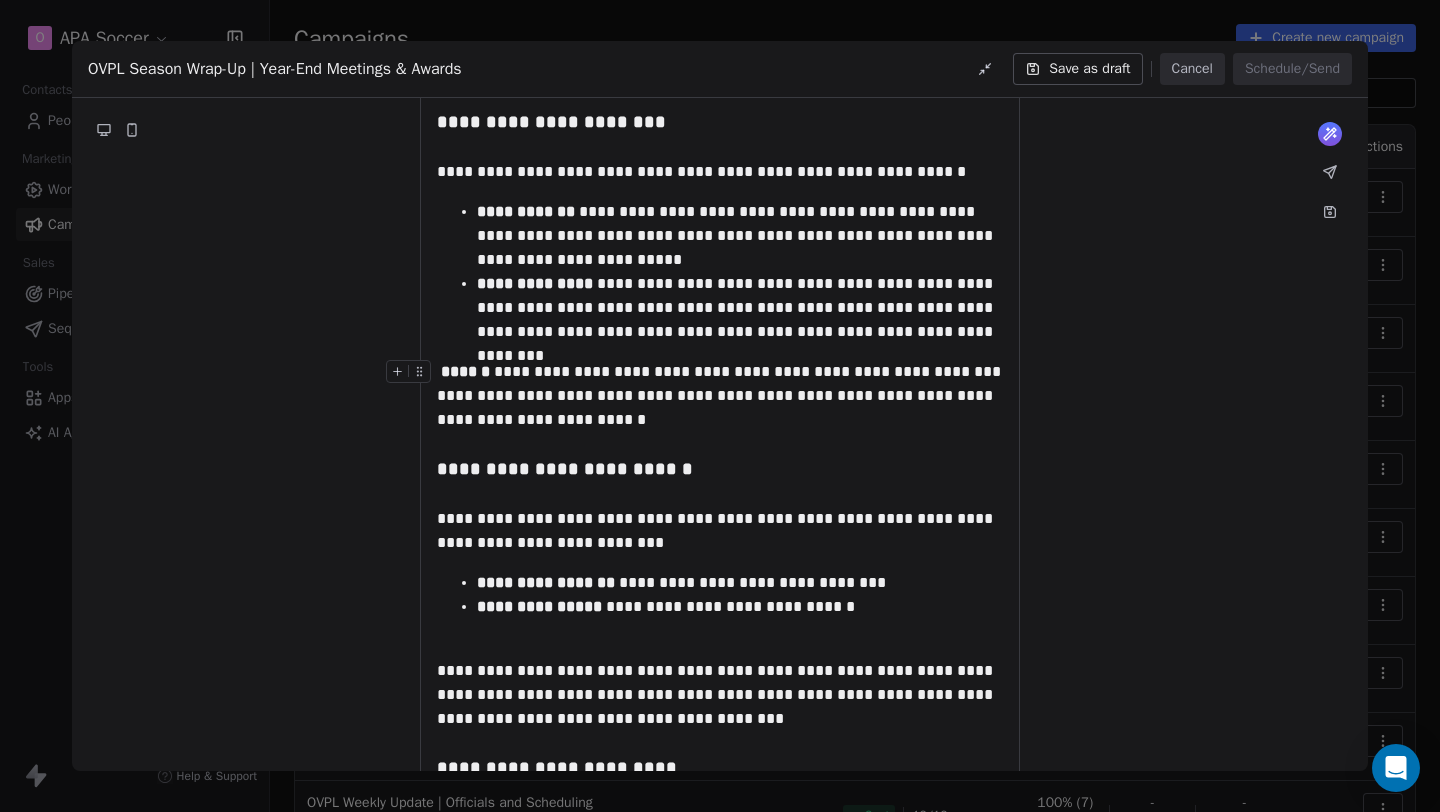click on "**********" at bounding box center [720, 372] 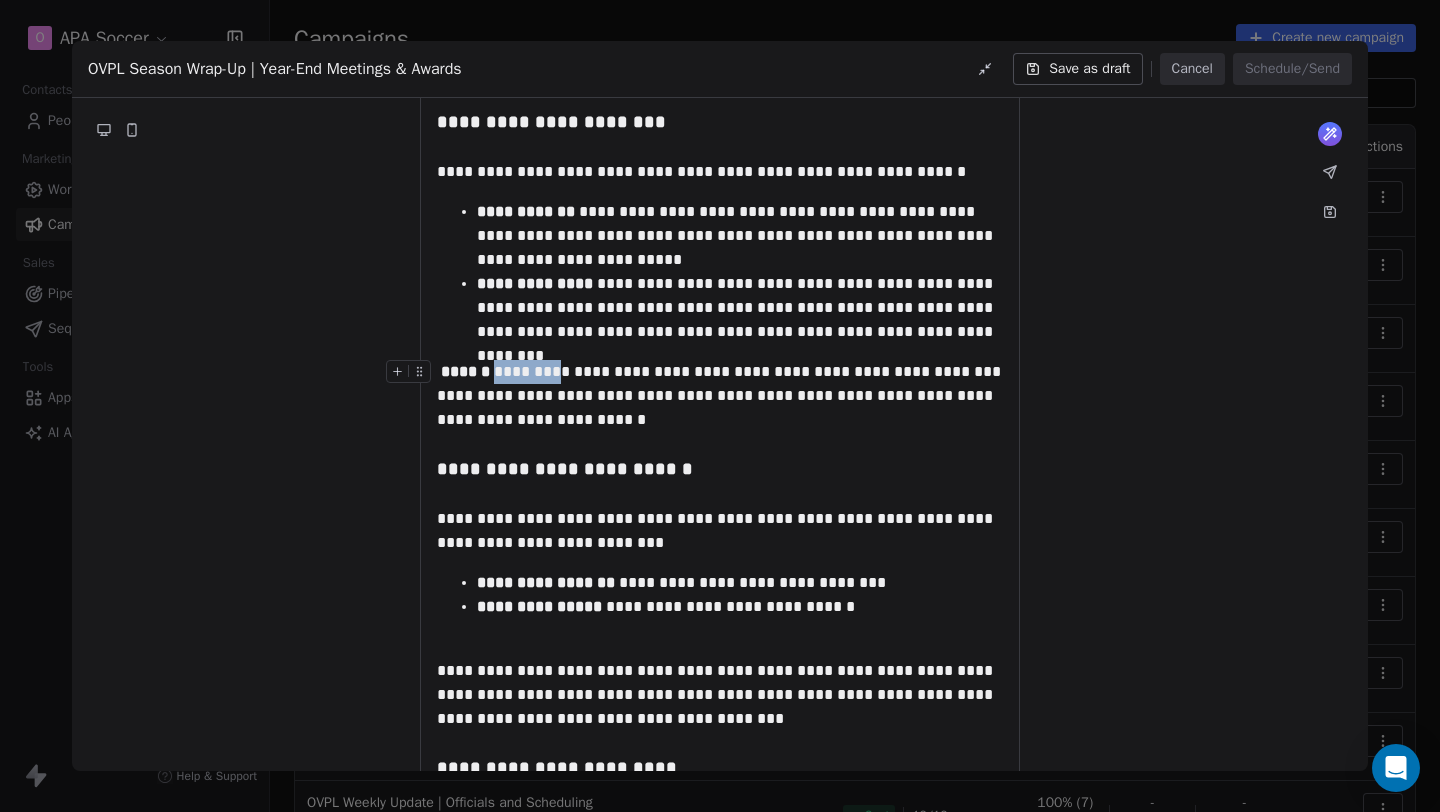 click on "**********" at bounding box center (720, 372) 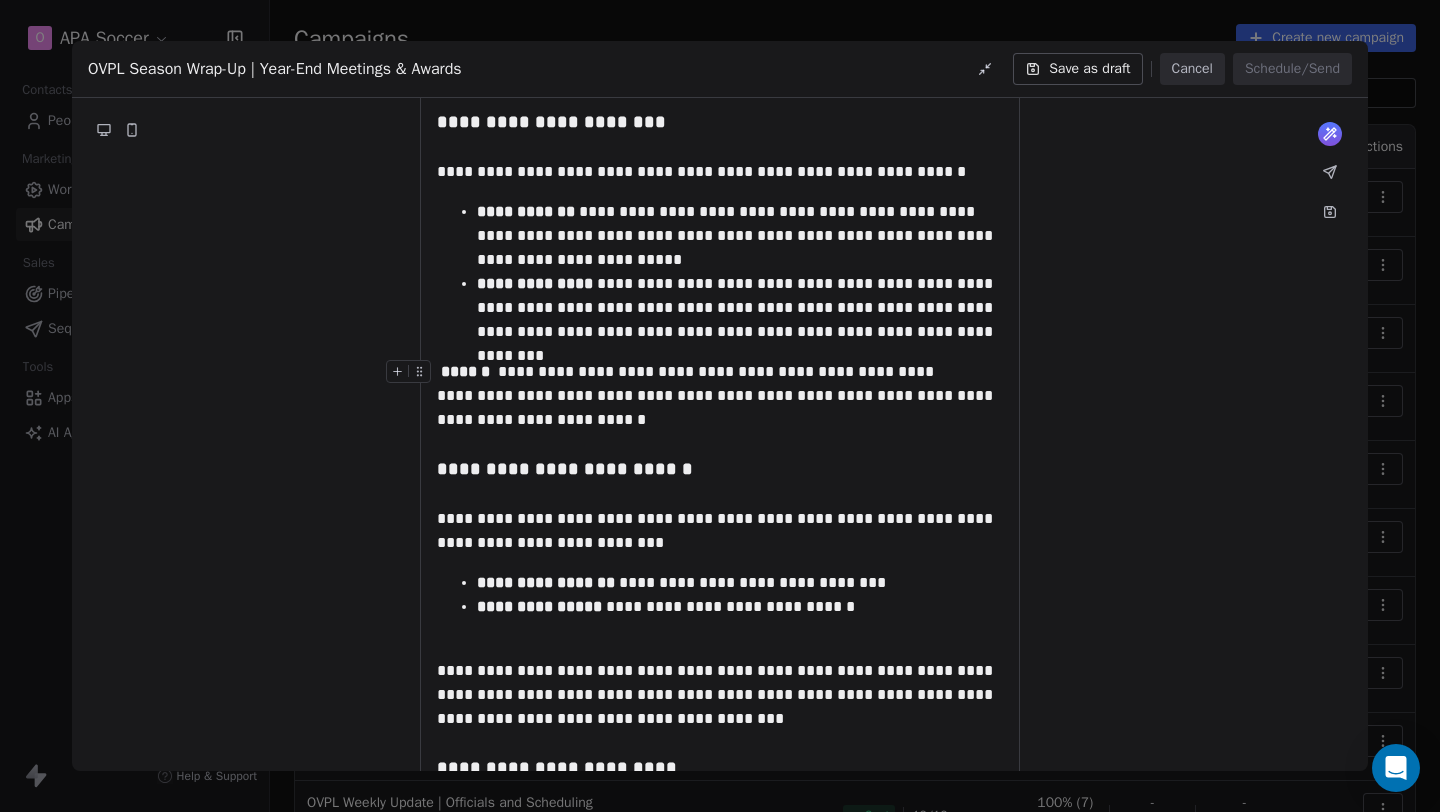 click on "**********" at bounding box center (720, 372) 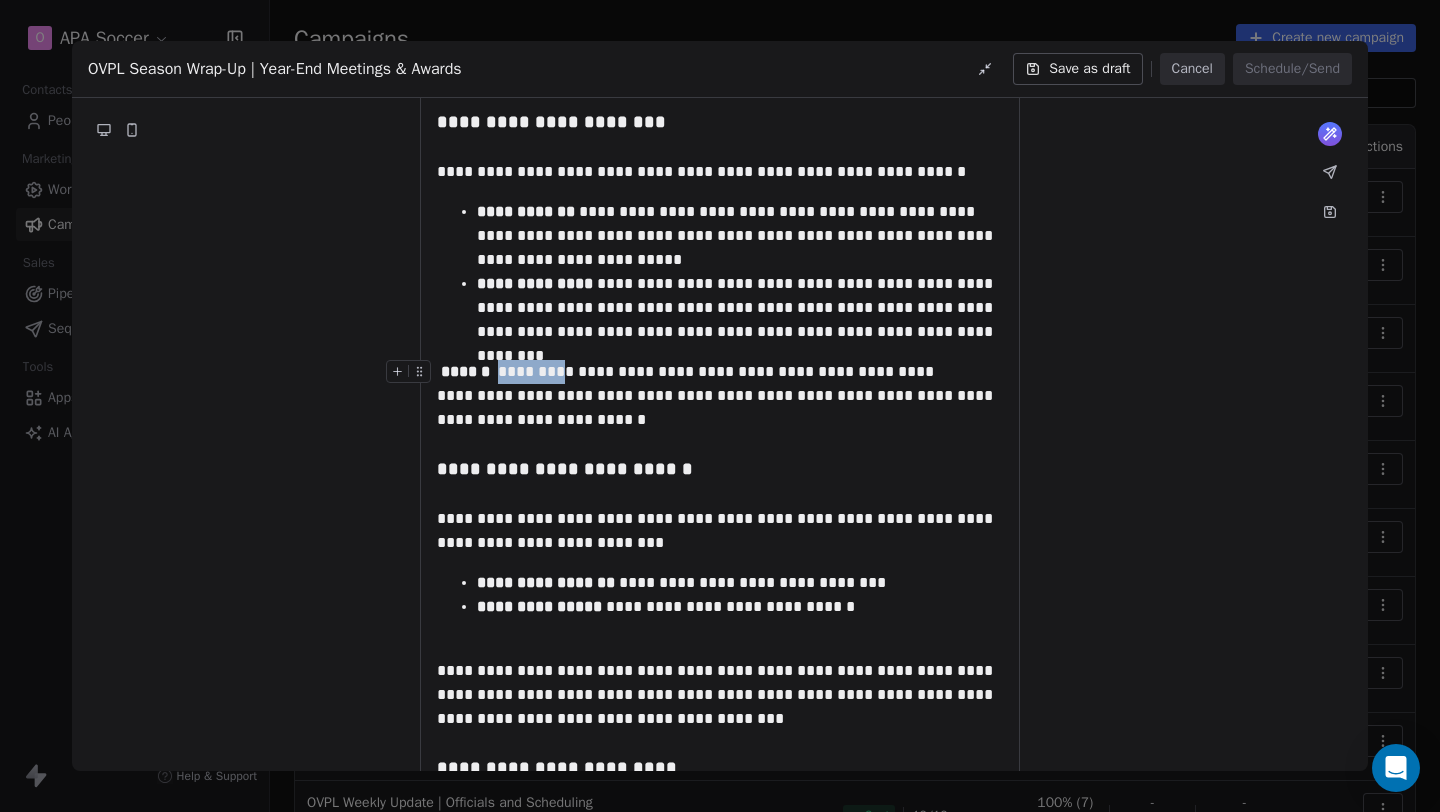 click on "**********" at bounding box center [720, 372] 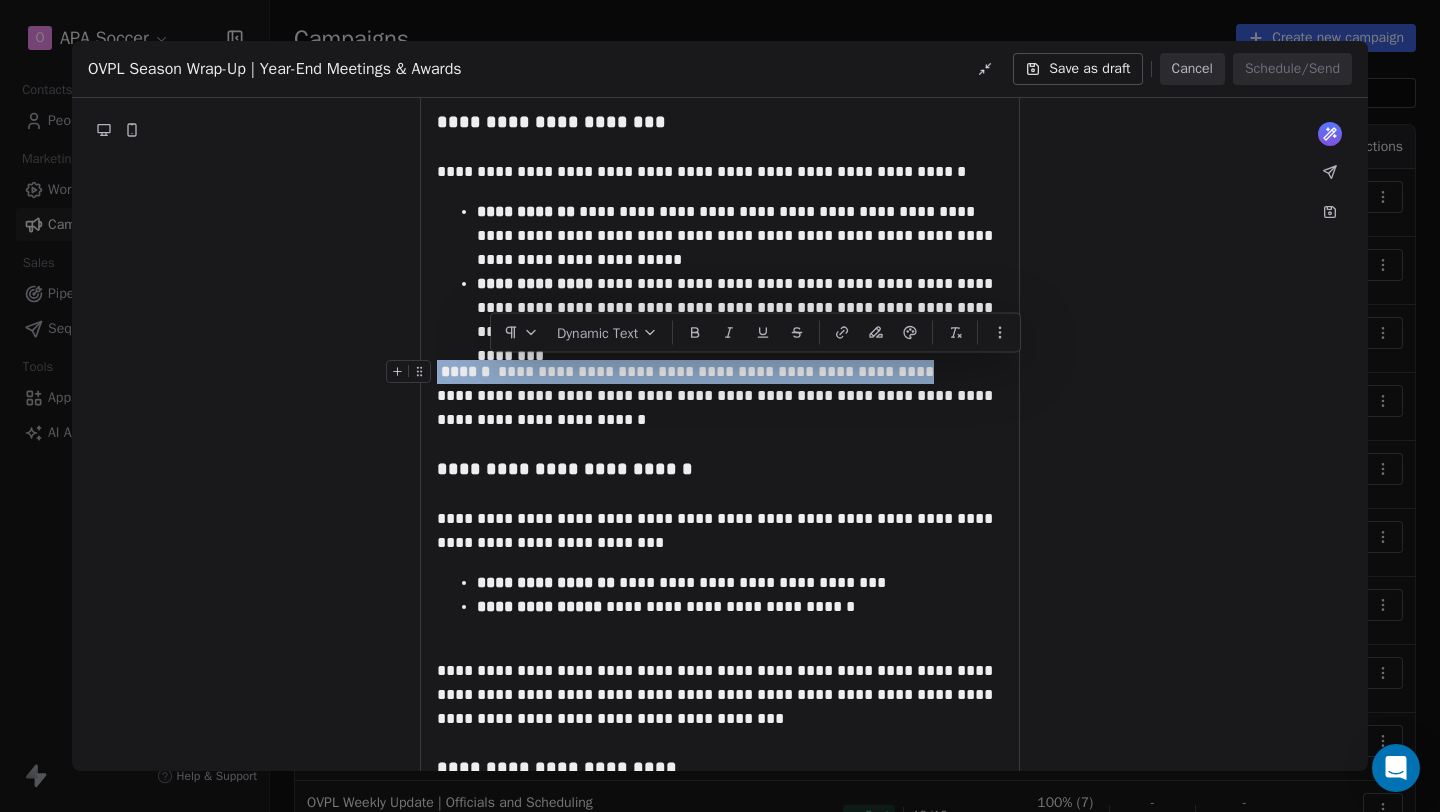 click on "**********" at bounding box center [720, 372] 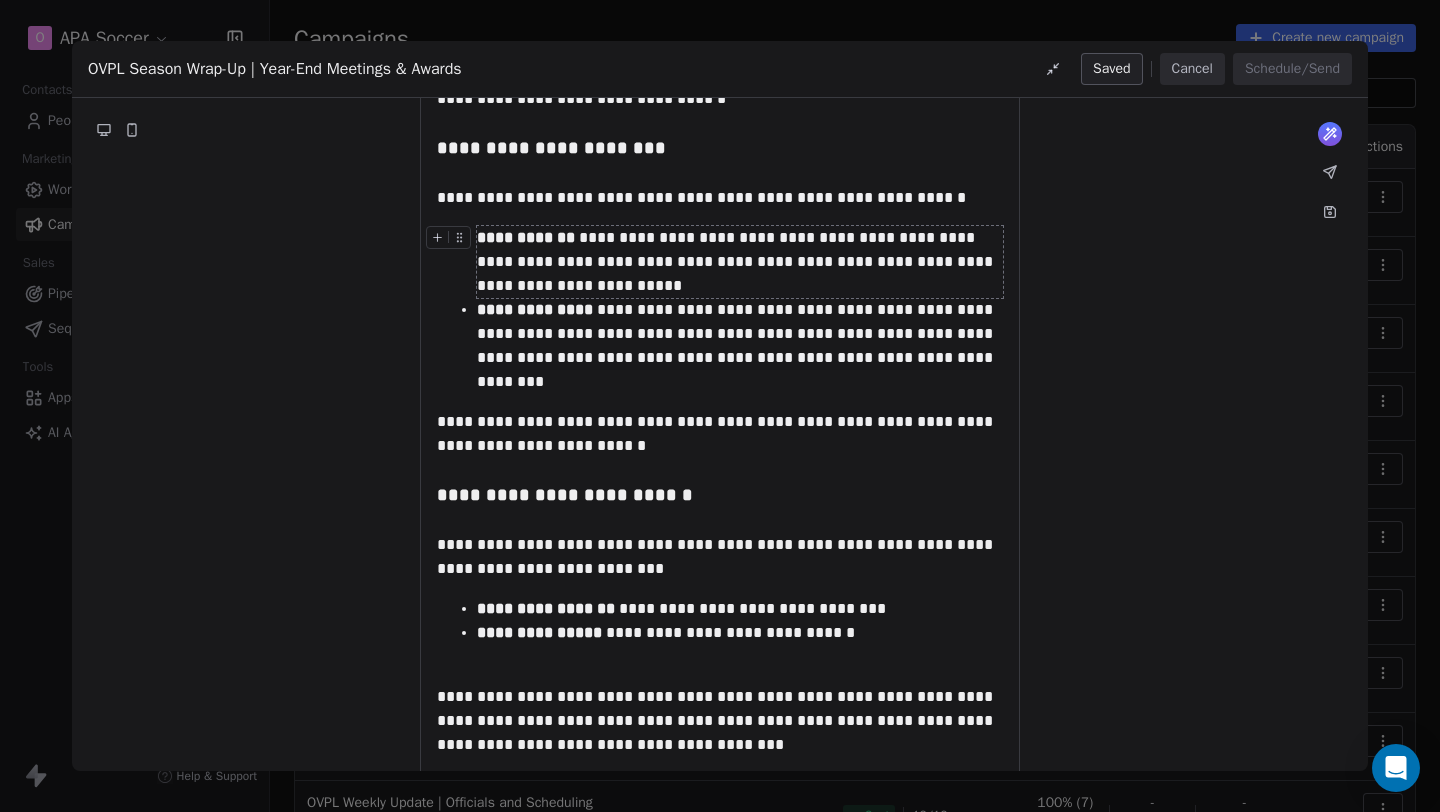 click on "**********" at bounding box center (740, 262) 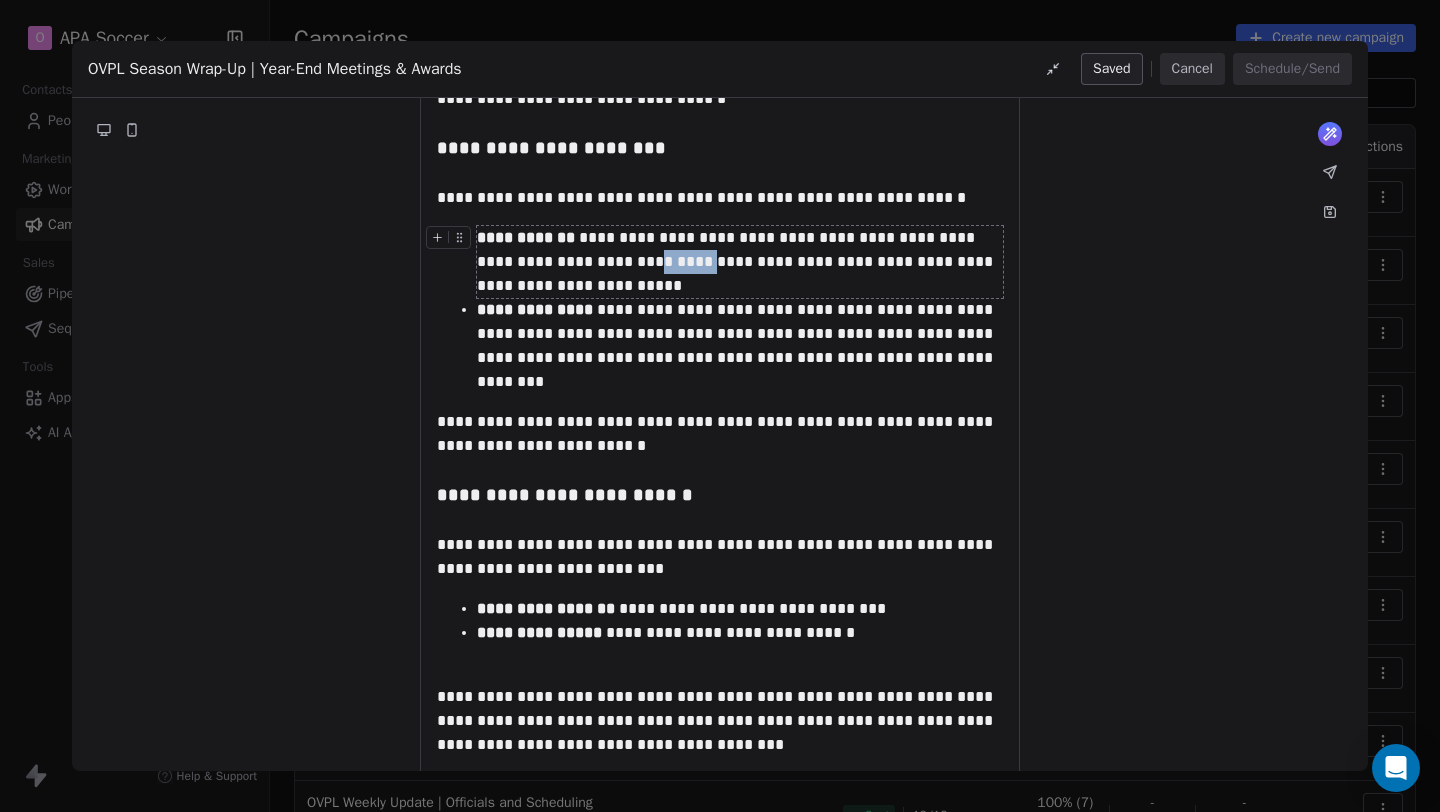 click on "**********" at bounding box center [740, 262] 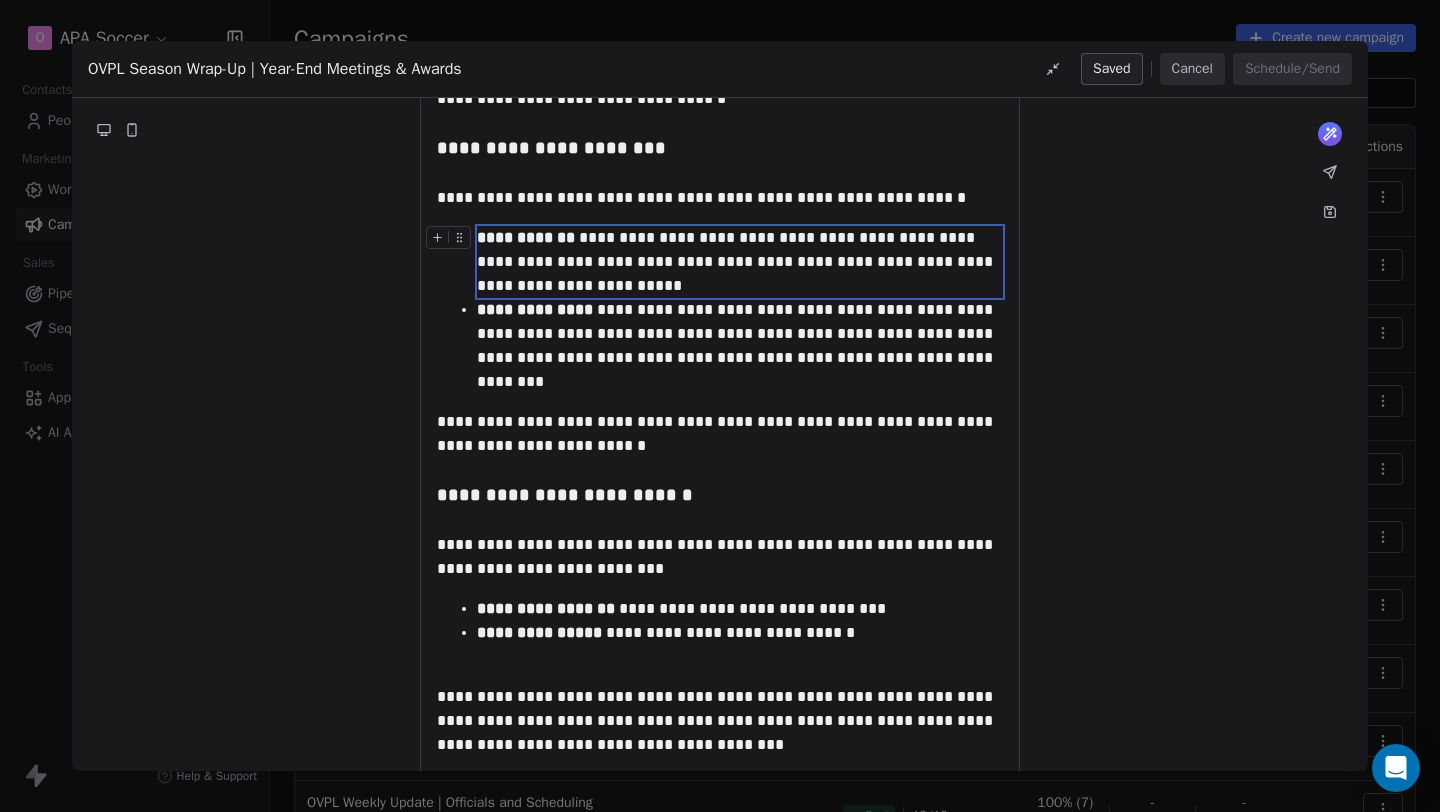 click on "**********" at bounding box center [740, 262] 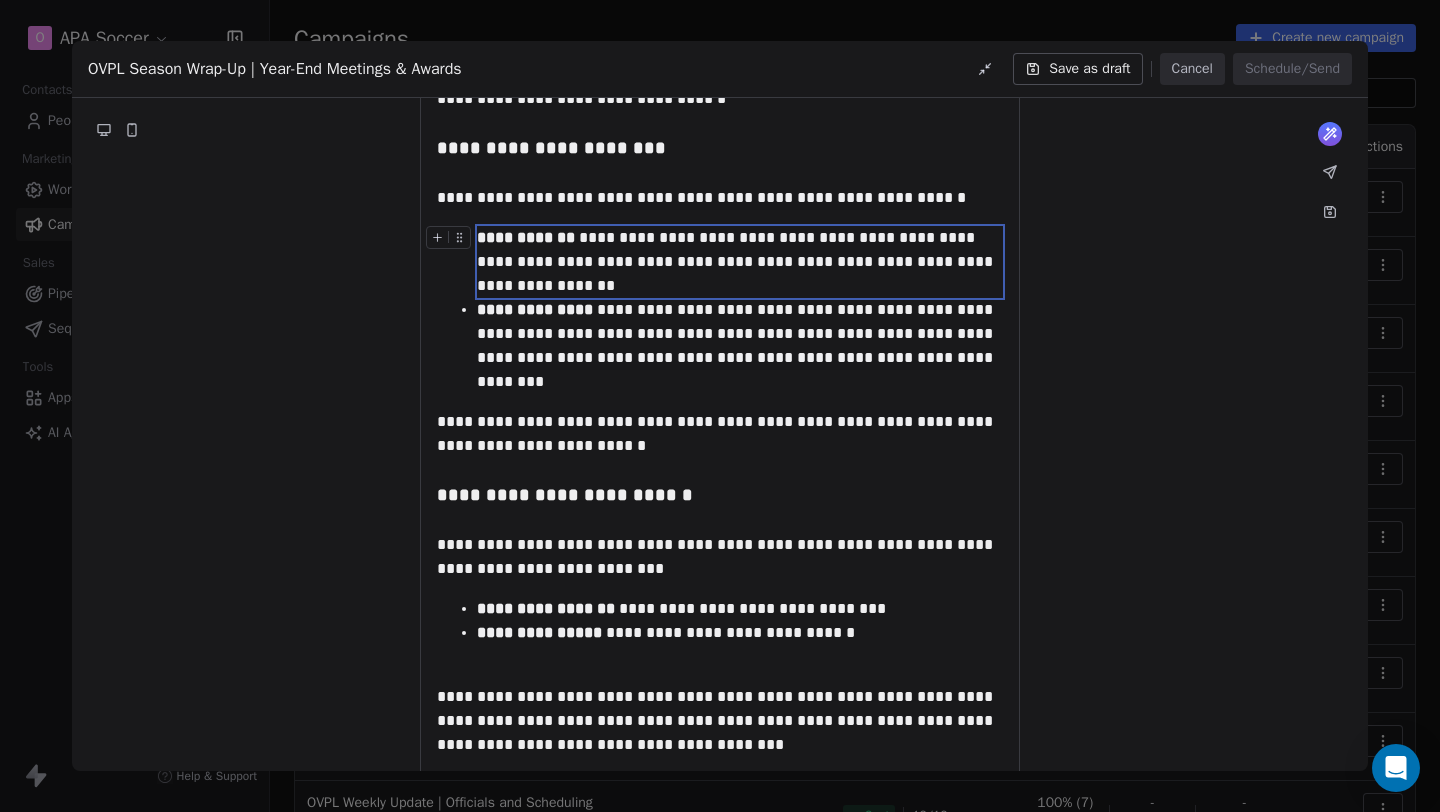 click on "**********" at bounding box center [740, 262] 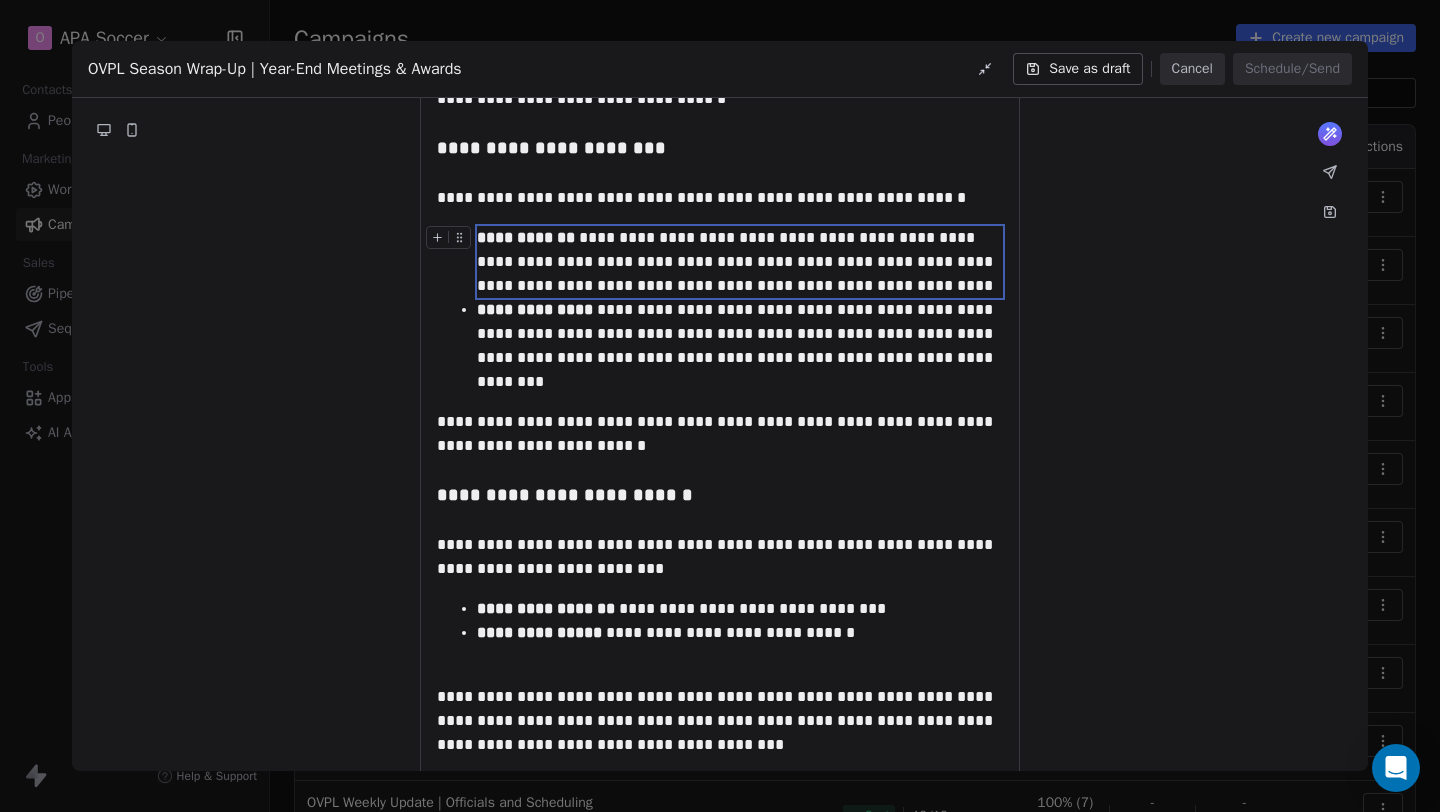 click on "**********" at bounding box center [720, 734] 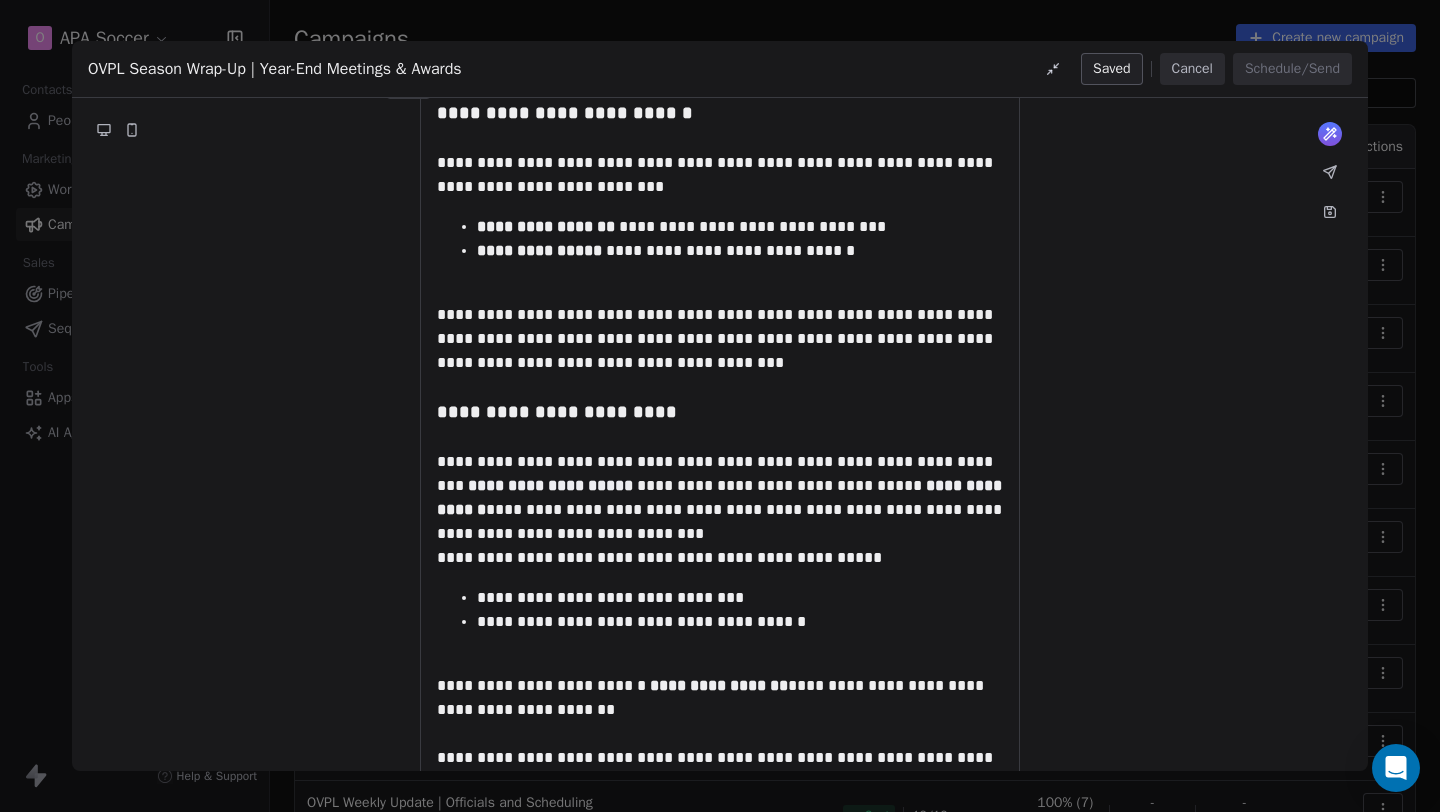 scroll, scrollTop: 700, scrollLeft: 0, axis: vertical 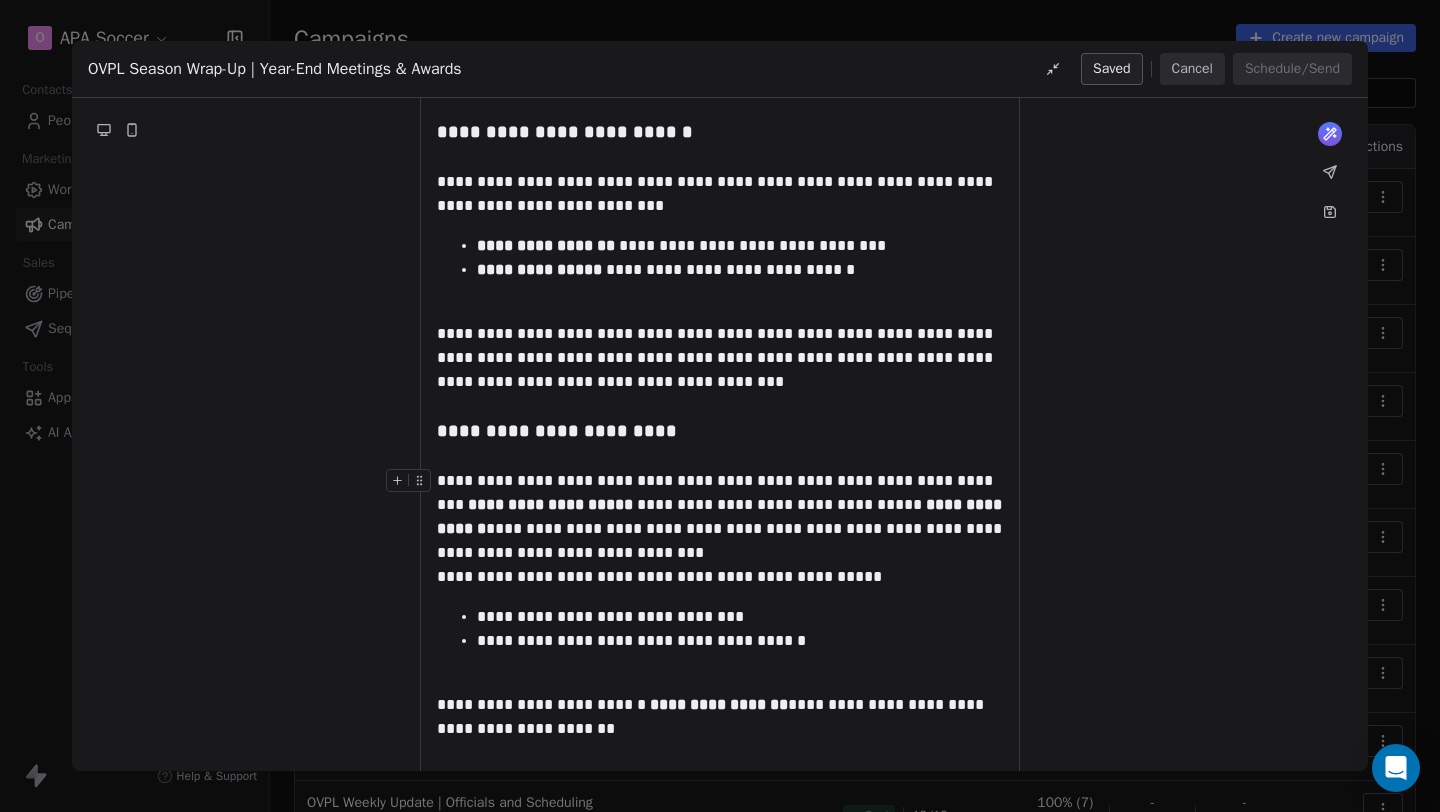 click on "**********" at bounding box center (720, 517) 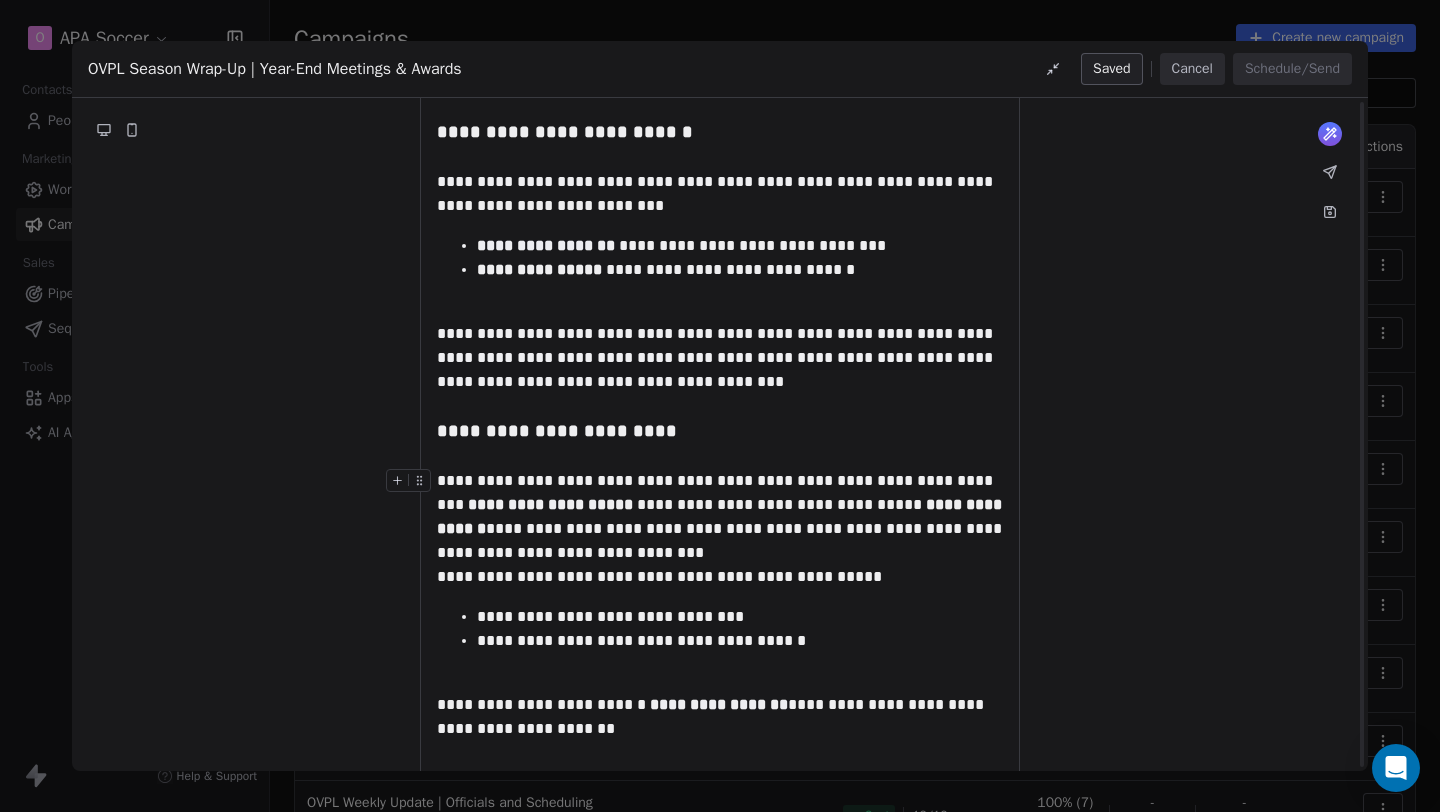 scroll, scrollTop: 763, scrollLeft: 0, axis: vertical 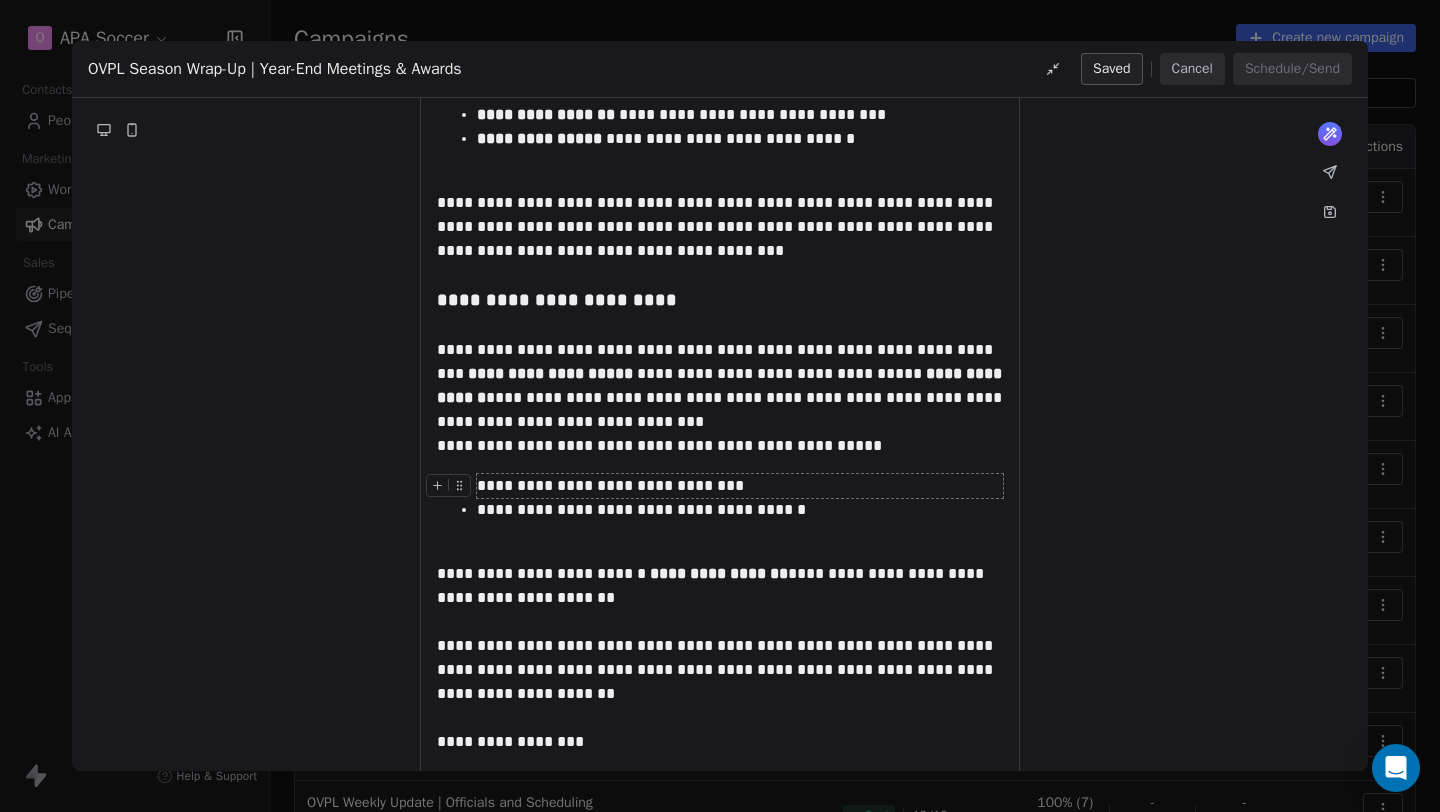 click on "**********" at bounding box center (740, 486) 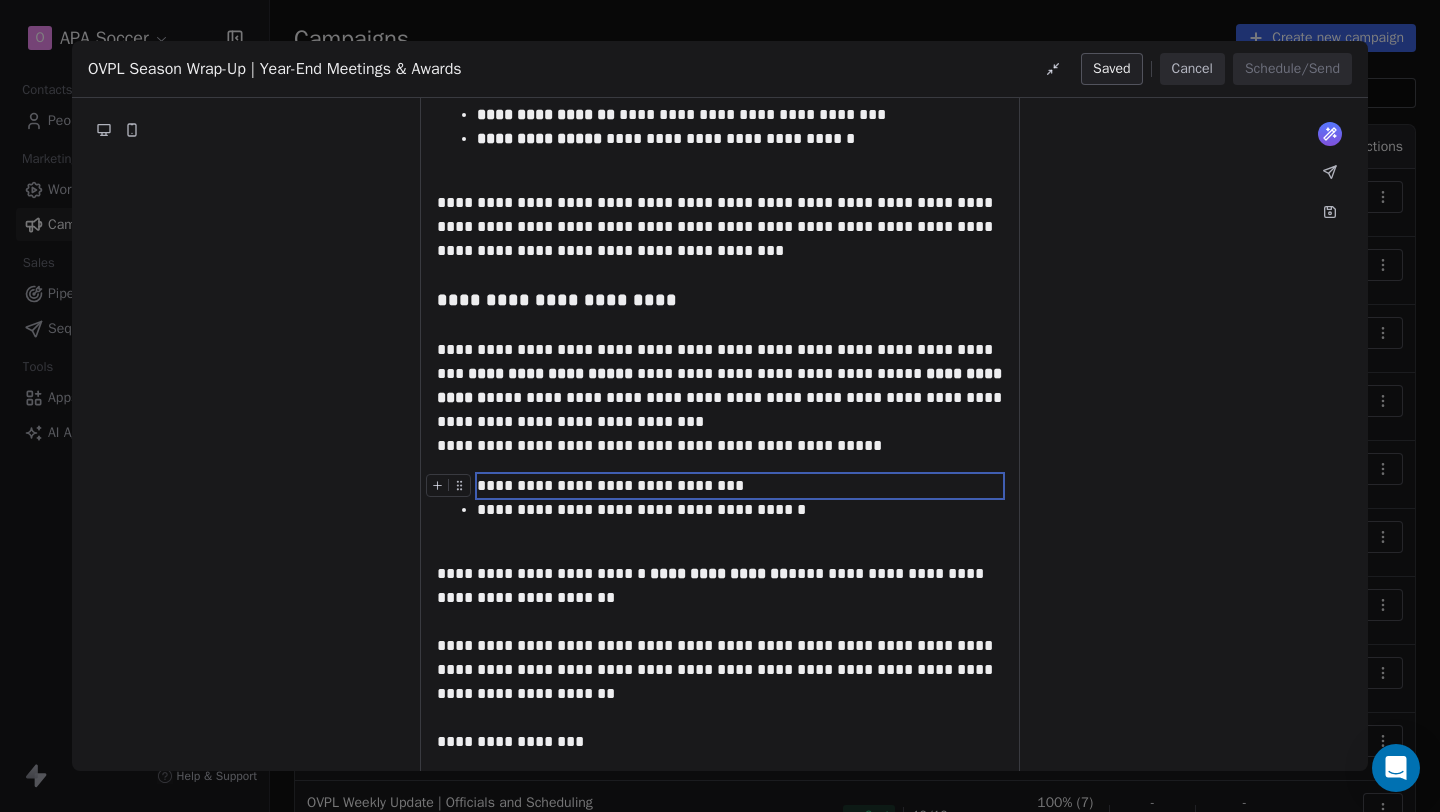 click on "**********" at bounding box center (740, 486) 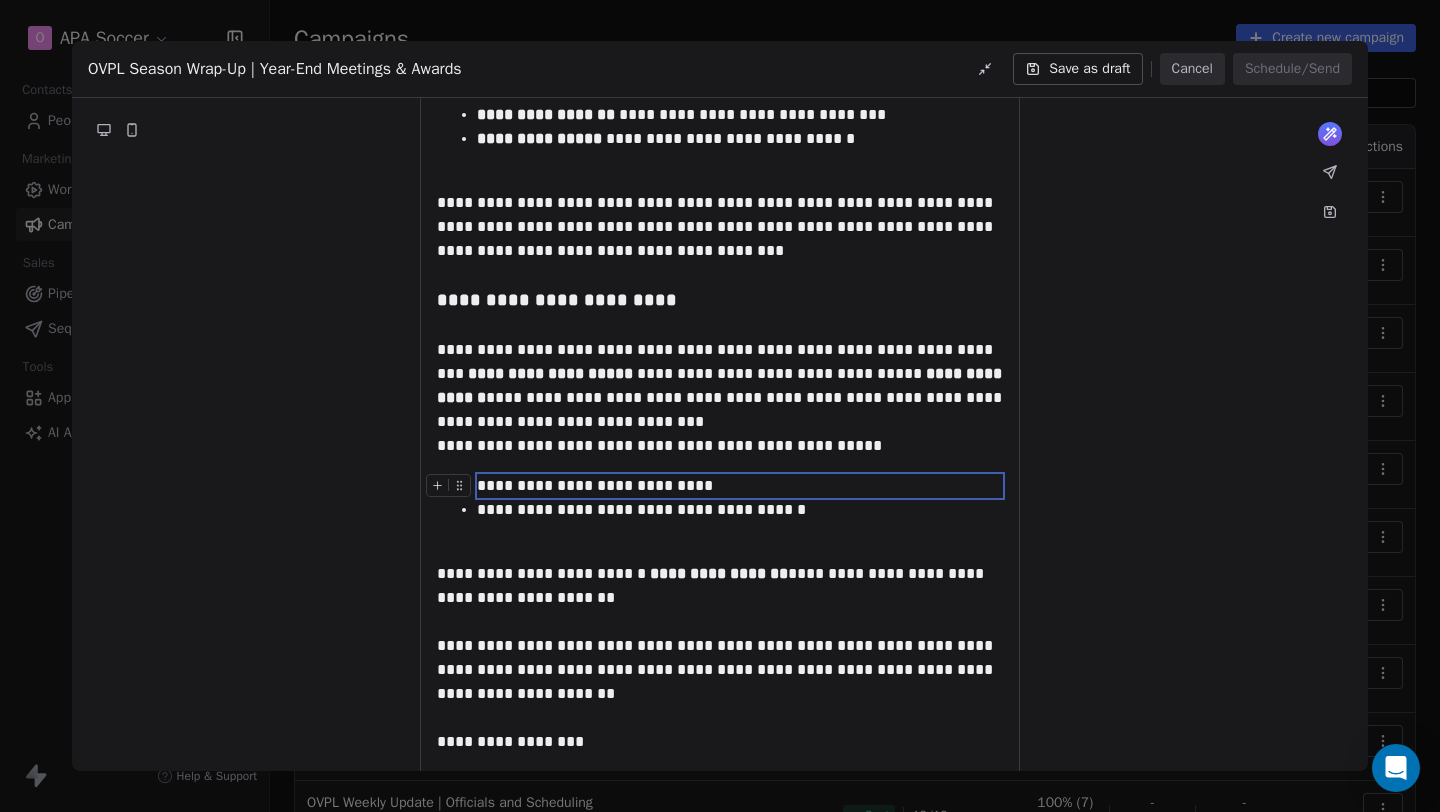 scroll, scrollTop: 812, scrollLeft: 0, axis: vertical 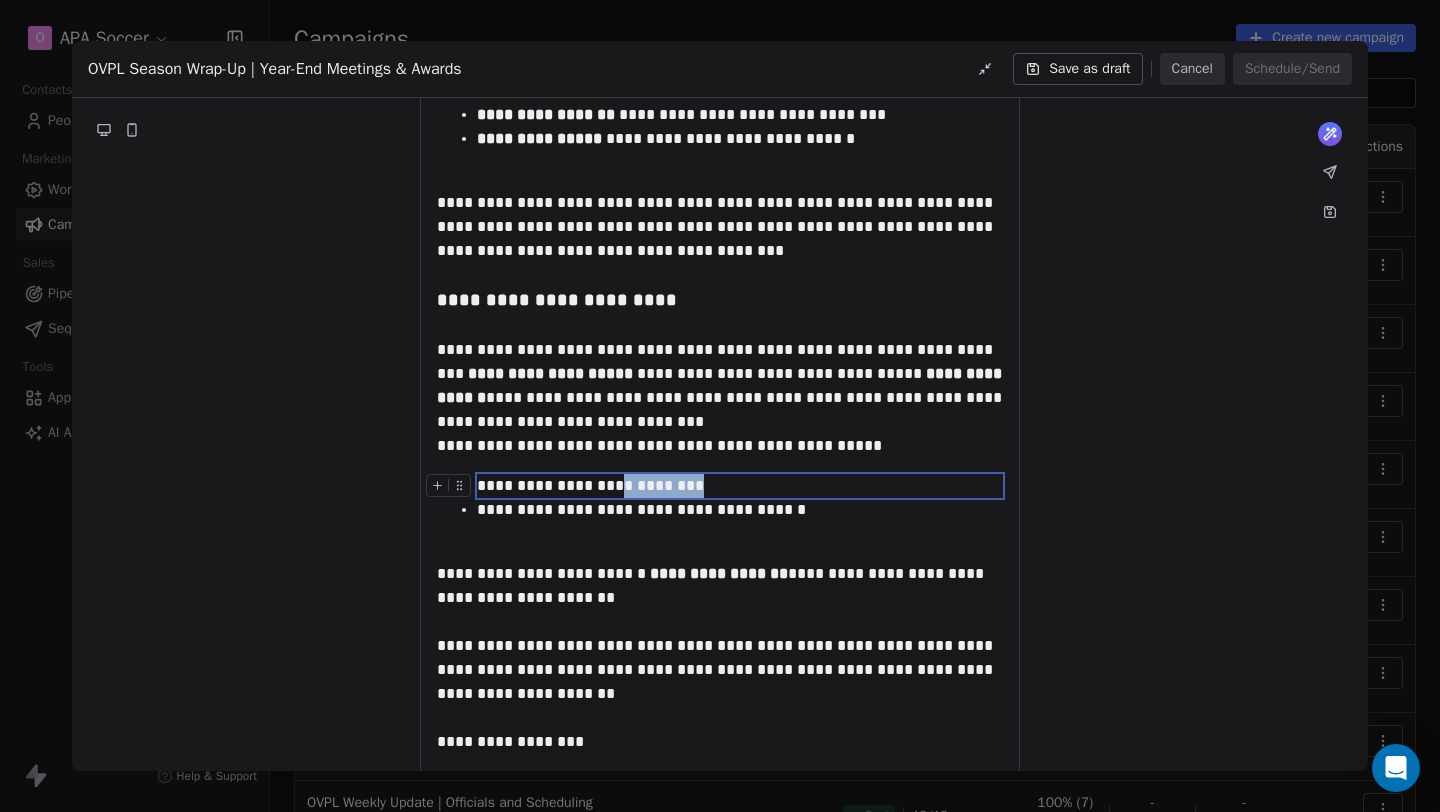drag, startPoint x: 620, startPoint y: 484, endPoint x: 690, endPoint y: 484, distance: 70 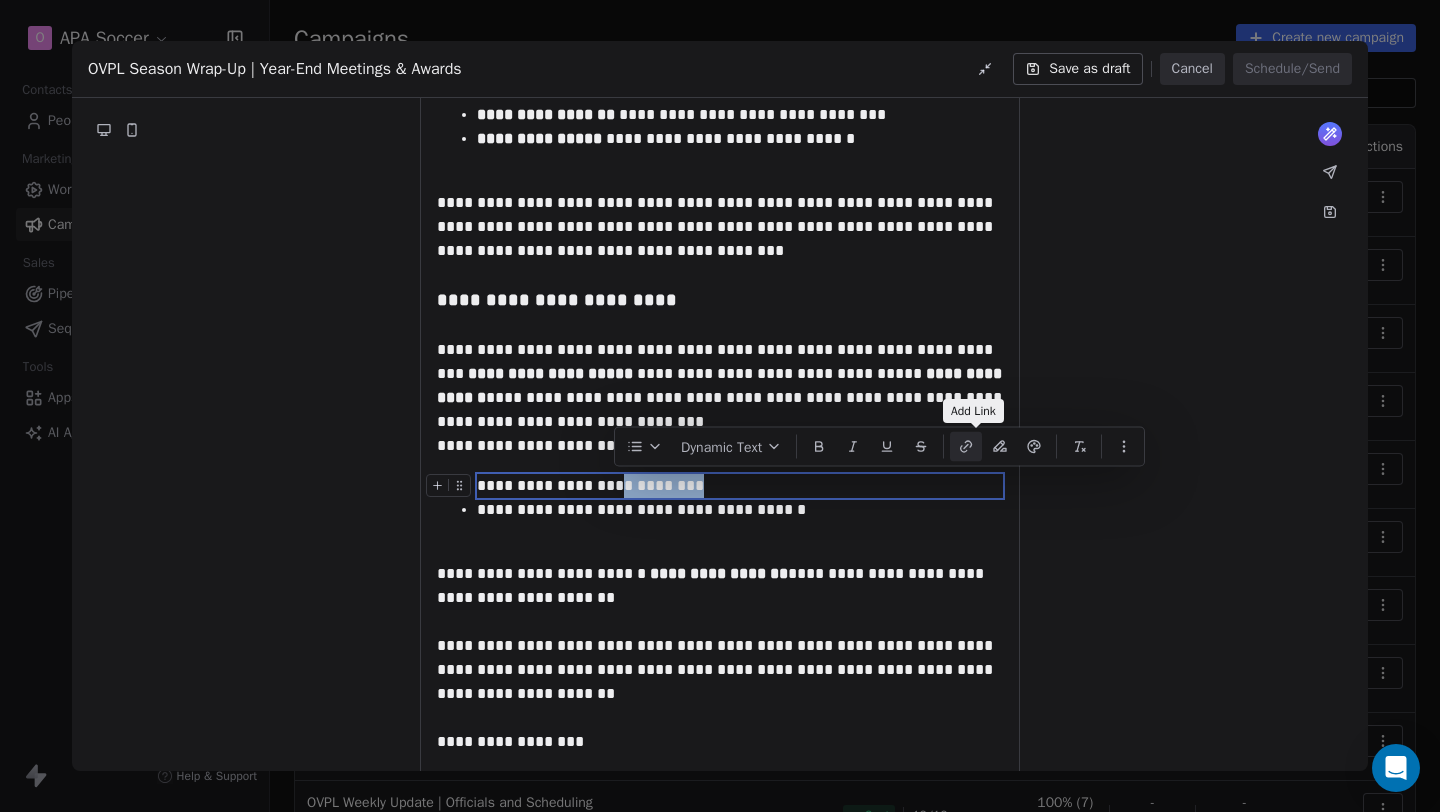 click 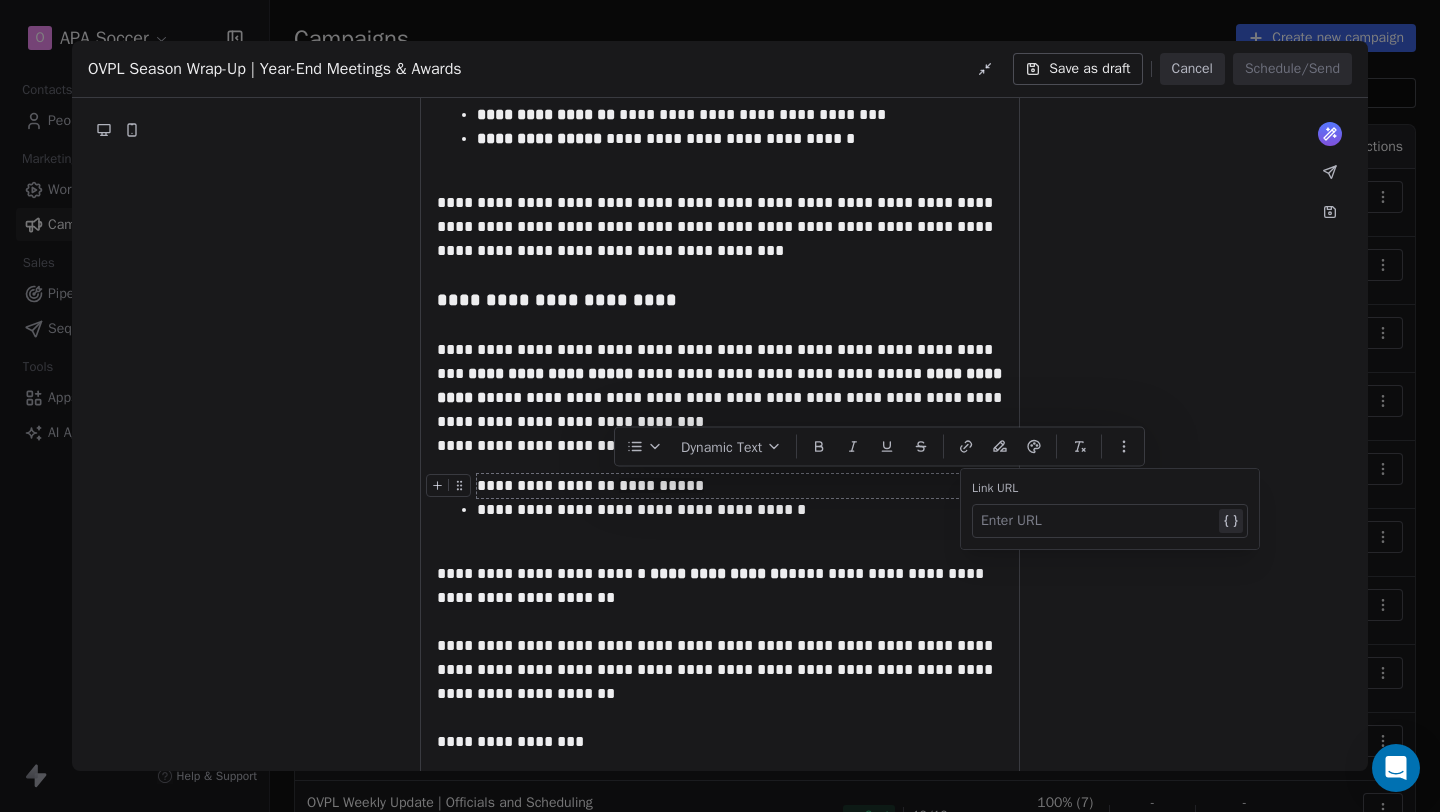 click at bounding box center (1098, 521) 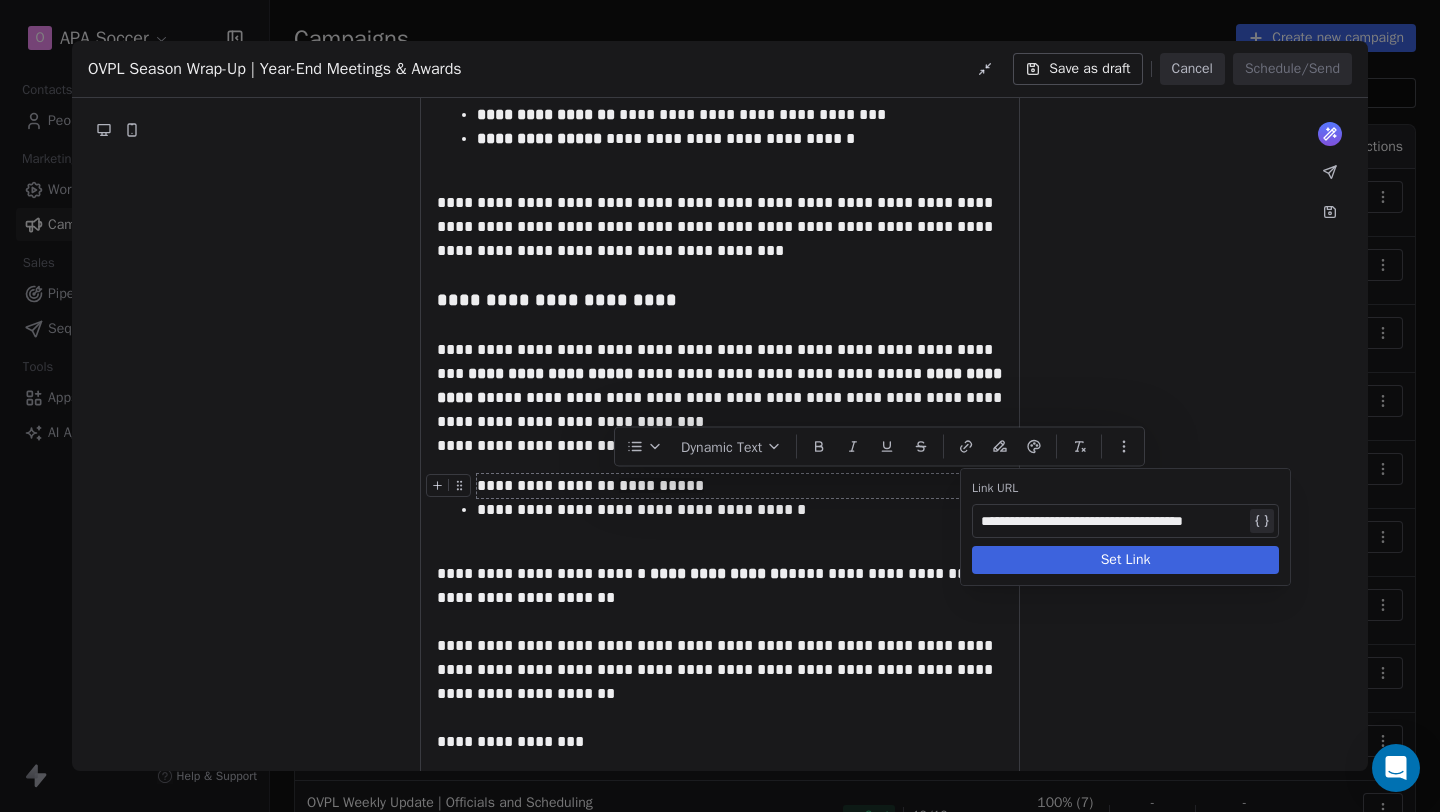 click on "Set Link" at bounding box center (1125, 560) 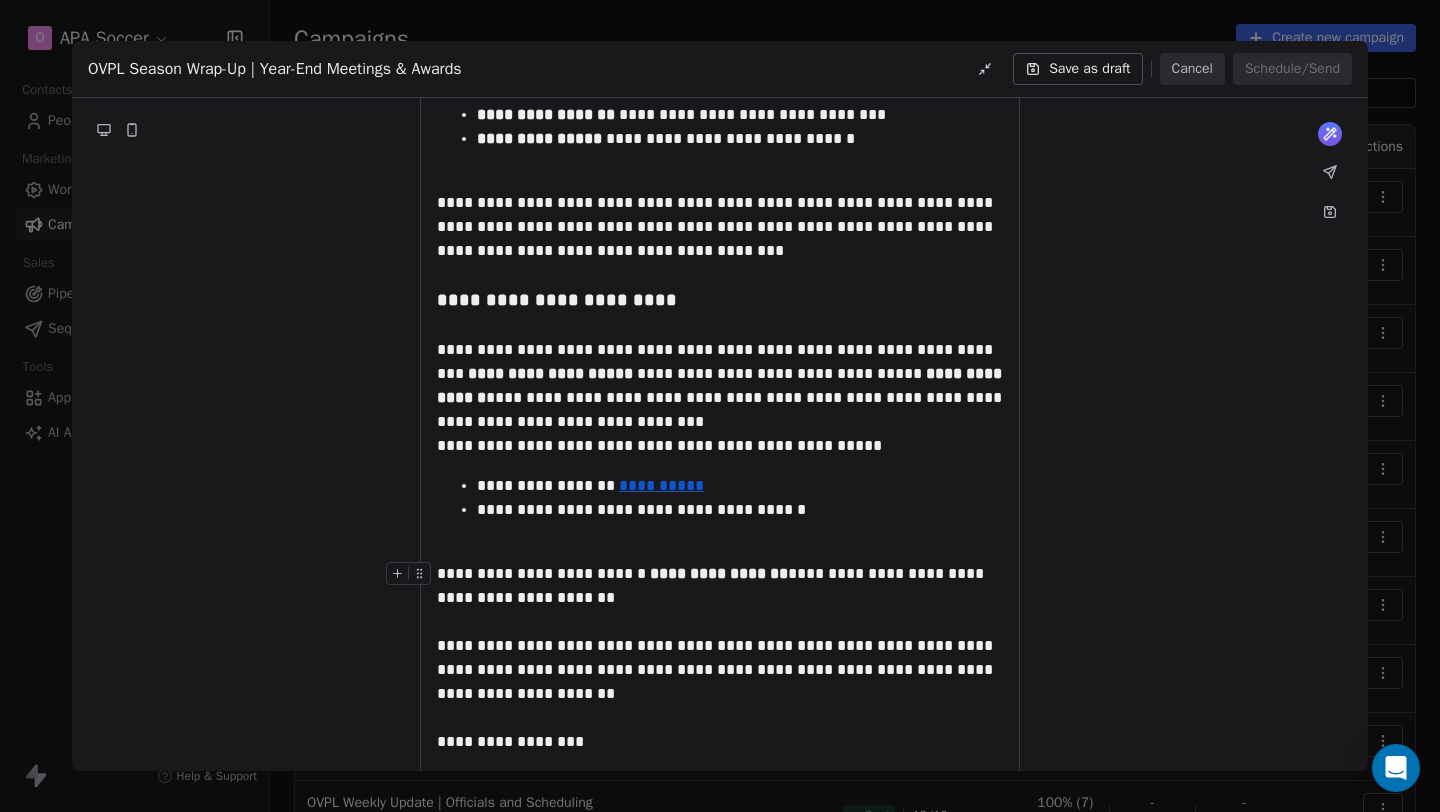 click on "**********" at bounding box center (720, 182) 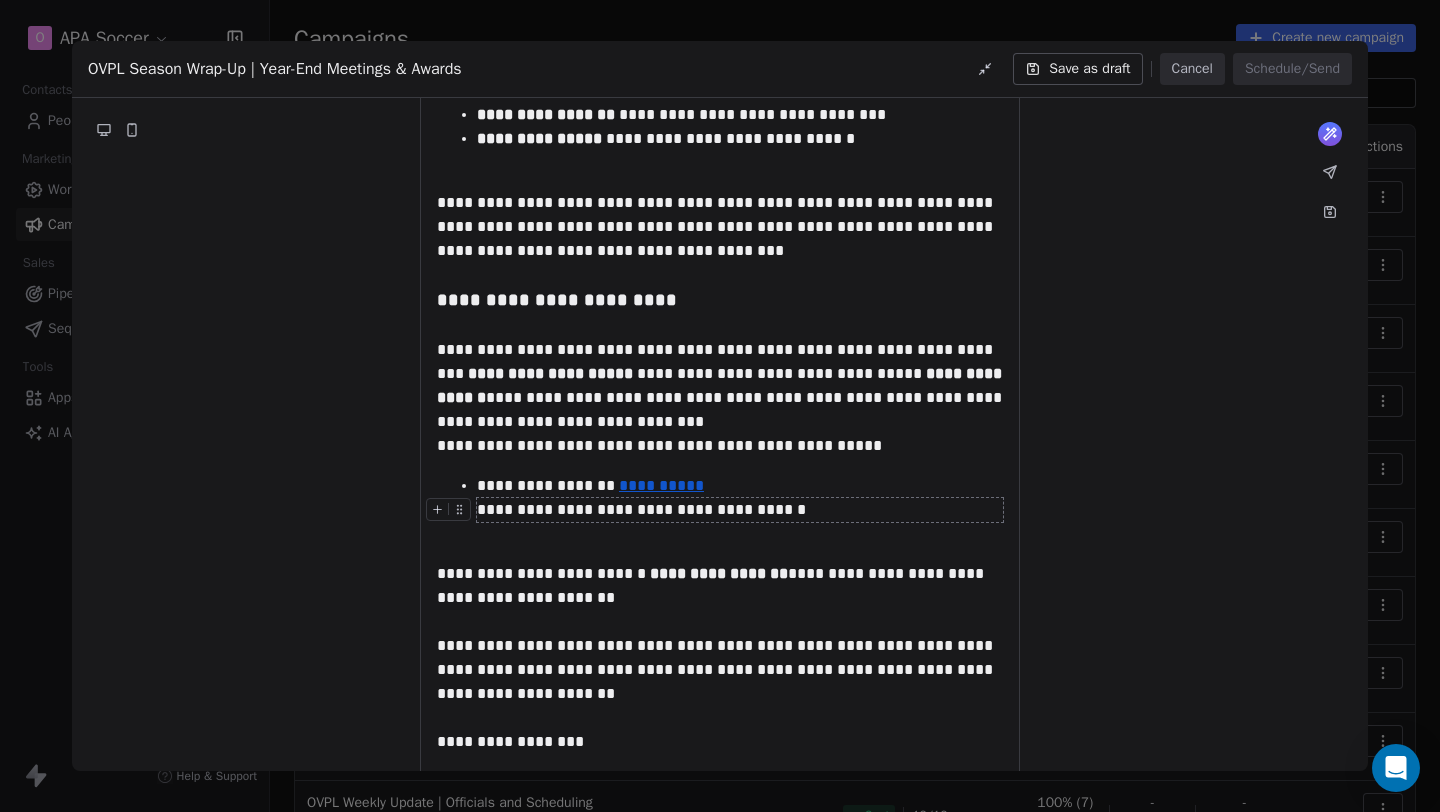 click on "**********" at bounding box center (740, 510) 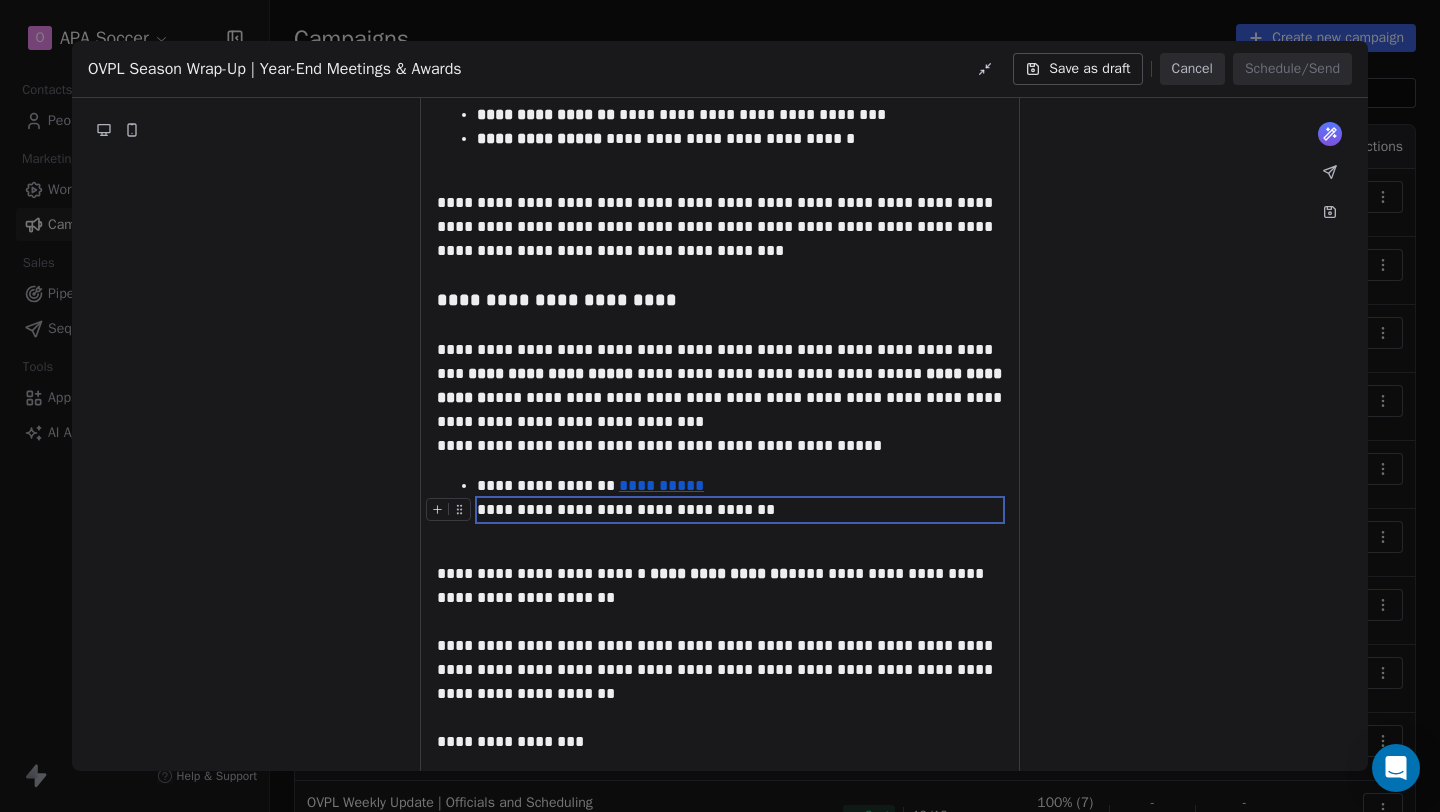 click on "**********" at bounding box center [740, 510] 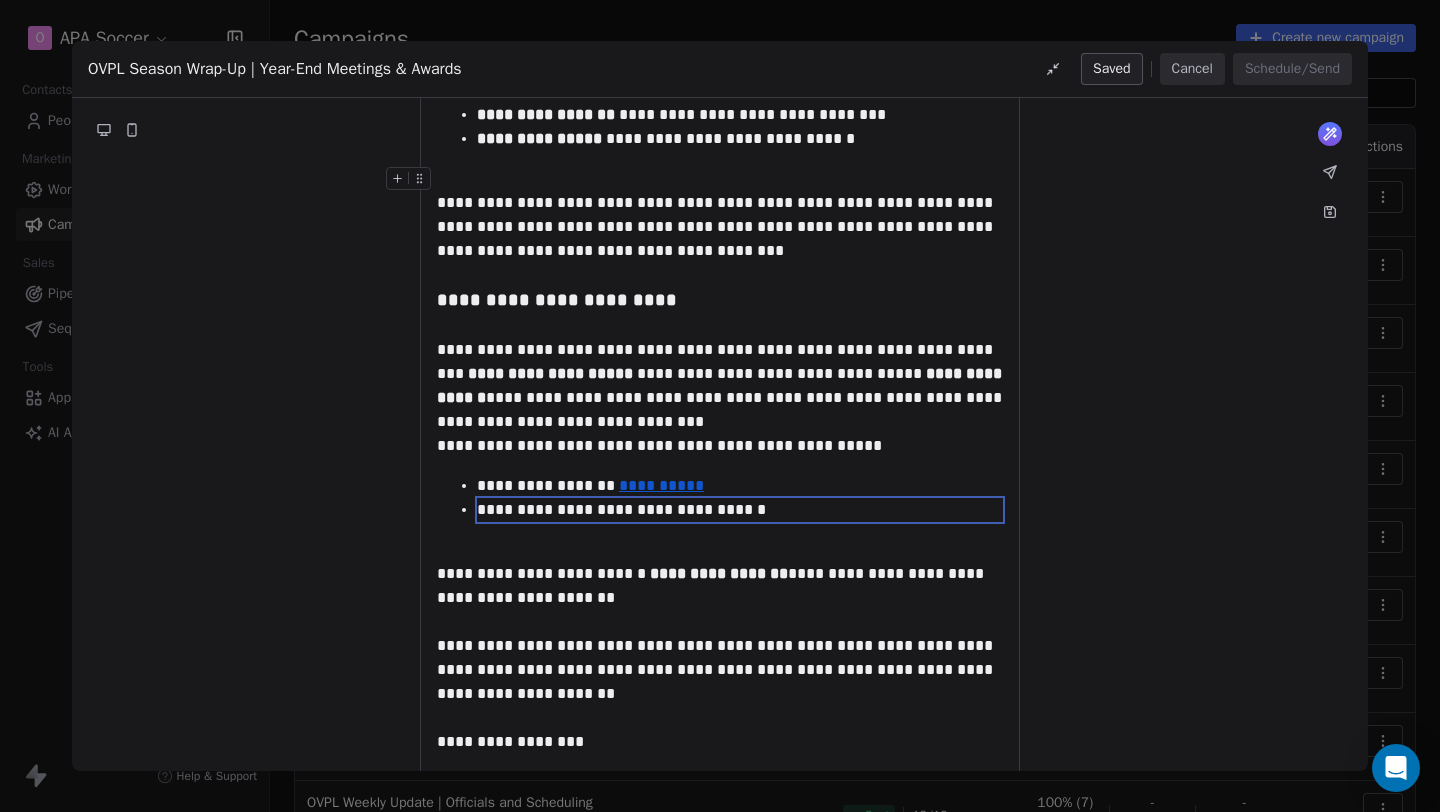 scroll, scrollTop: 812, scrollLeft: 0, axis: vertical 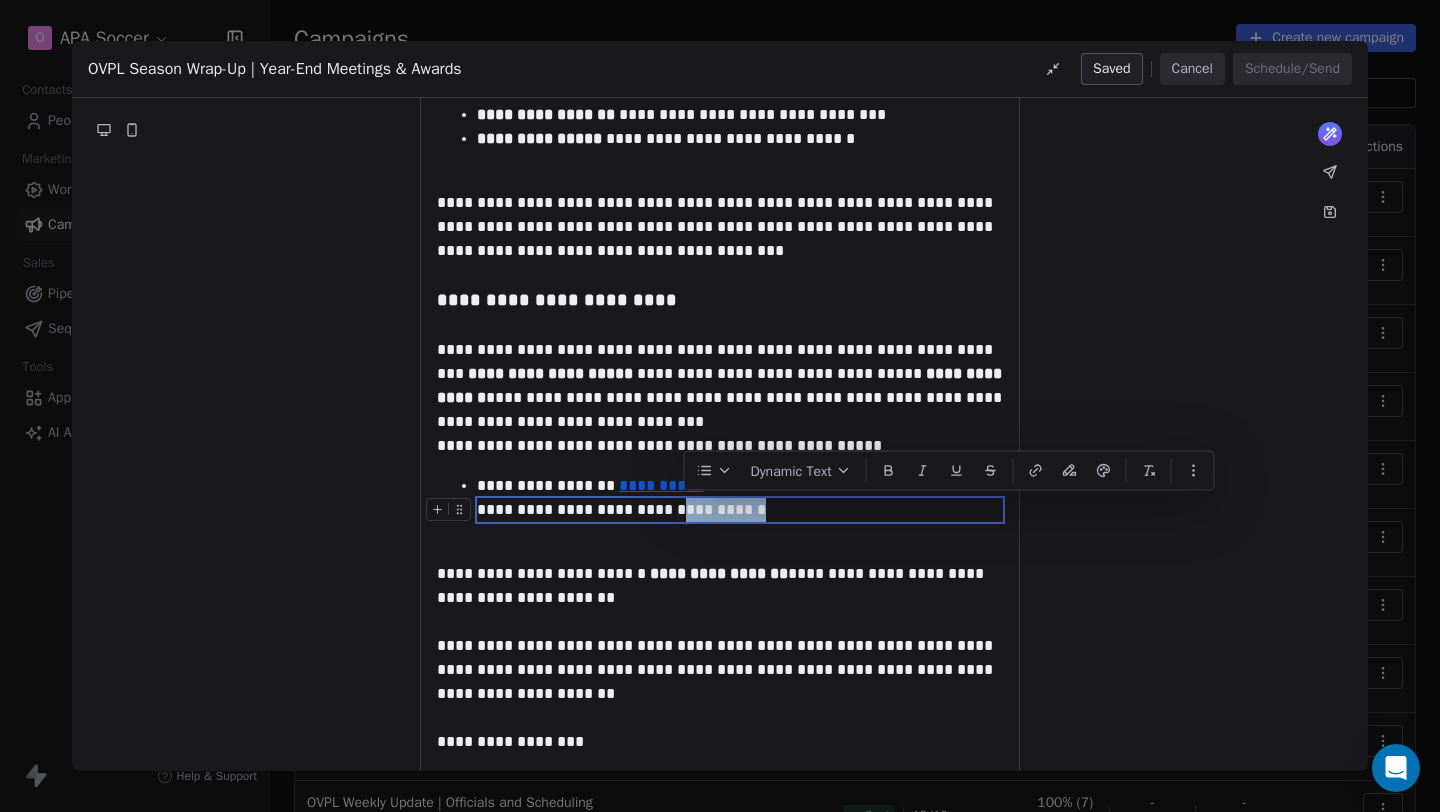 drag, startPoint x: 759, startPoint y: 508, endPoint x: 688, endPoint y: 508, distance: 71 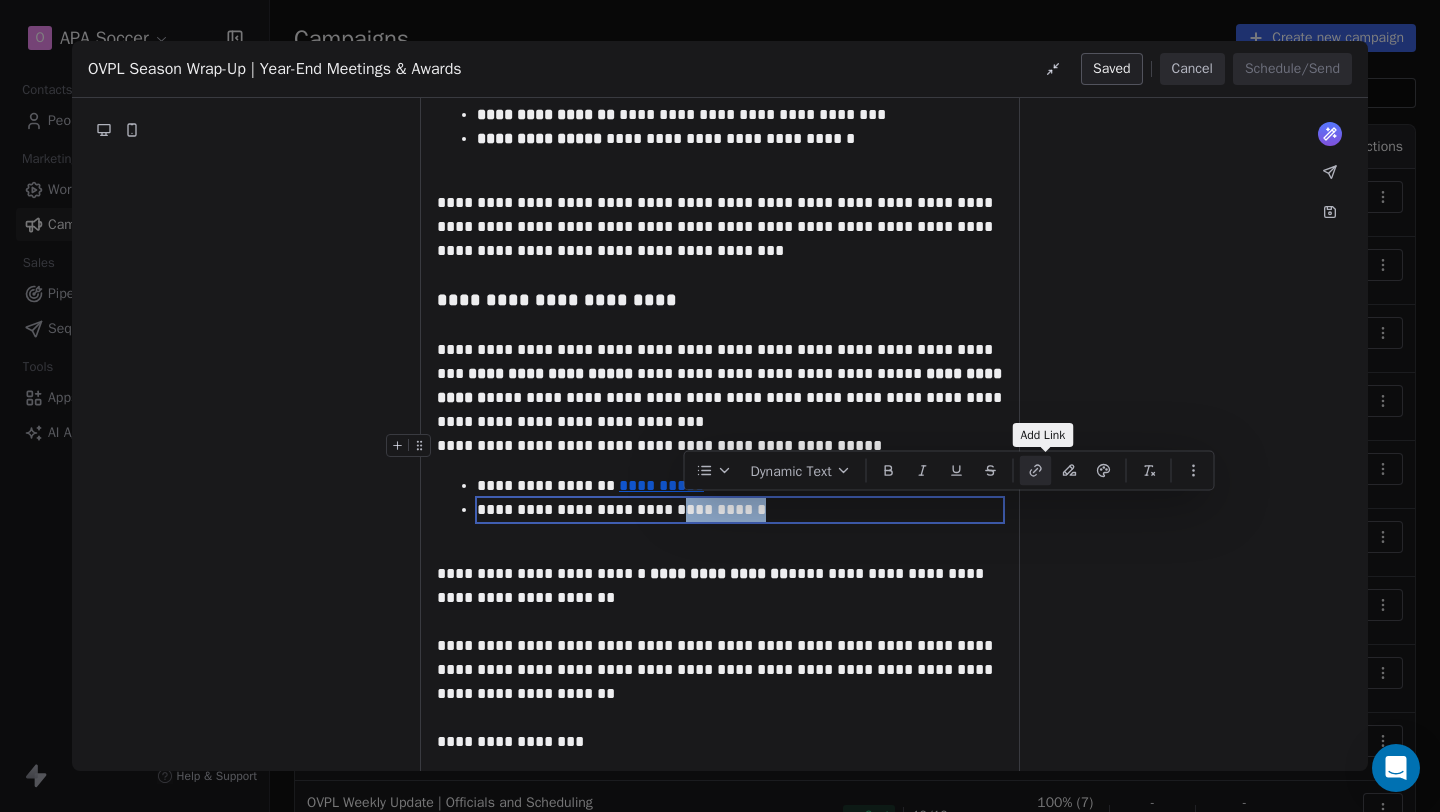 click 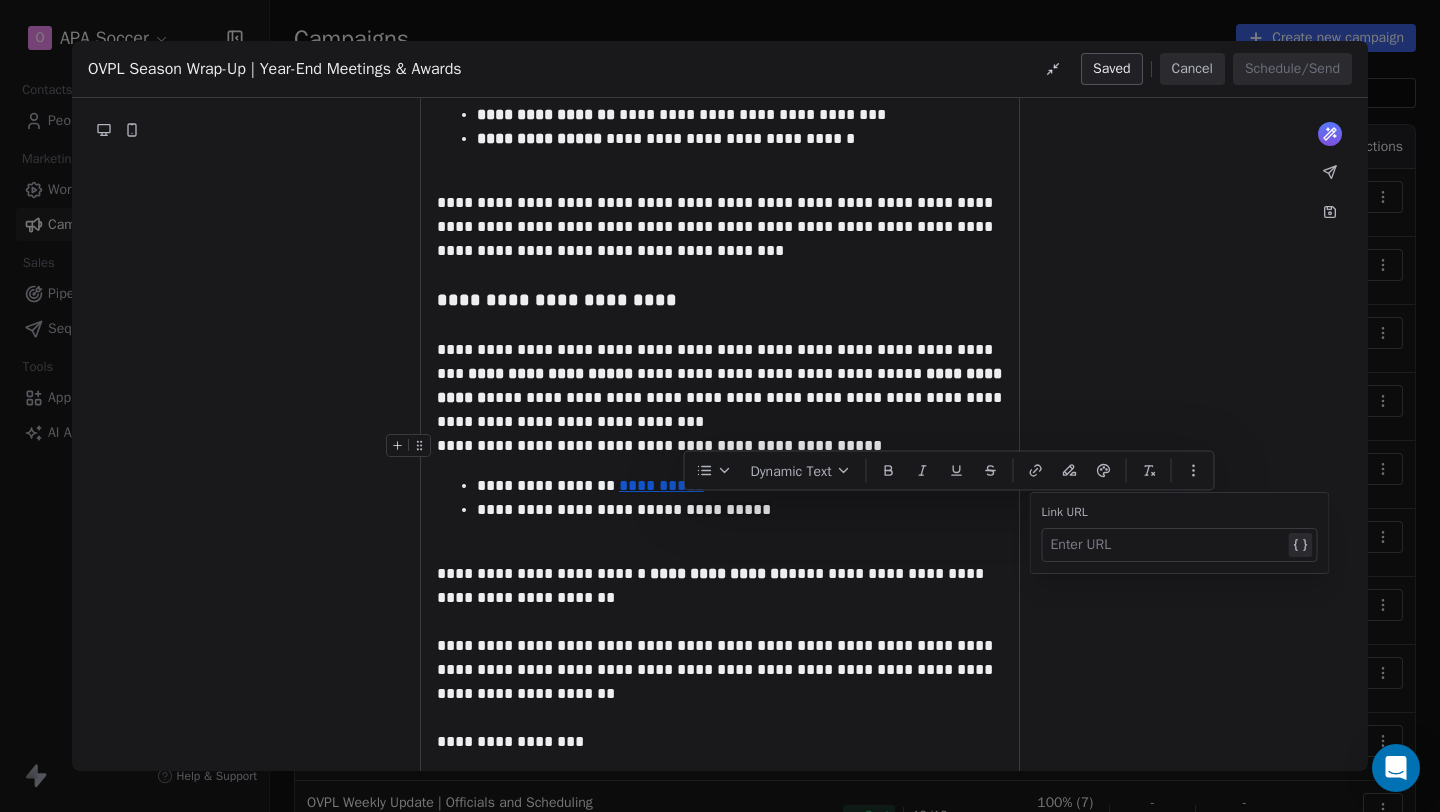 click at bounding box center (1168, 545) 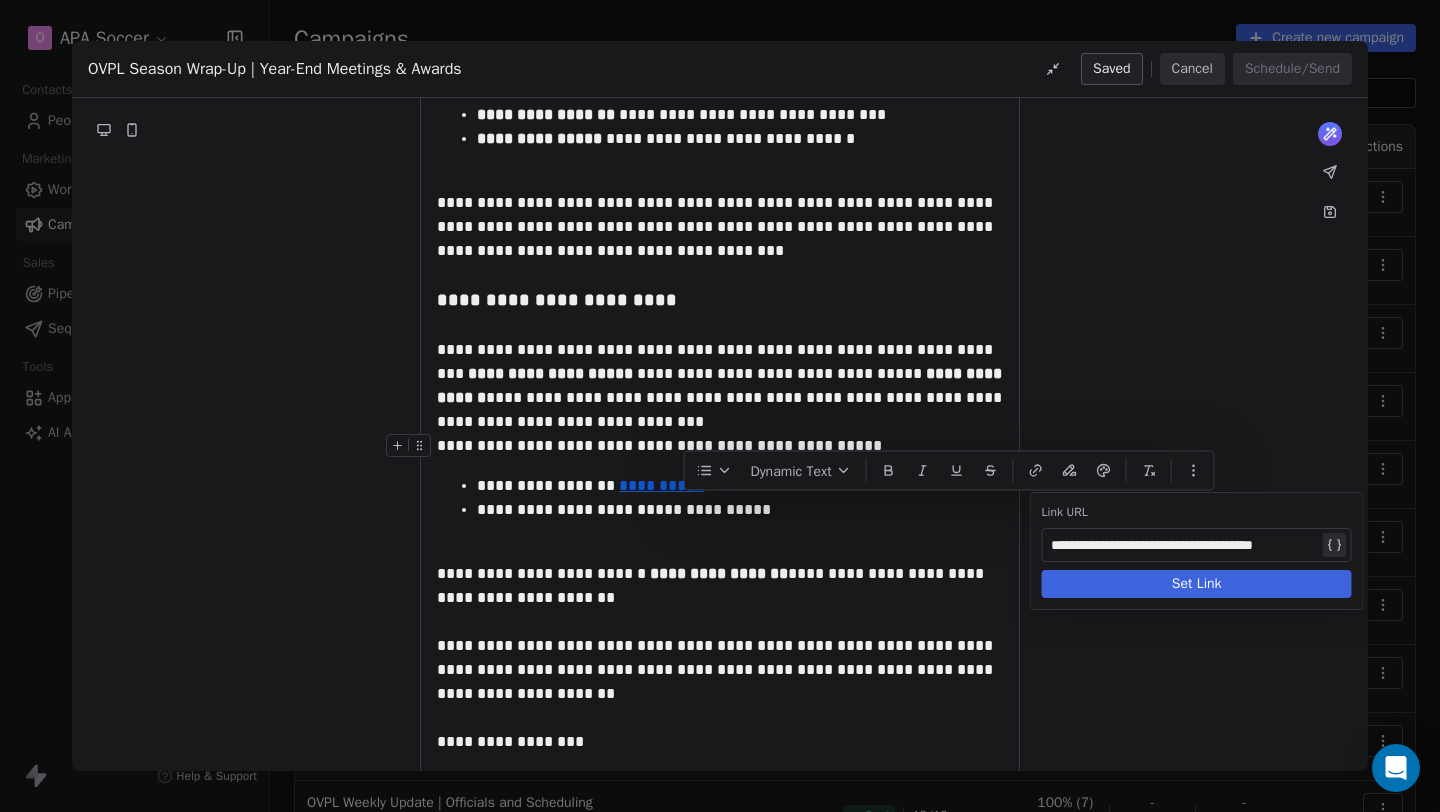 click on "Set Link" at bounding box center [1197, 584] 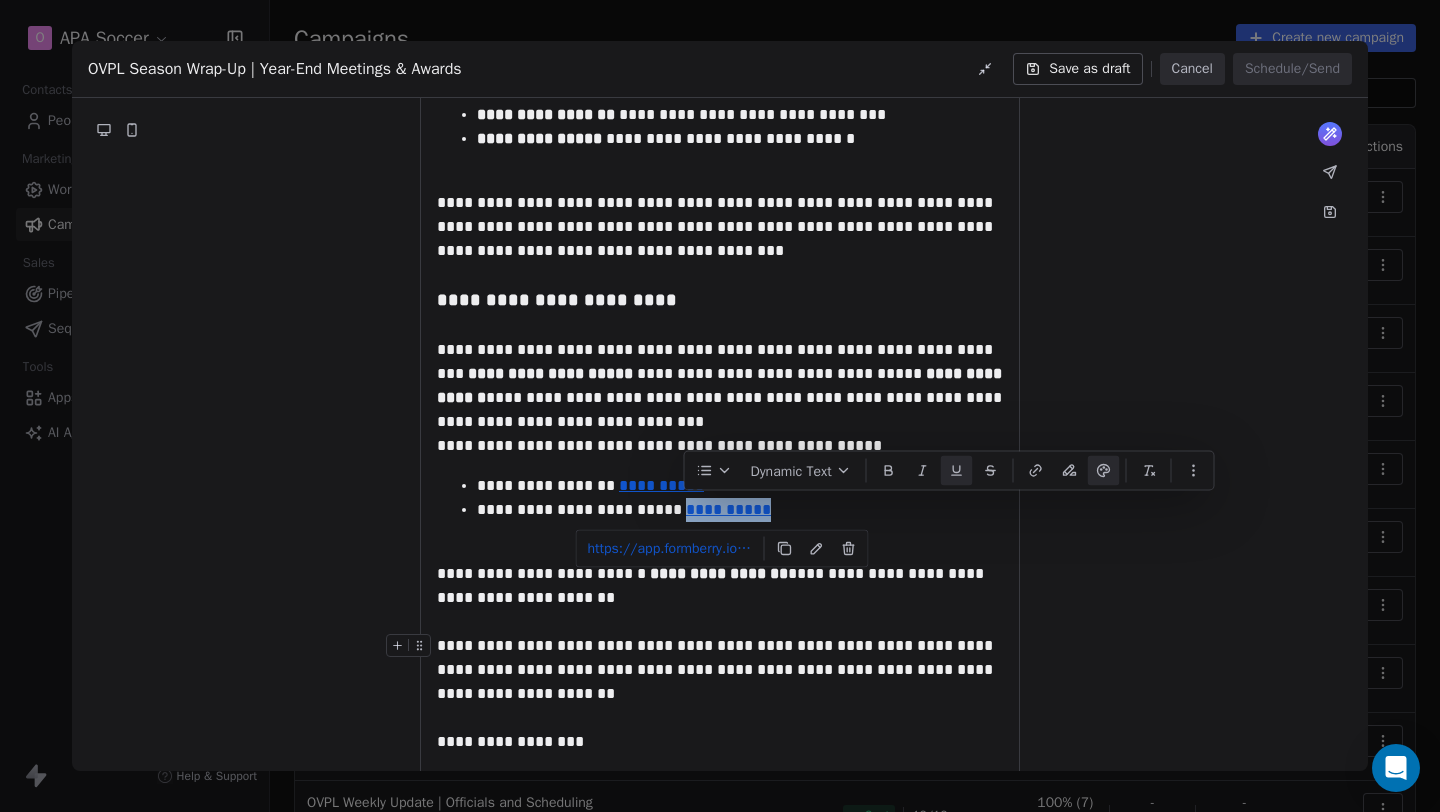 click on "**********" at bounding box center (720, 670) 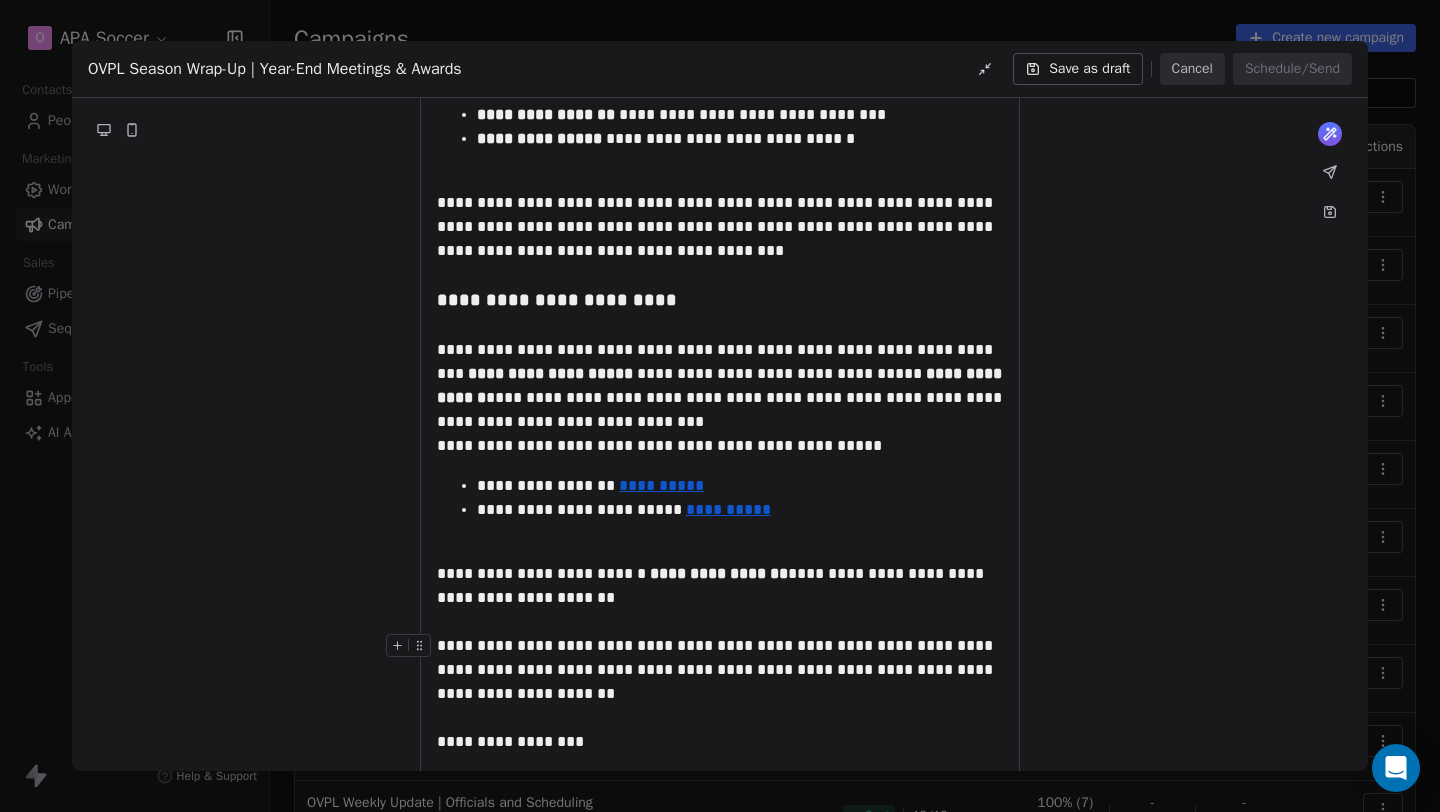 scroll, scrollTop: 834, scrollLeft: 0, axis: vertical 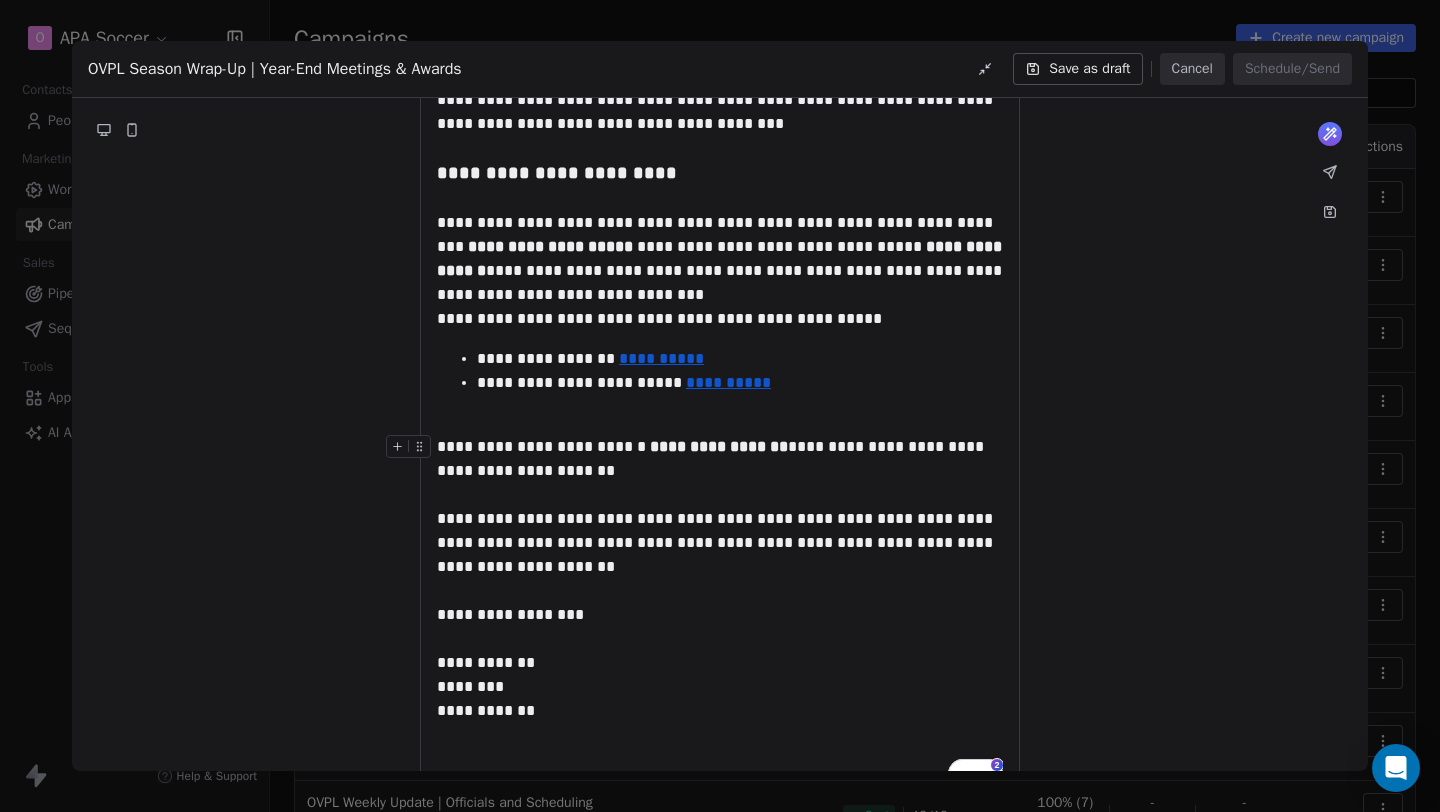 click on "**********" at bounding box center (719, 446) 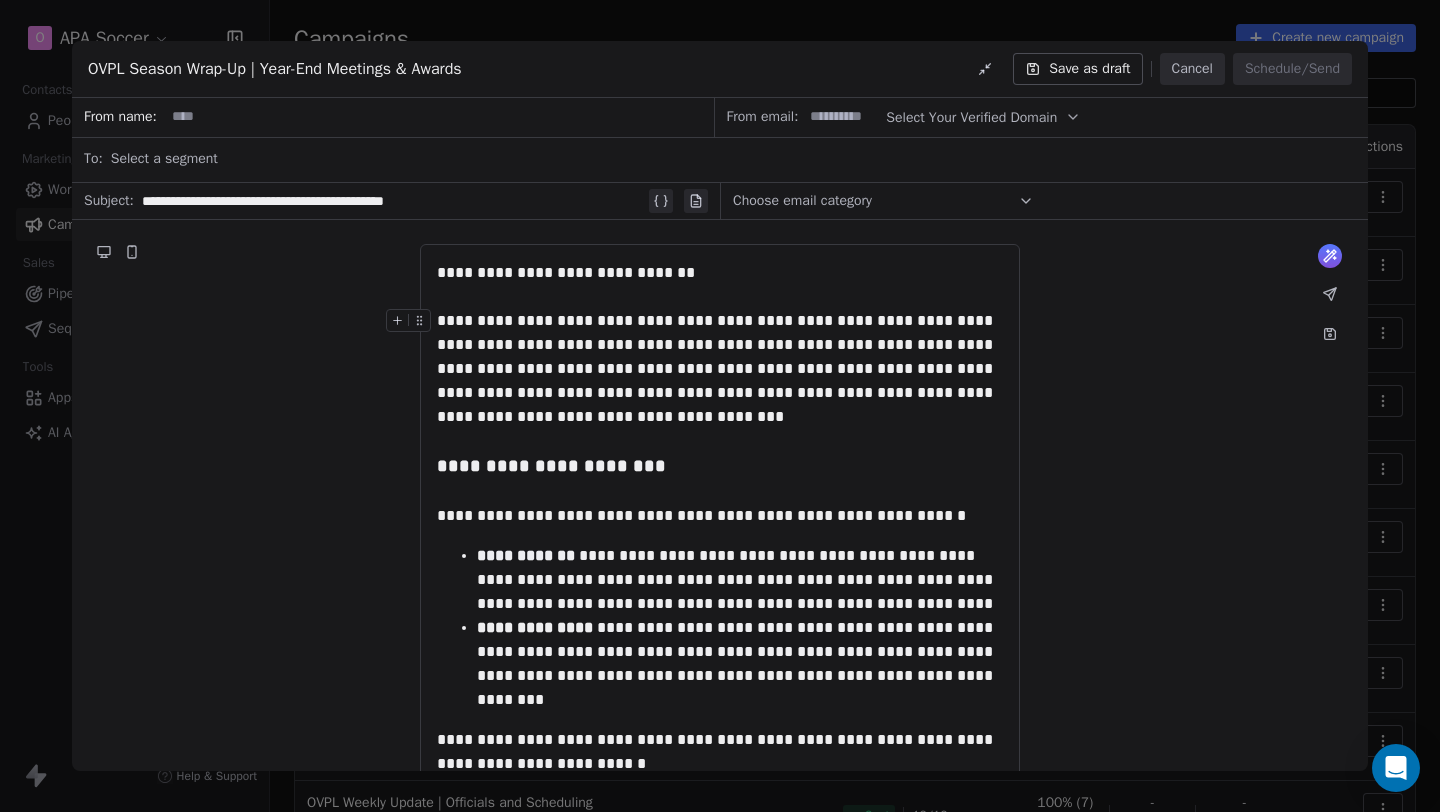 click at bounding box center (439, 117) 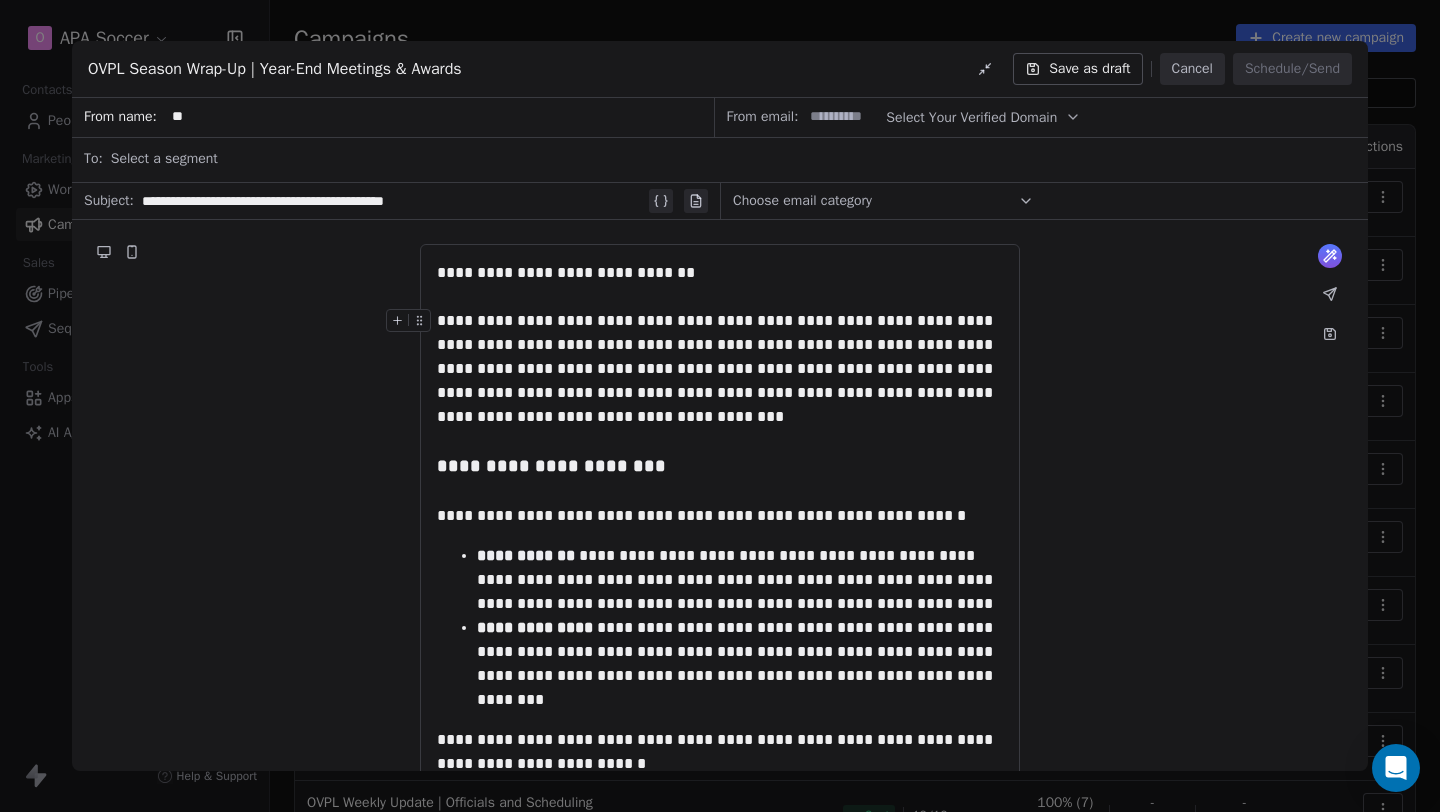 type on "*" 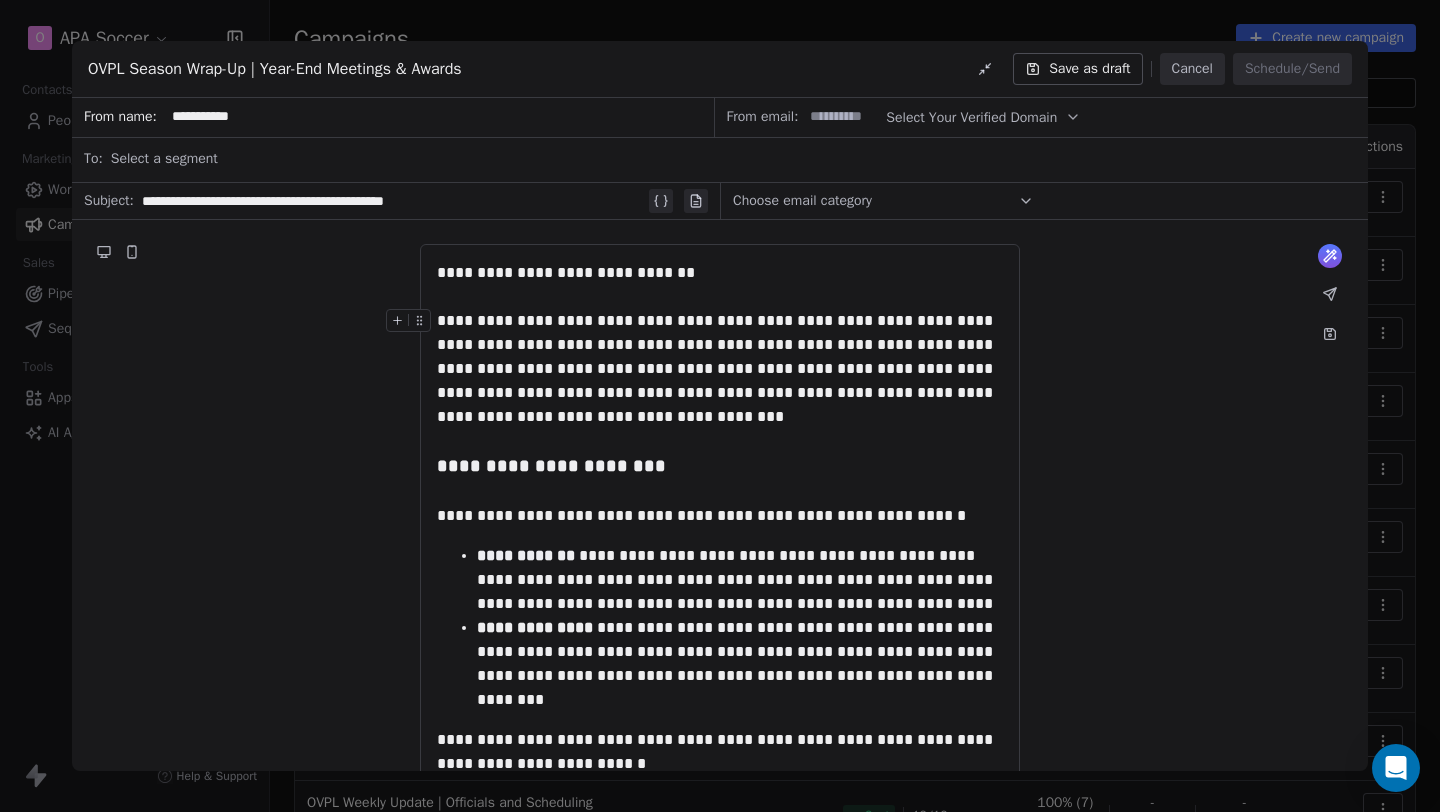 type on "**********" 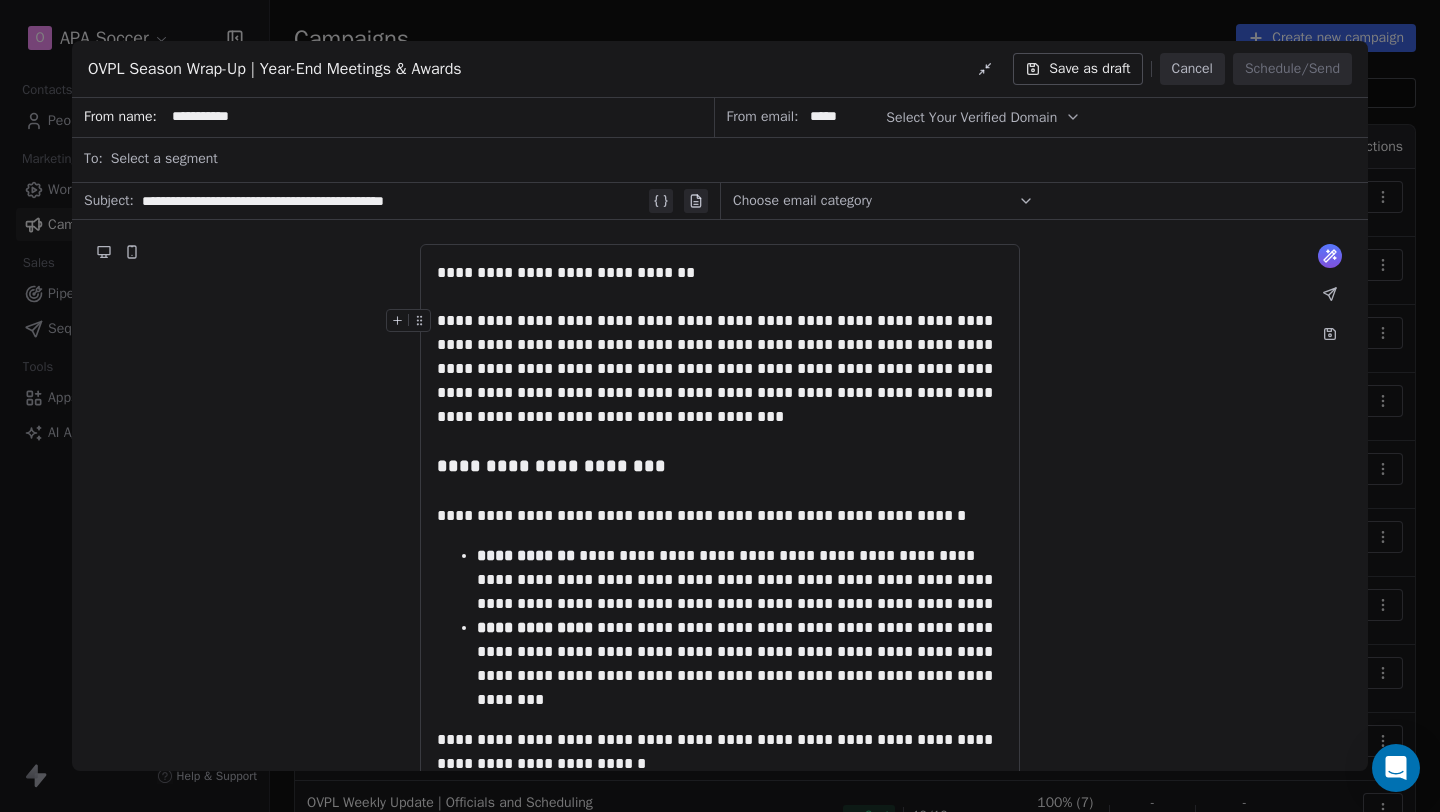 type on "*****" 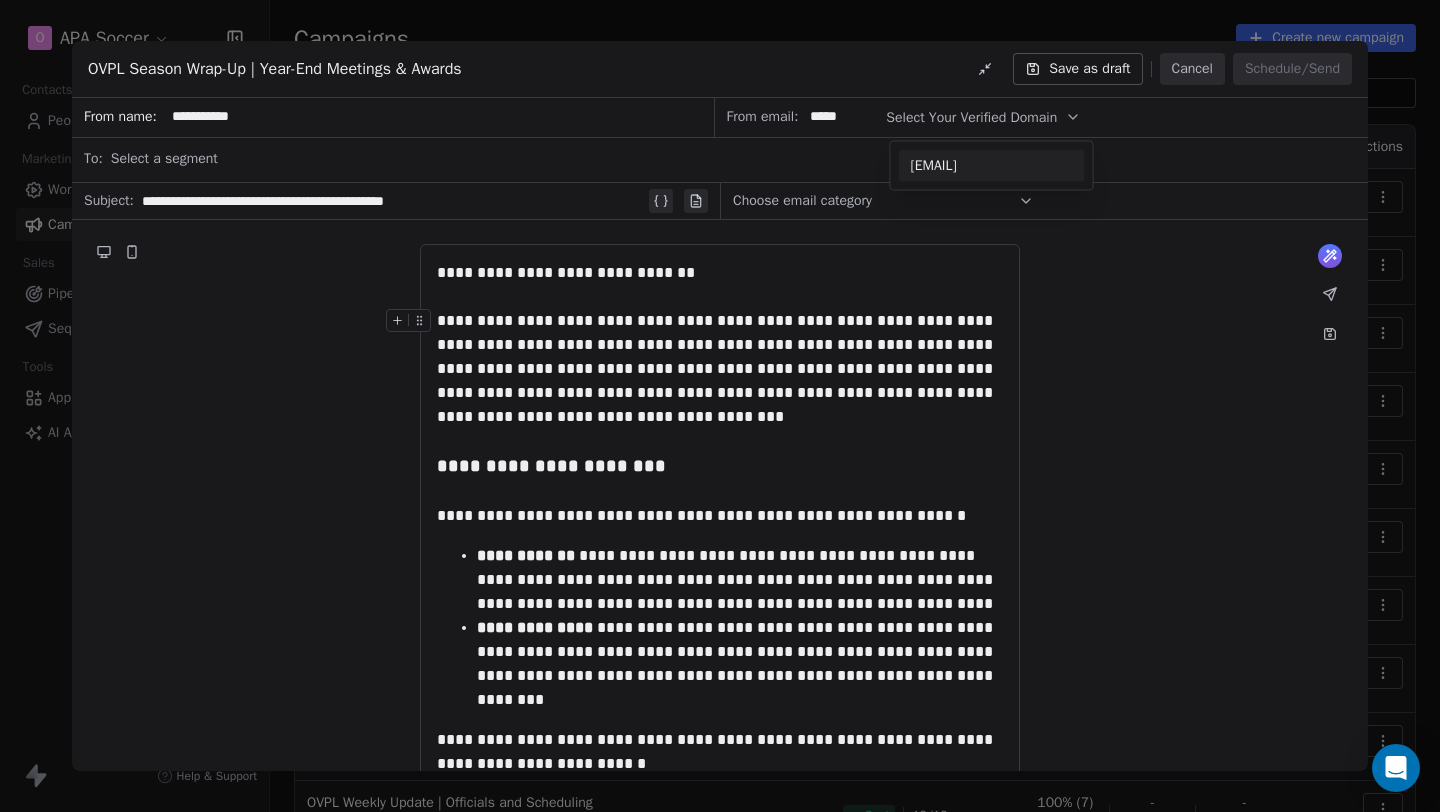 click on "@apasoccer.[EMAIL]" at bounding box center [992, 166] 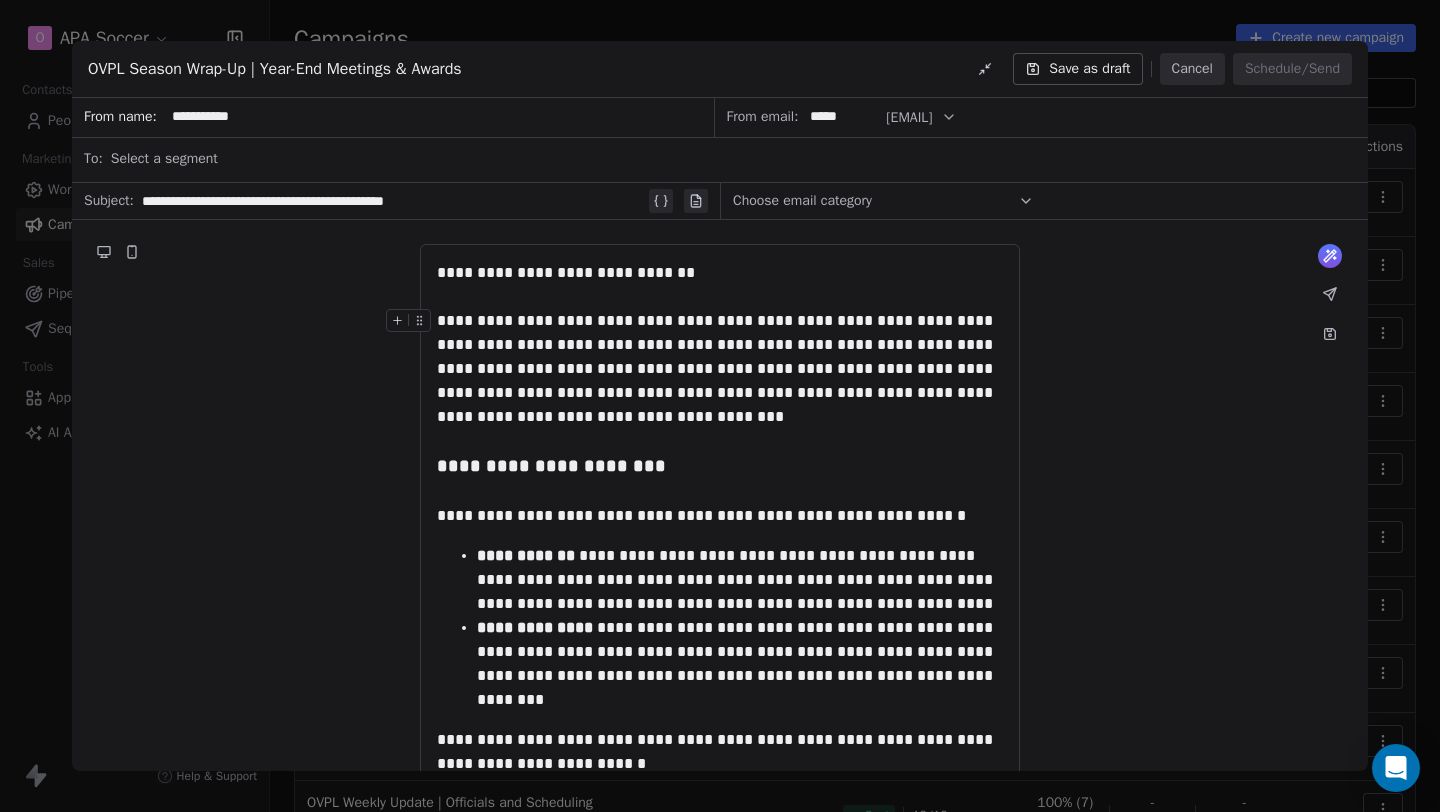 click on "Select a segment" at bounding box center [733, 159] 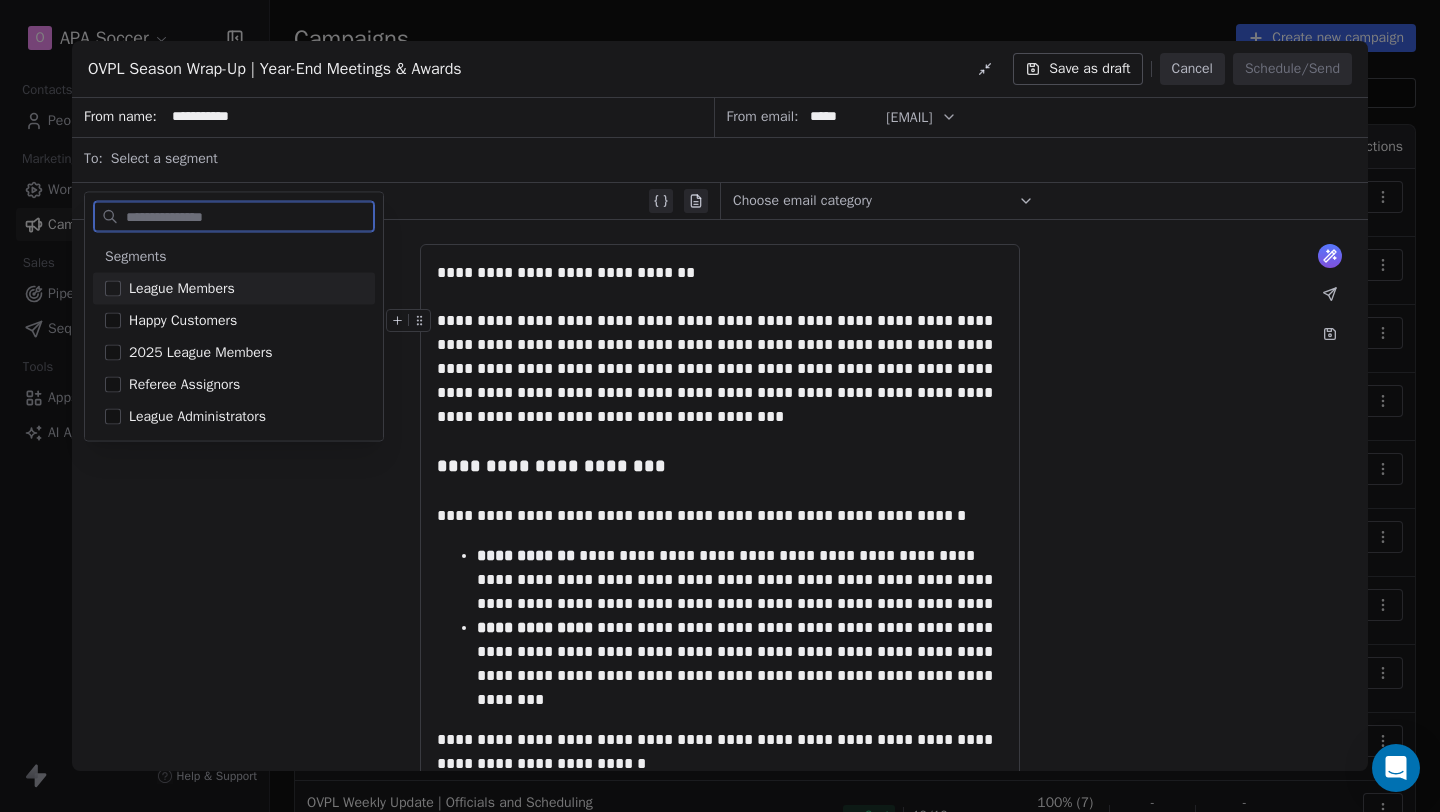 click at bounding box center (113, 289) 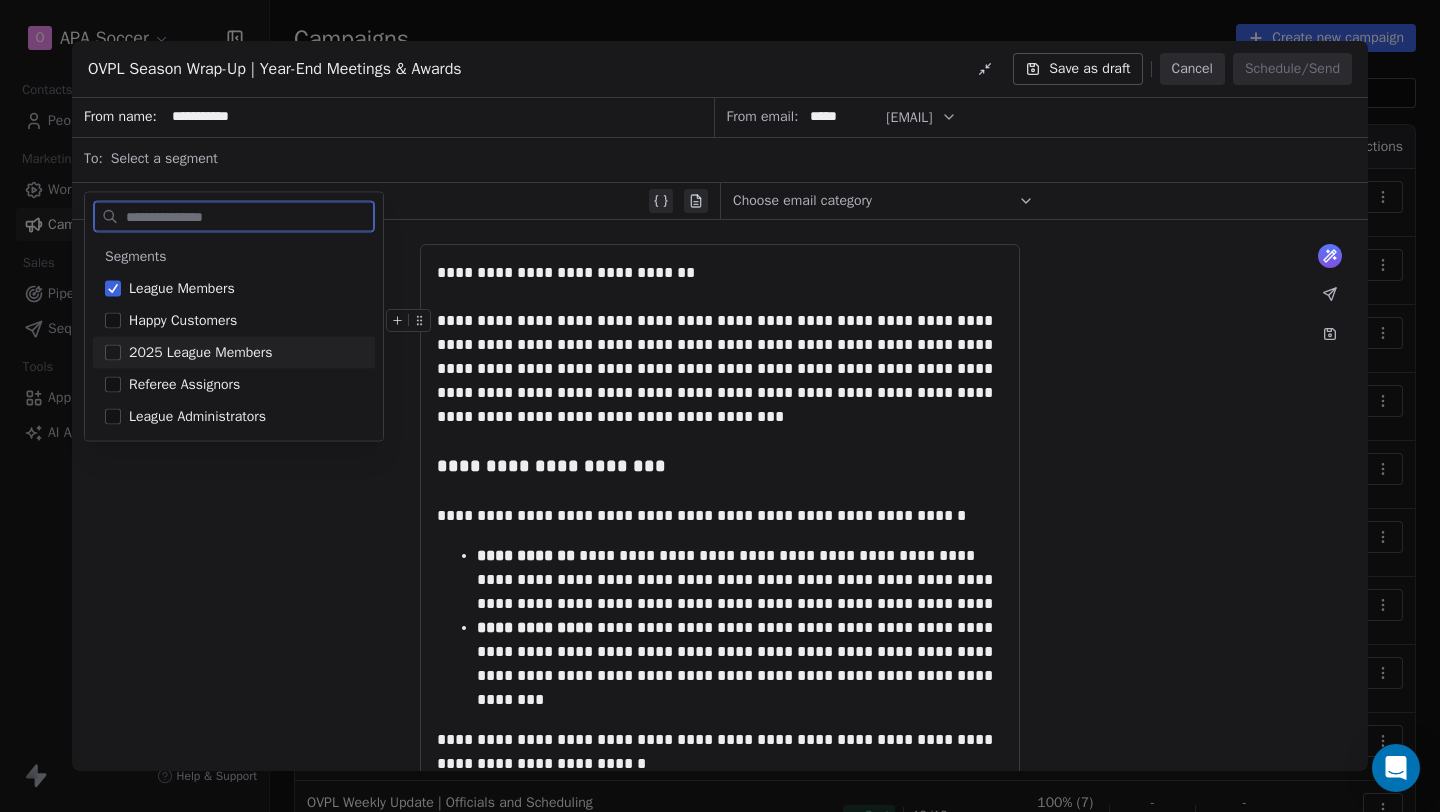 click at bounding box center (113, 353) 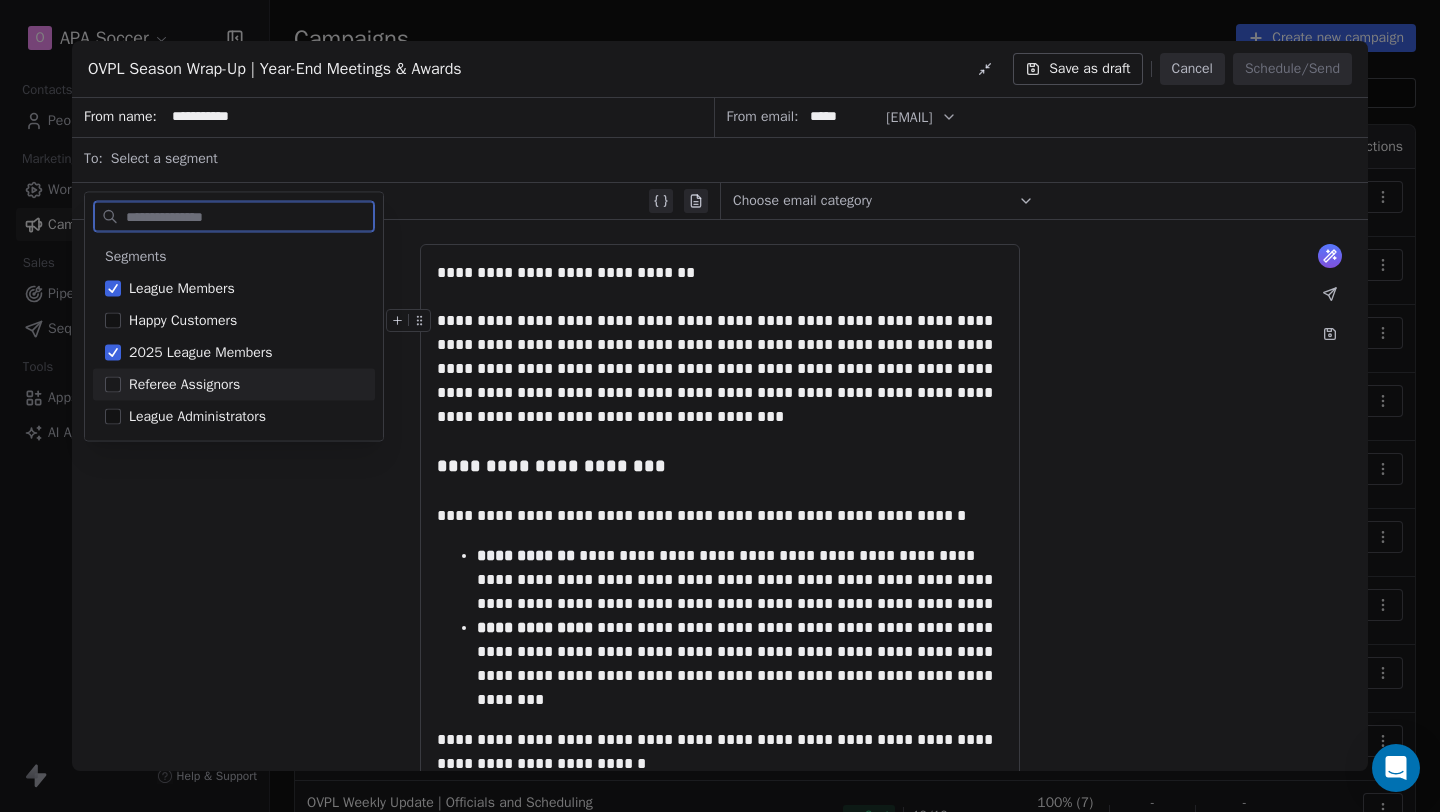 click on "Referee Assignors" at bounding box center (234, 385) 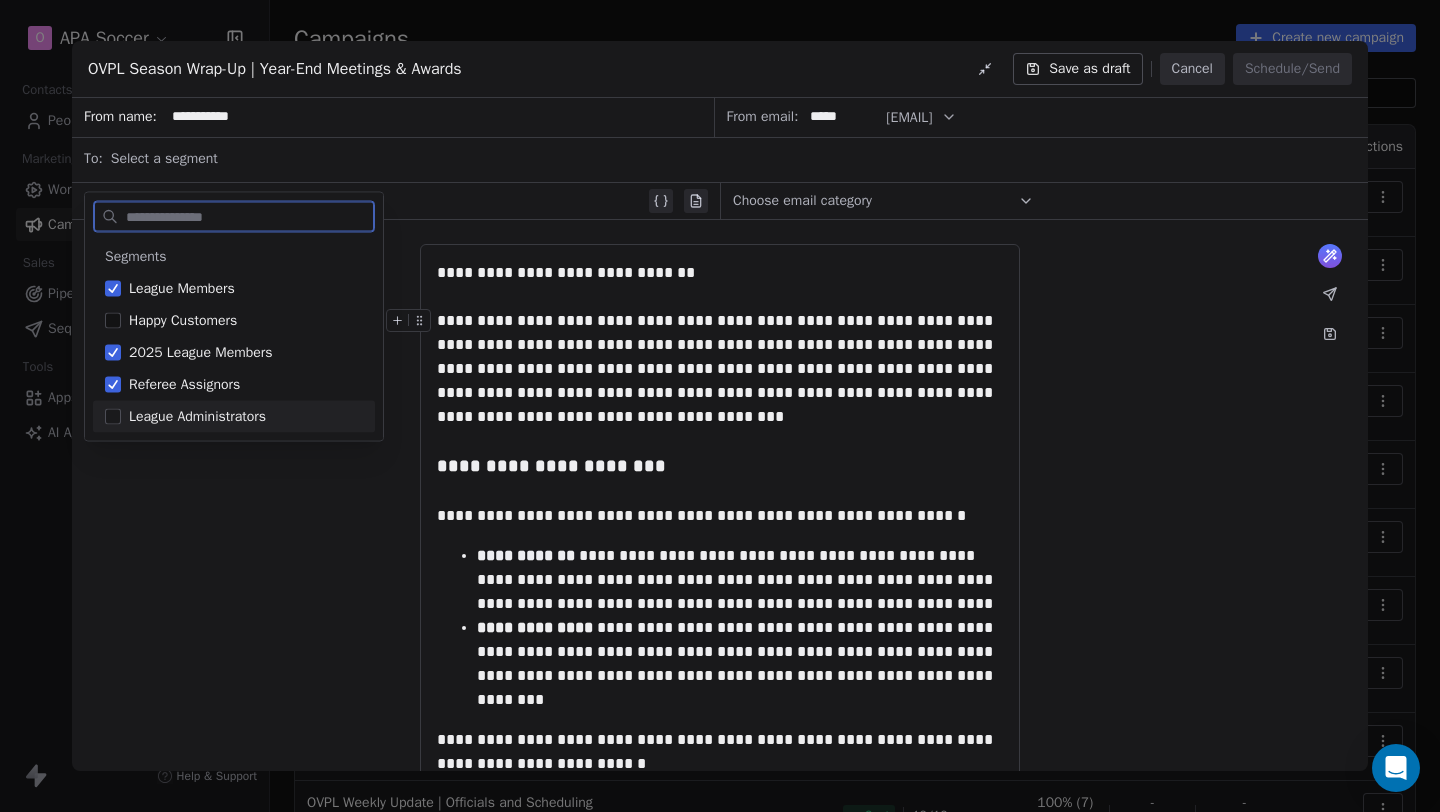 click at bounding box center [113, 417] 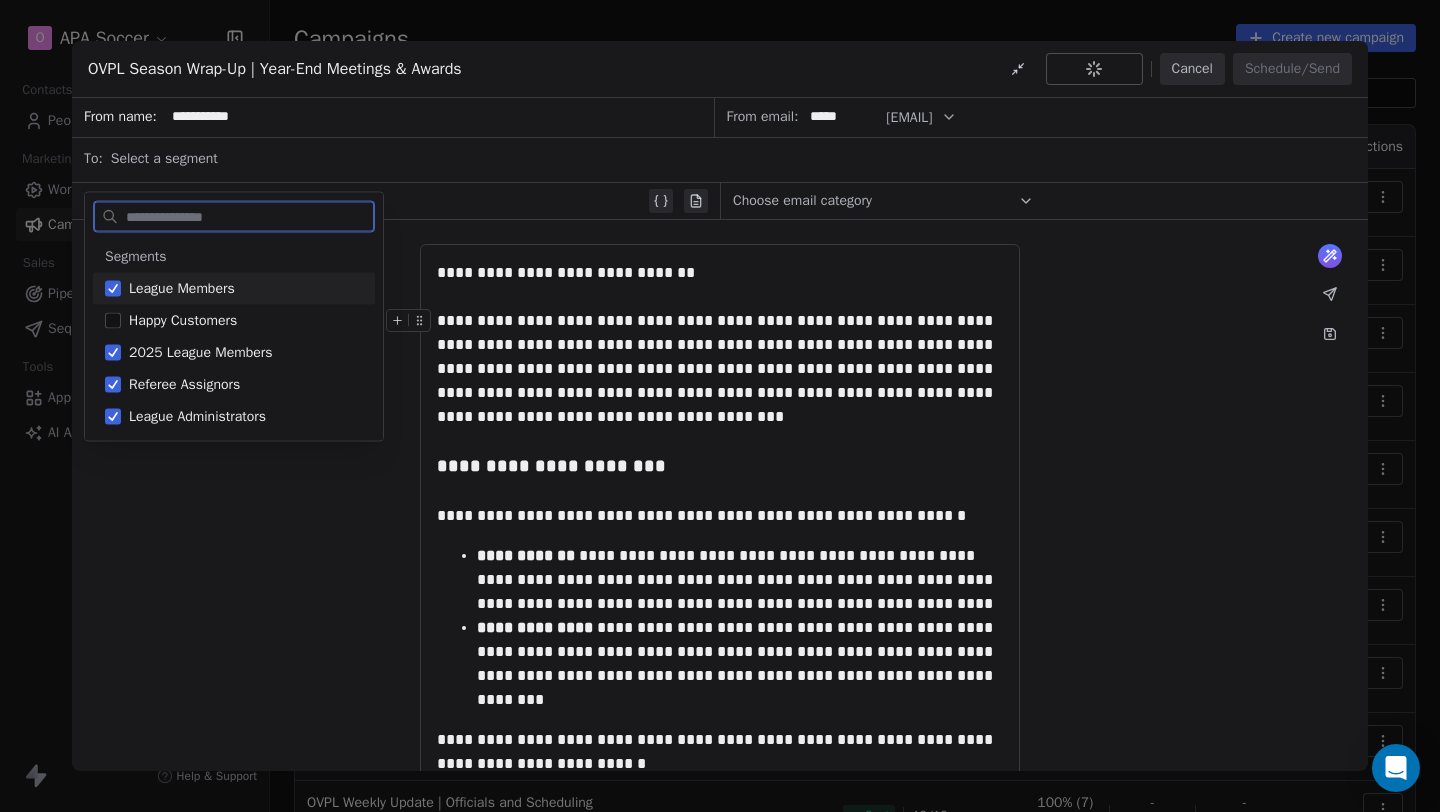 click at bounding box center (113, 289) 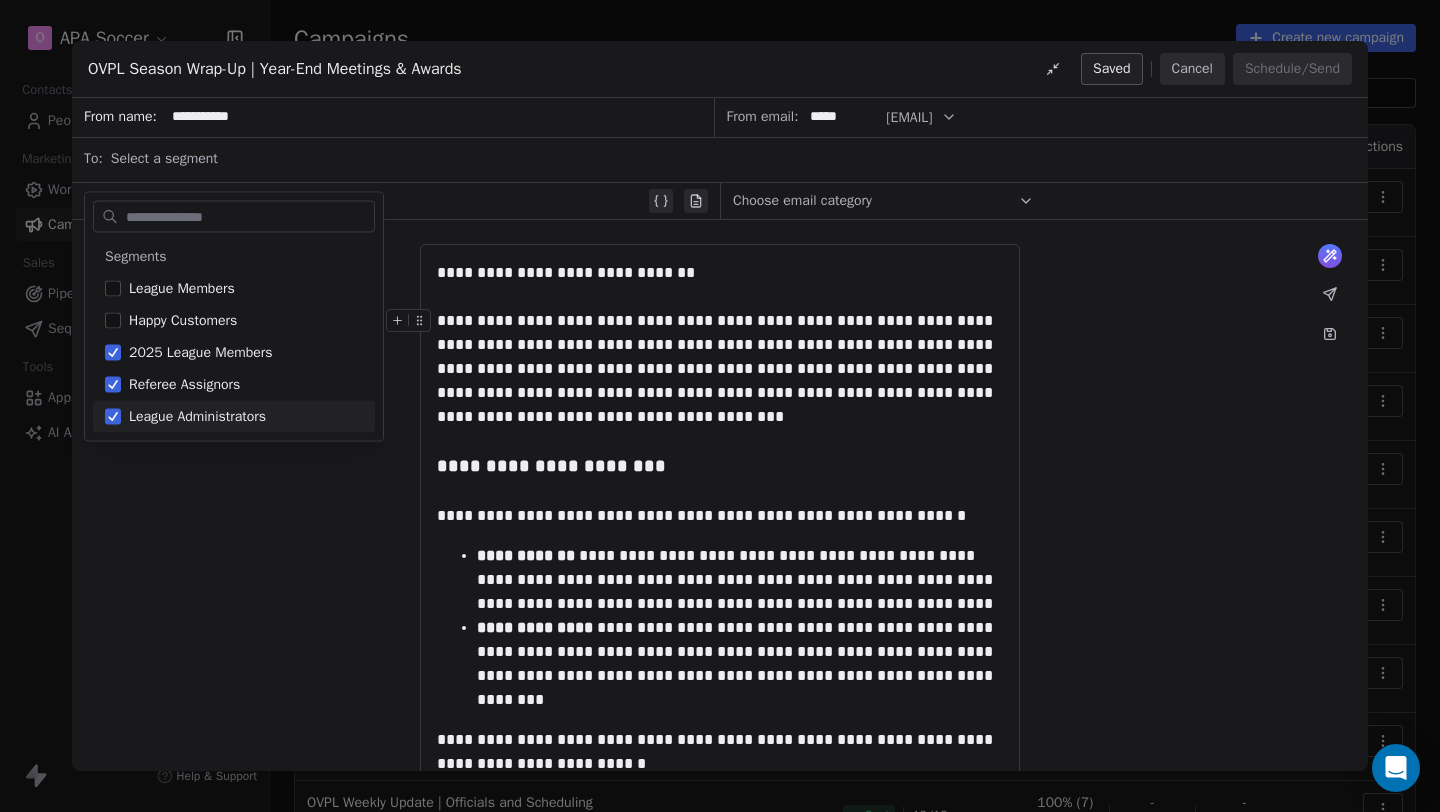 click on "**********" at bounding box center (720, 1052) 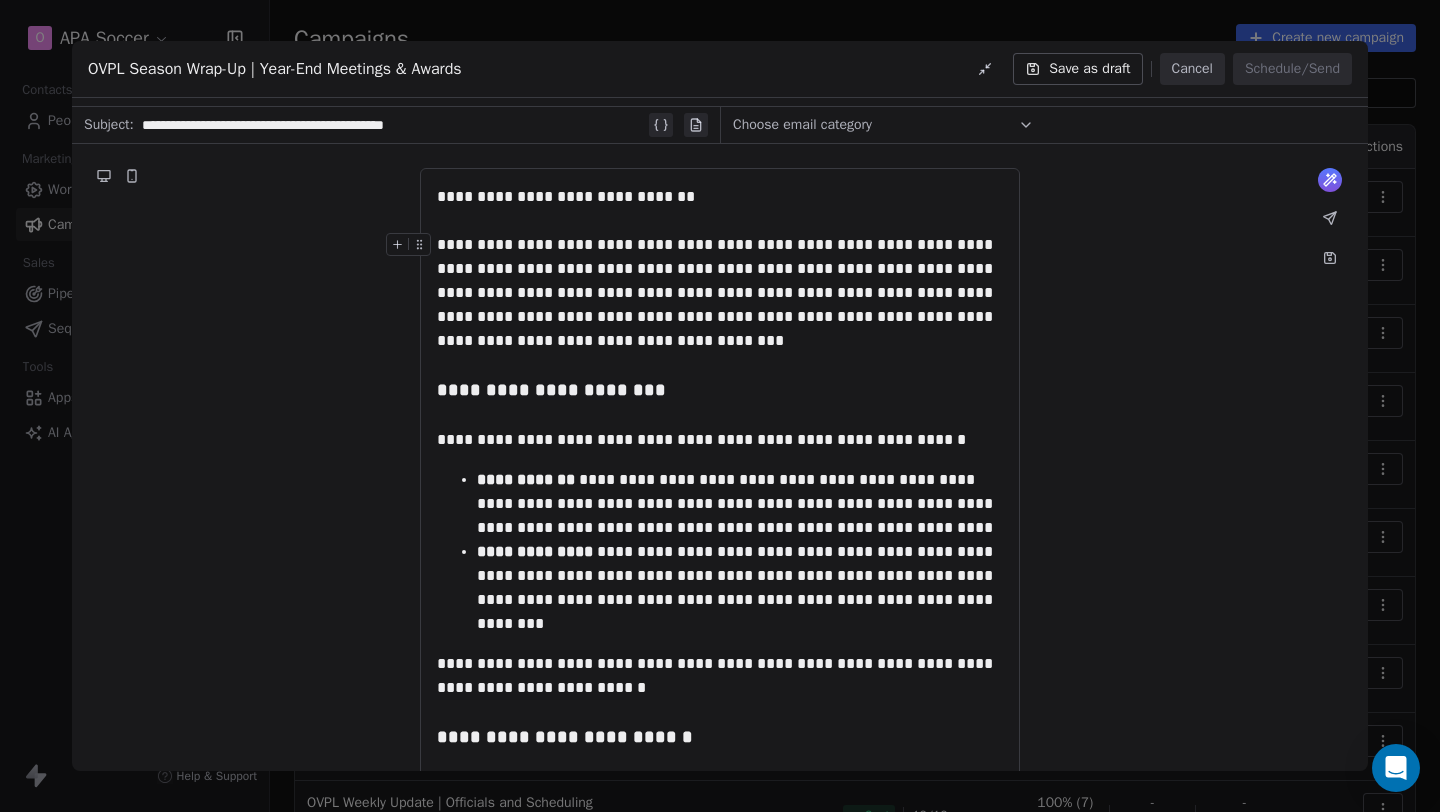 click 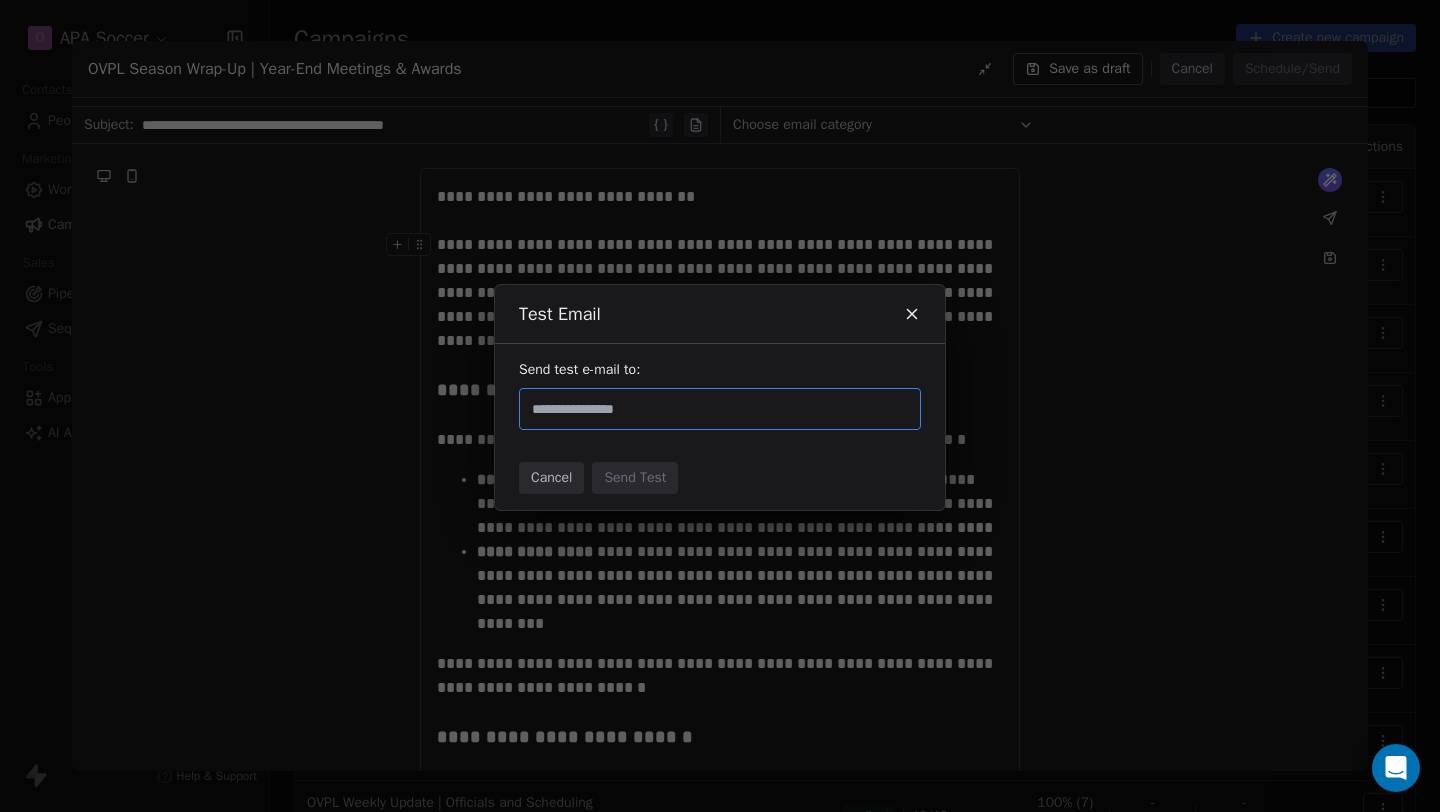 click at bounding box center [720, 409] 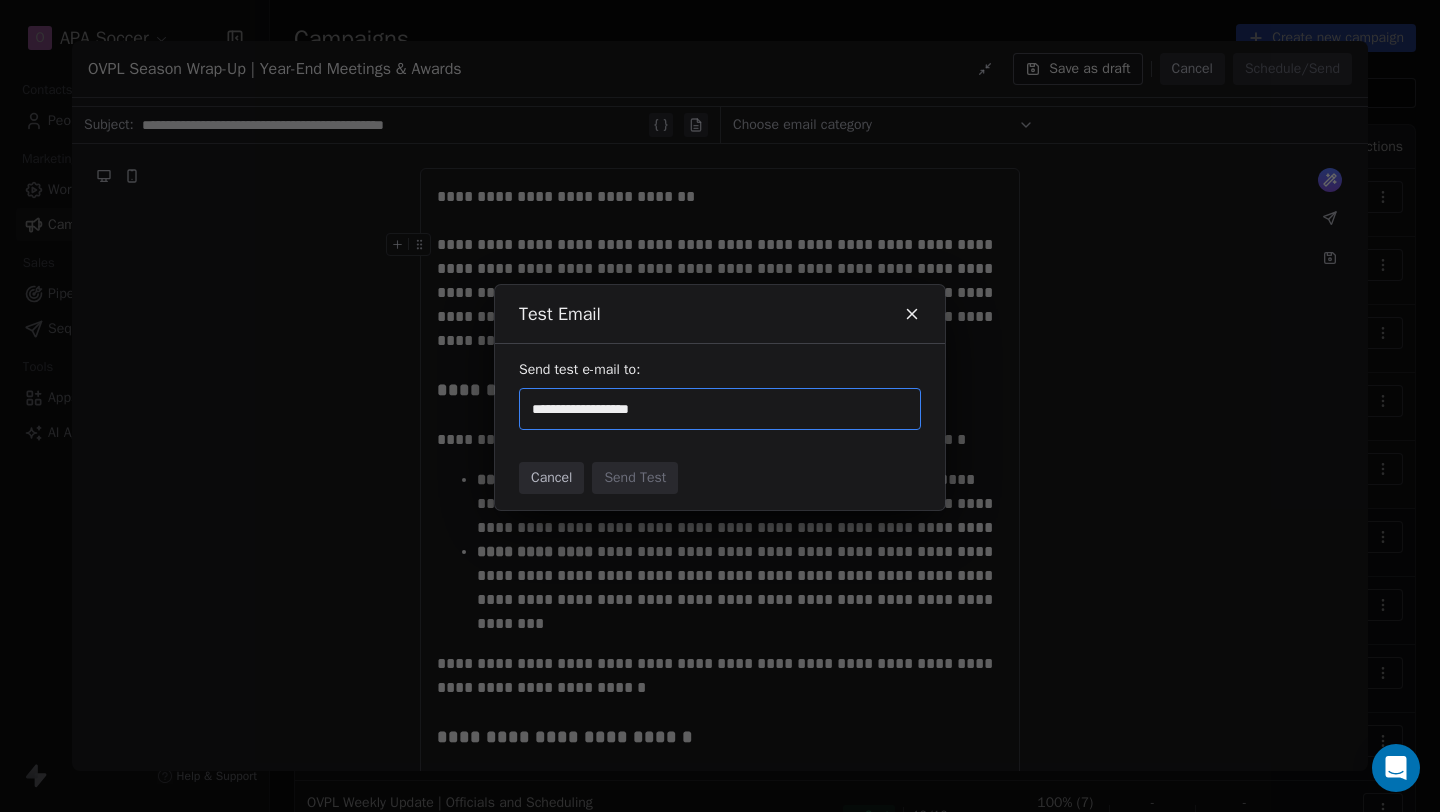 type on "**********" 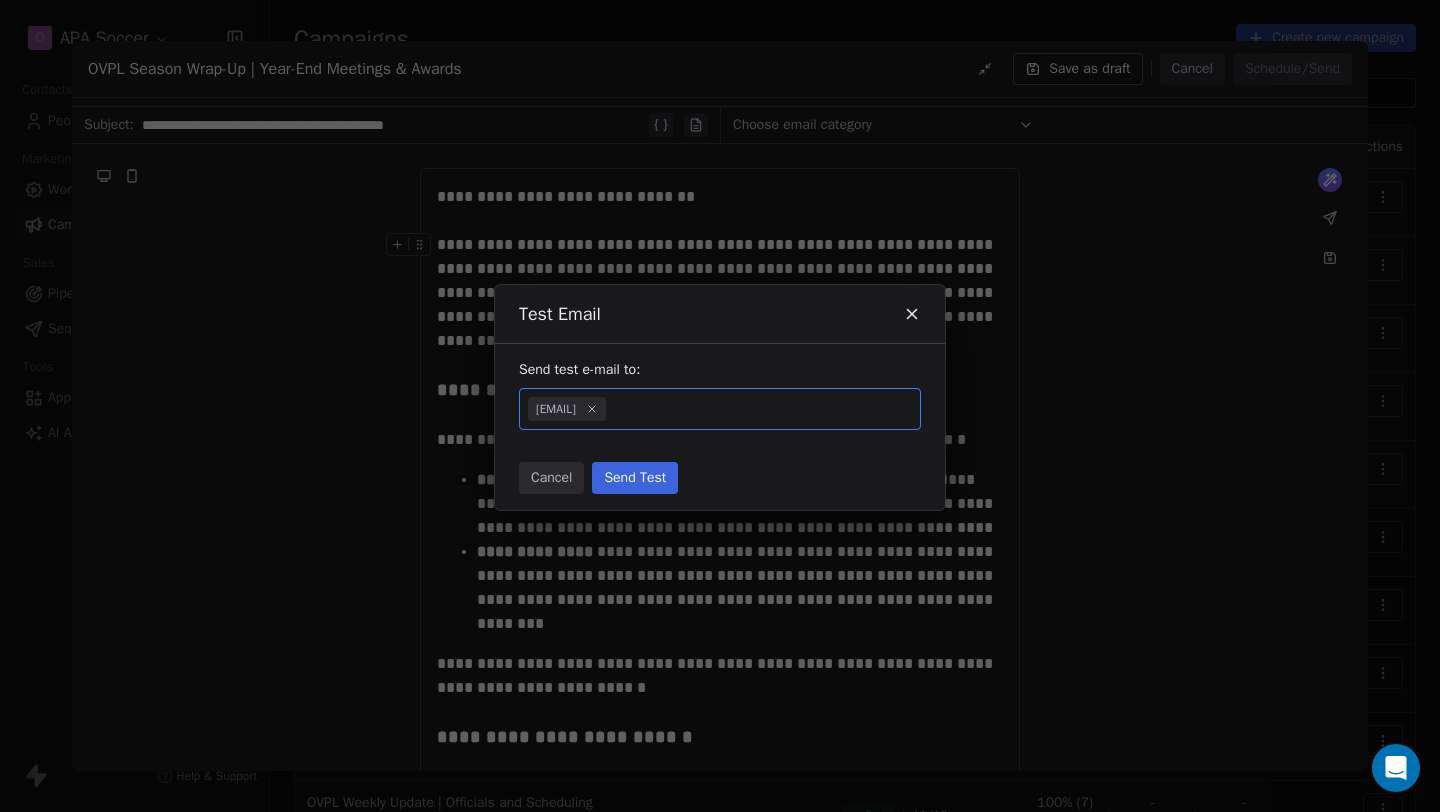 click on "Send Test" at bounding box center [635, 478] 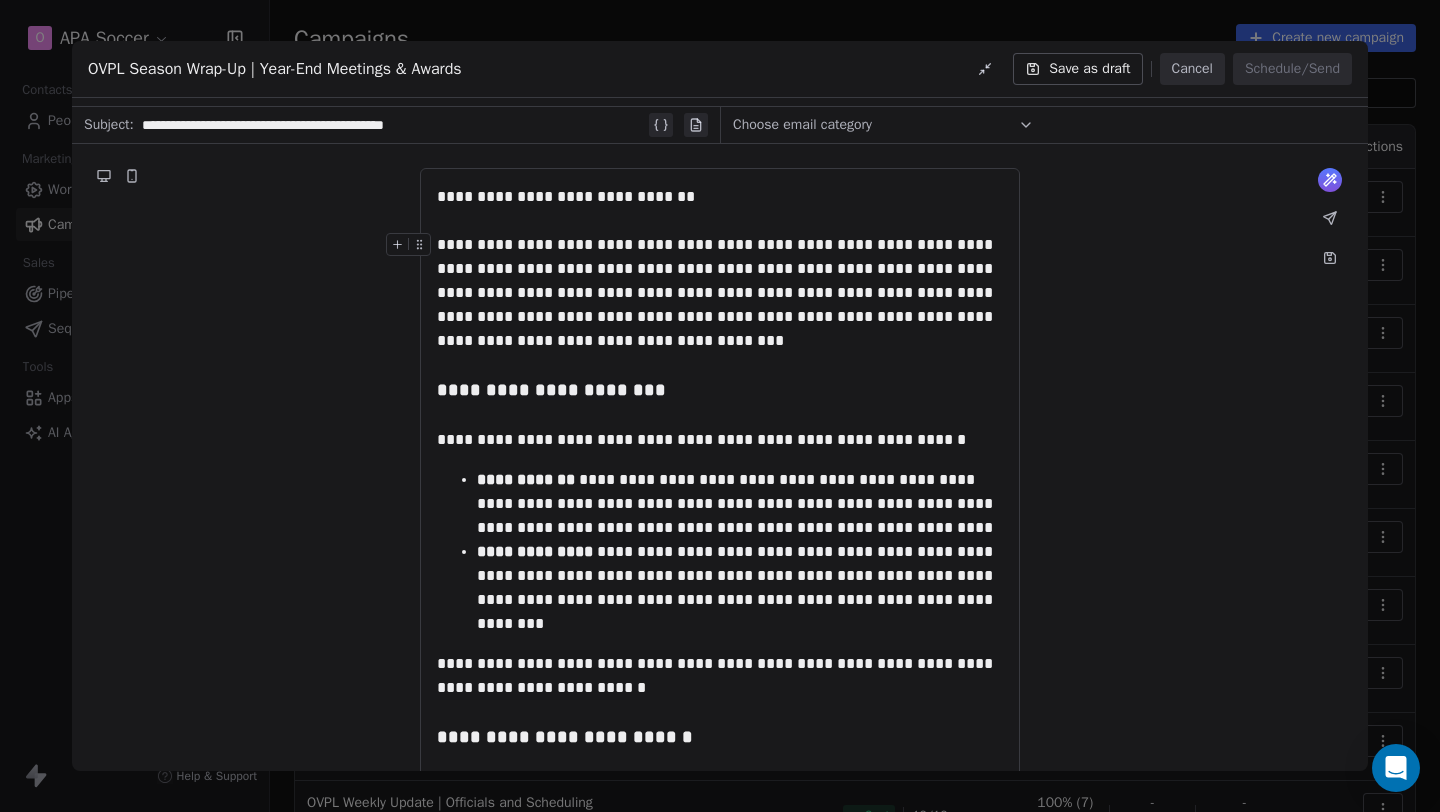 scroll, scrollTop: 76, scrollLeft: 0, axis: vertical 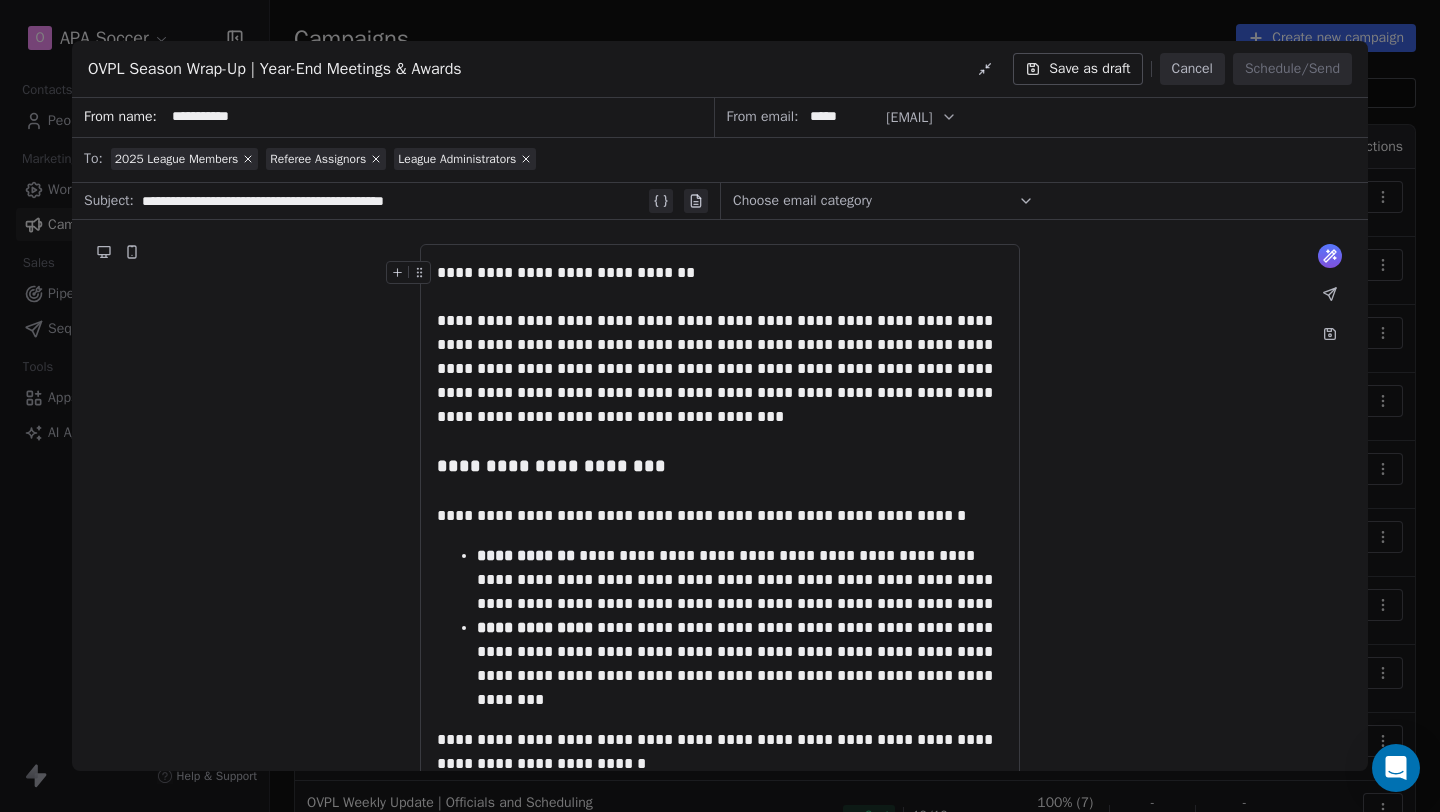 click on "Save as draft" at bounding box center [1077, 69] 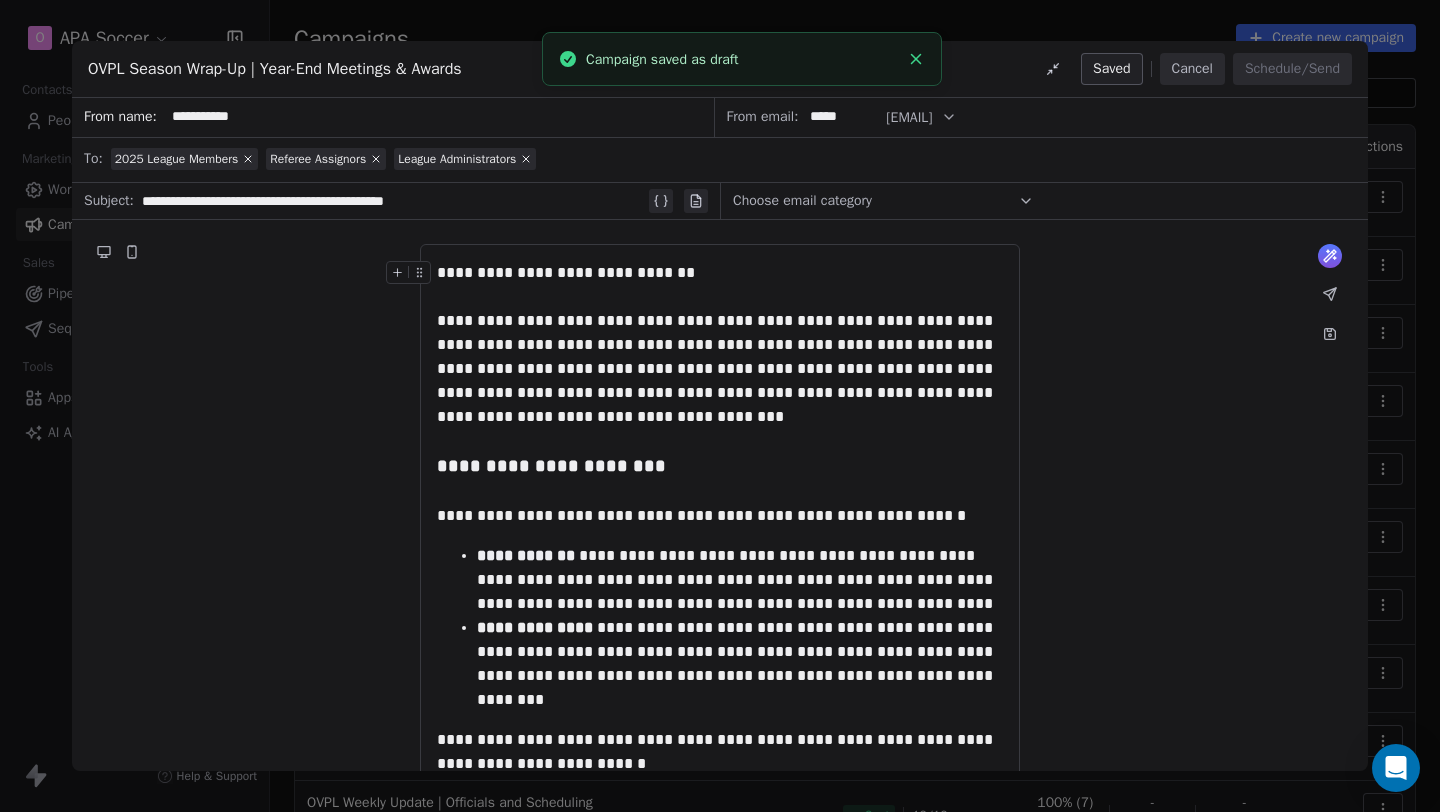 click on "**********" at bounding box center [720, 1052] 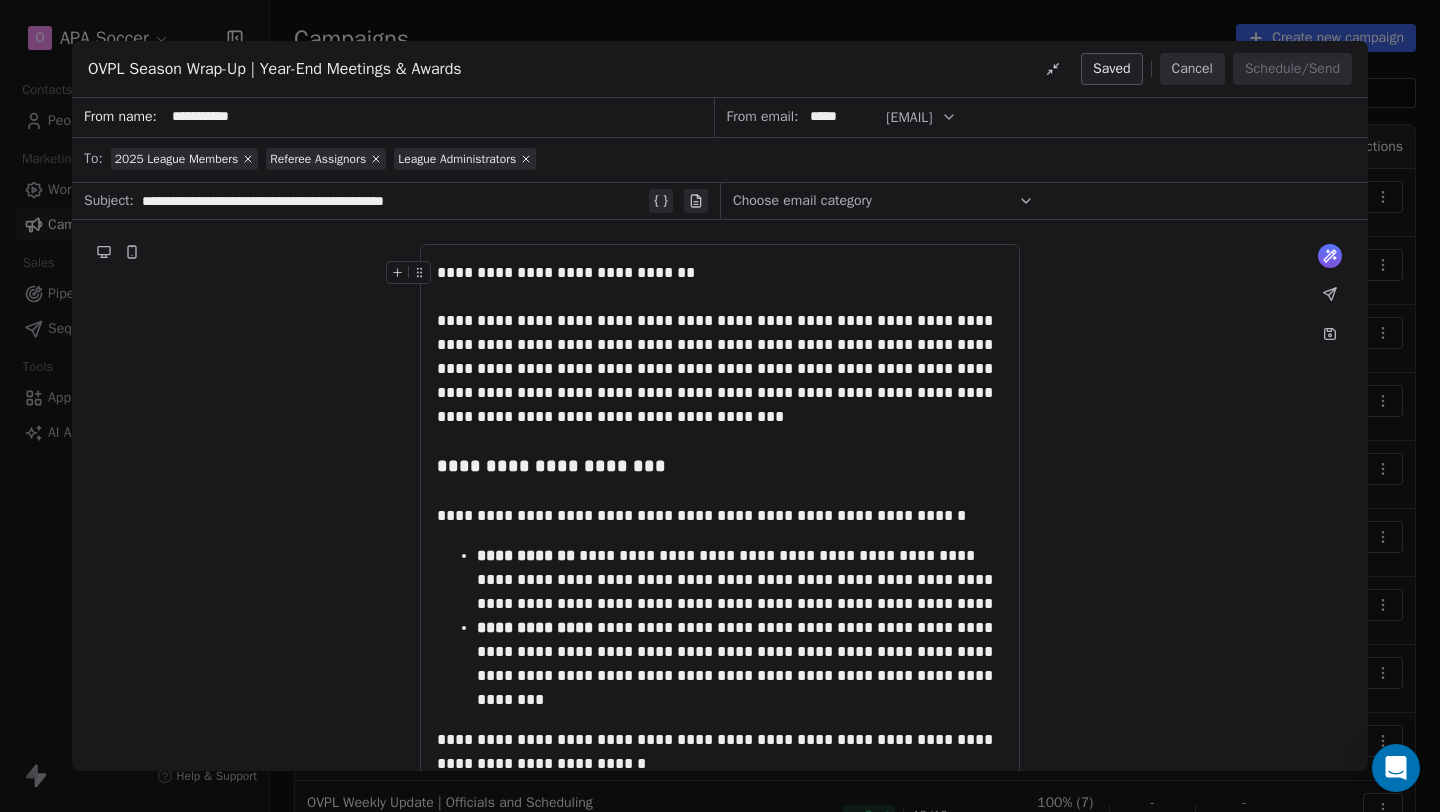 click on "**********" at bounding box center [720, 406] 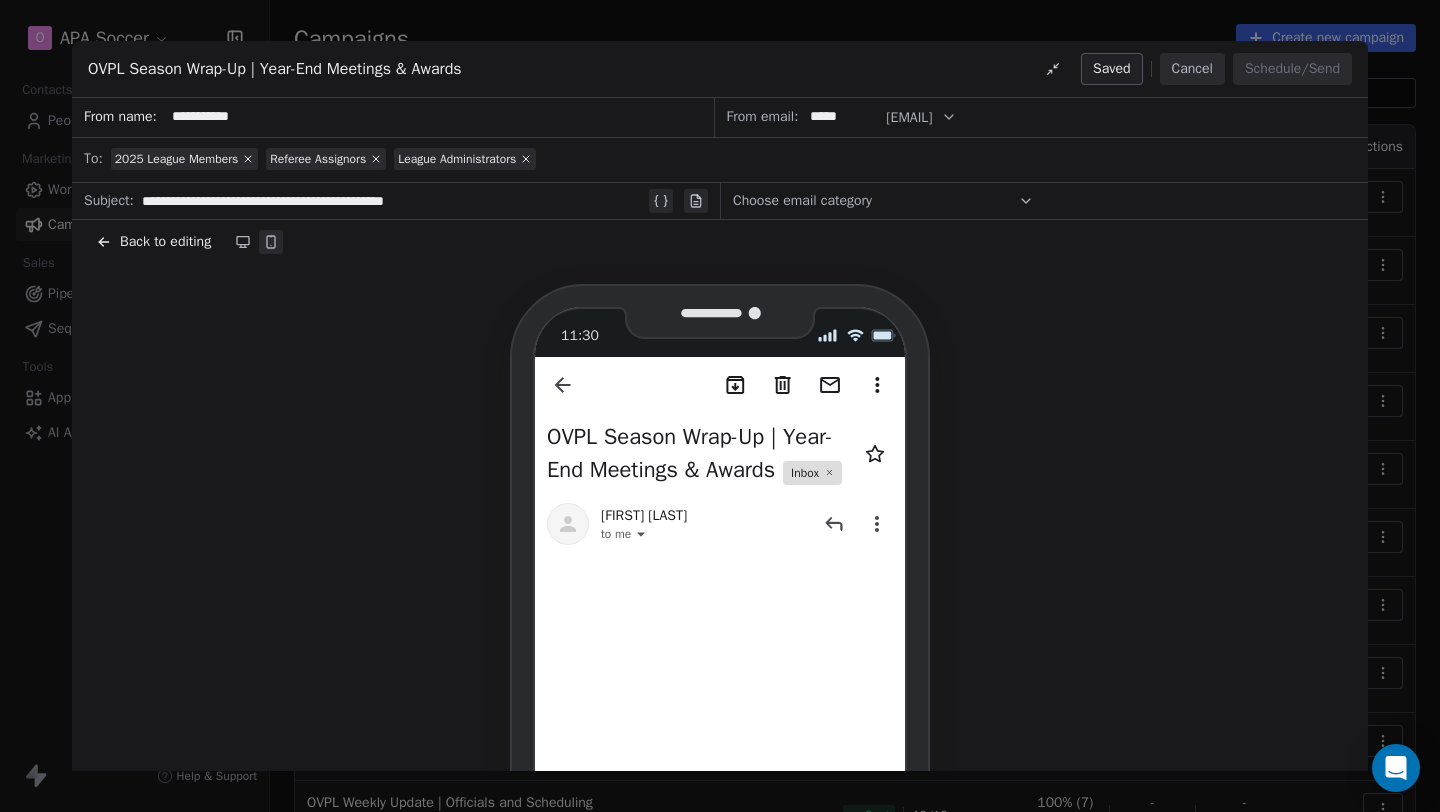 click on "Back to editing" at bounding box center [153, 242] 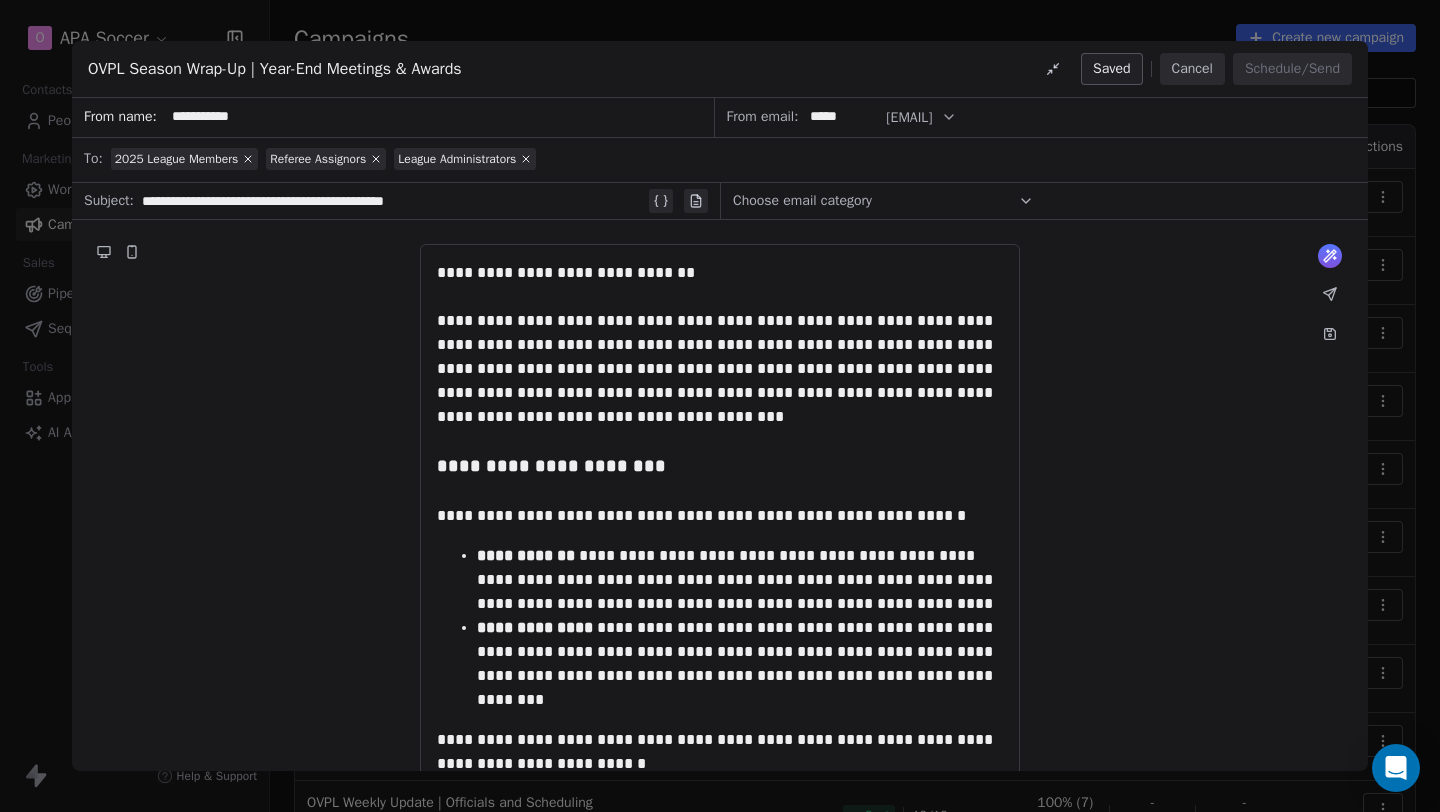 click 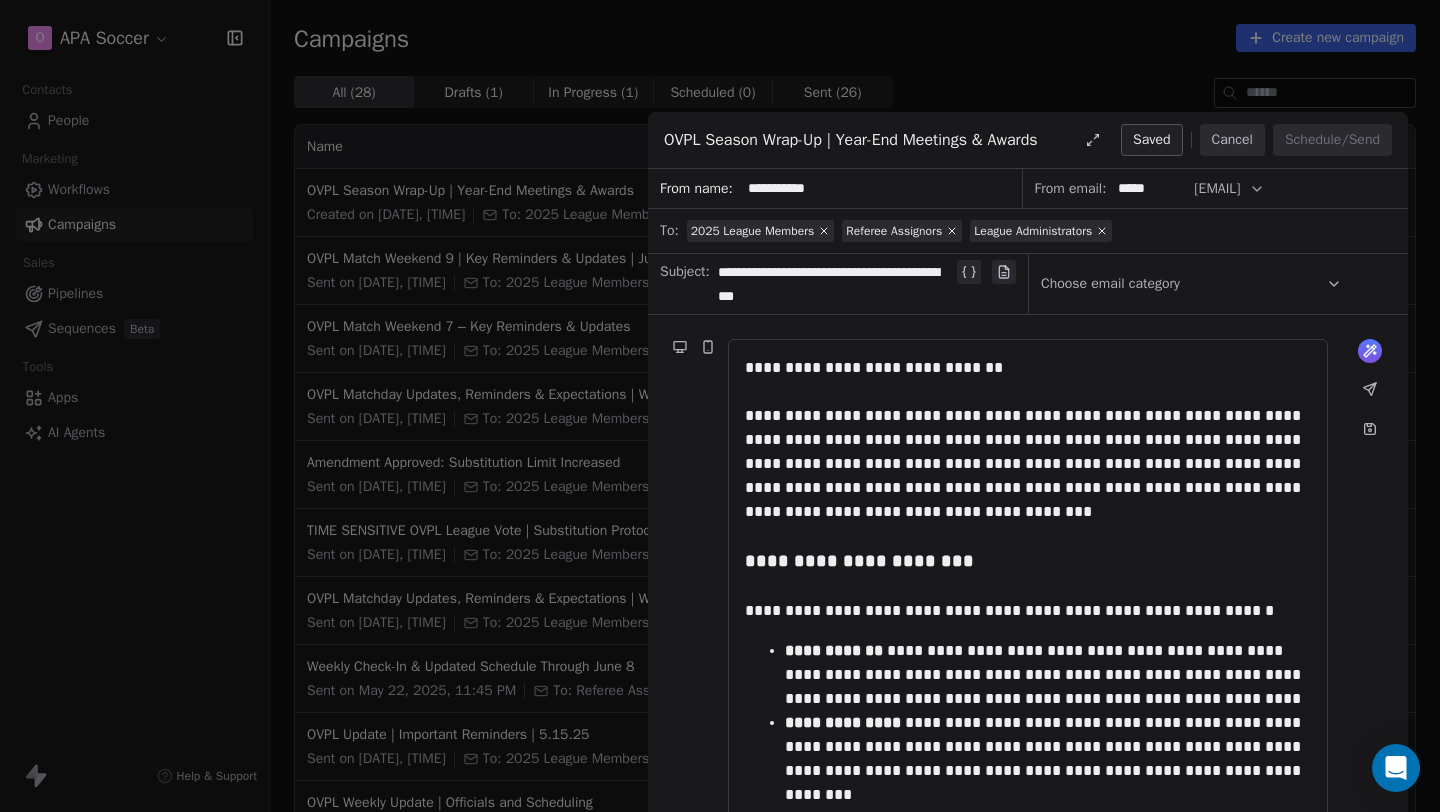 click on "Cancel" at bounding box center (1232, 140) 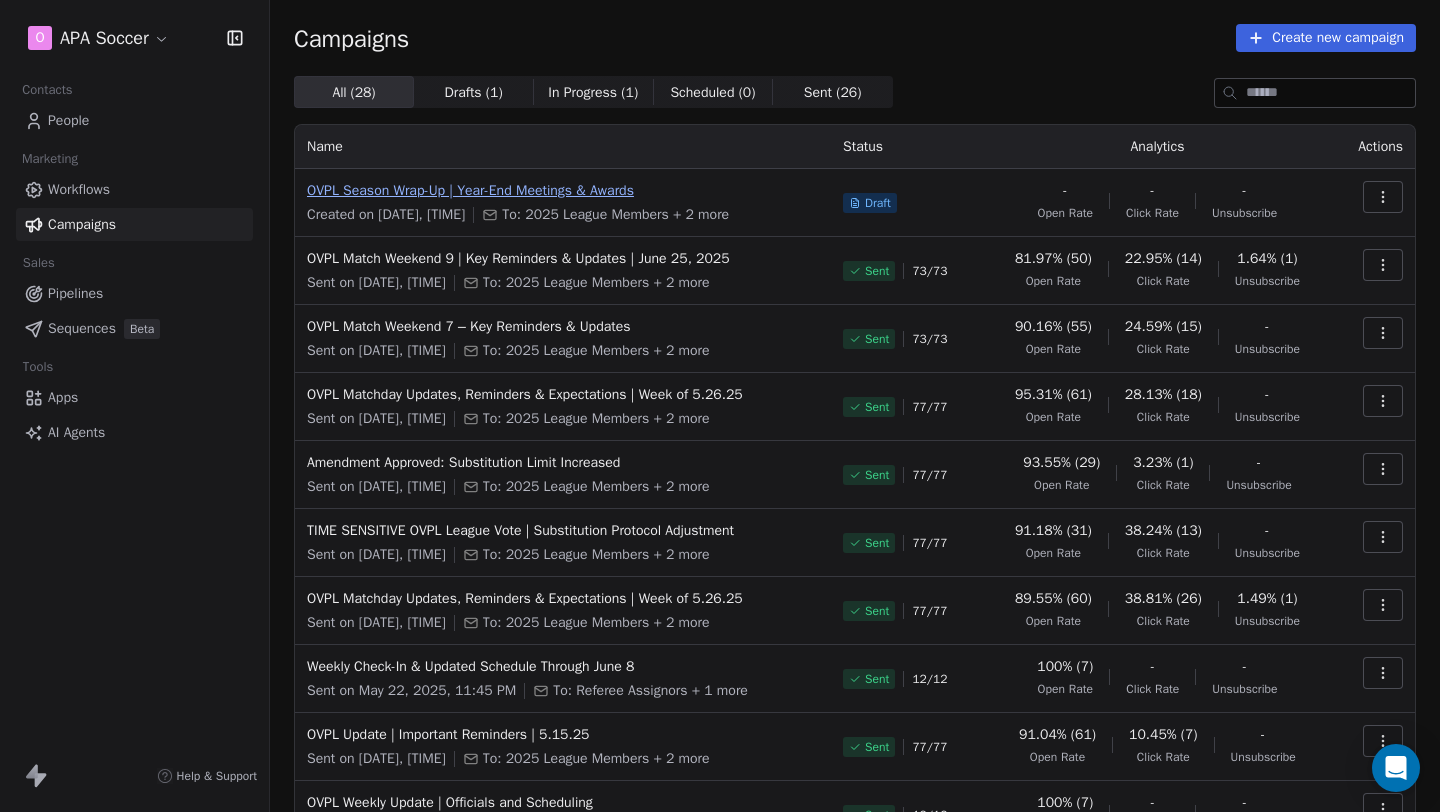click on "OVPL Season Wrap-Up | Year-End Meetings & Awards" at bounding box center [563, 191] 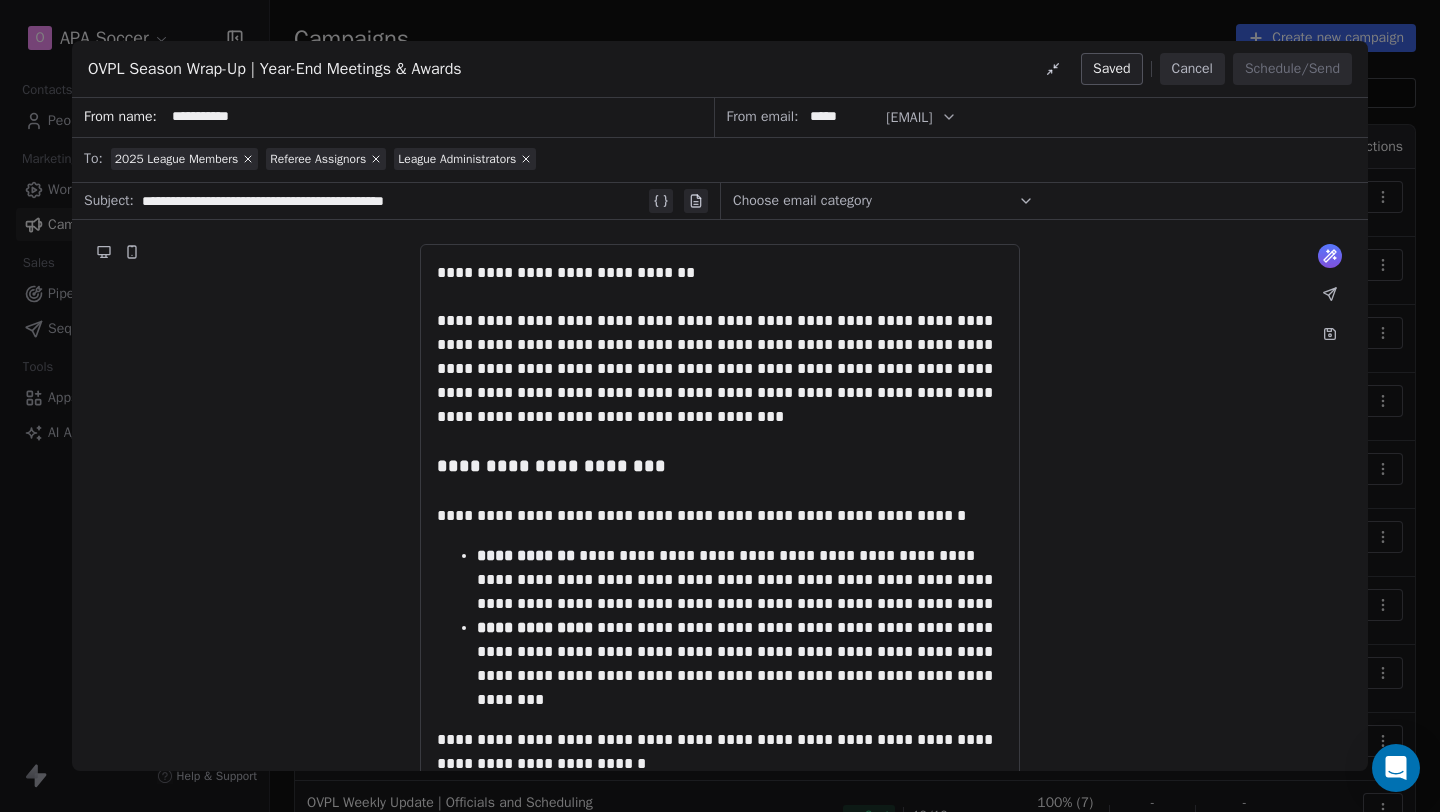 click on "Choose email category" at bounding box center (883, 201) 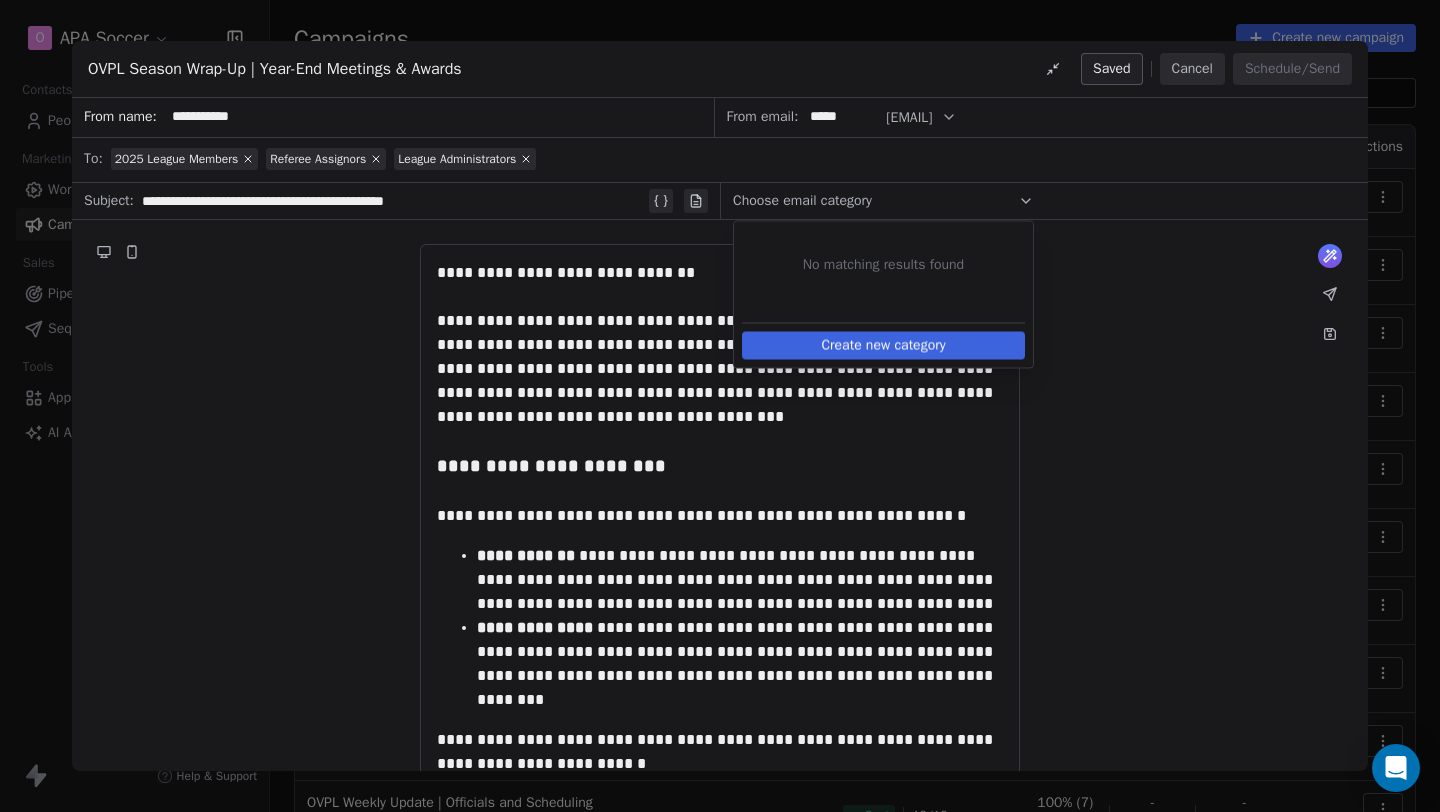 click on "Choose email category" at bounding box center (883, 201) 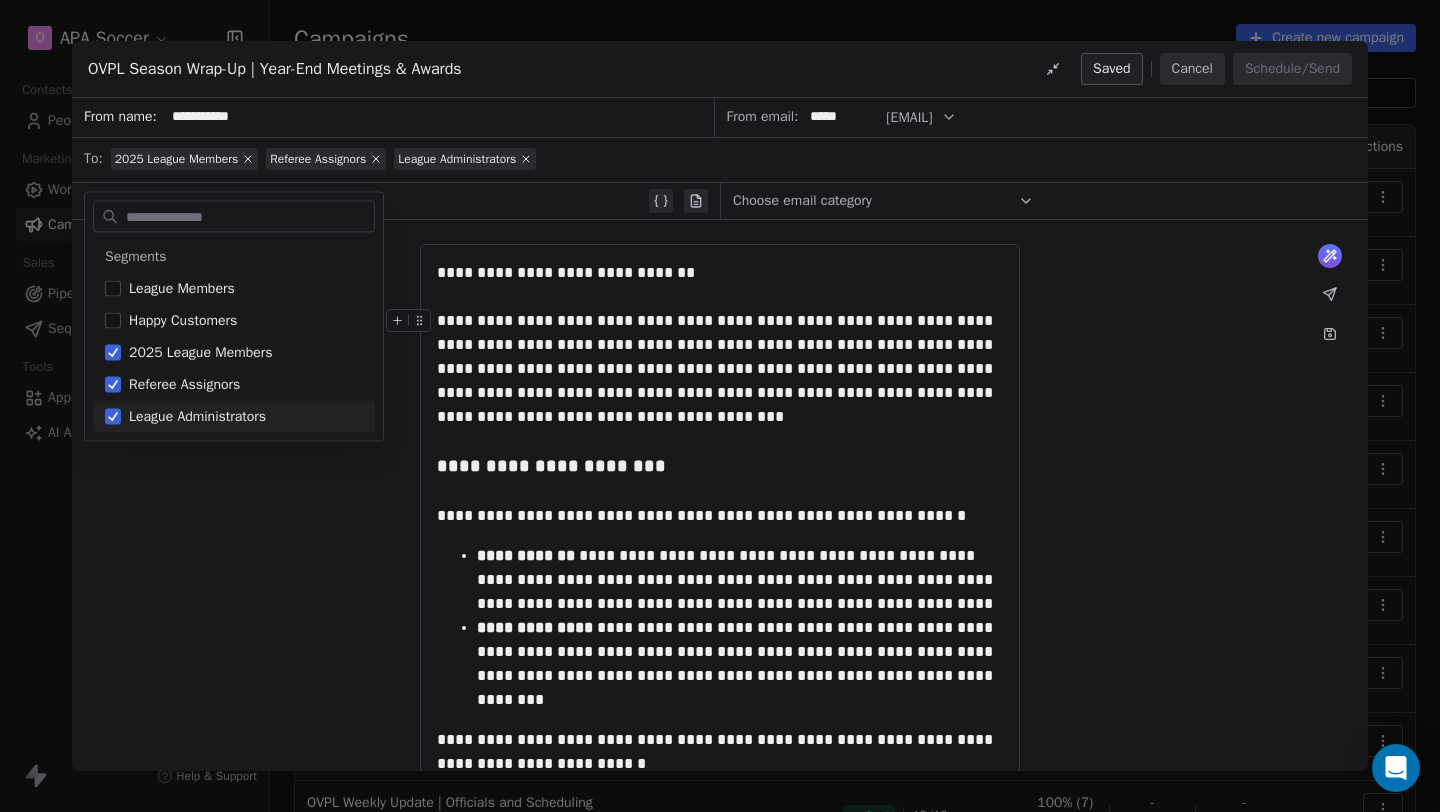 click on "**********" at bounding box center [720, 1052] 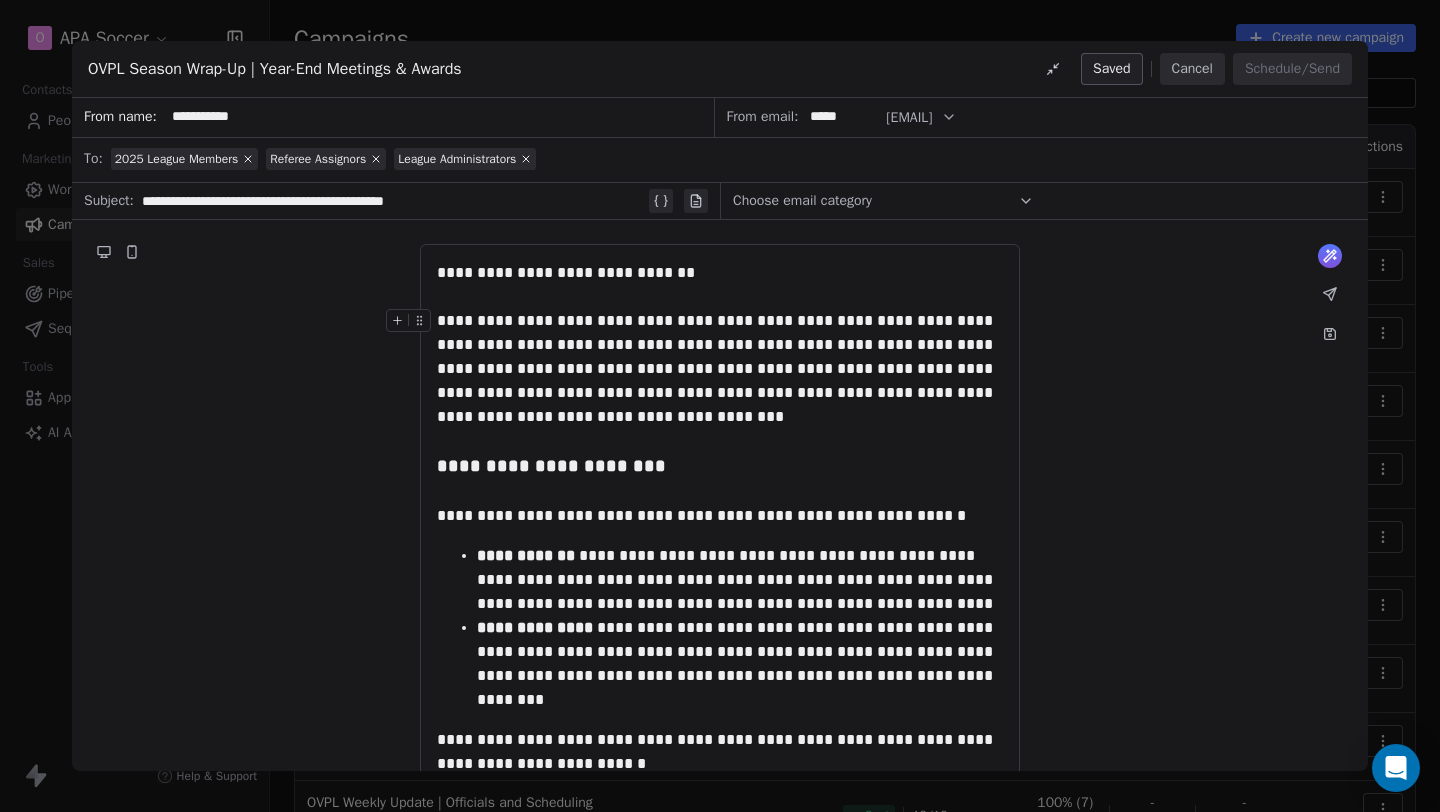 click on "*****" at bounding box center (842, 117) 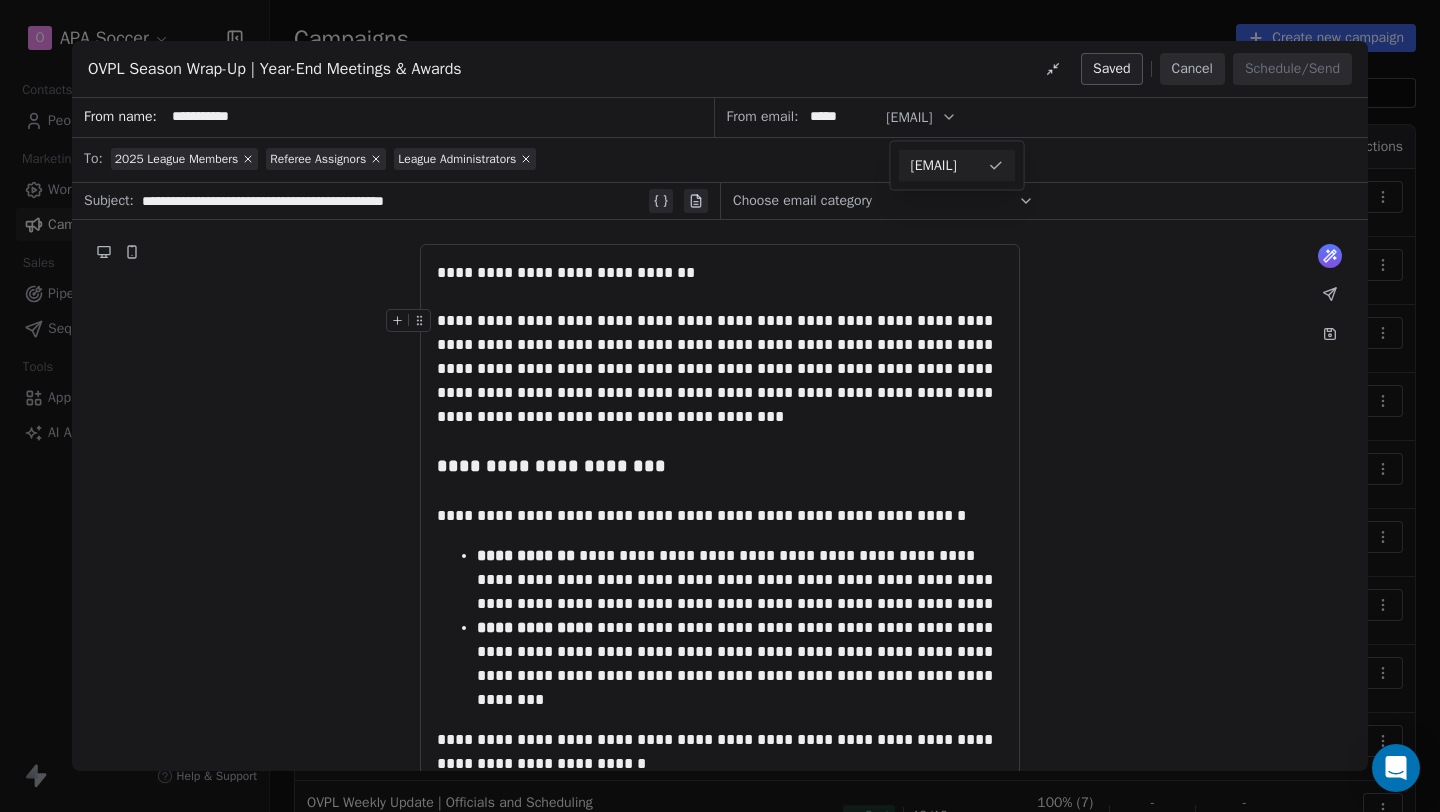 click on "@apasoccer.[EMAIL]" at bounding box center [945, 166] 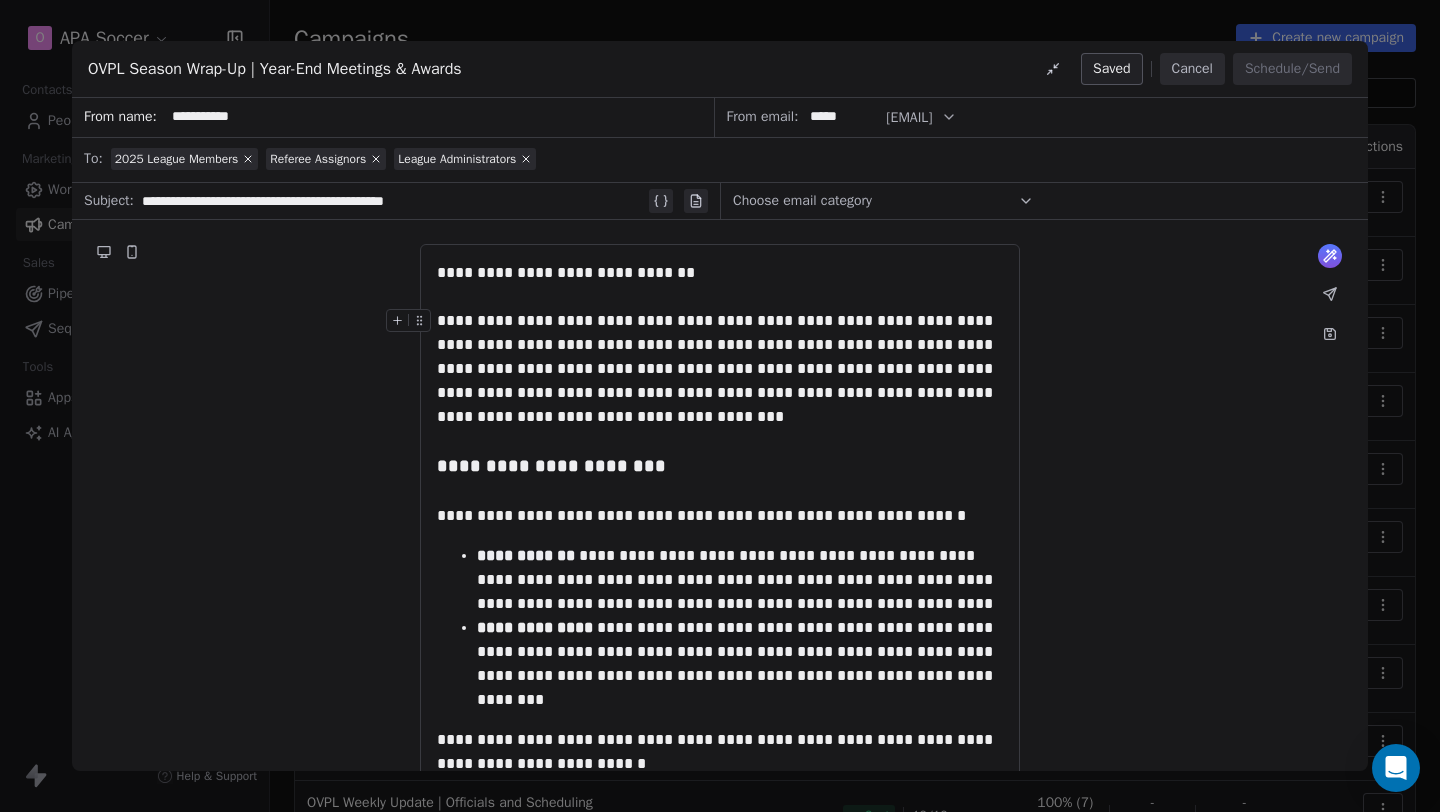 click on "OVPL Season Wrap-Up | Year-End Meetings & Awards Saved Cancel Schedule/Send" at bounding box center (720, 69) 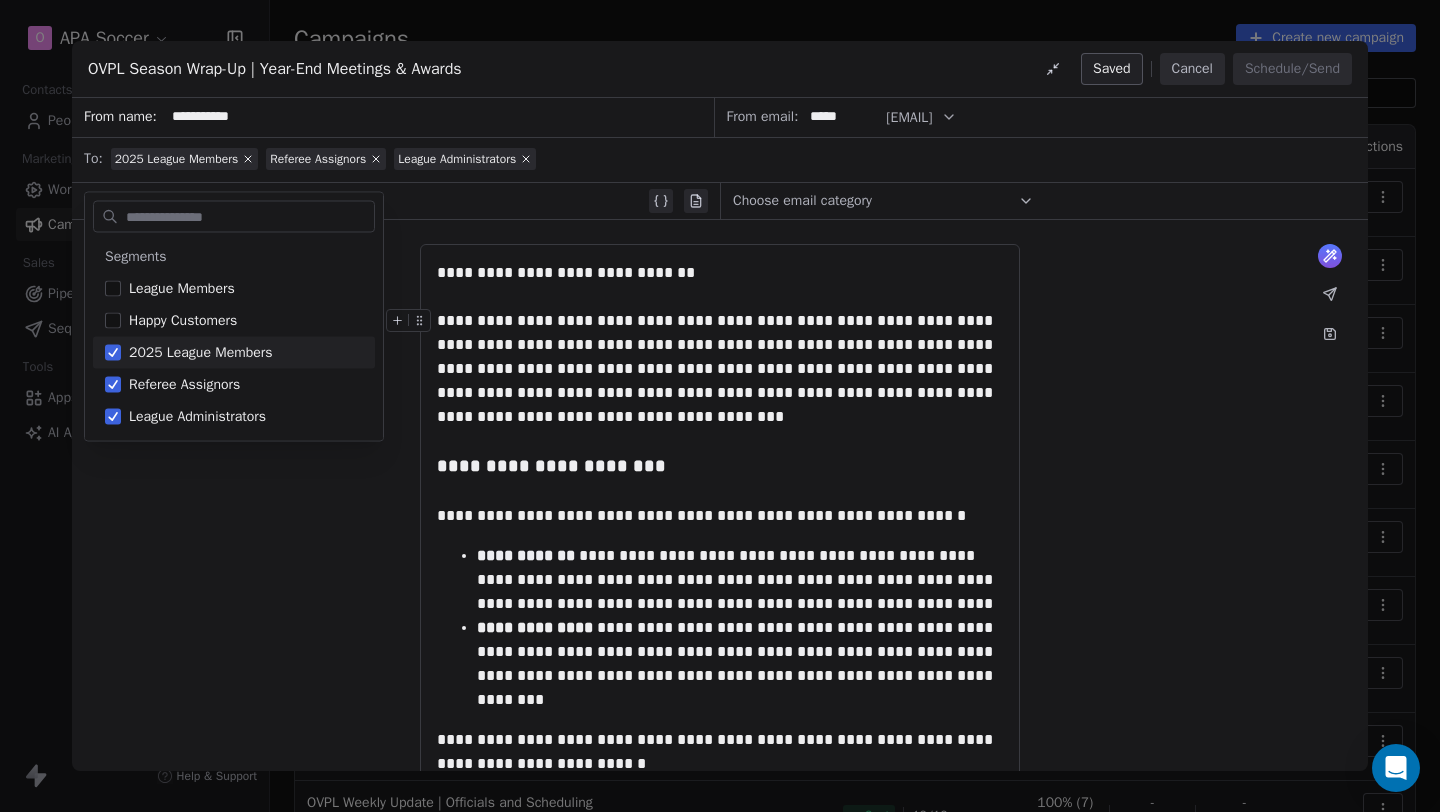 click on "2025 League Members Referee Assignors League Administrators" at bounding box center (733, 159) 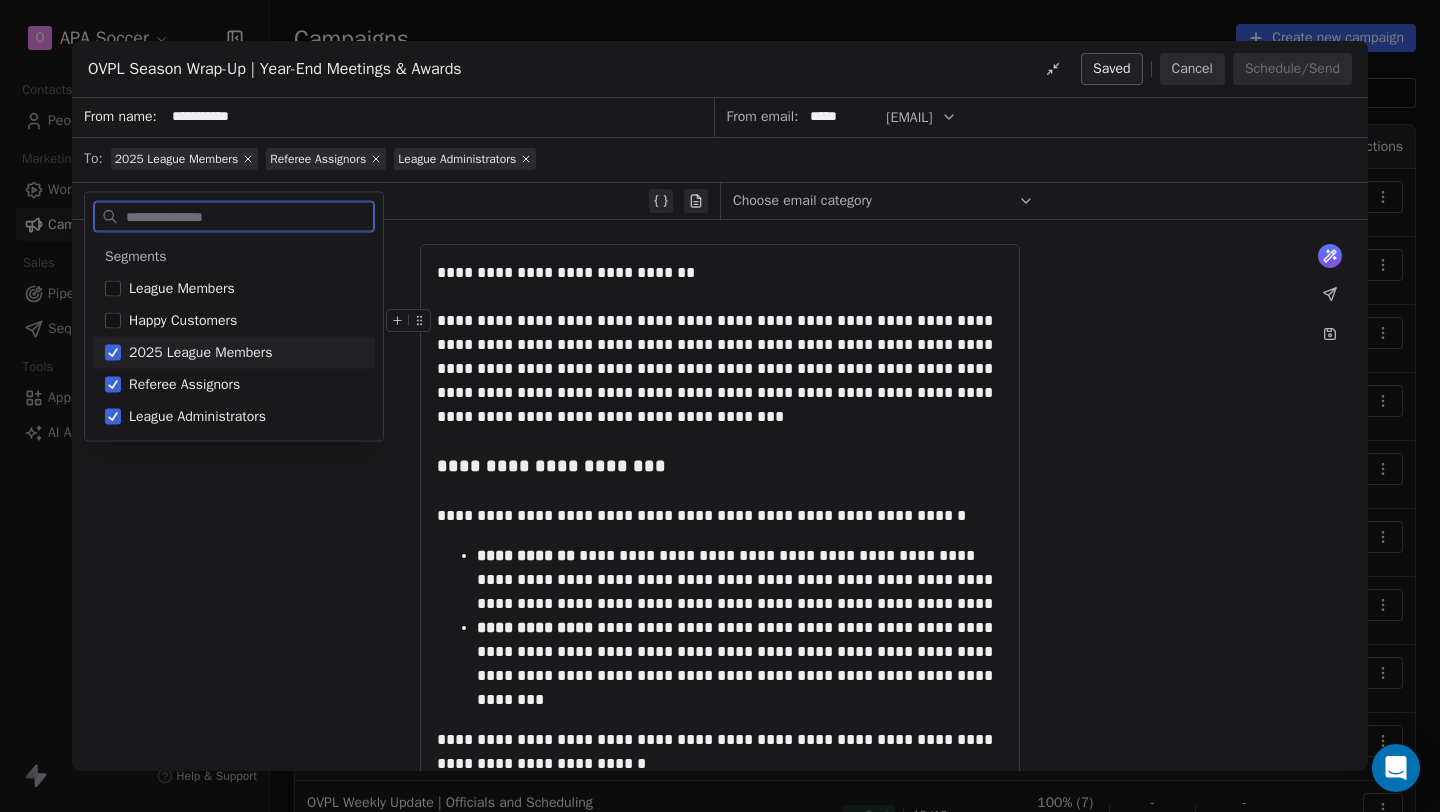 click at bounding box center [248, 216] 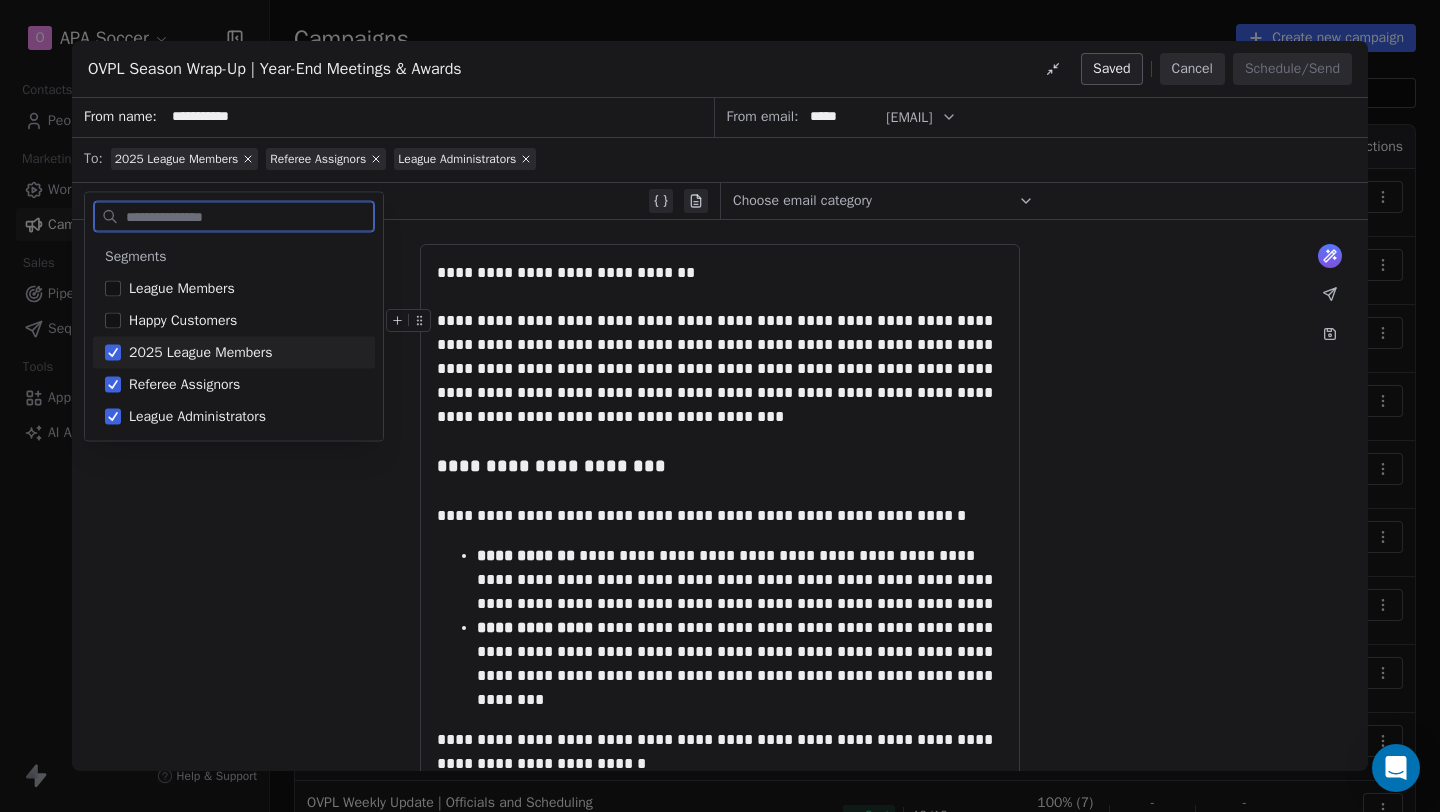 click on "**********" at bounding box center [393, 201] 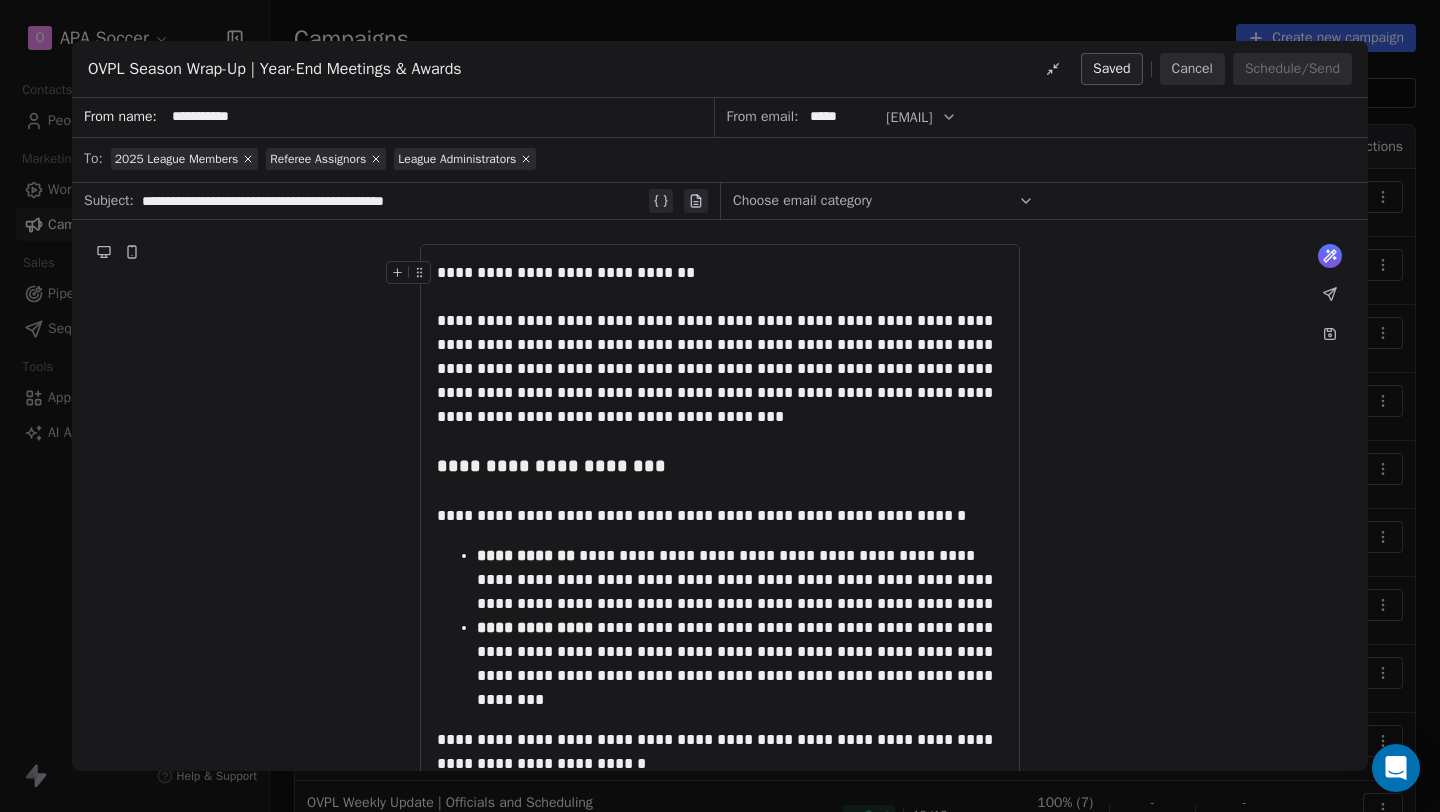 click on "Cancel" at bounding box center (1192, 69) 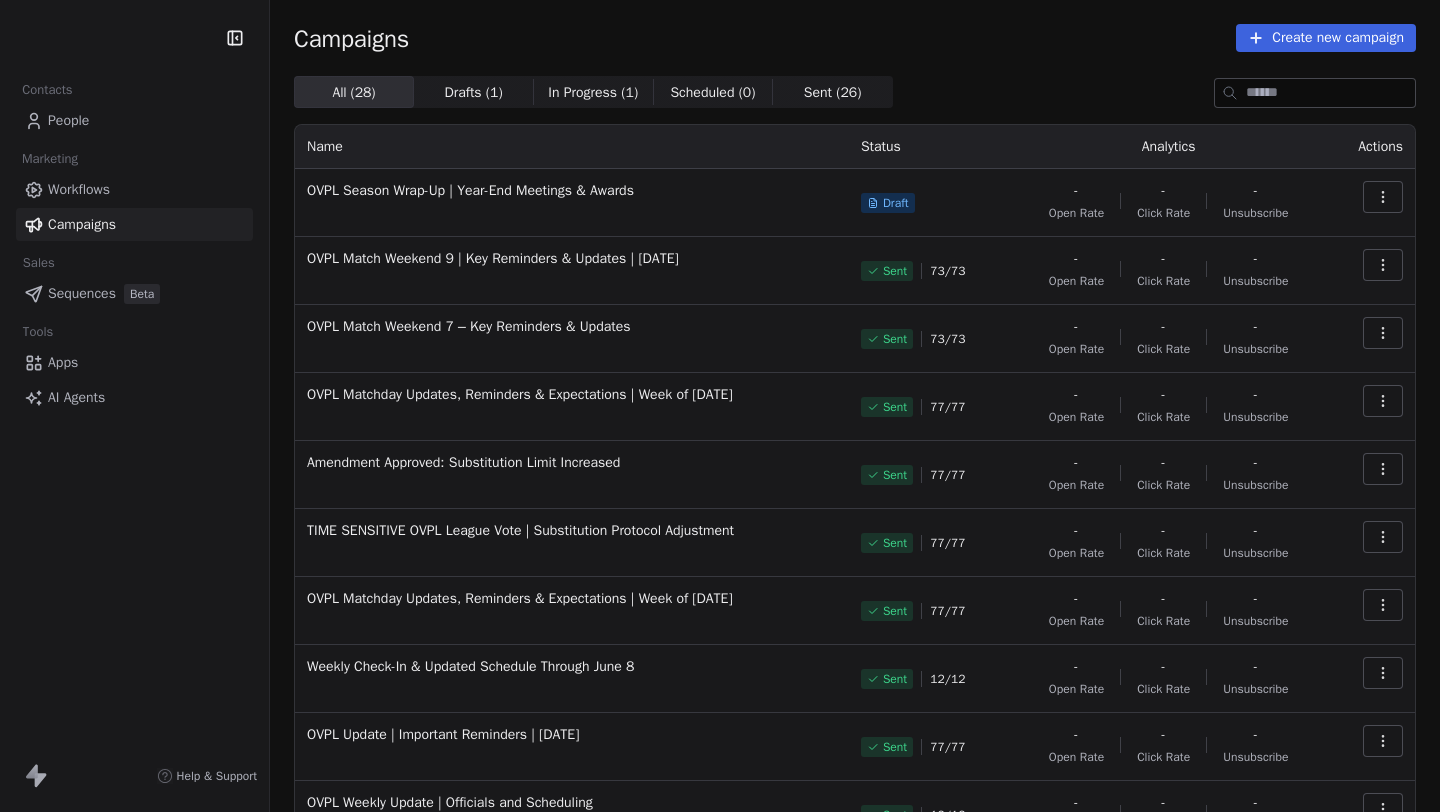 scroll, scrollTop: 0, scrollLeft: 0, axis: both 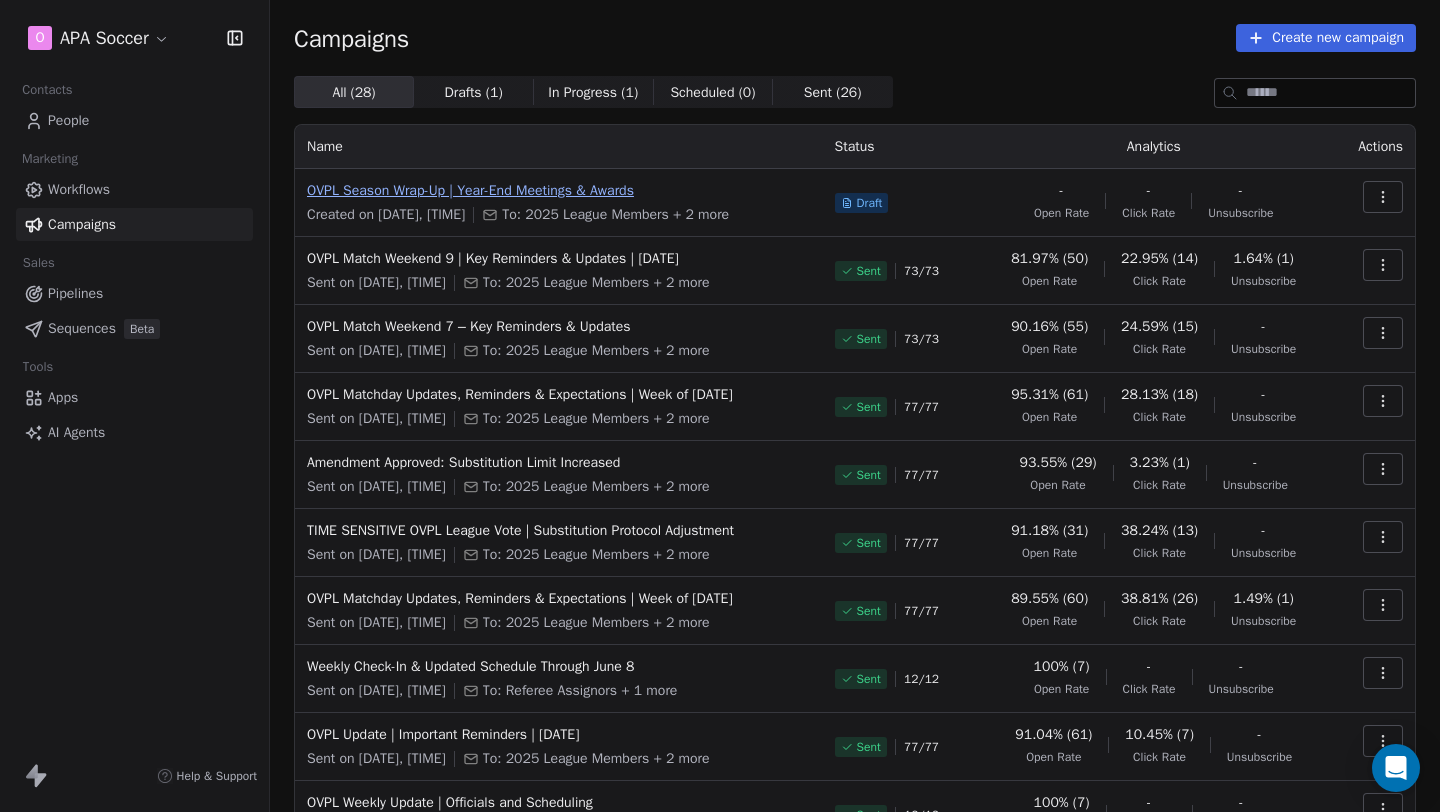 click on "OVPL Season Wrap-Up | Year-End Meetings & Awards" at bounding box center (559, 191) 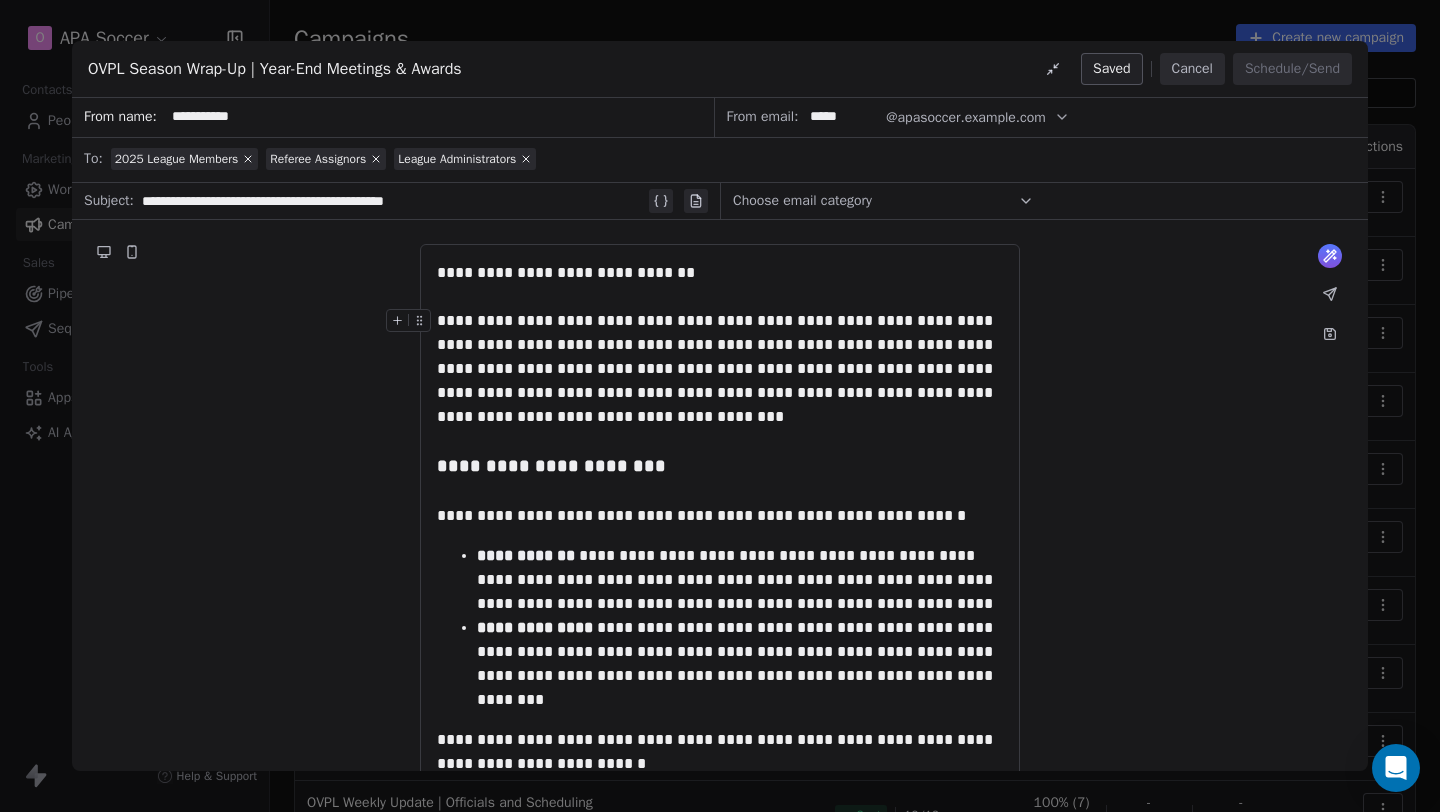 scroll, scrollTop: 20, scrollLeft: 0, axis: vertical 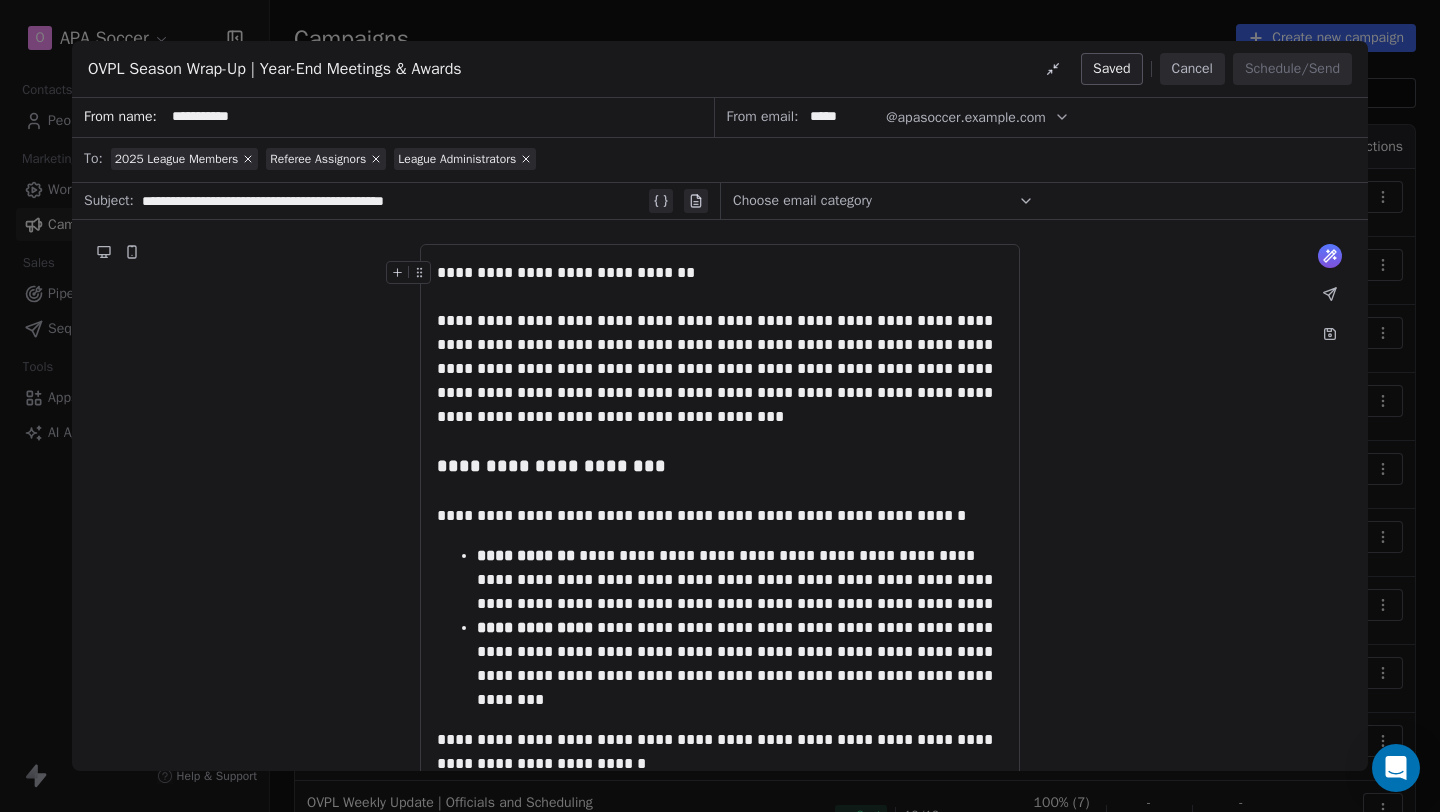 click on "*****" at bounding box center (842, 117) 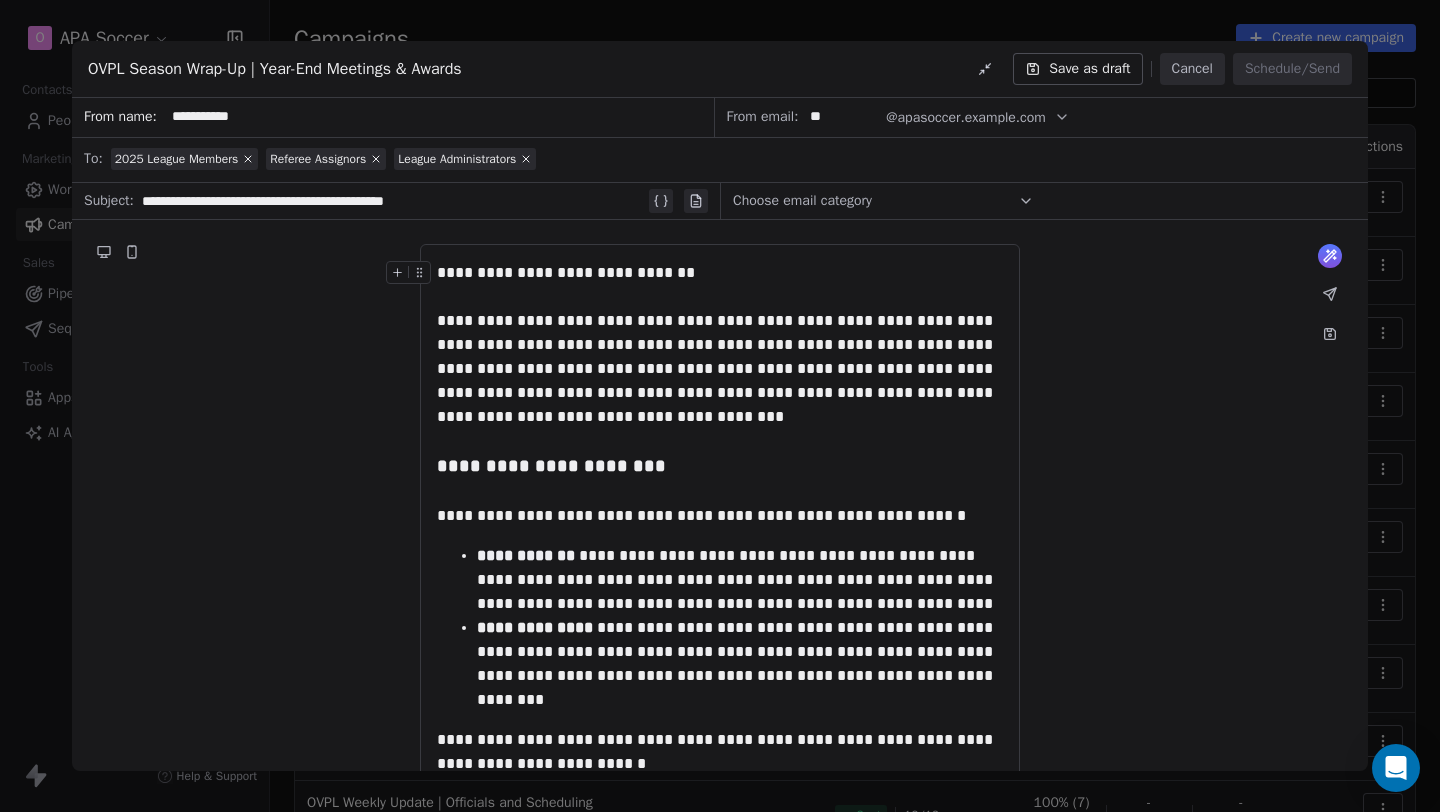 type on "*" 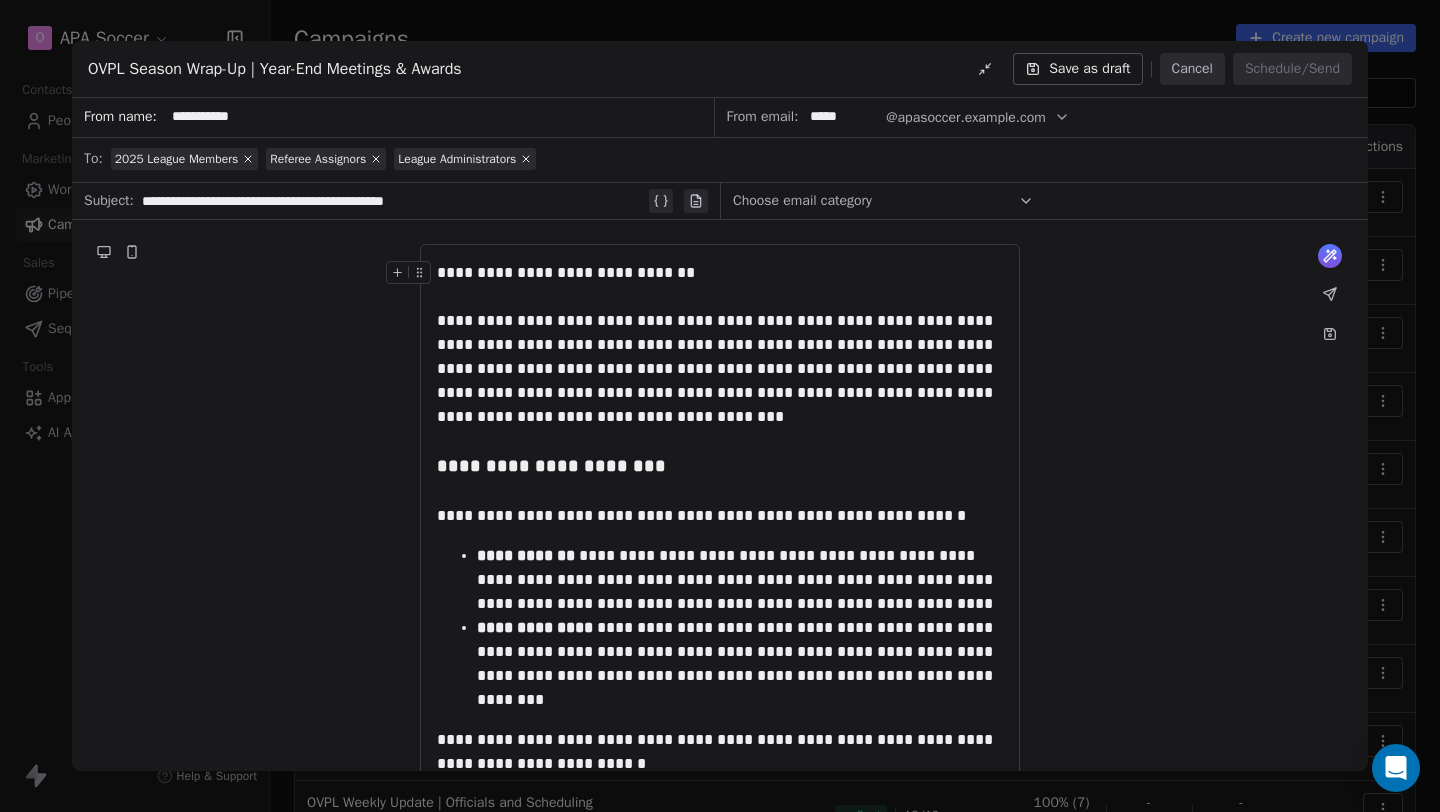 click on "@apasoccer.[EMAIL]" at bounding box center [965, 117] 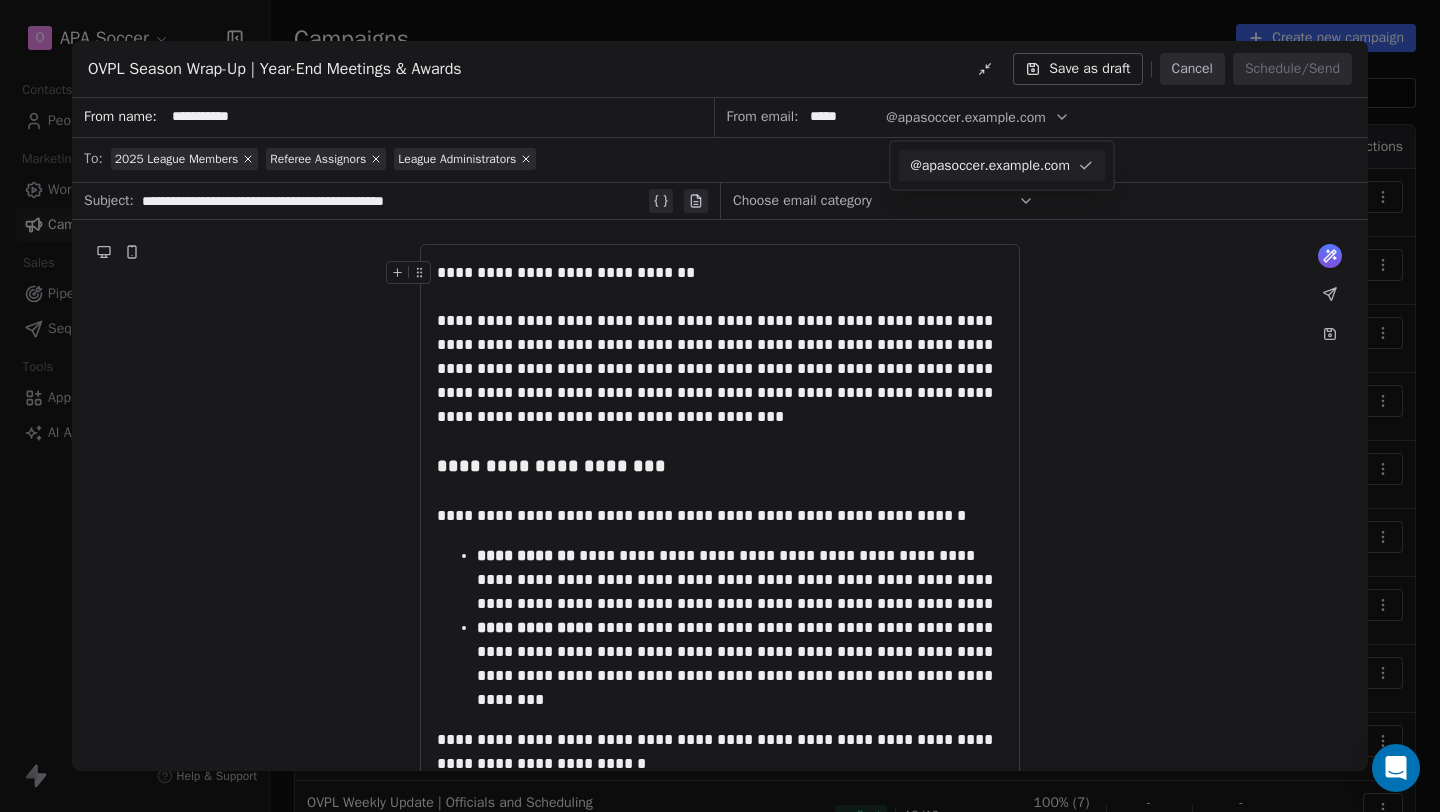 click on "@apasoccer.[EMAIL]" at bounding box center (990, 166) 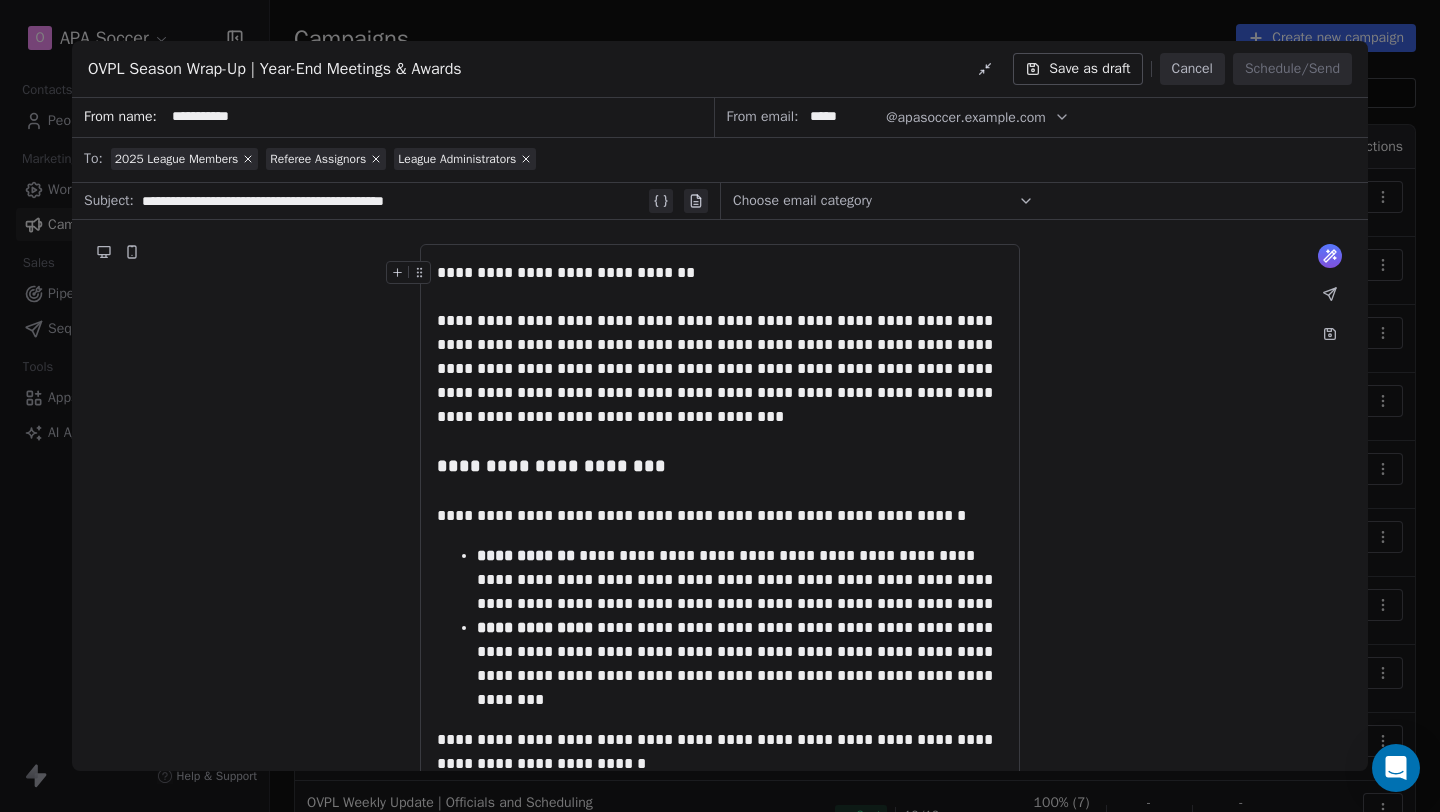 click on "*****" at bounding box center (842, 117) 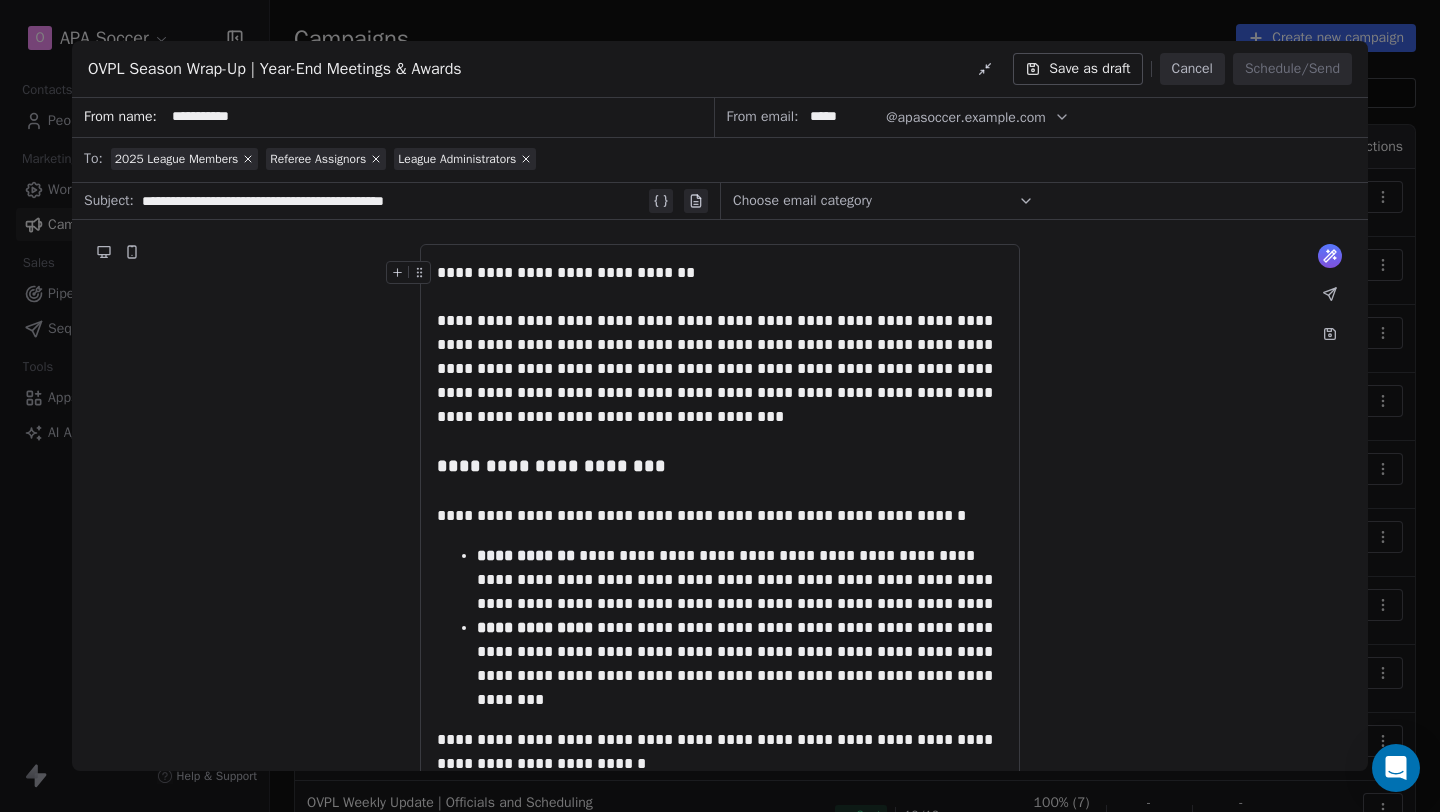 type on "*****" 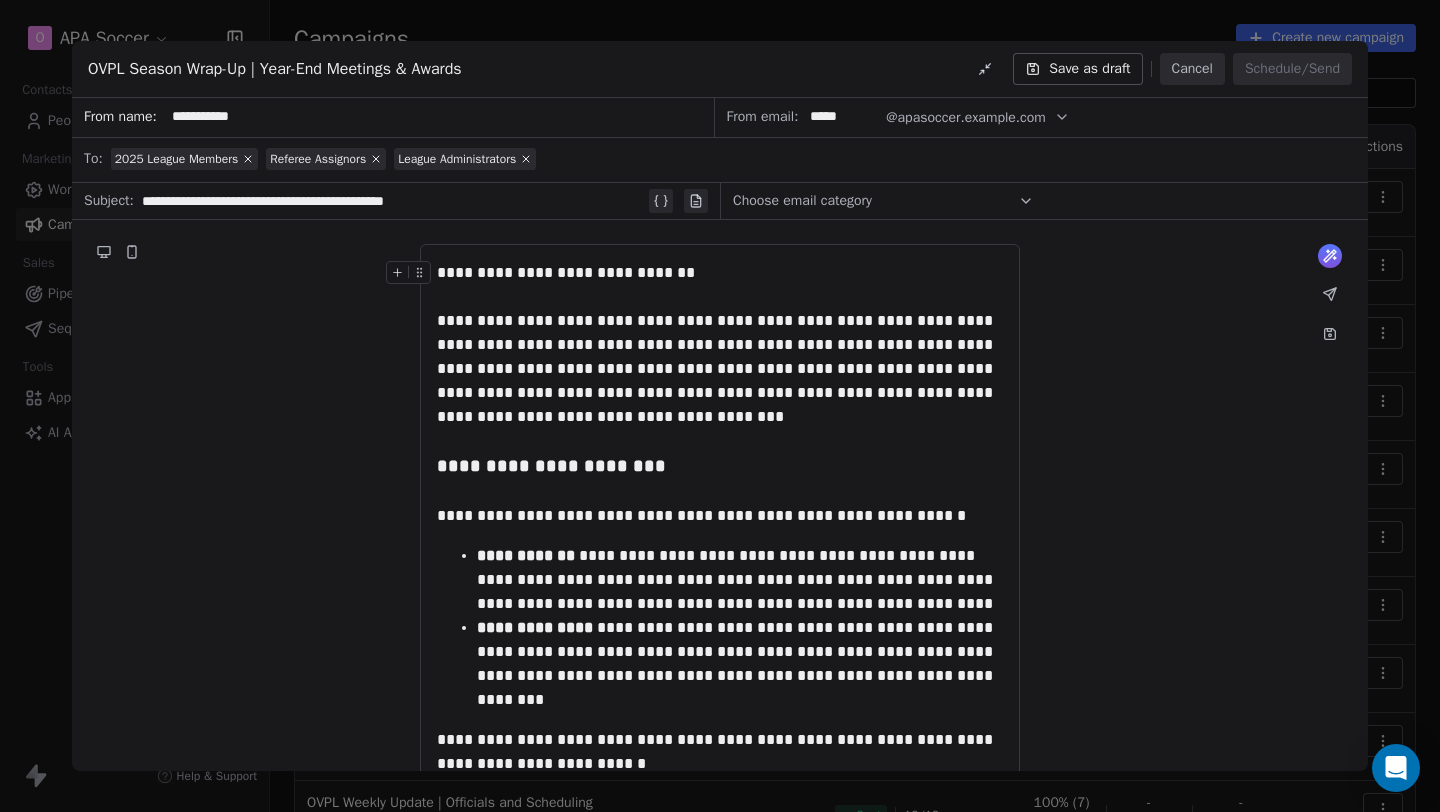 click on "@apasoccer.[EMAIL]" at bounding box center (965, 117) 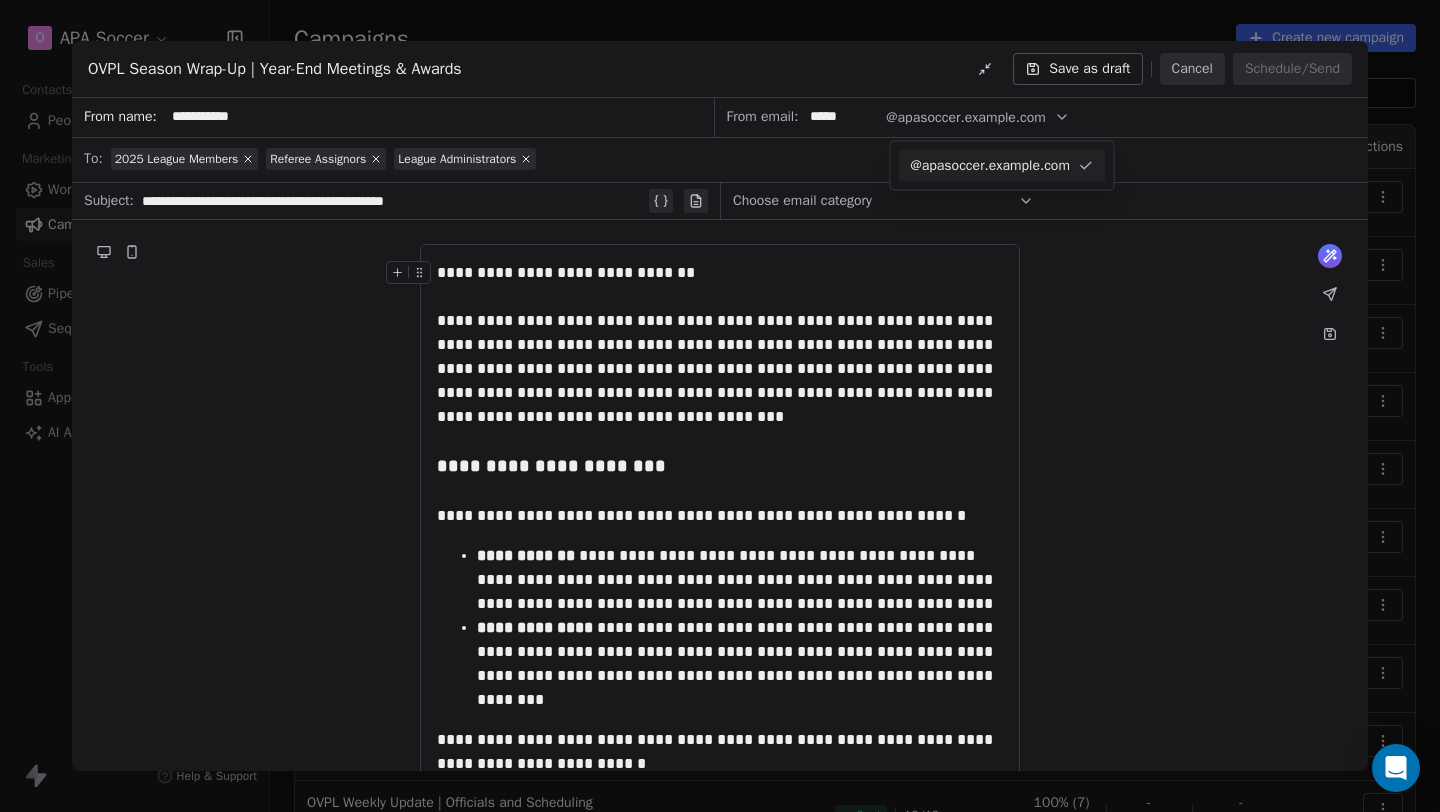 click on "@apasoccer.[EMAIL]" at bounding box center (990, 166) 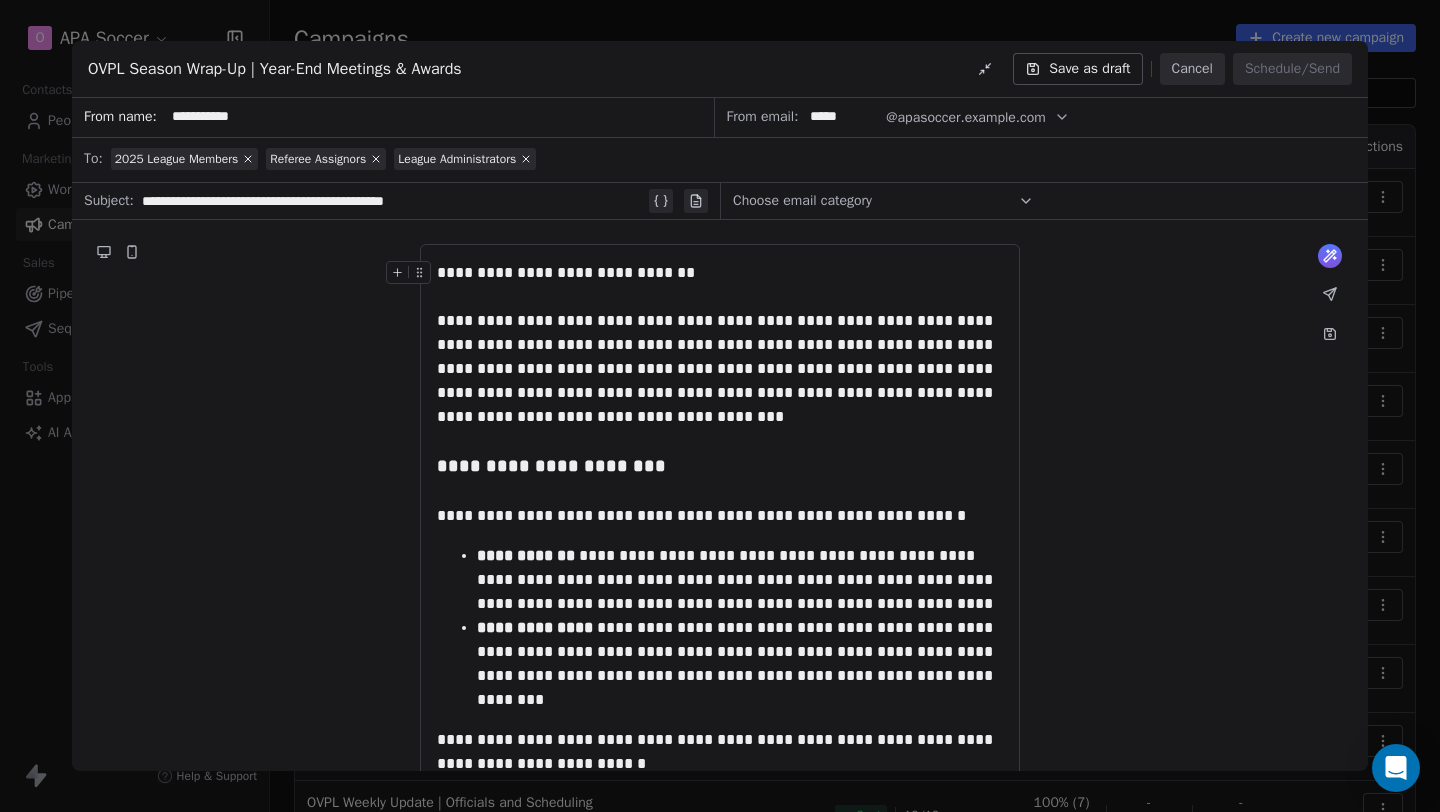 click on "**********" at bounding box center (720, 273) 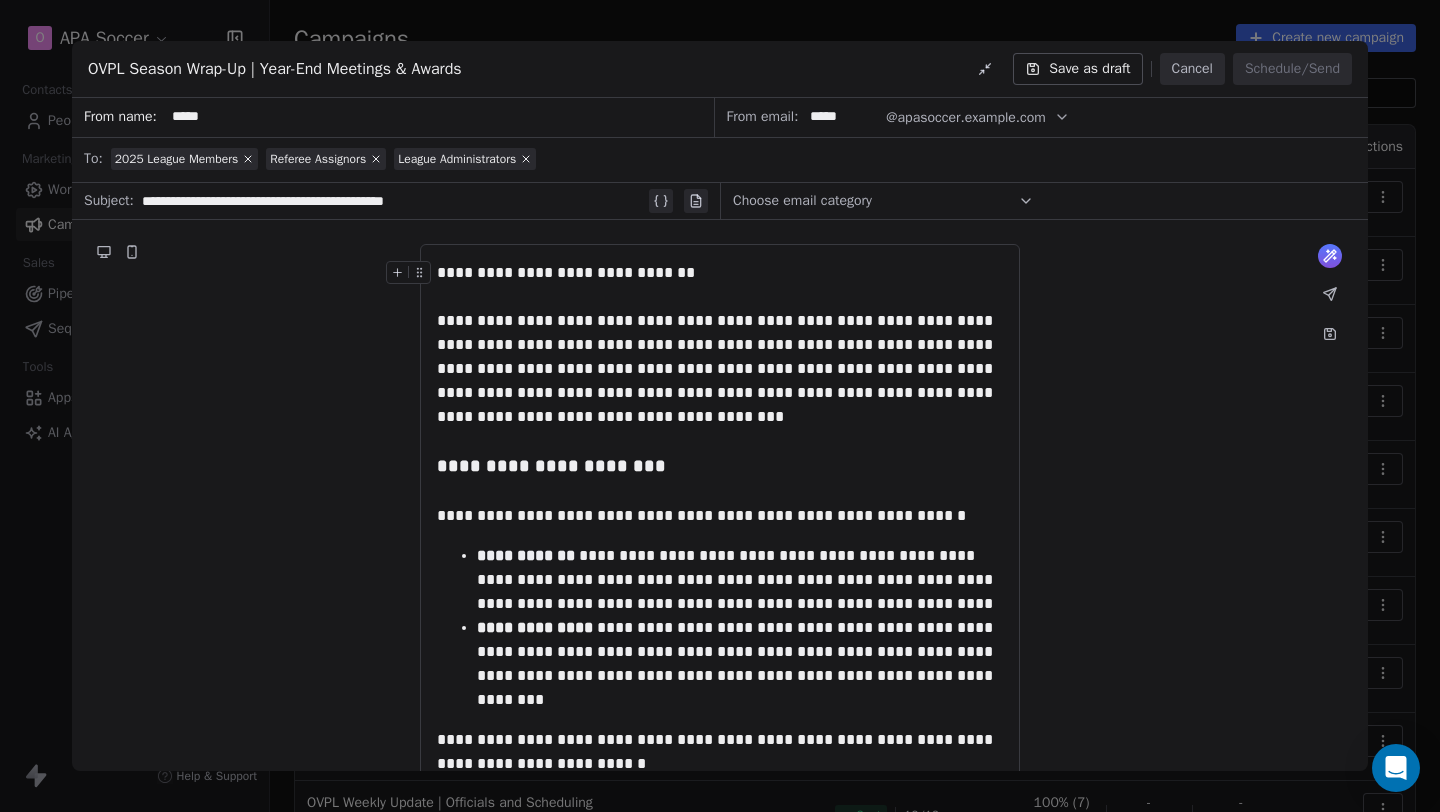 click on "*****" at bounding box center [439, 117] 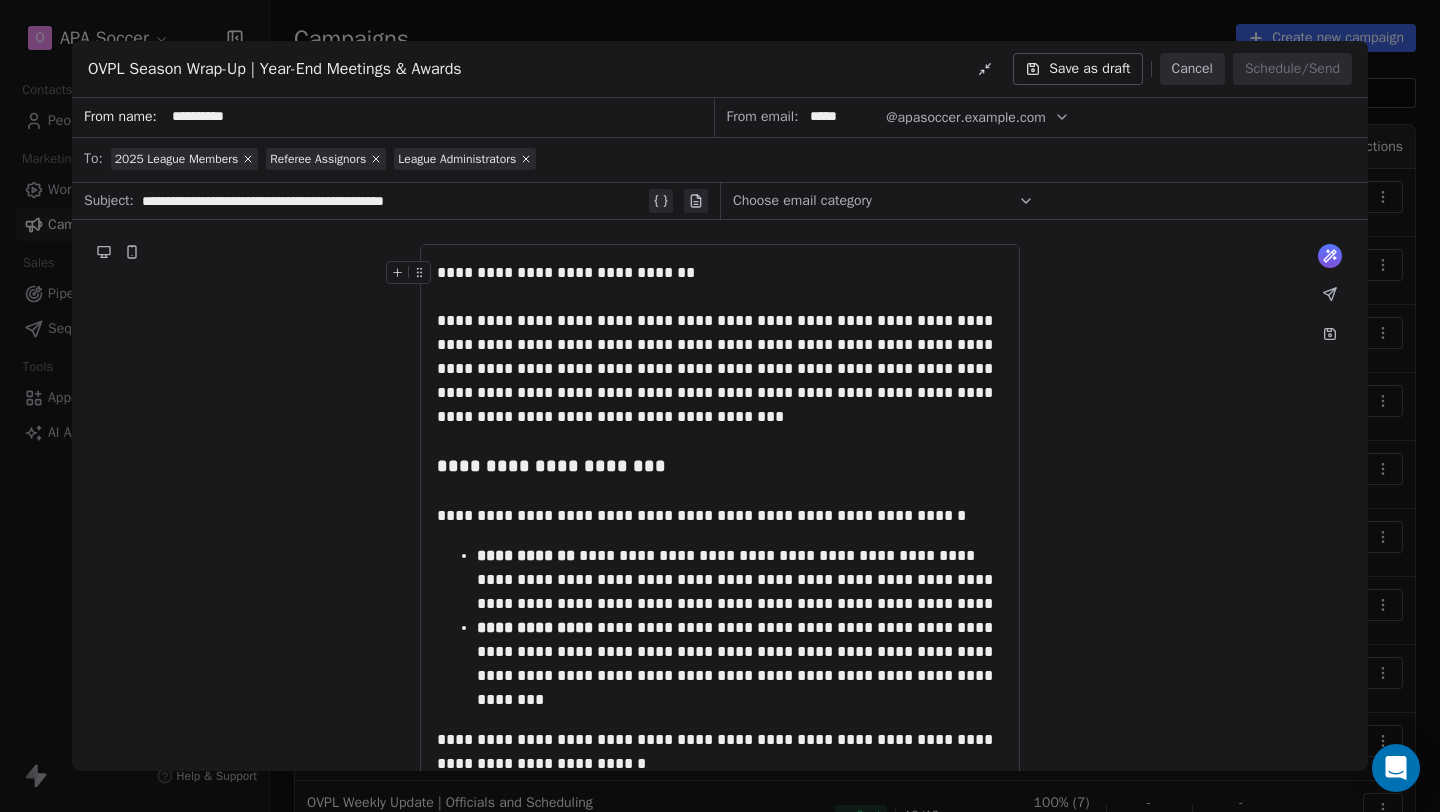 type on "**********" 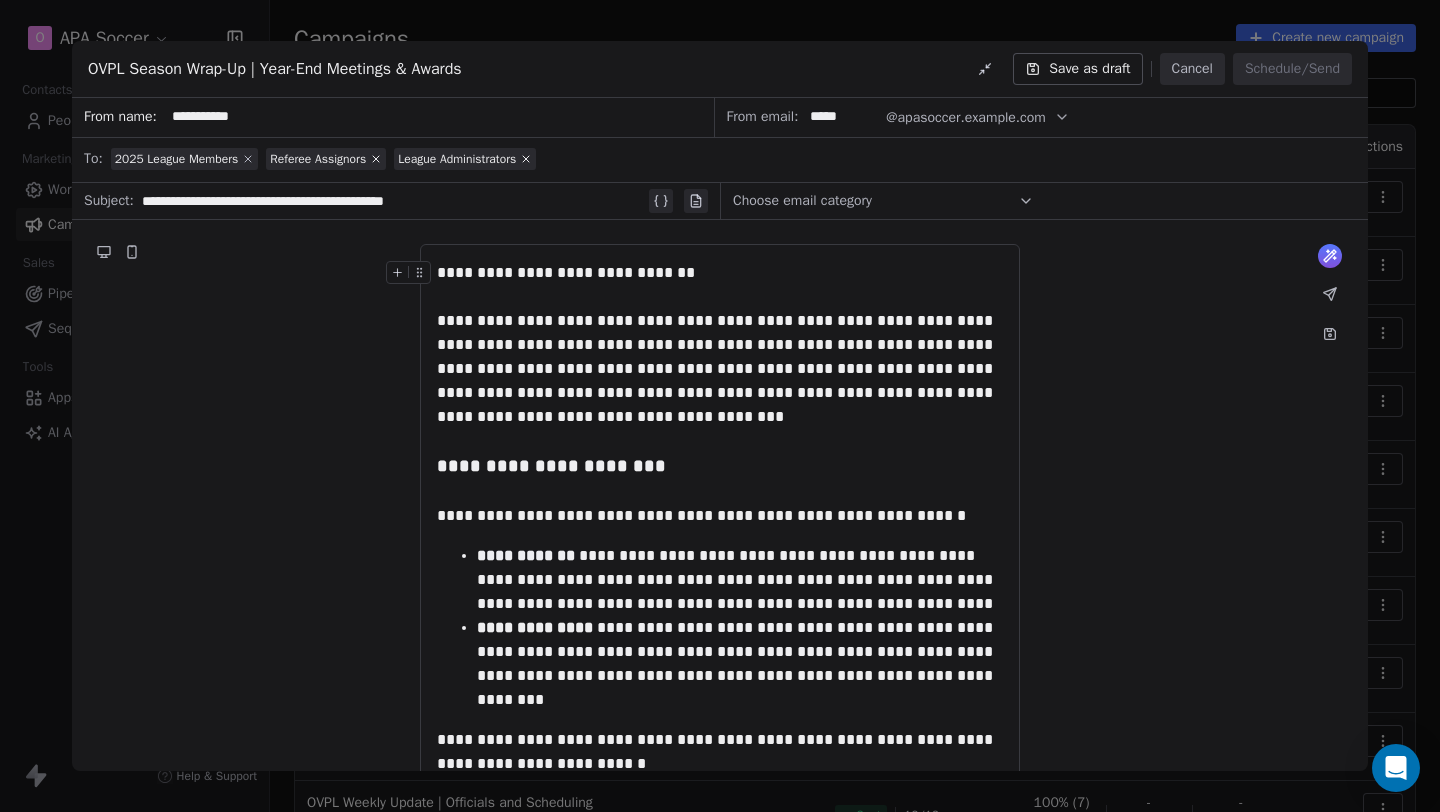 click 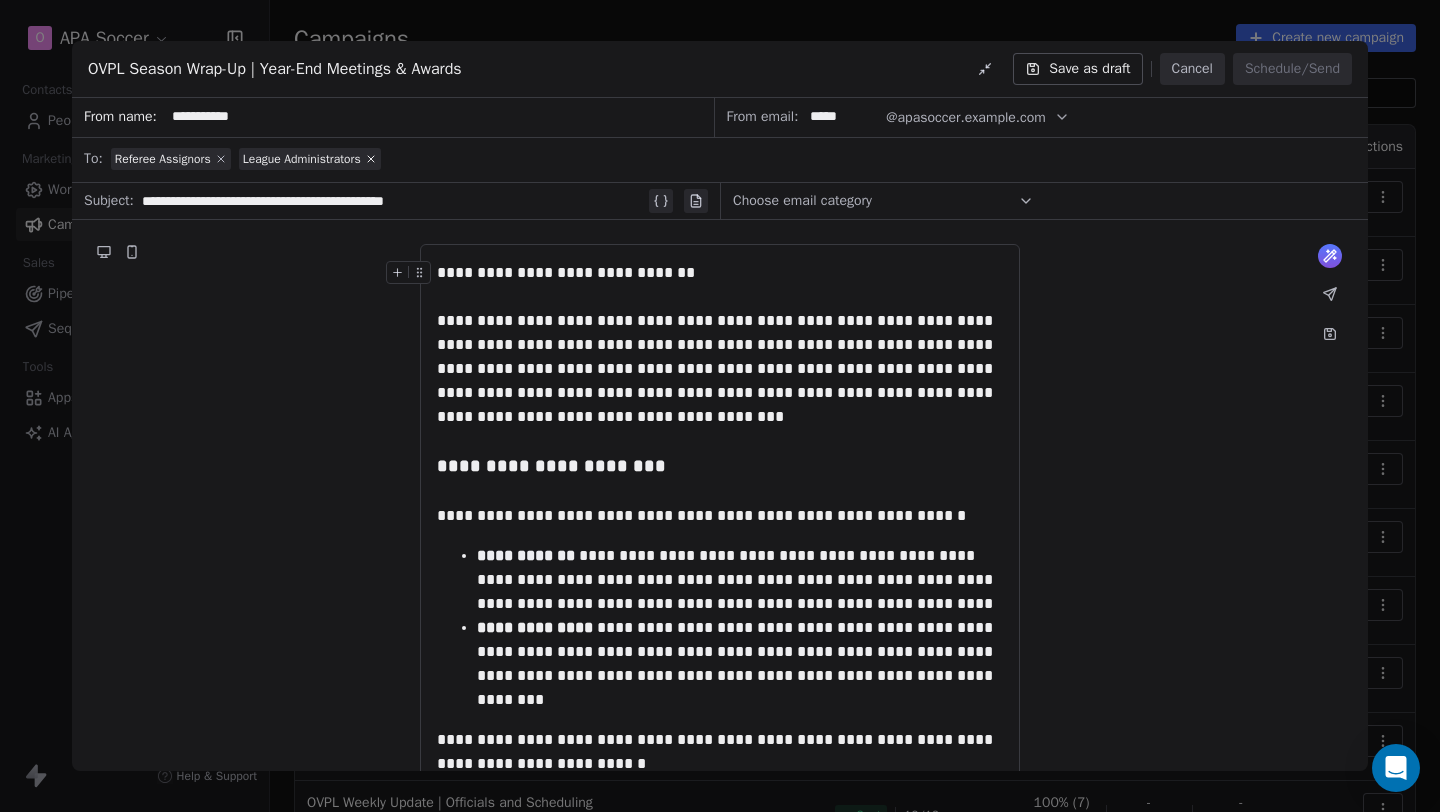 click 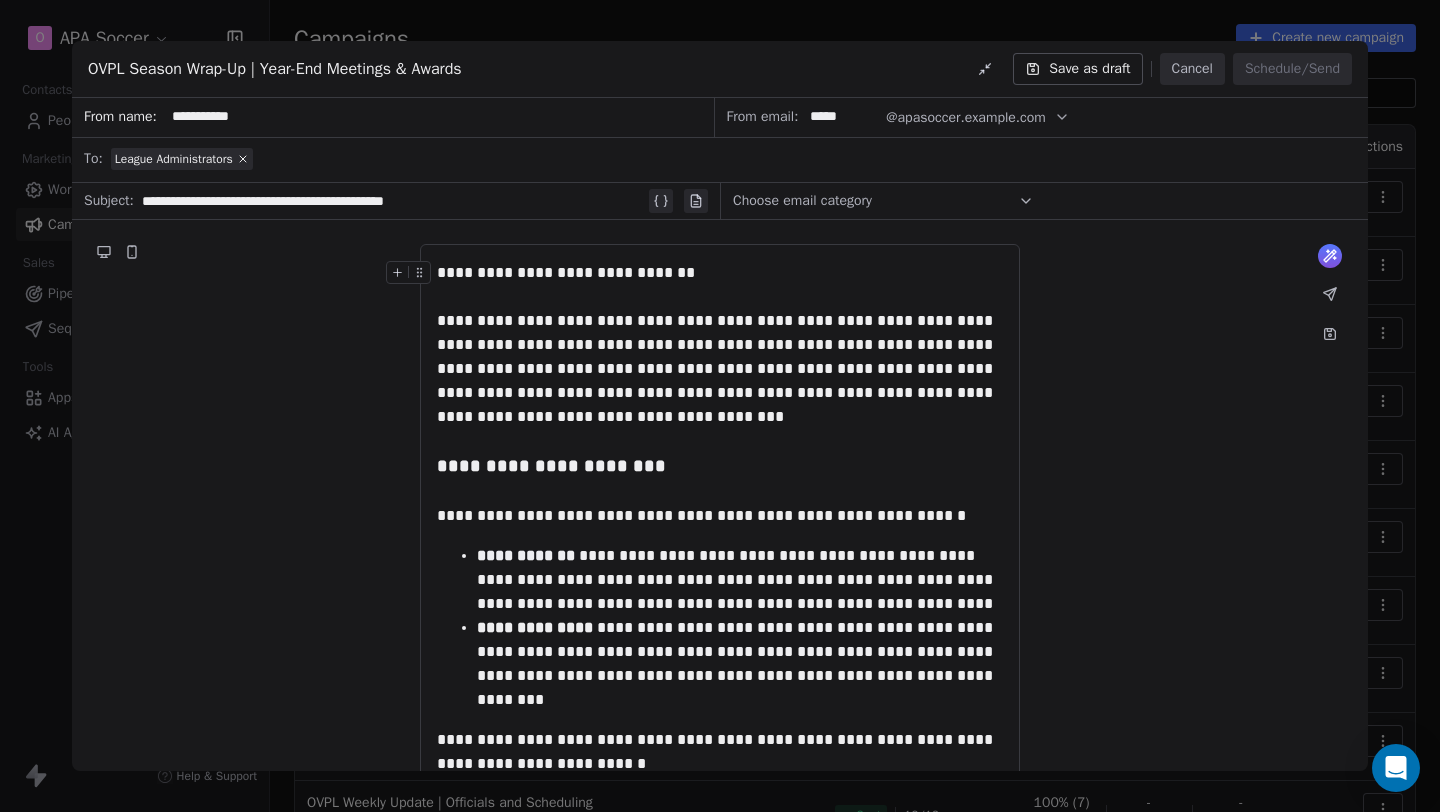 click on "League Administrators" at bounding box center [182, 159] 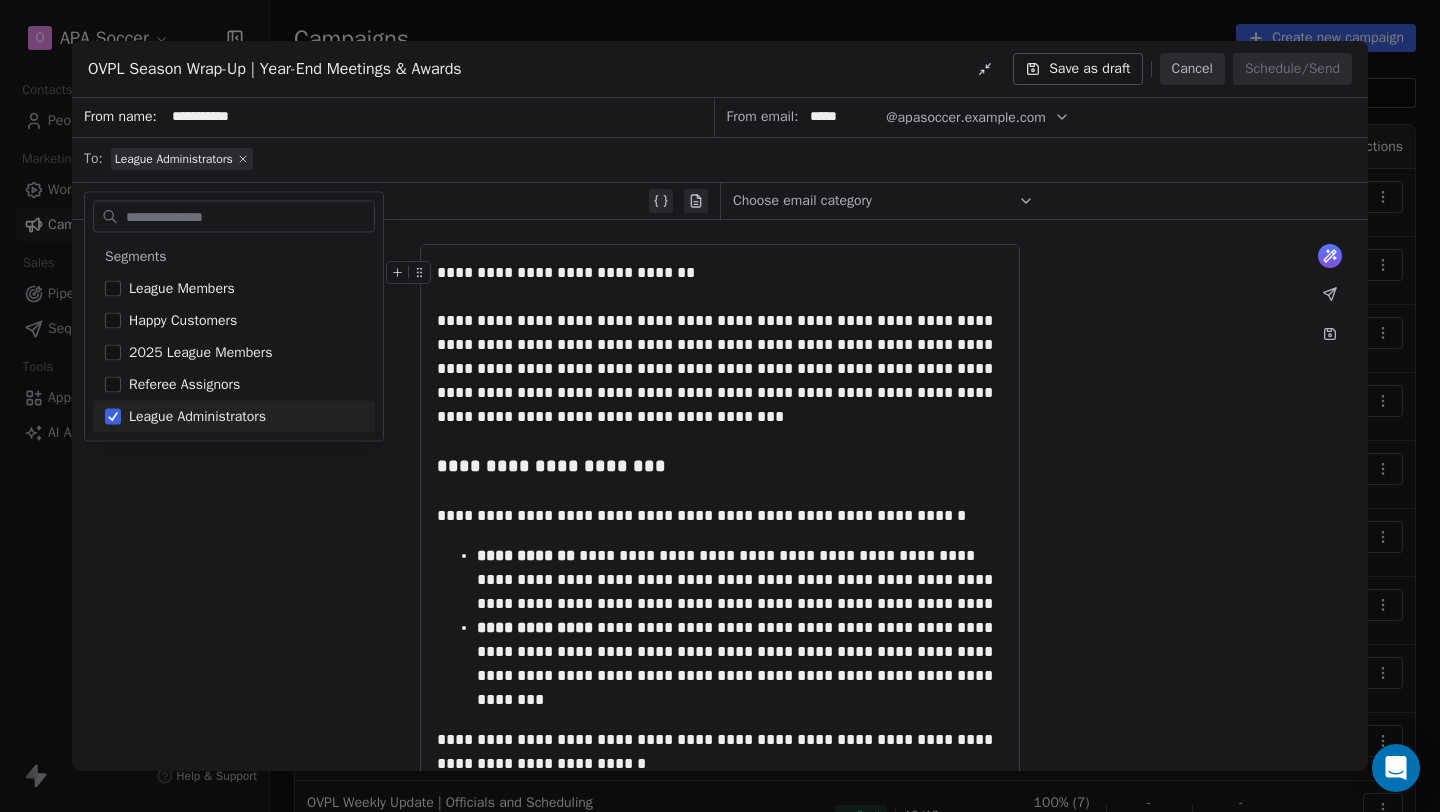 click 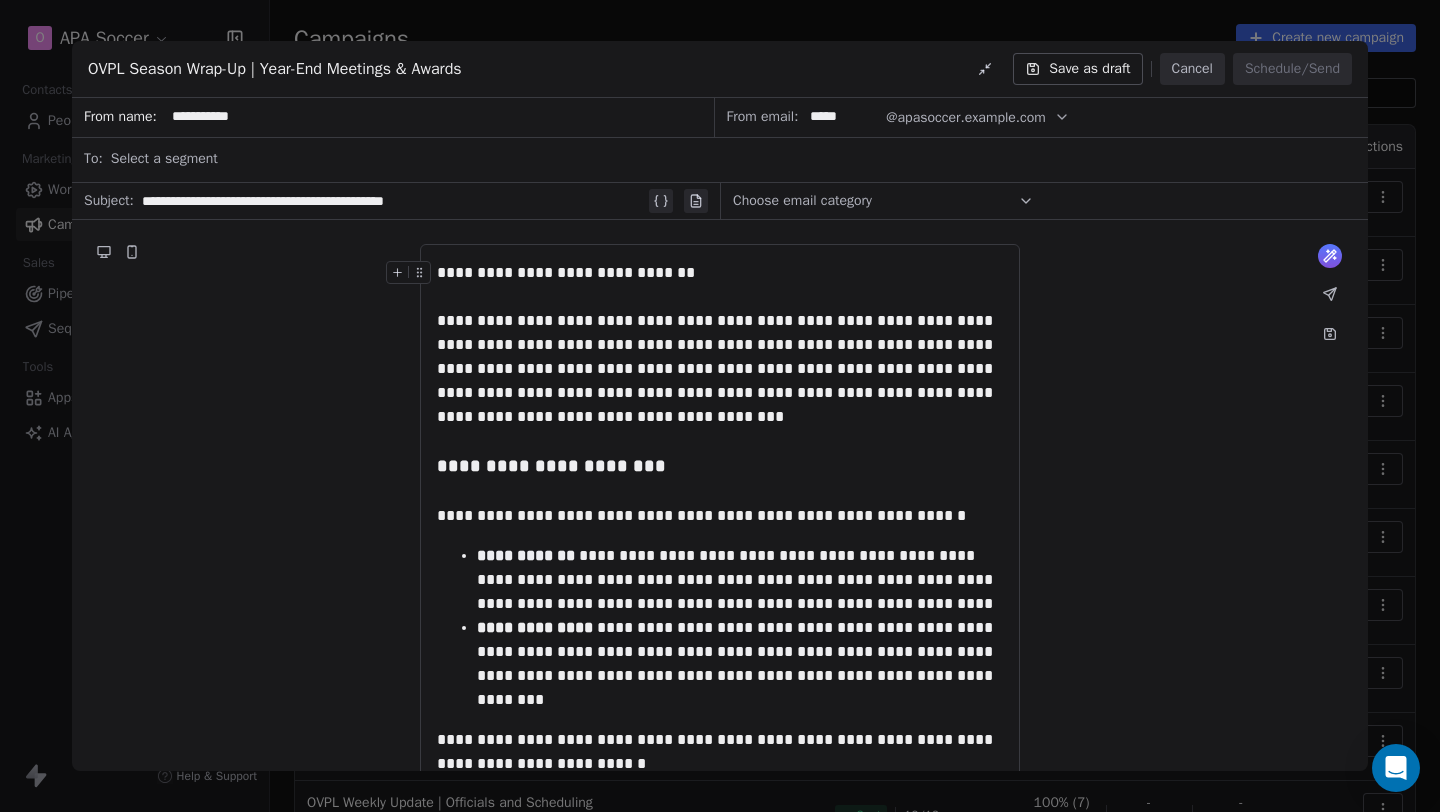 click on "Select a segment" at bounding box center [164, 159] 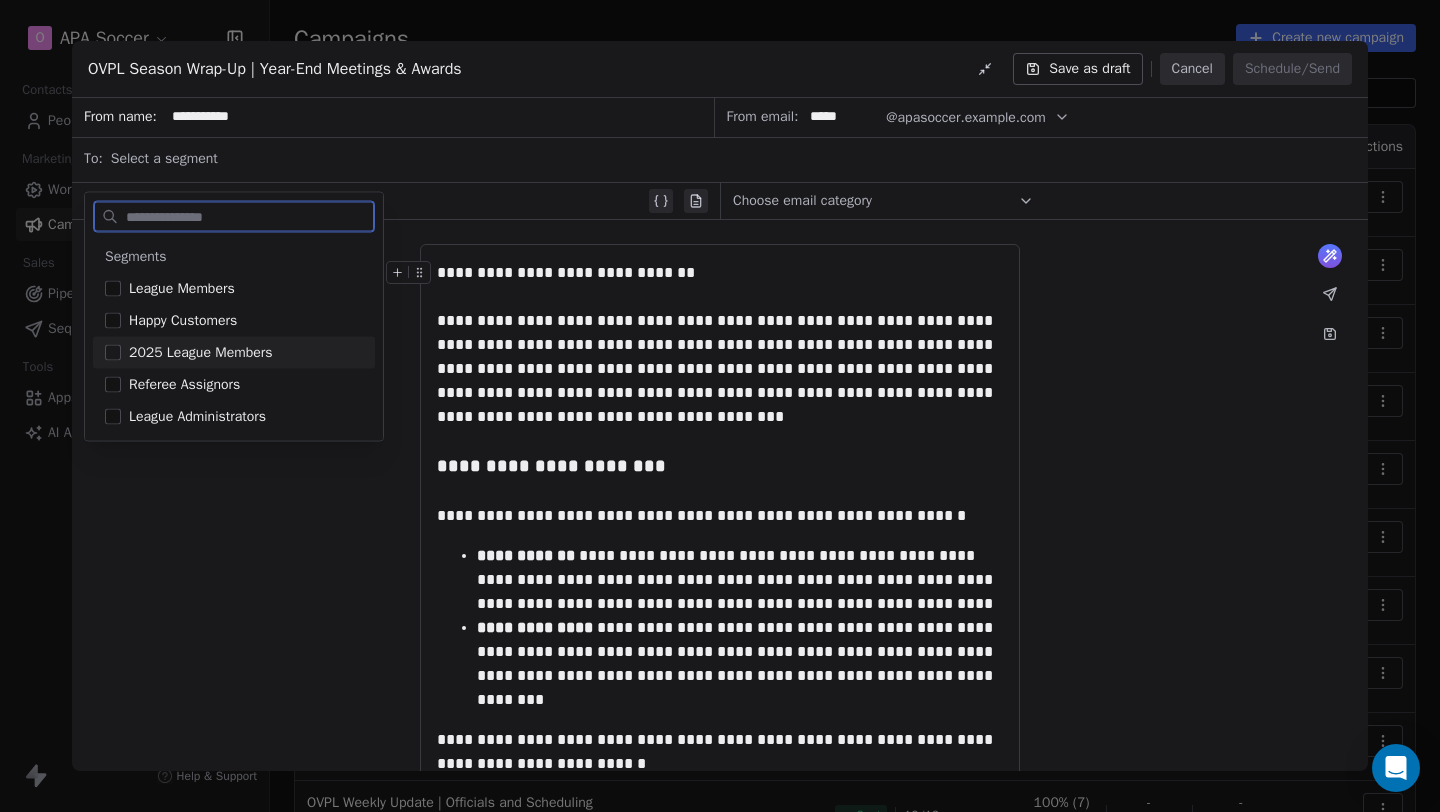 click at bounding box center [113, 353] 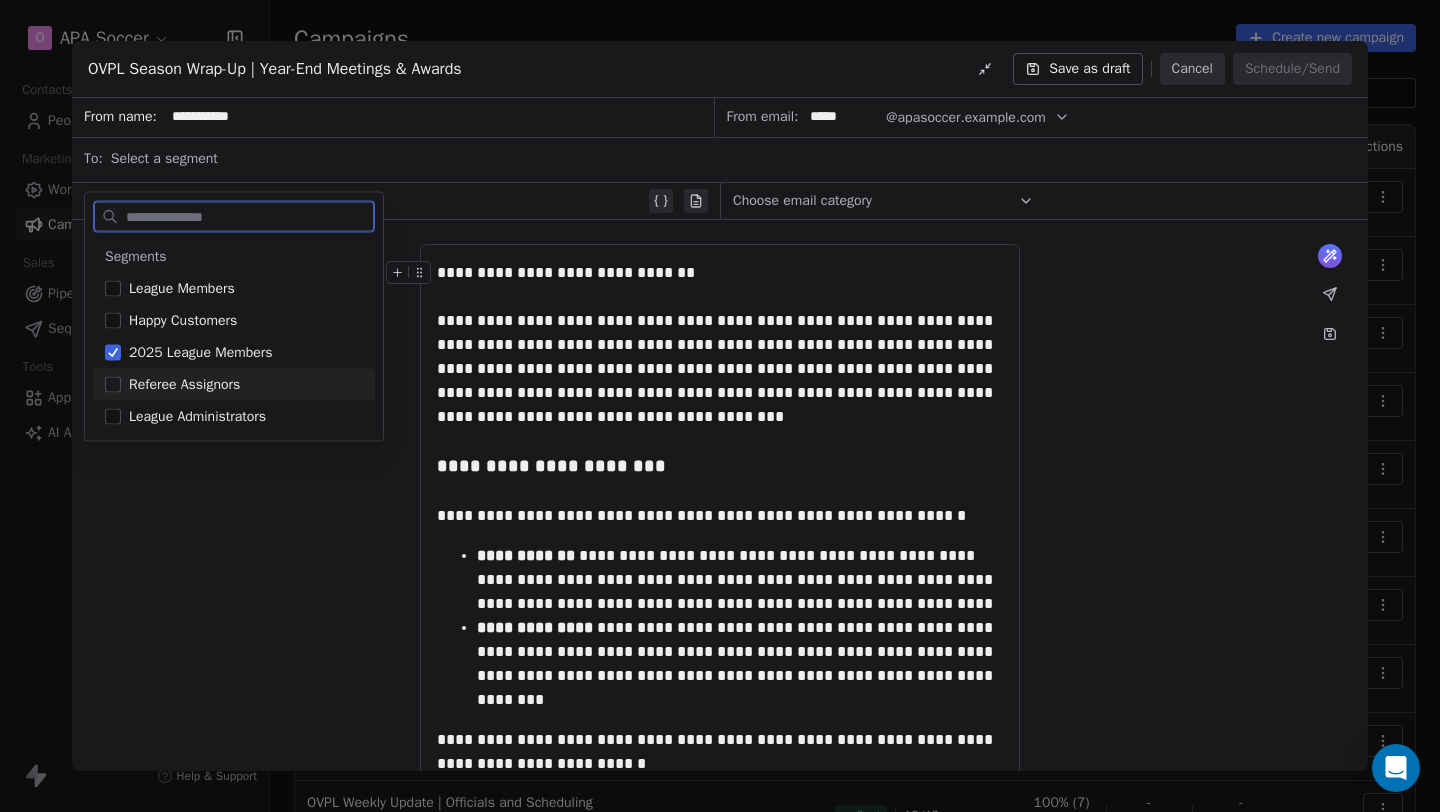 click at bounding box center [113, 385] 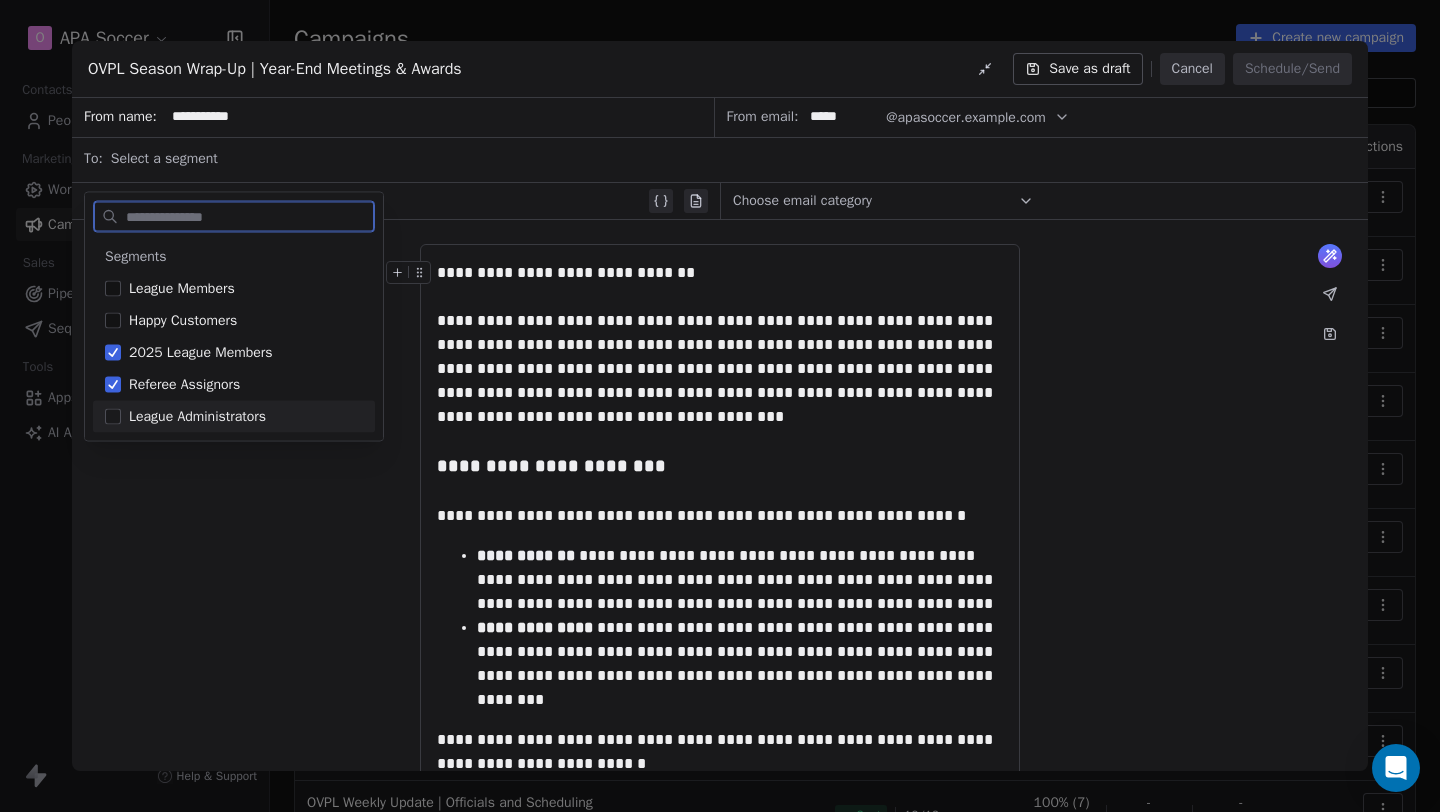 click at bounding box center (113, 417) 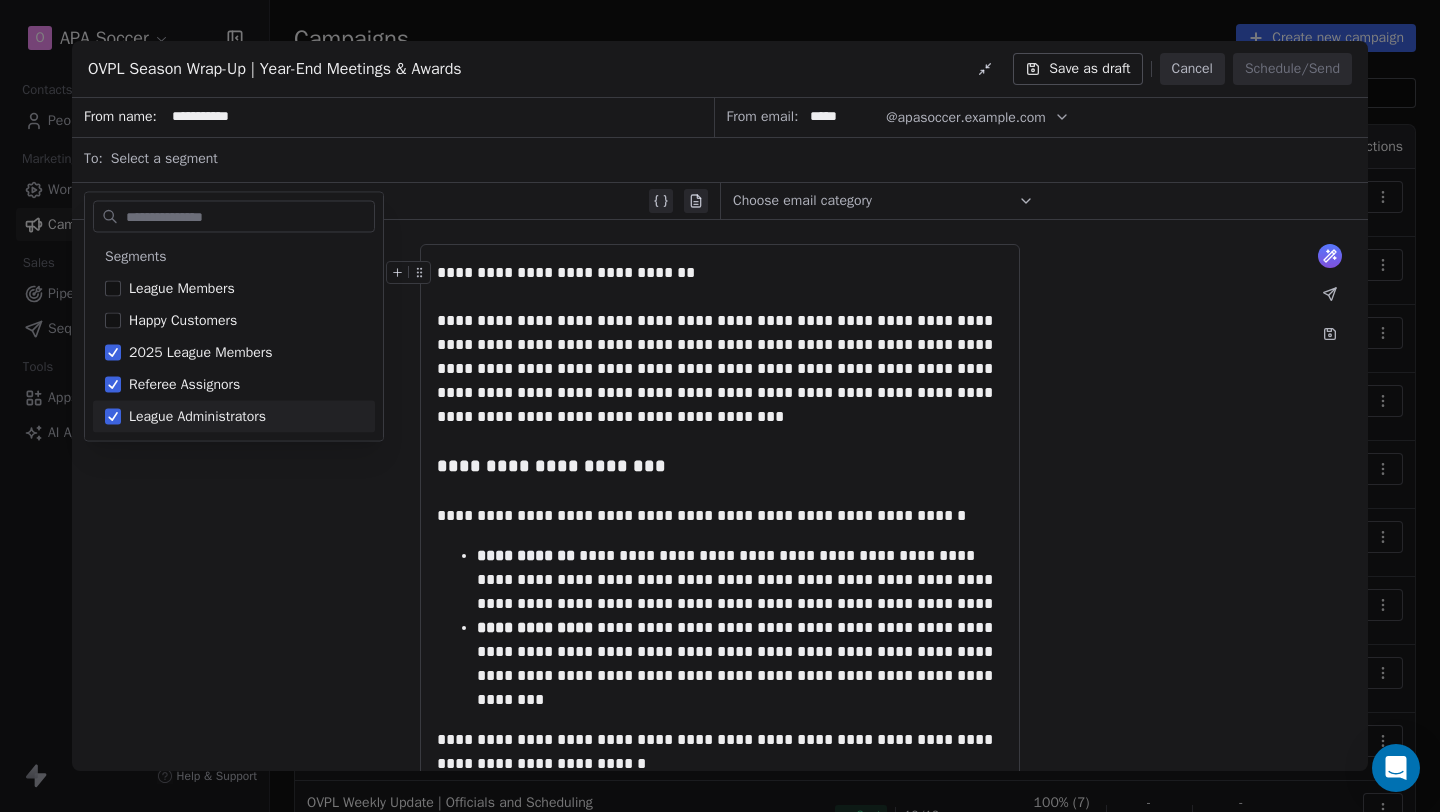 click on "**********" at bounding box center [720, 1052] 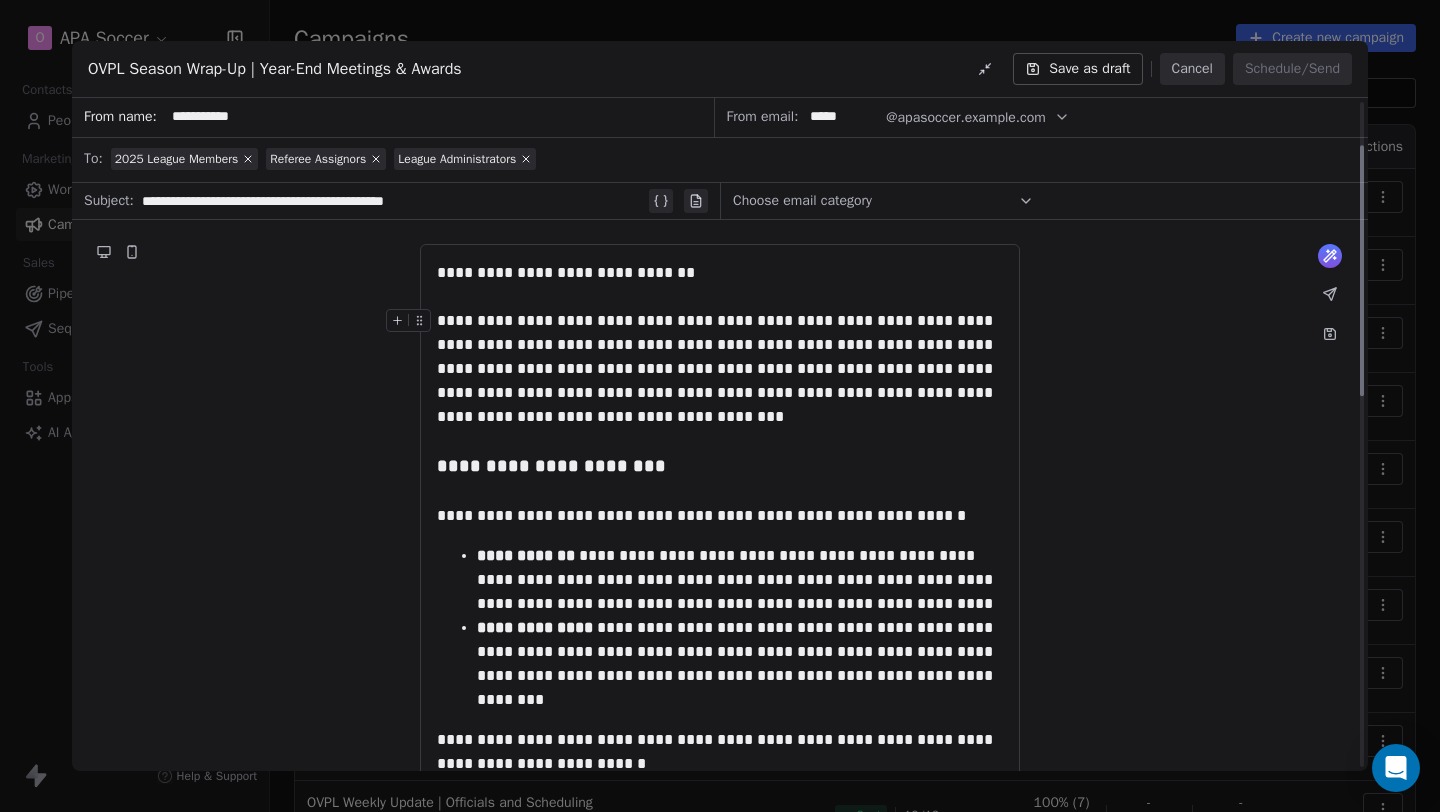scroll, scrollTop: 282, scrollLeft: 0, axis: vertical 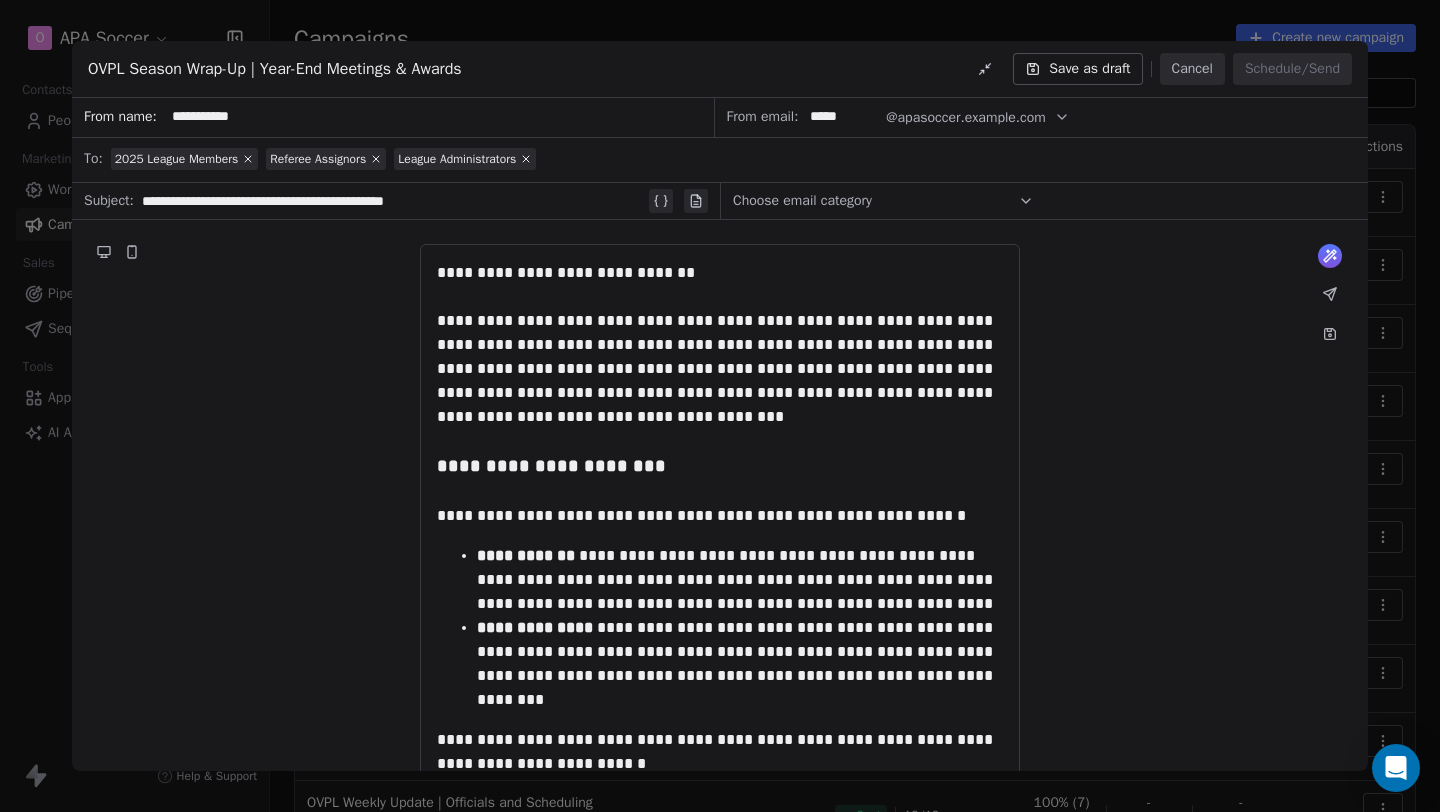 click on "OVPL Season Wrap-Up | Year-End Meetings & Awards Save as draft Cancel Schedule/Send" at bounding box center [720, 69] 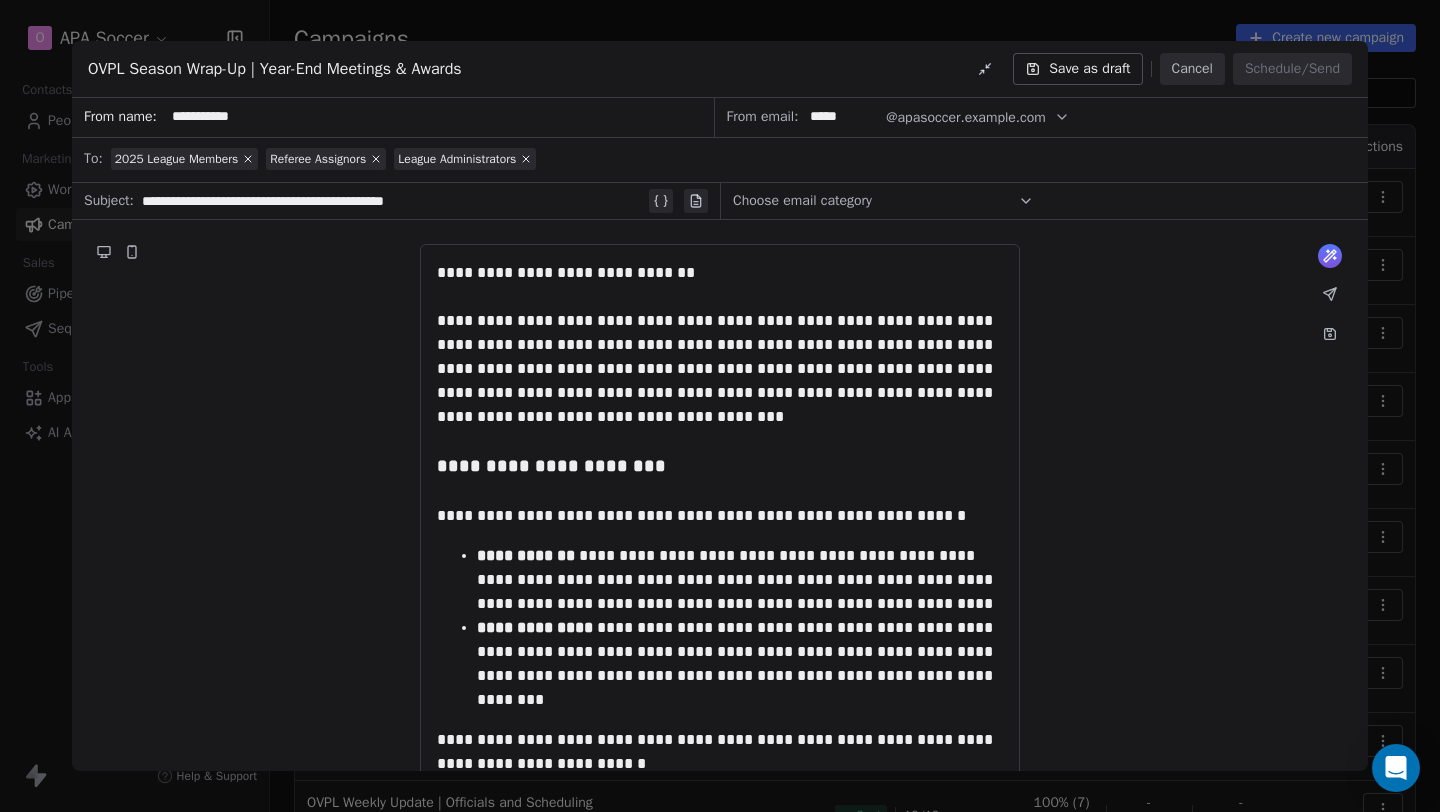 click on "Choose email category" at bounding box center (802, 201) 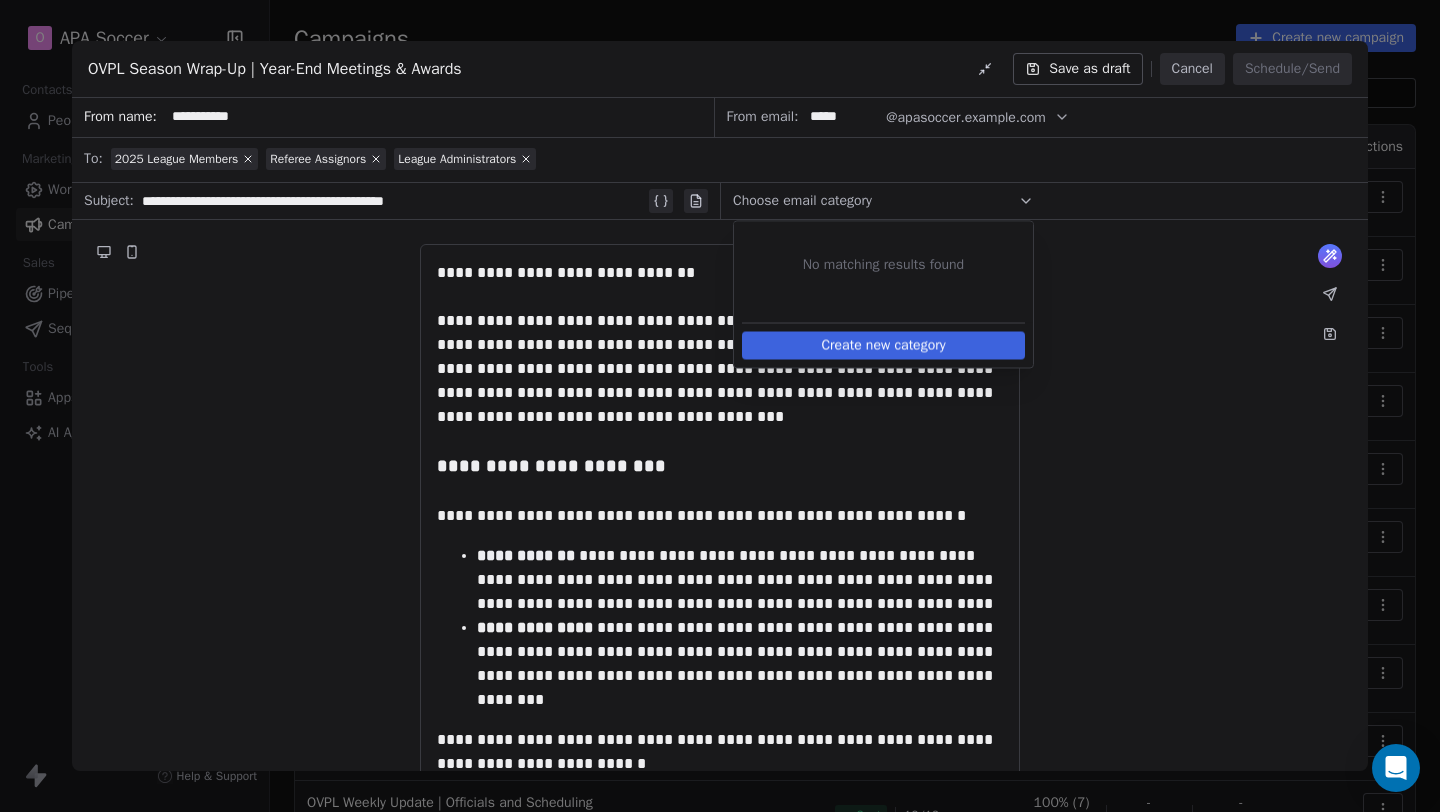 click on "**********" at bounding box center (720, 1052) 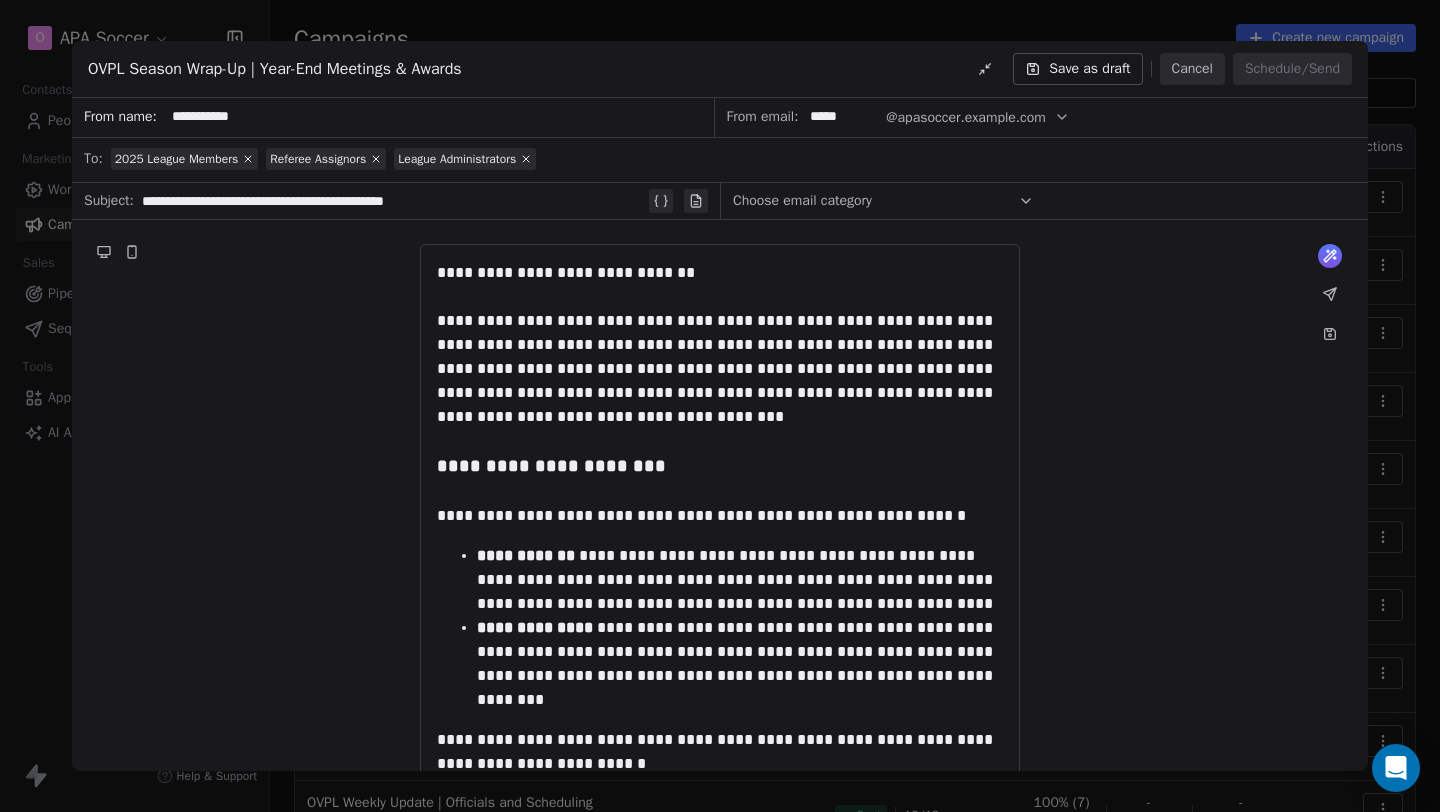 click on "**********" at bounding box center (720, 406) 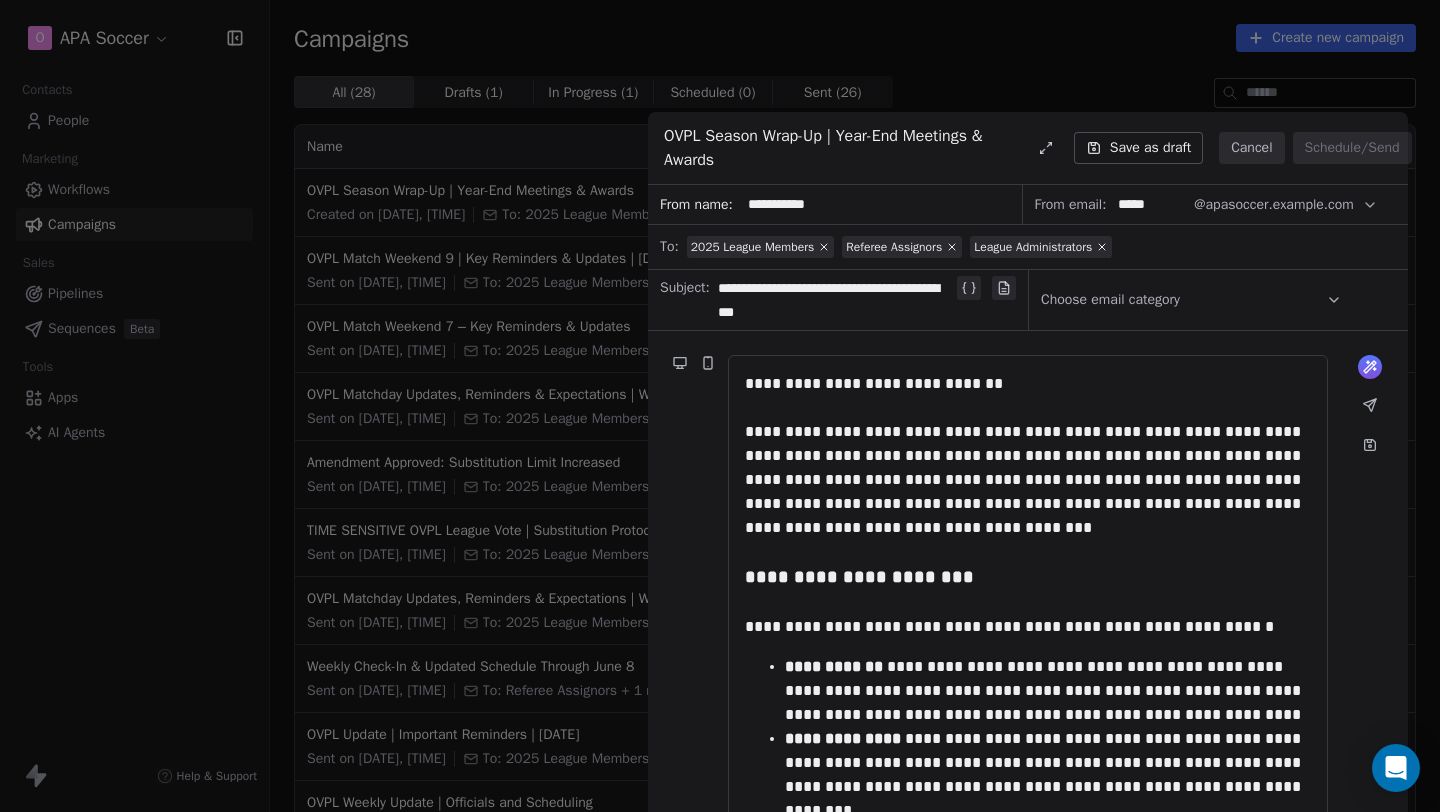 click on "Cancel" at bounding box center (1251, 148) 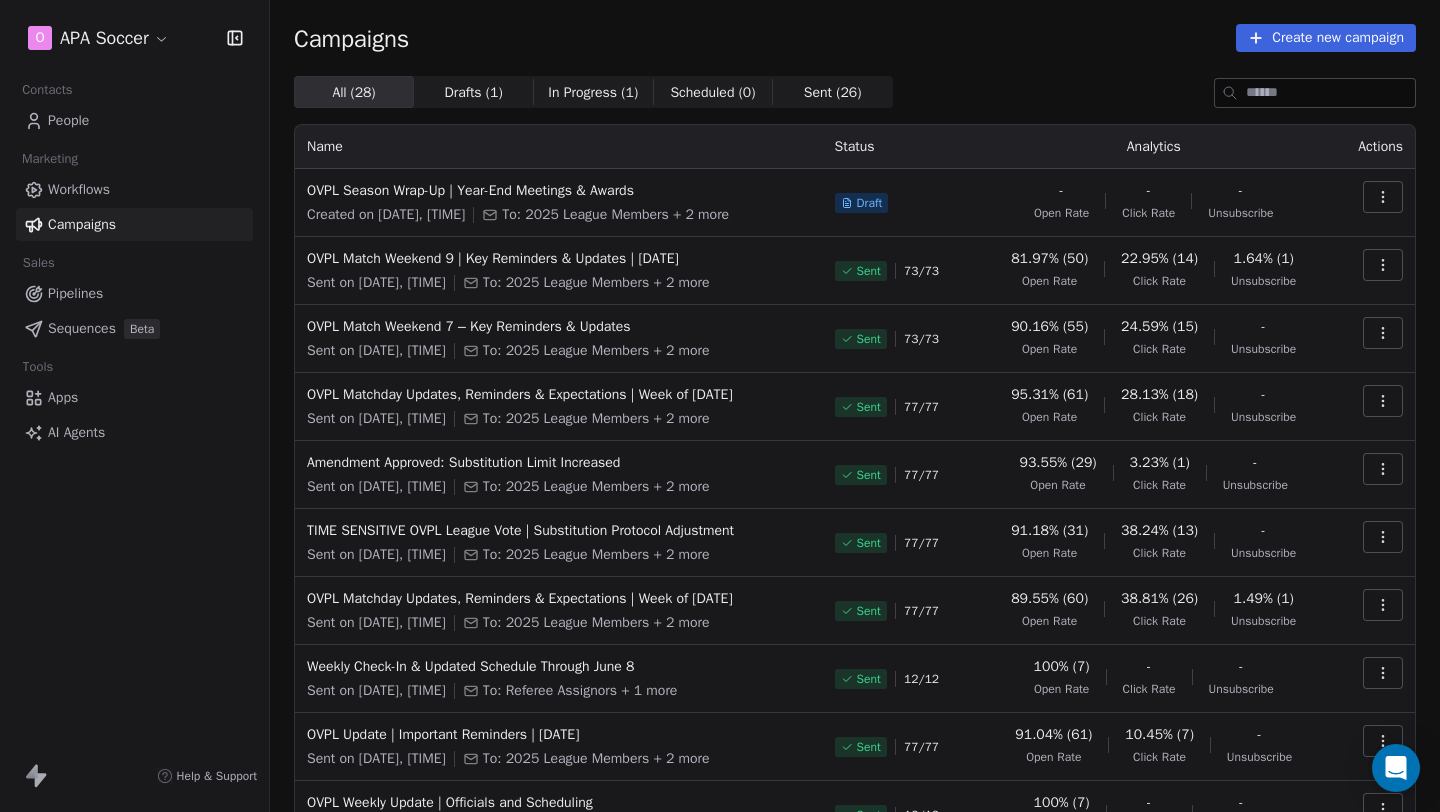 click on "O APA Soccer Contacts People Marketing Workflows Campaigns Sales Pipelines Sequences Beta Tools Apps AI Agents Help & Support Campaigns Create new campaign All ( 28 ) All ( 28 ) Drafts ( 1 ) Drafts ( 1 ) In Progress ( 1 ) In Progress ( 1 ) Scheduled ( 0 ) Scheduled ( 0 ) Sent ( 26 ) Sent ( 26 ) Name Status Analytics Actions OVPL Season Wrap-Up | Year-End Meetings & Awards Created on [DATE], [TIME] To: 2025 League Members + 2 more Draft - Open Rate - Click Rate - Unsubscribe OVPL Match Weekend 9 | Key Reminders & Updates | [MONTH] [DAY], [YEAR] Sent on [DATE], [TIME] To: 2025 League Members + 2 more Sent 73 / 73 81.97% (50) Open Rate 22.95% (14) Click Rate 1.64% (1) Unsubscribe OVPL Match Weekend 7 – Key Reminders & Updates Sent on [DATE], [TIME] To: 2025 League Members + 2 more Sent 73 / 73 90.16% (55) Open Rate 24.59% (15) Click Rate - Unsubscribe OVPL Matchday Updates, Reminders & Expectations | Week of 5.26.25 Sent on [DATE], [TIME] To: 2025 League Members + 2 more Sent 77 / 77 - 77" at bounding box center [720, 406] 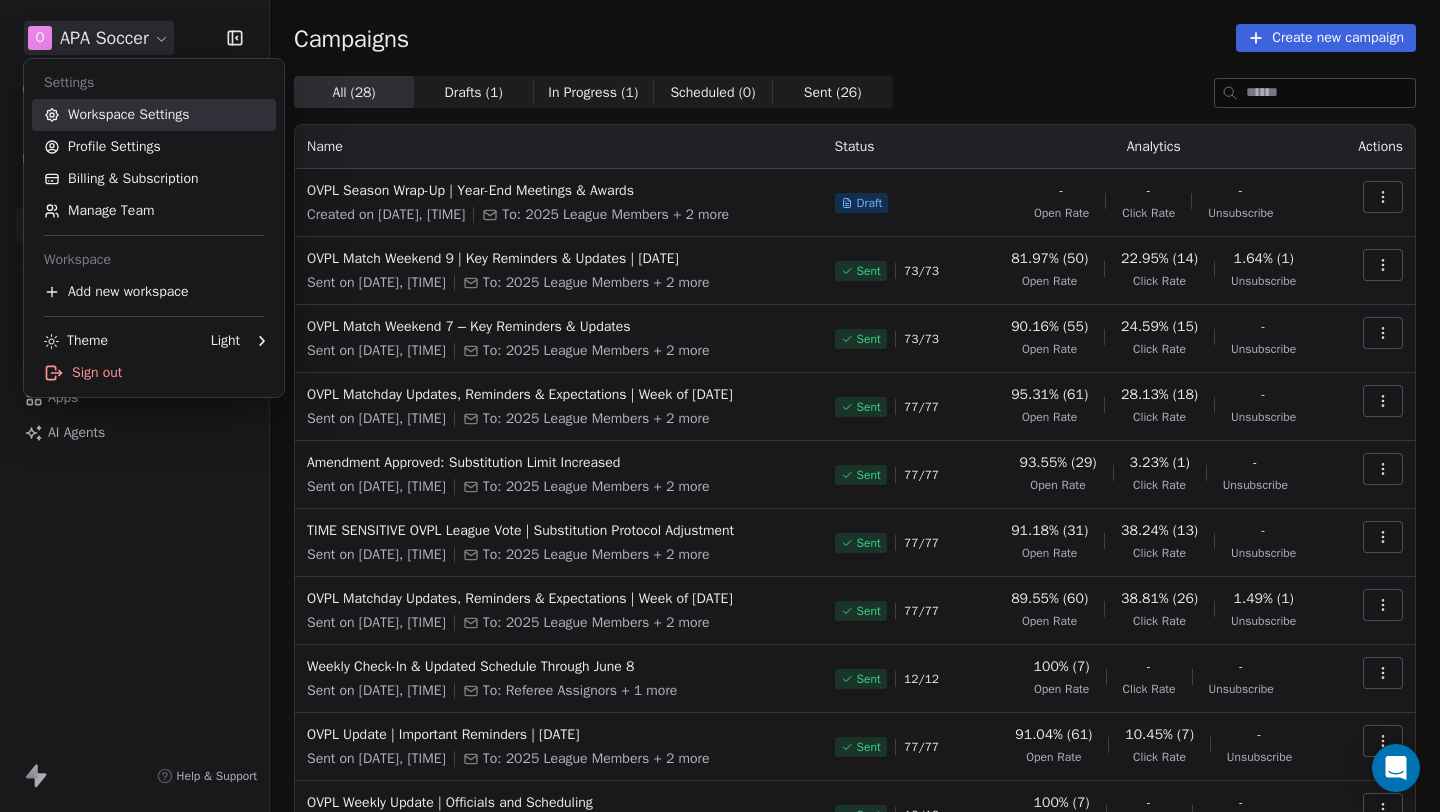 click on "Workspace Settings" at bounding box center [154, 115] 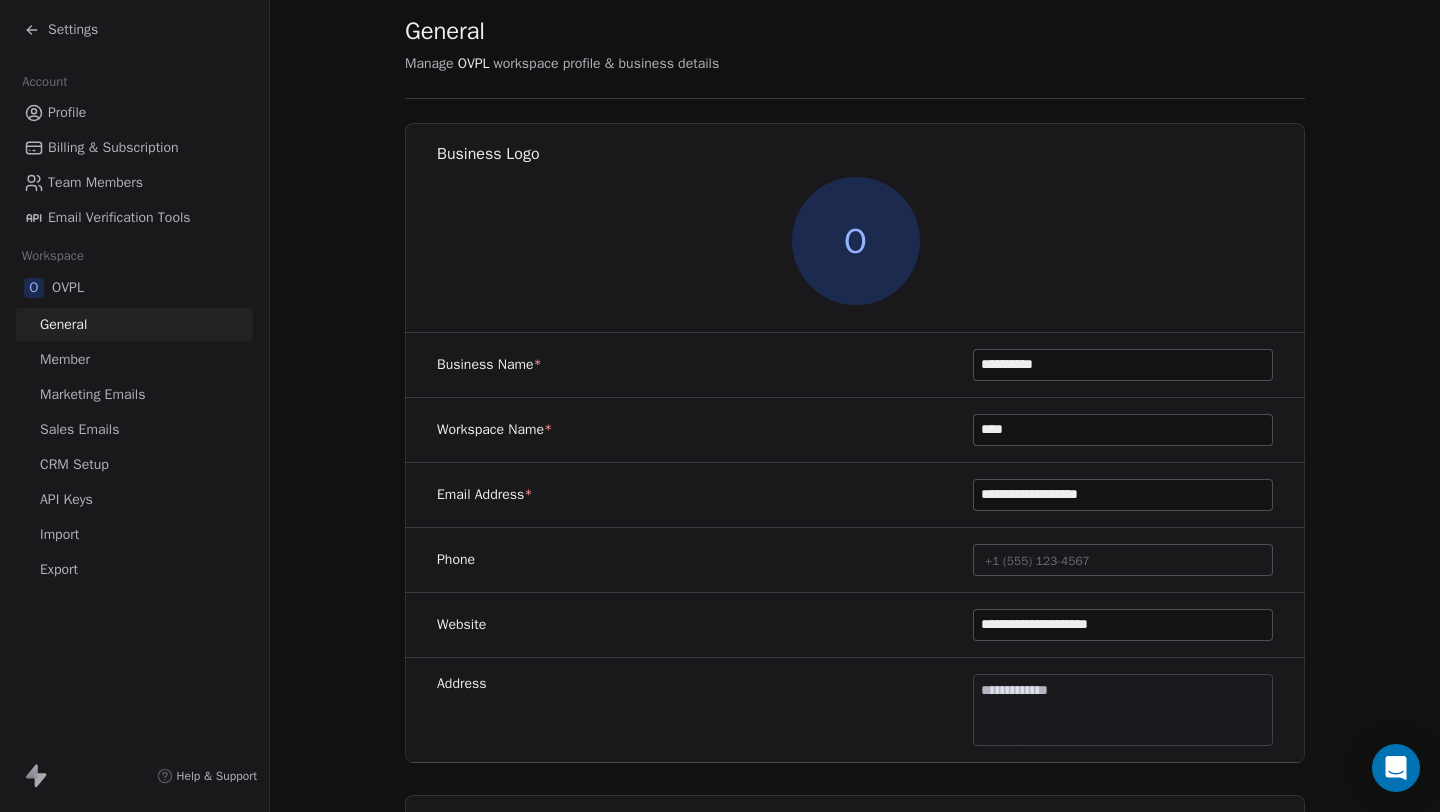click on "Member" at bounding box center (65, 359) 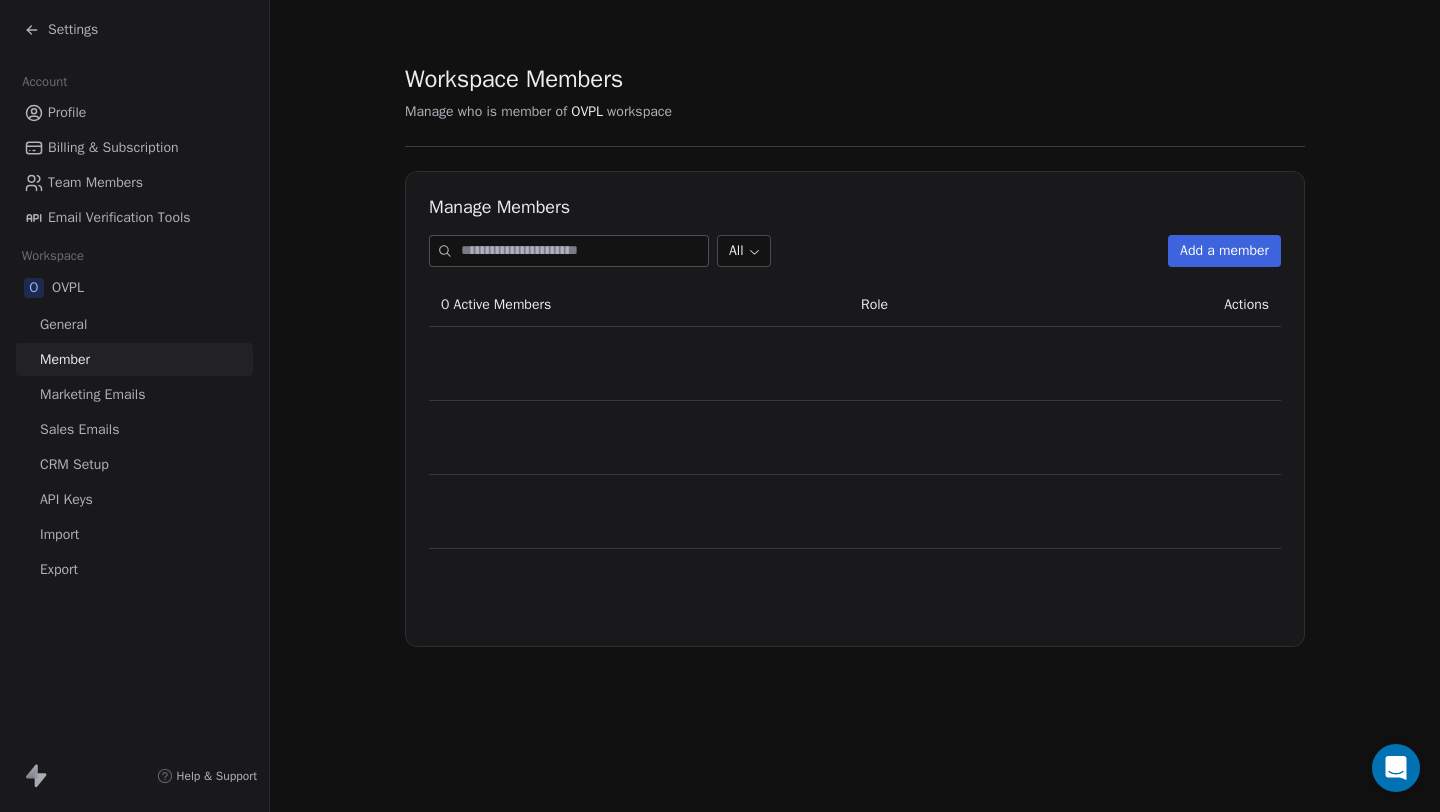 click on "Marketing Emails" at bounding box center (92, 394) 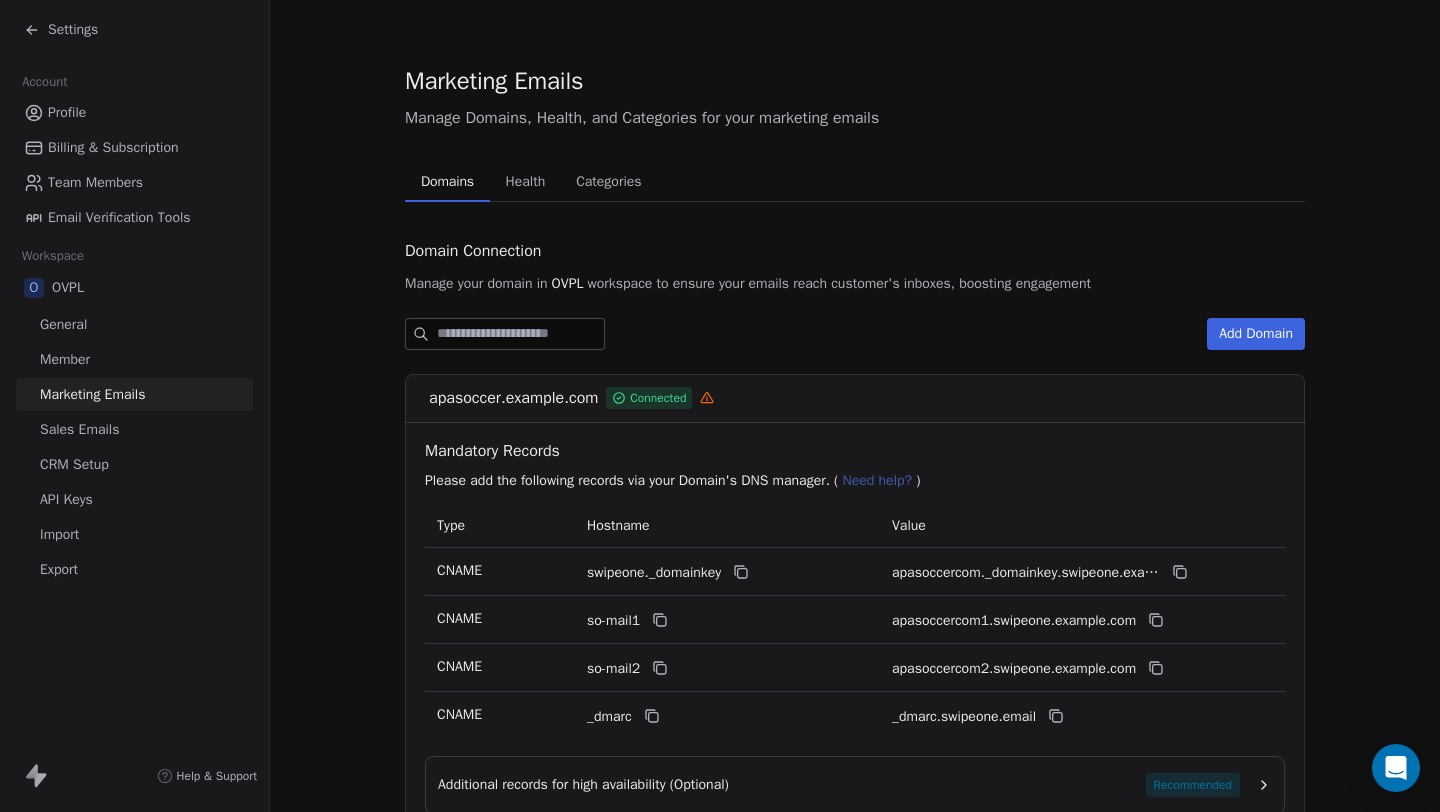 click on "Member" at bounding box center [134, 359] 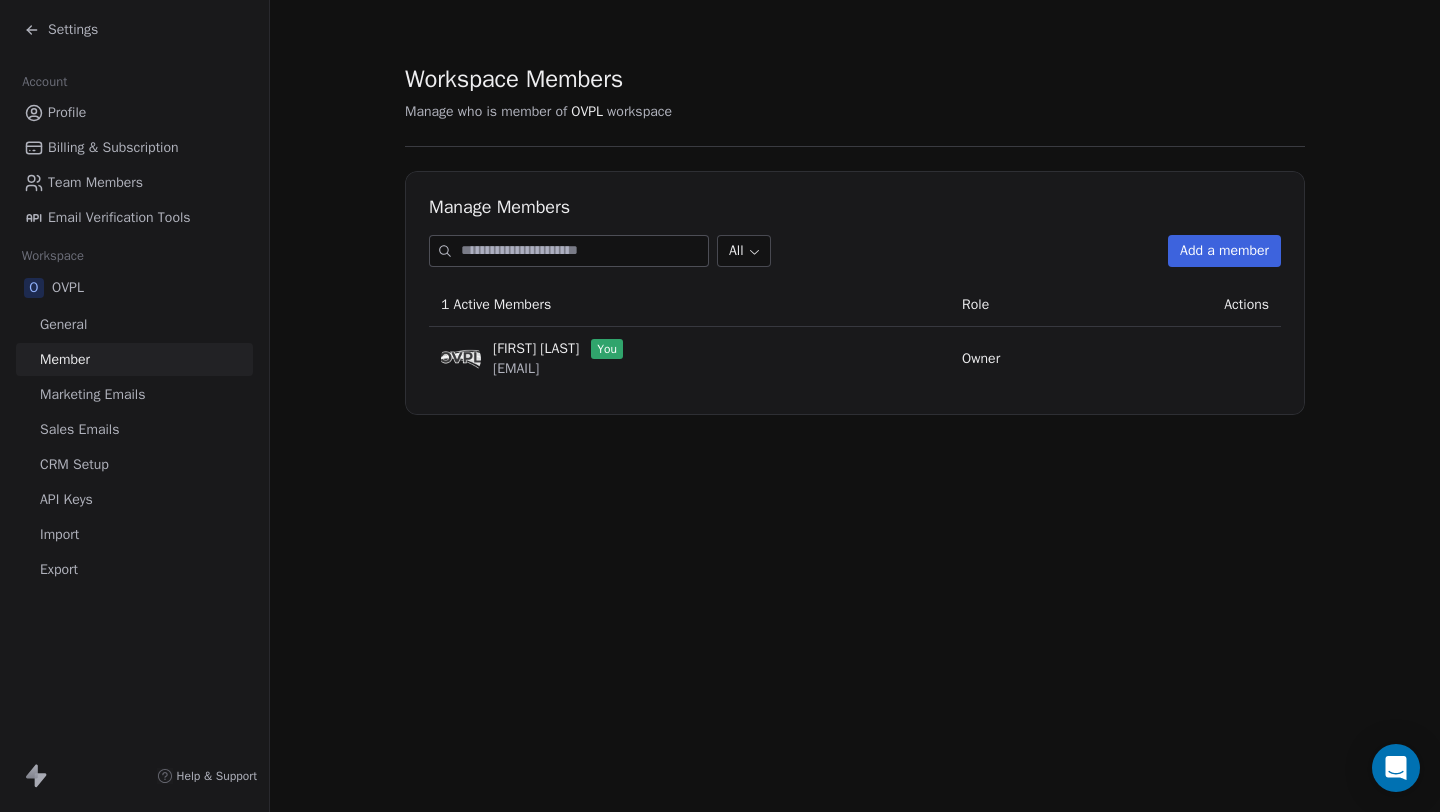 click on "Marketing Emails" at bounding box center (92, 394) 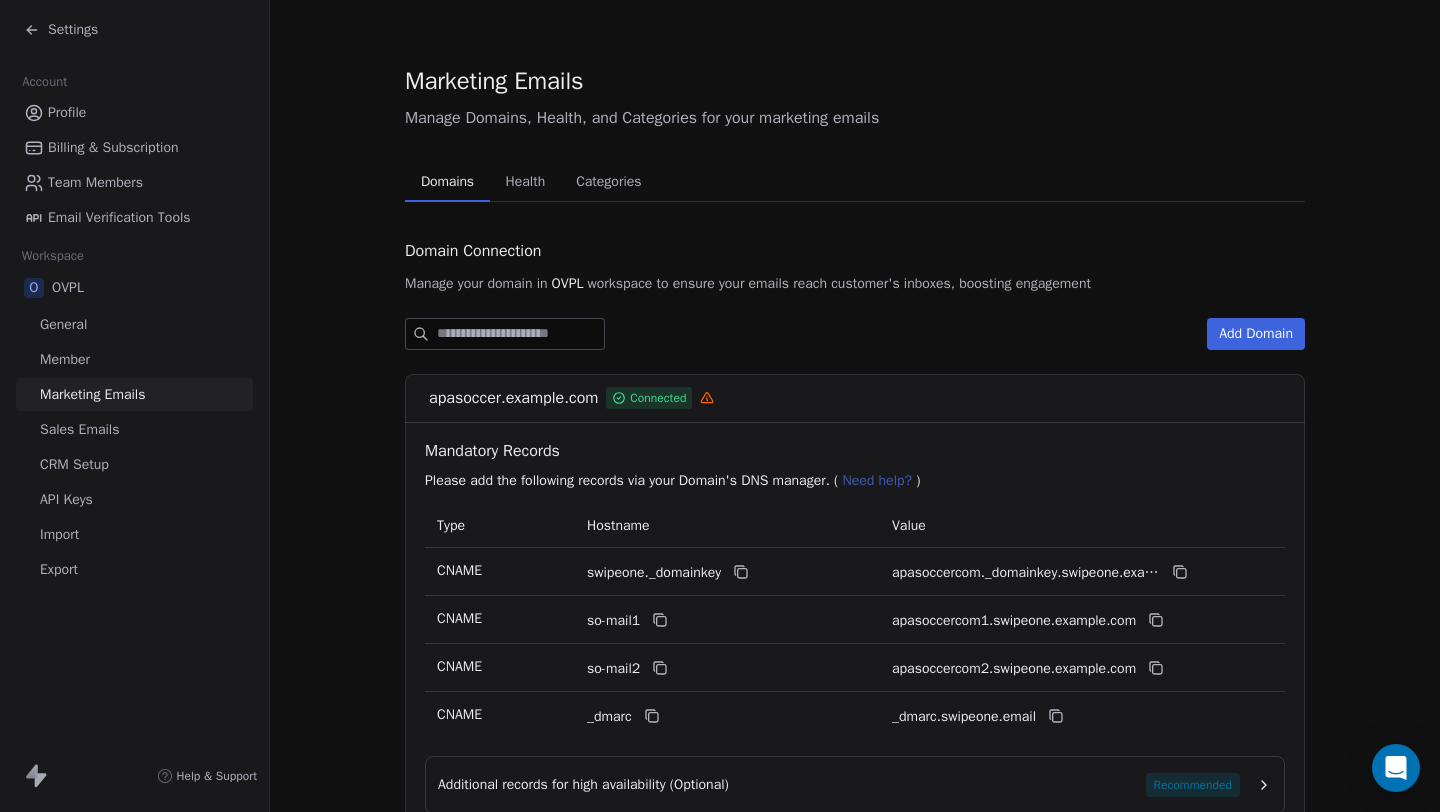 click on "Sales Emails" at bounding box center [79, 429] 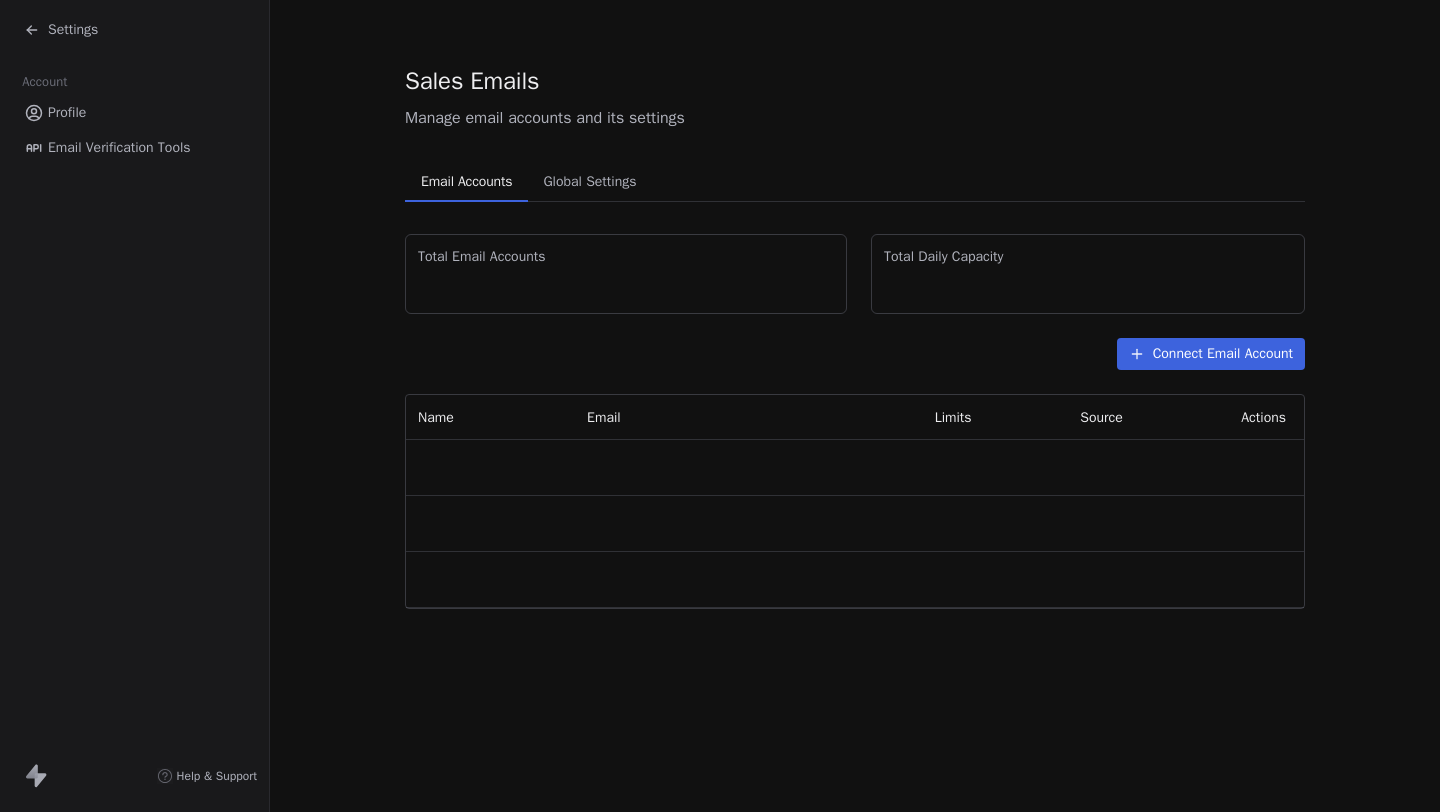 scroll, scrollTop: 0, scrollLeft: 0, axis: both 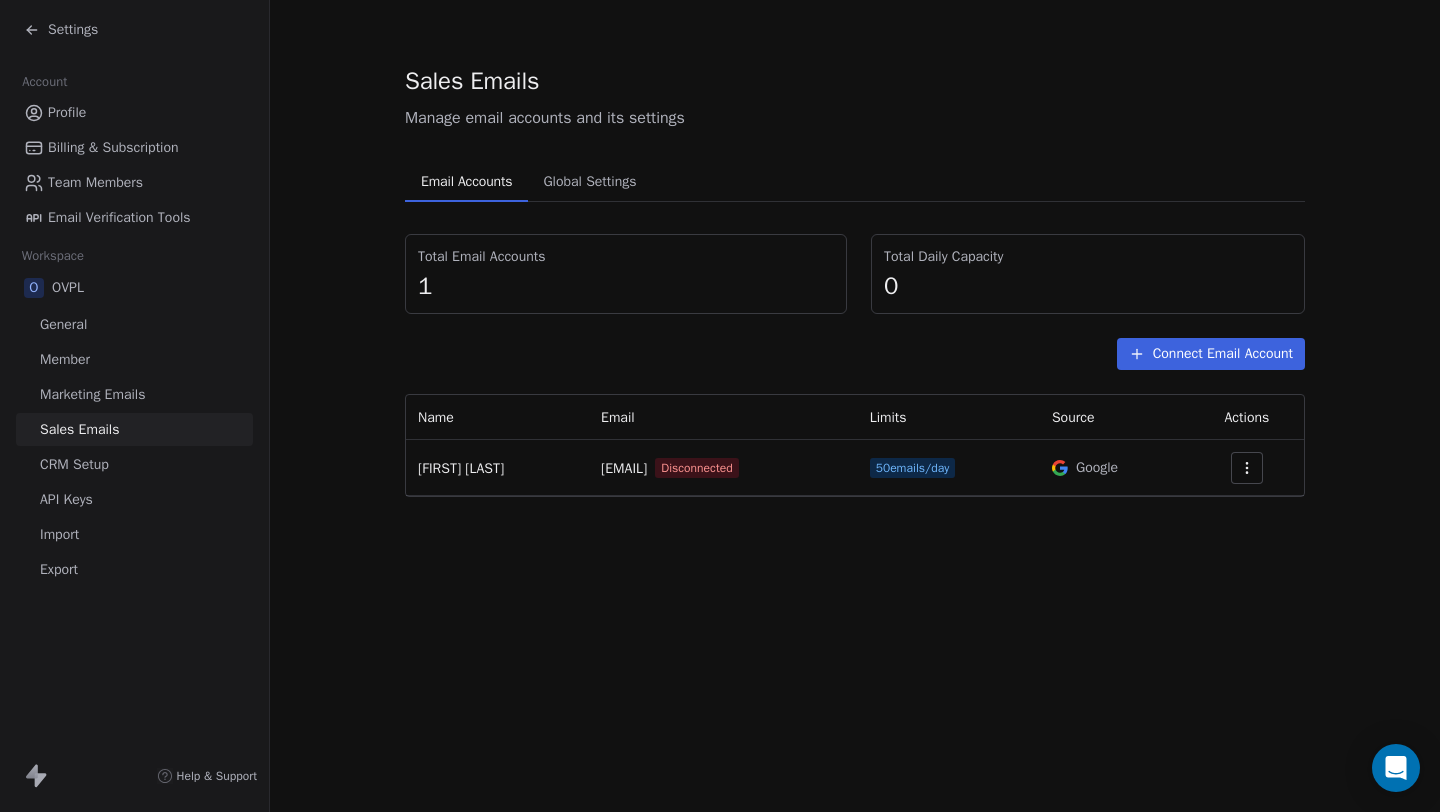 click 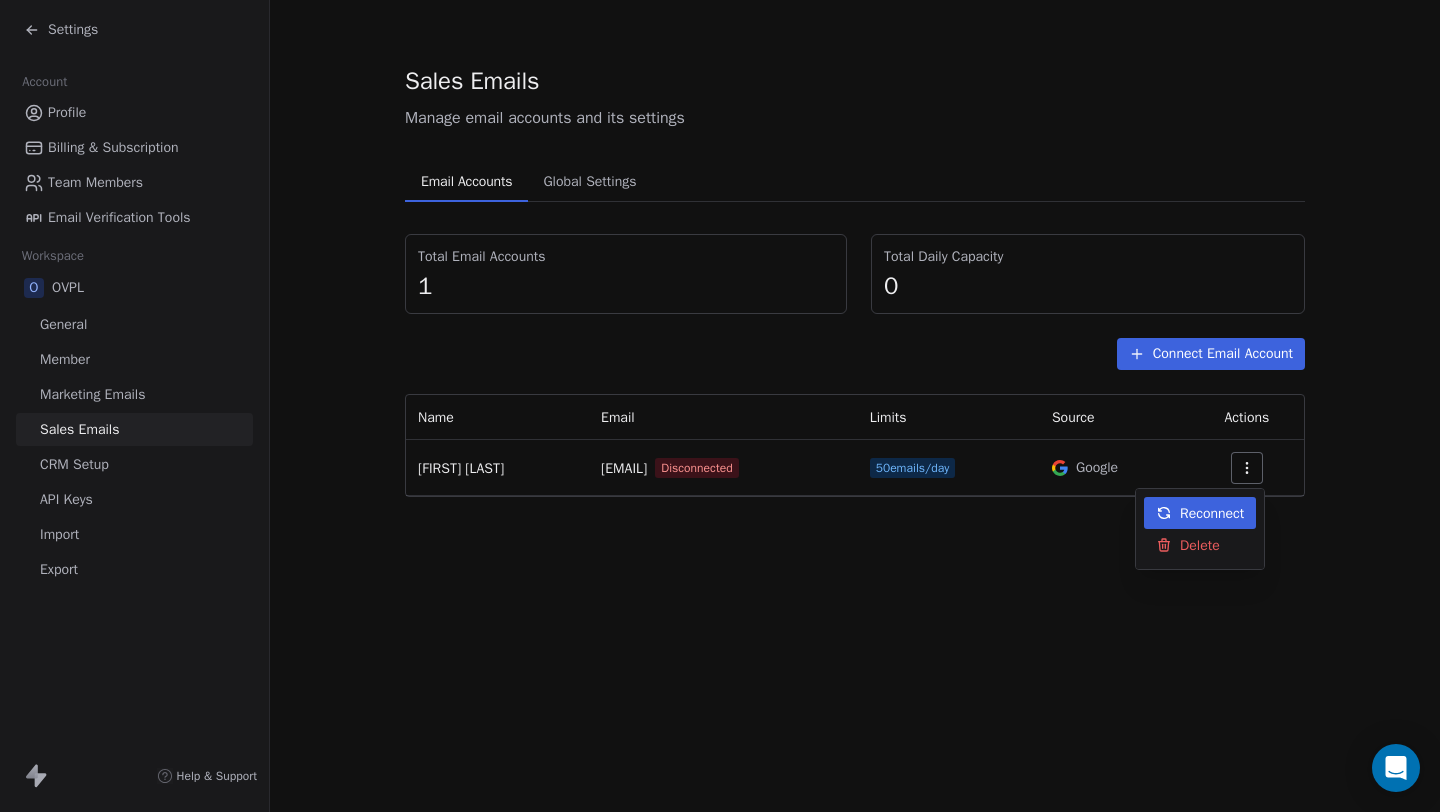click on "Reconnect" at bounding box center [1200, 513] 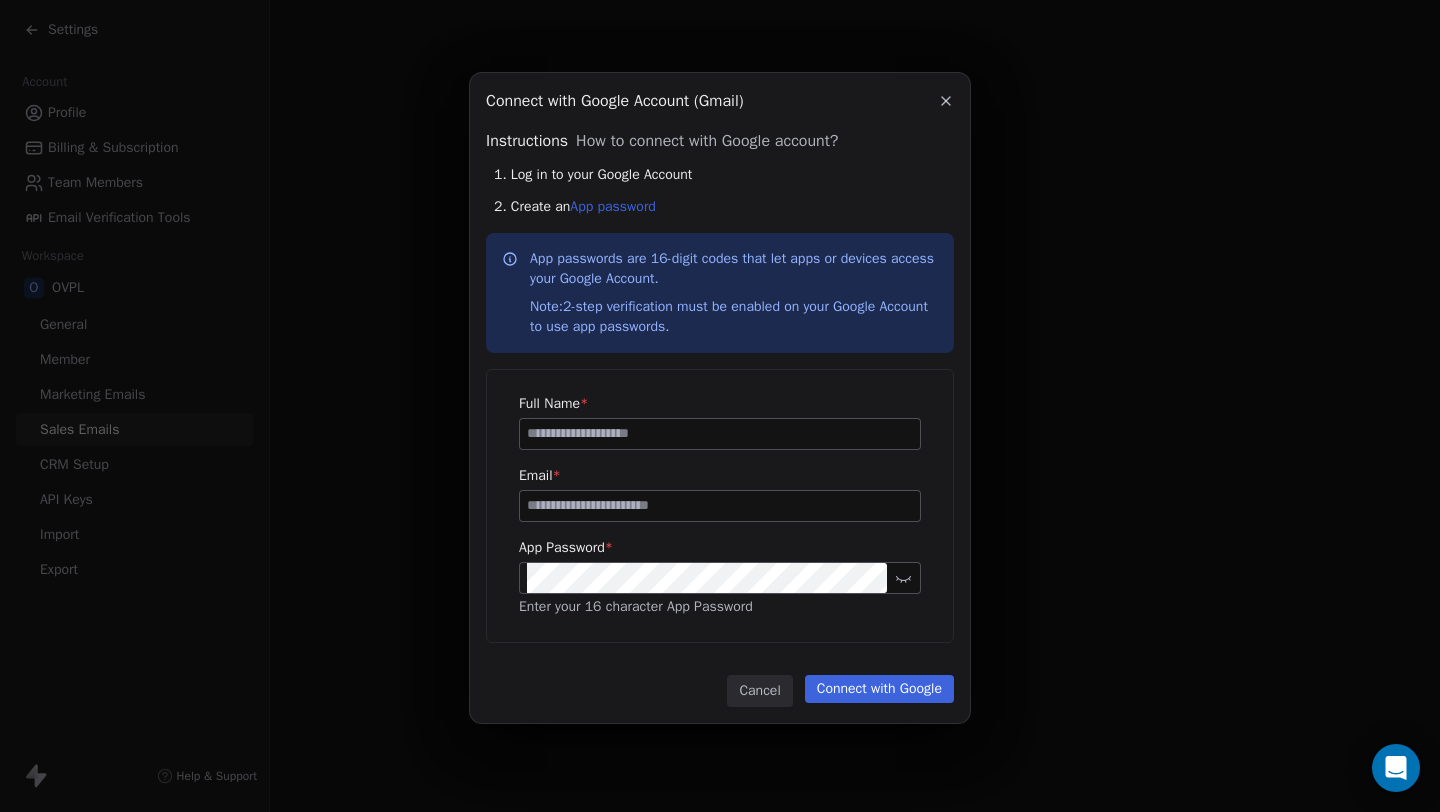 click at bounding box center [720, 434] 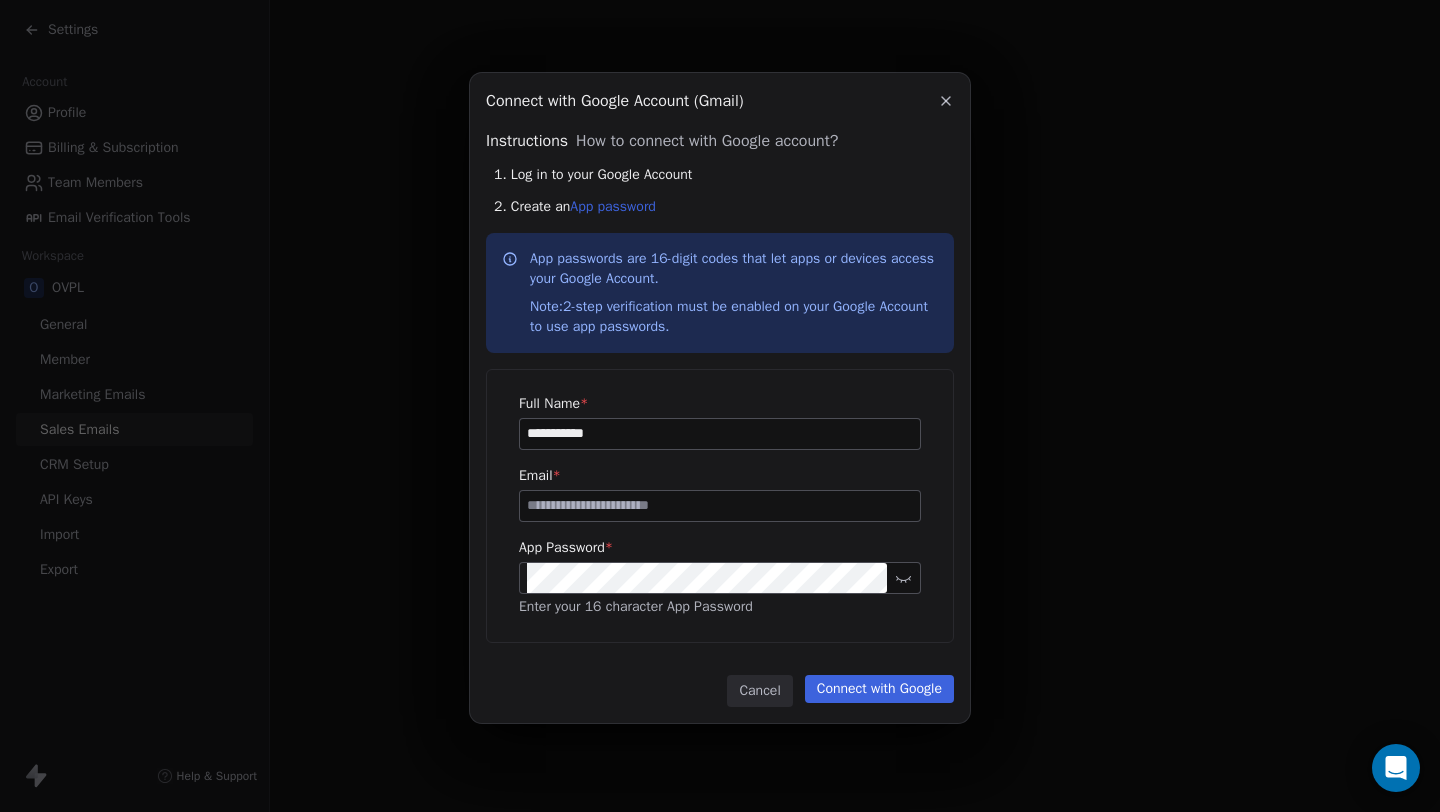 type on "**********" 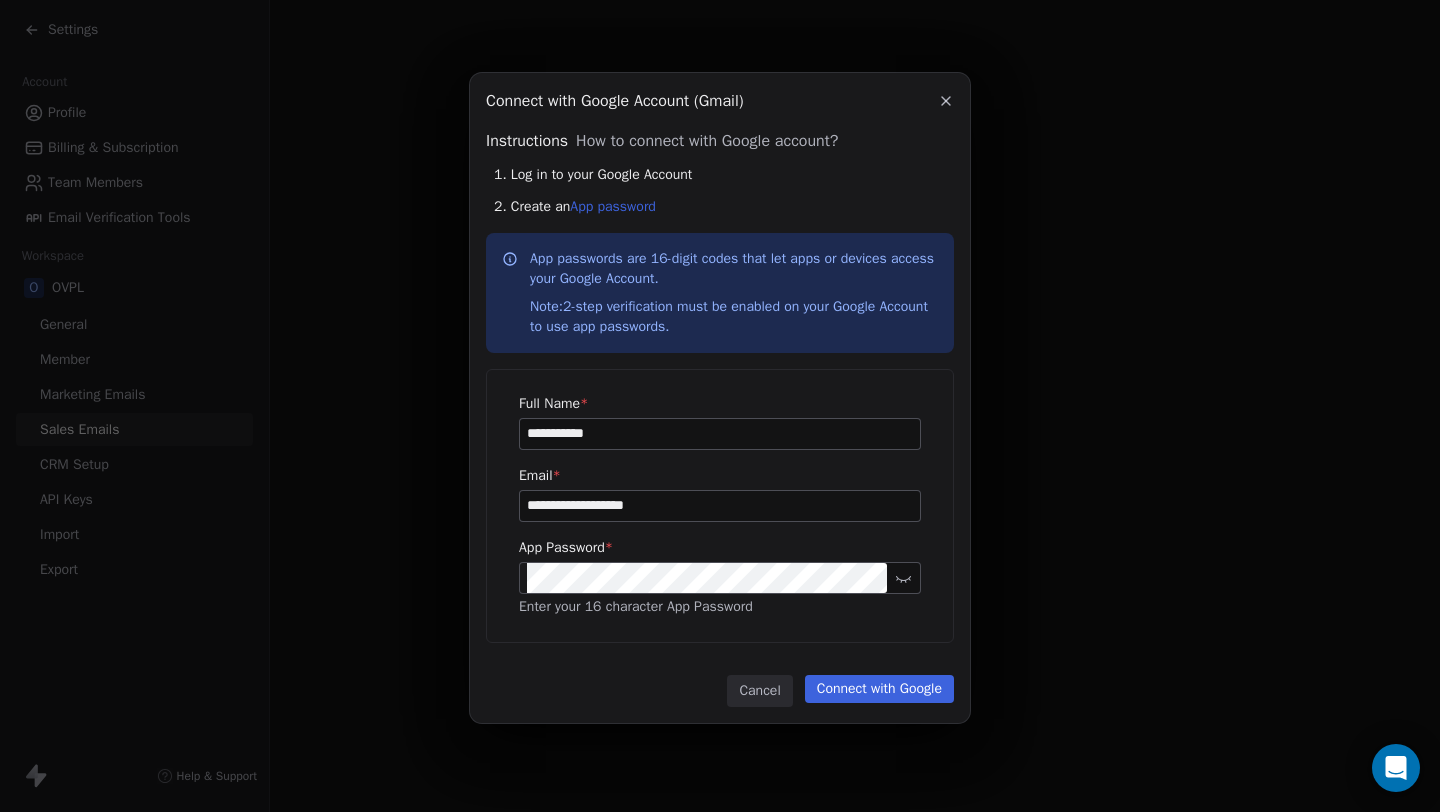 type on "**********" 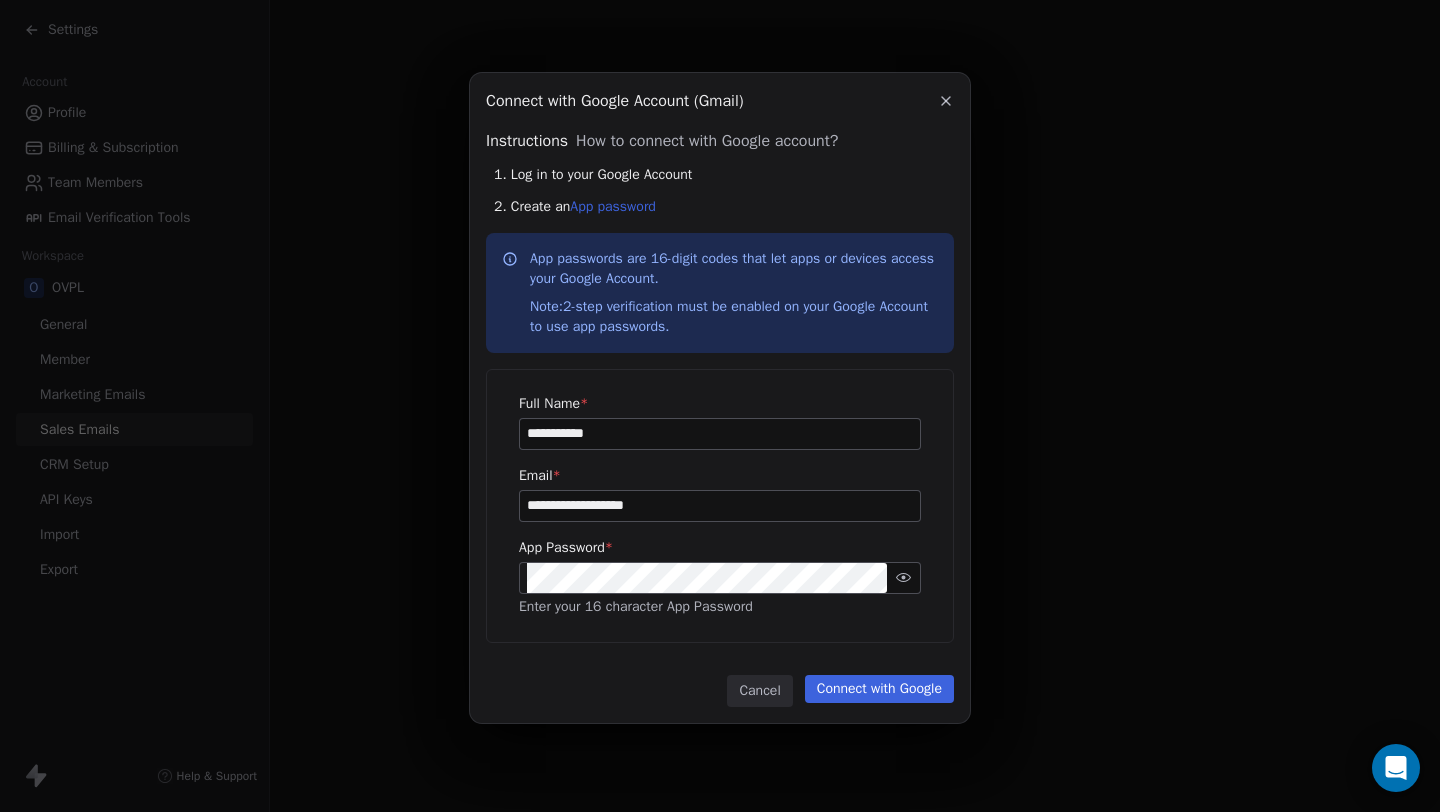 click on "Full Name * [NAME] Email * [EMAIL] App Password * Enter your 16 character App Password" at bounding box center [720, 506] 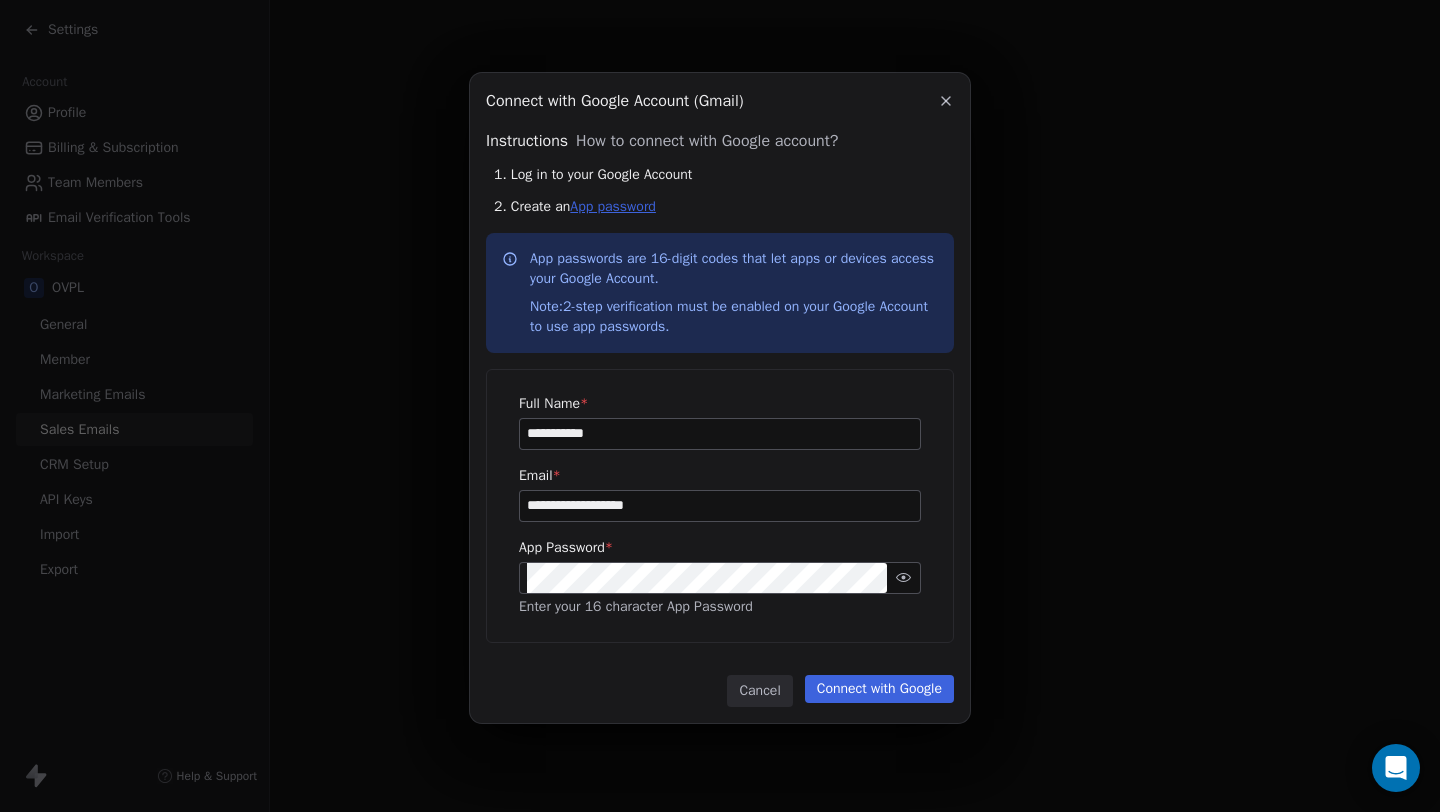 click on "App password" at bounding box center [613, 206] 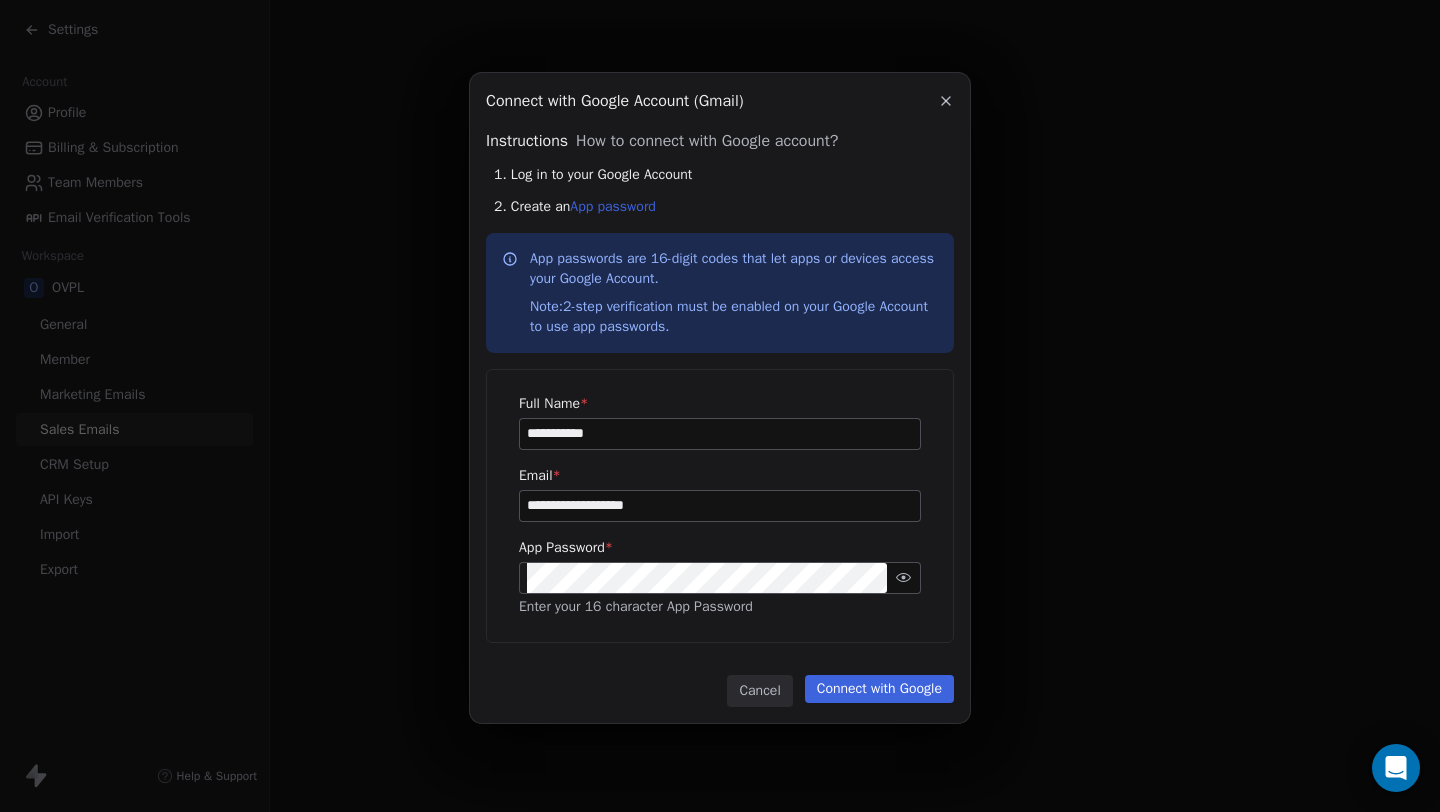 click 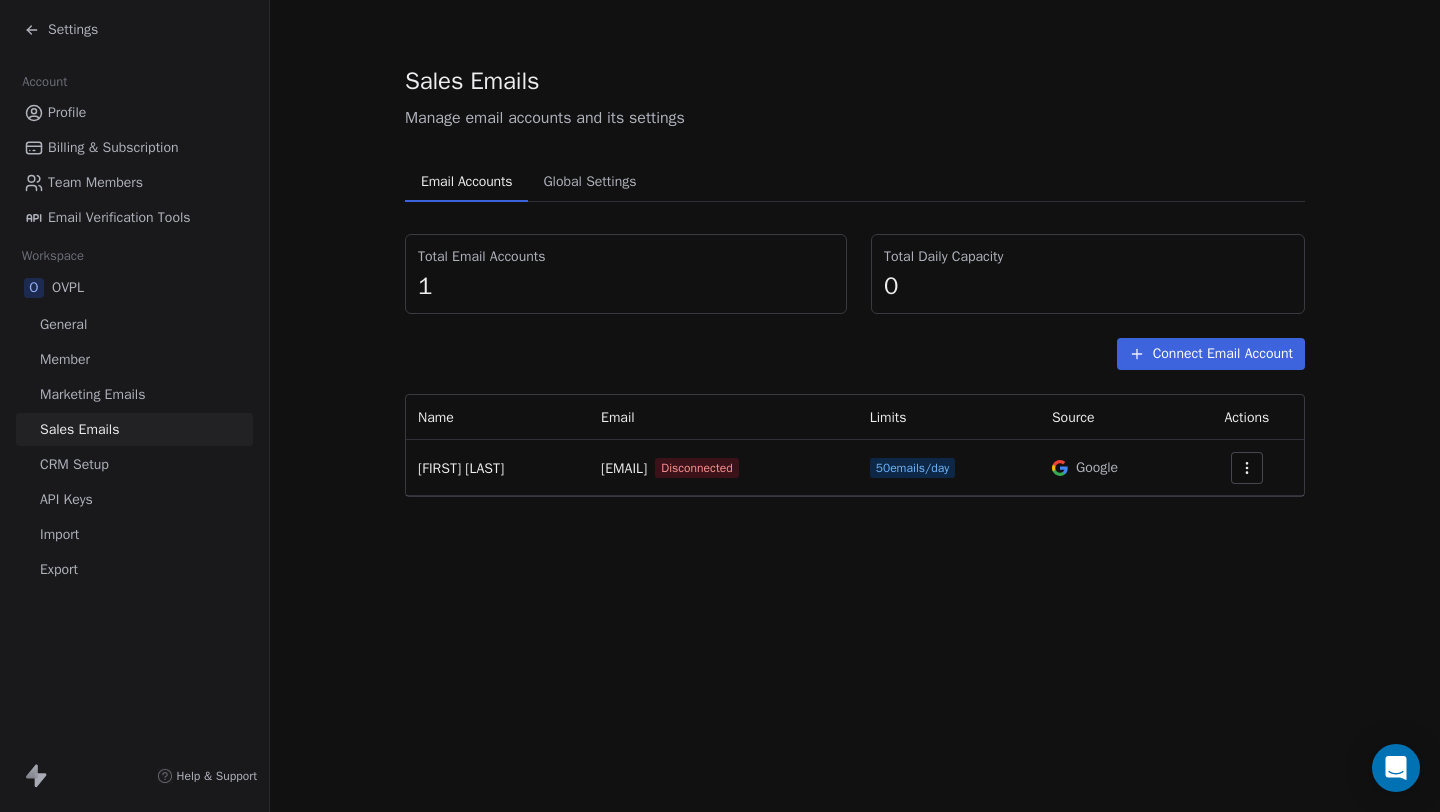 click on "Global Settings" at bounding box center (589, 182) 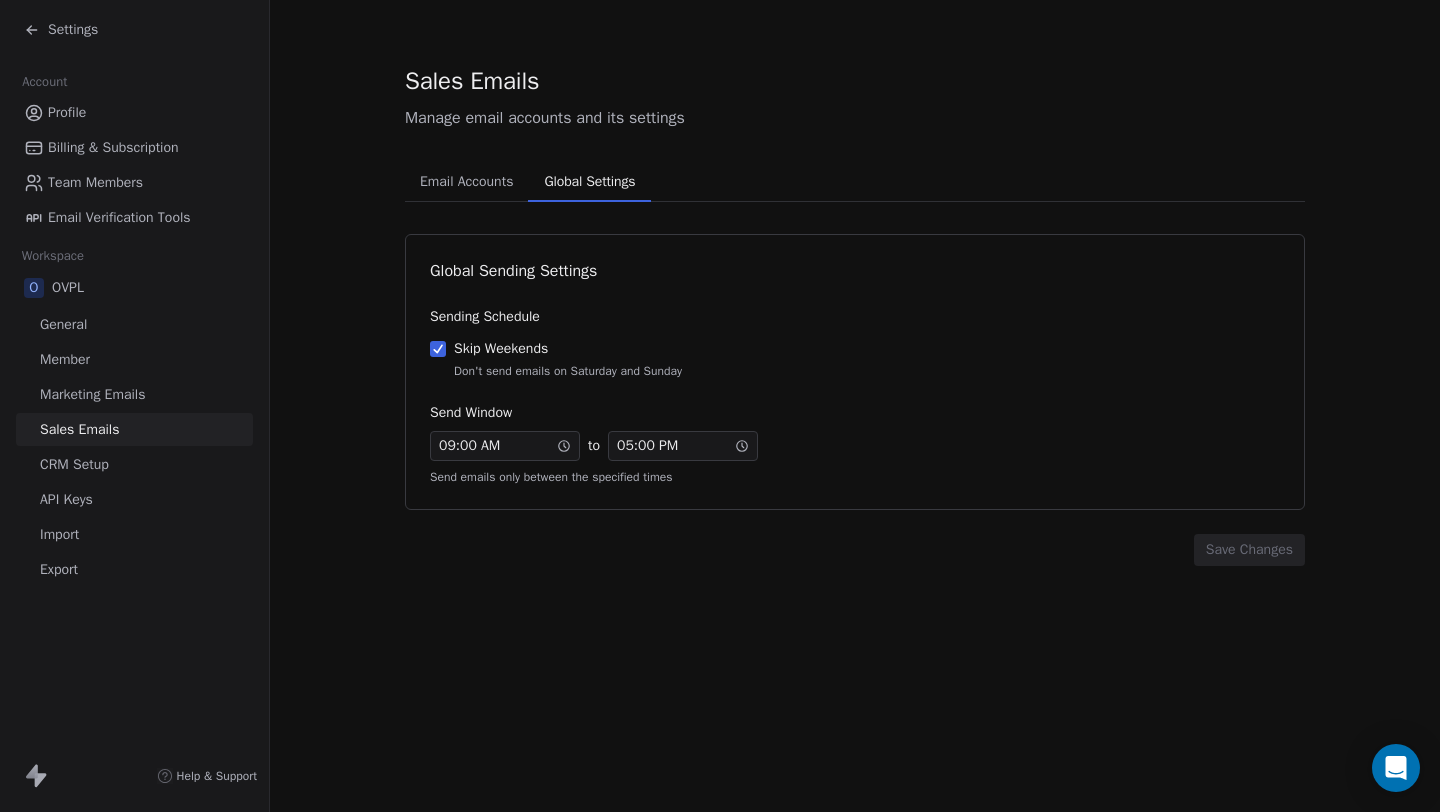 click on "Email Accounts" at bounding box center [466, 182] 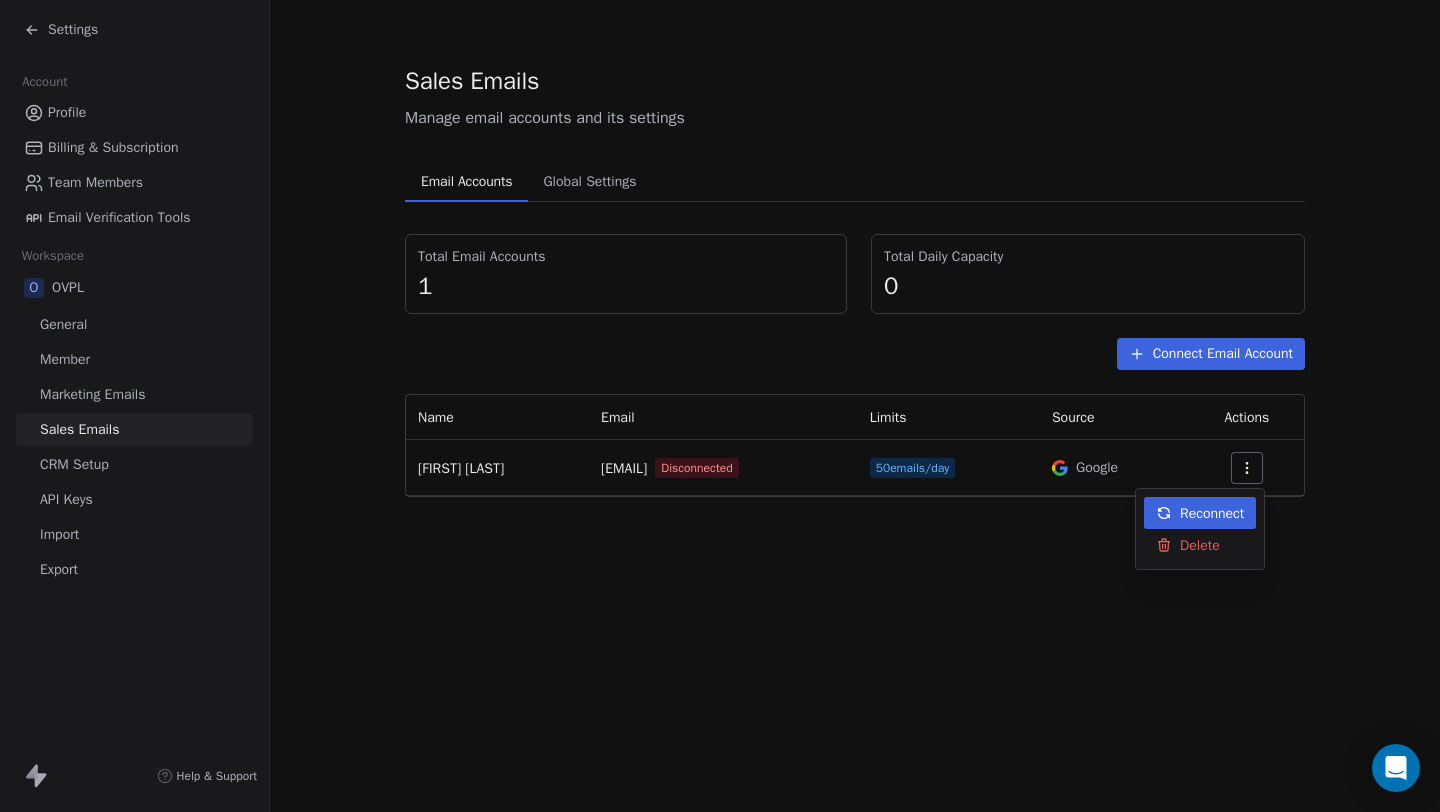 click on "Reconnect" at bounding box center [1212, 513] 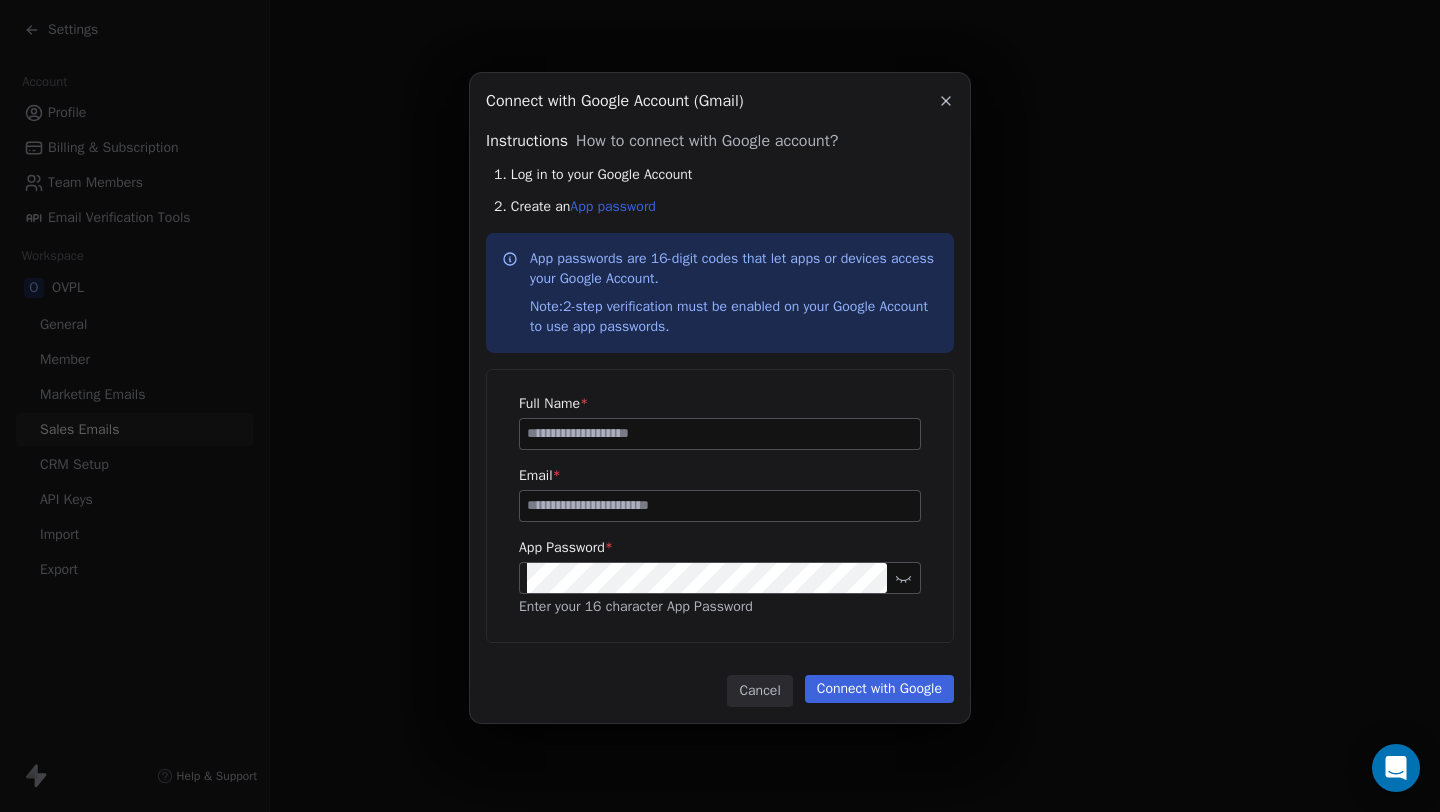 click 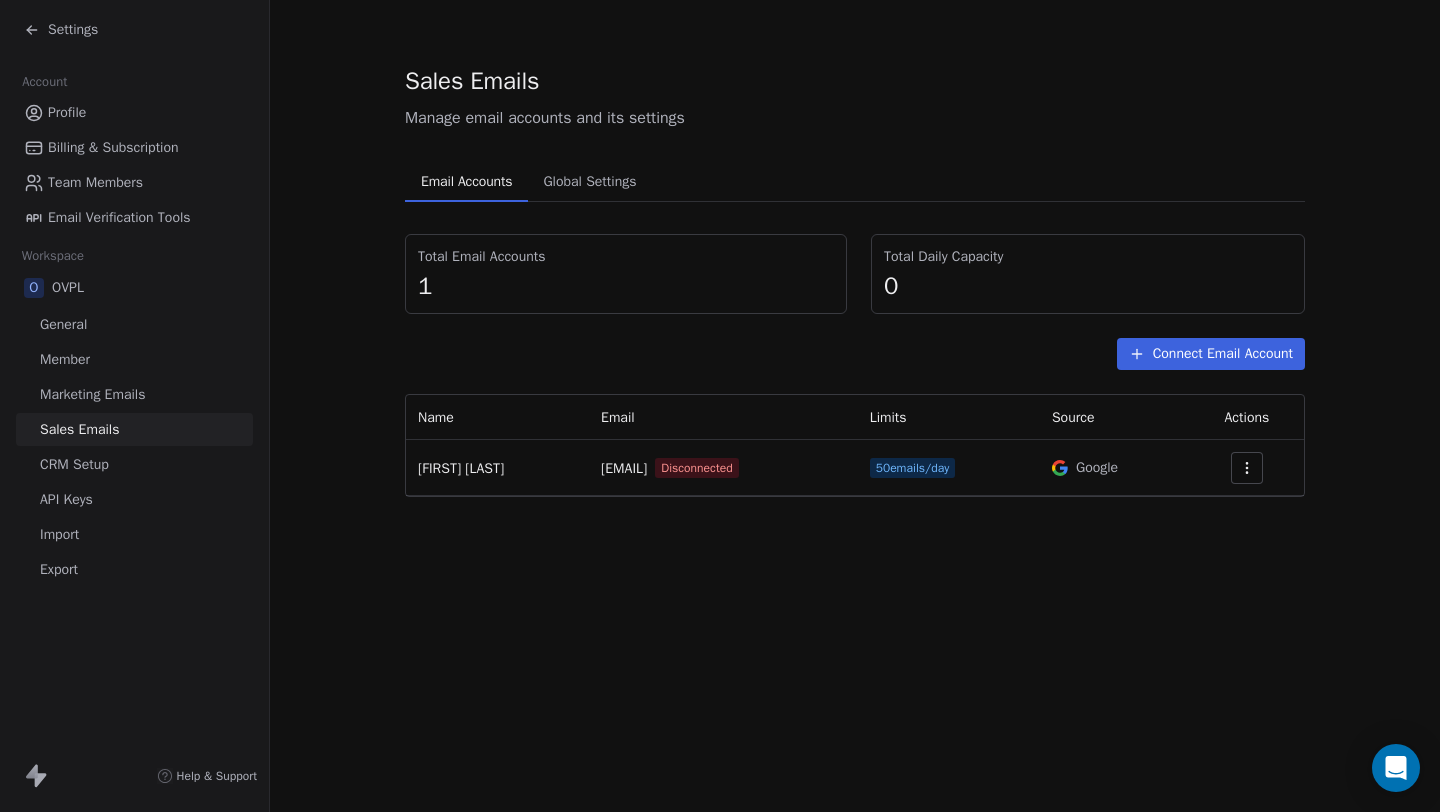 click 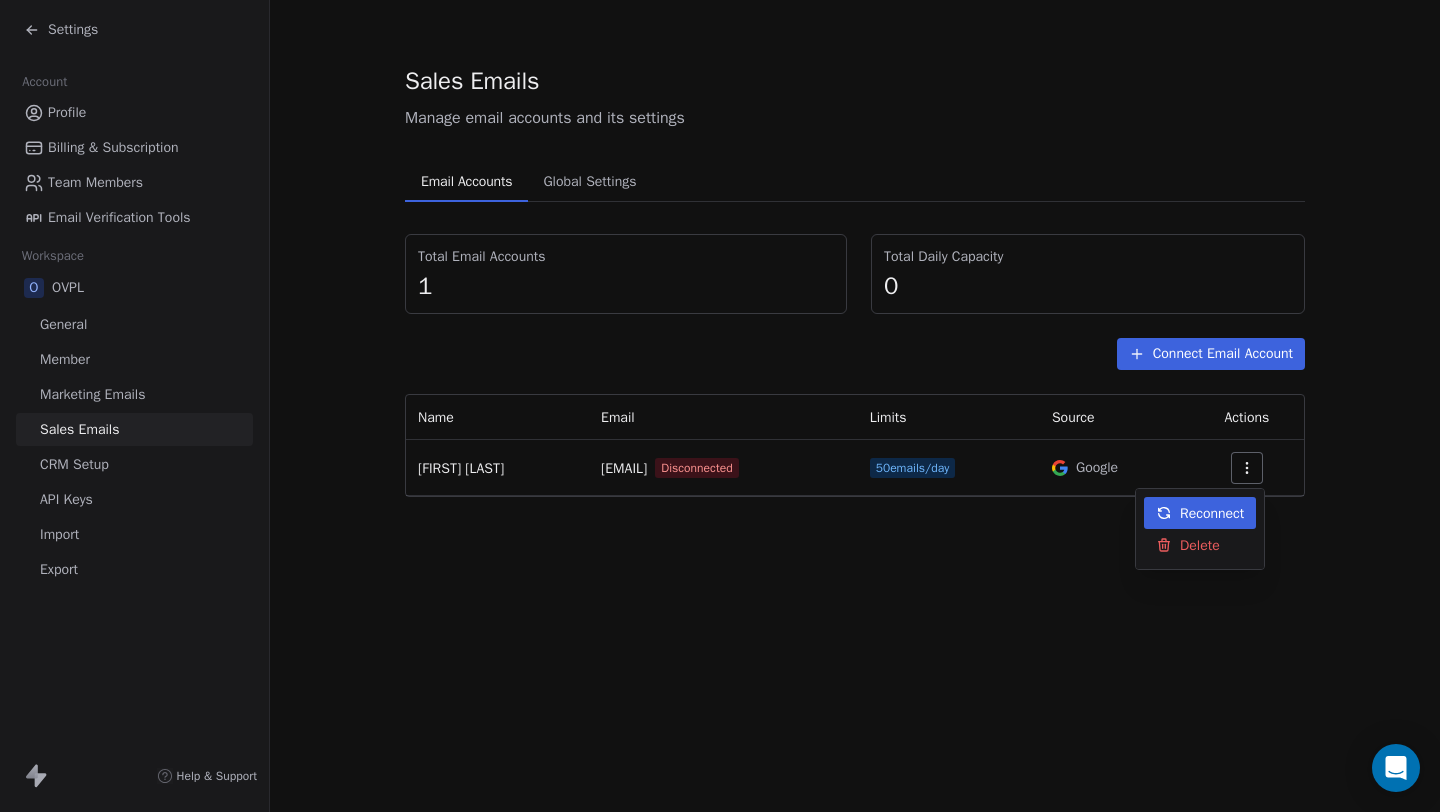 click on "Reconnect" at bounding box center [1212, 513] 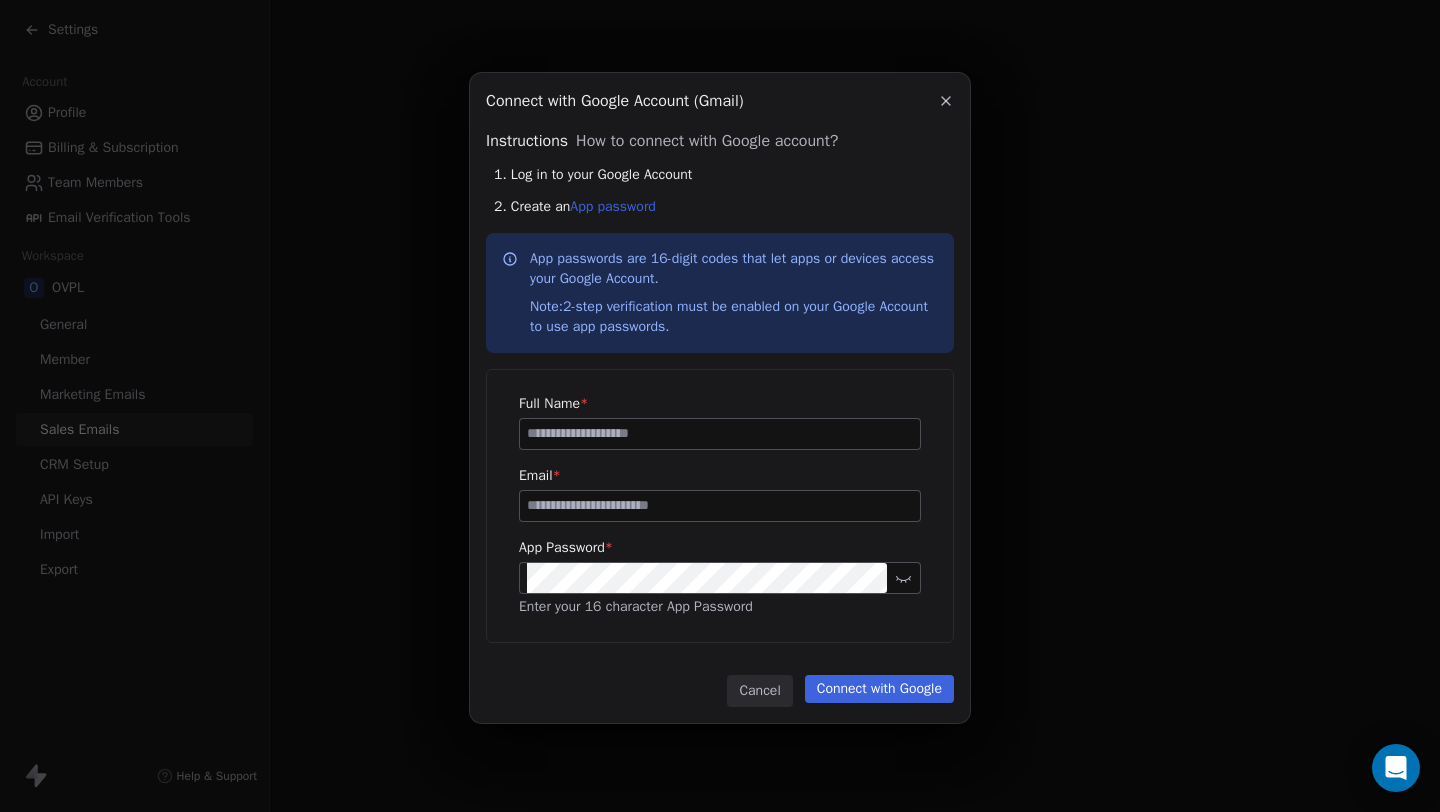 click at bounding box center (720, 434) 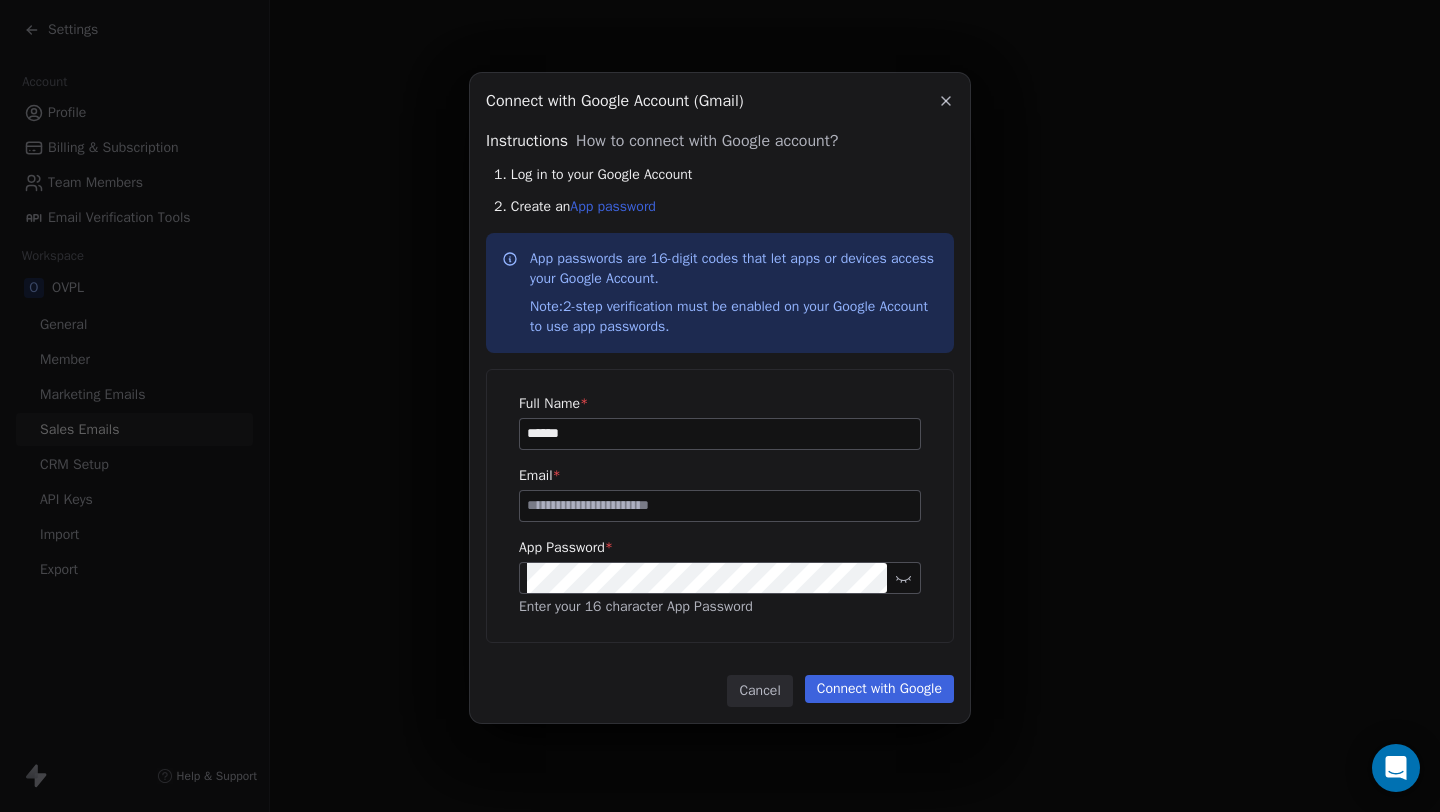 type on "*****" 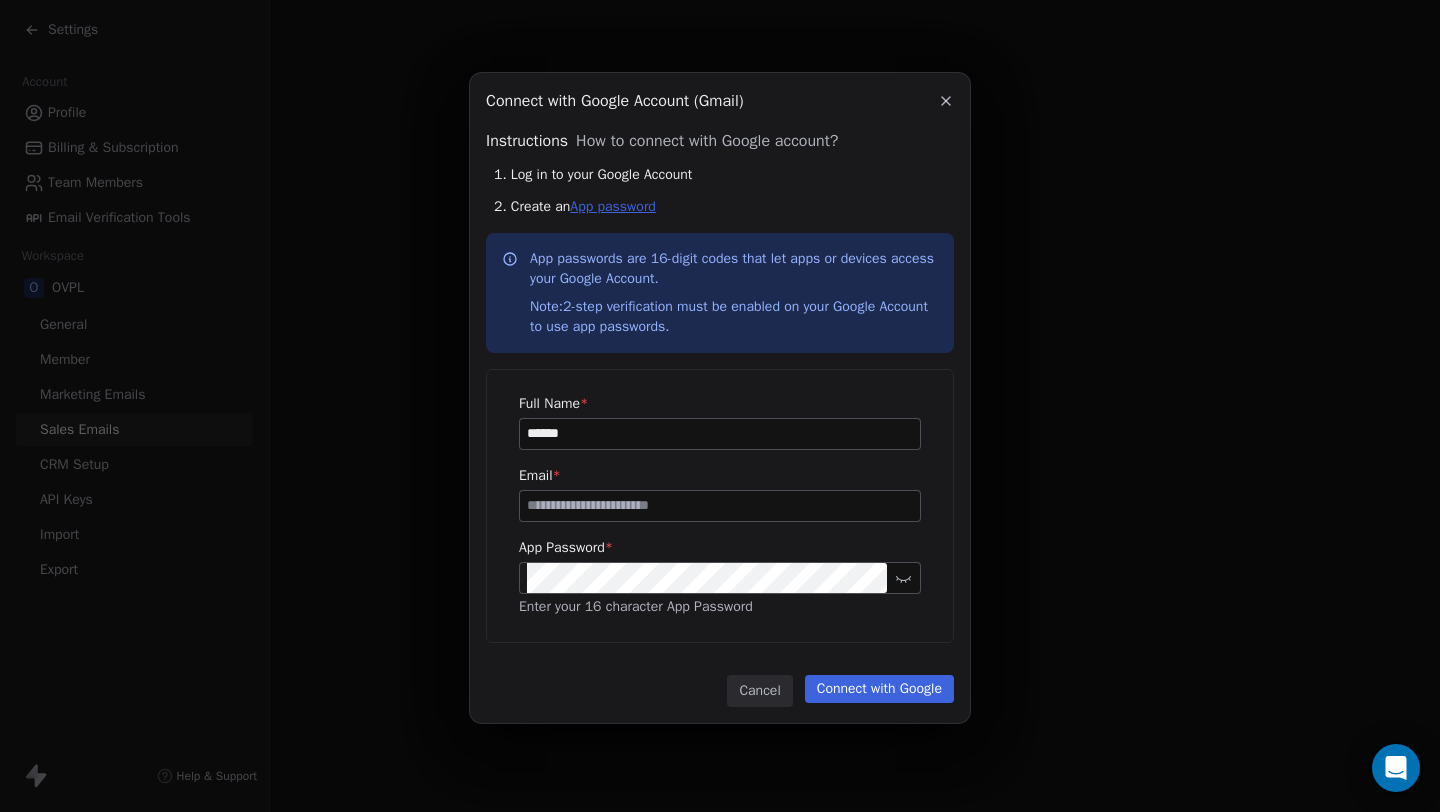 click on "App password" at bounding box center (613, 206) 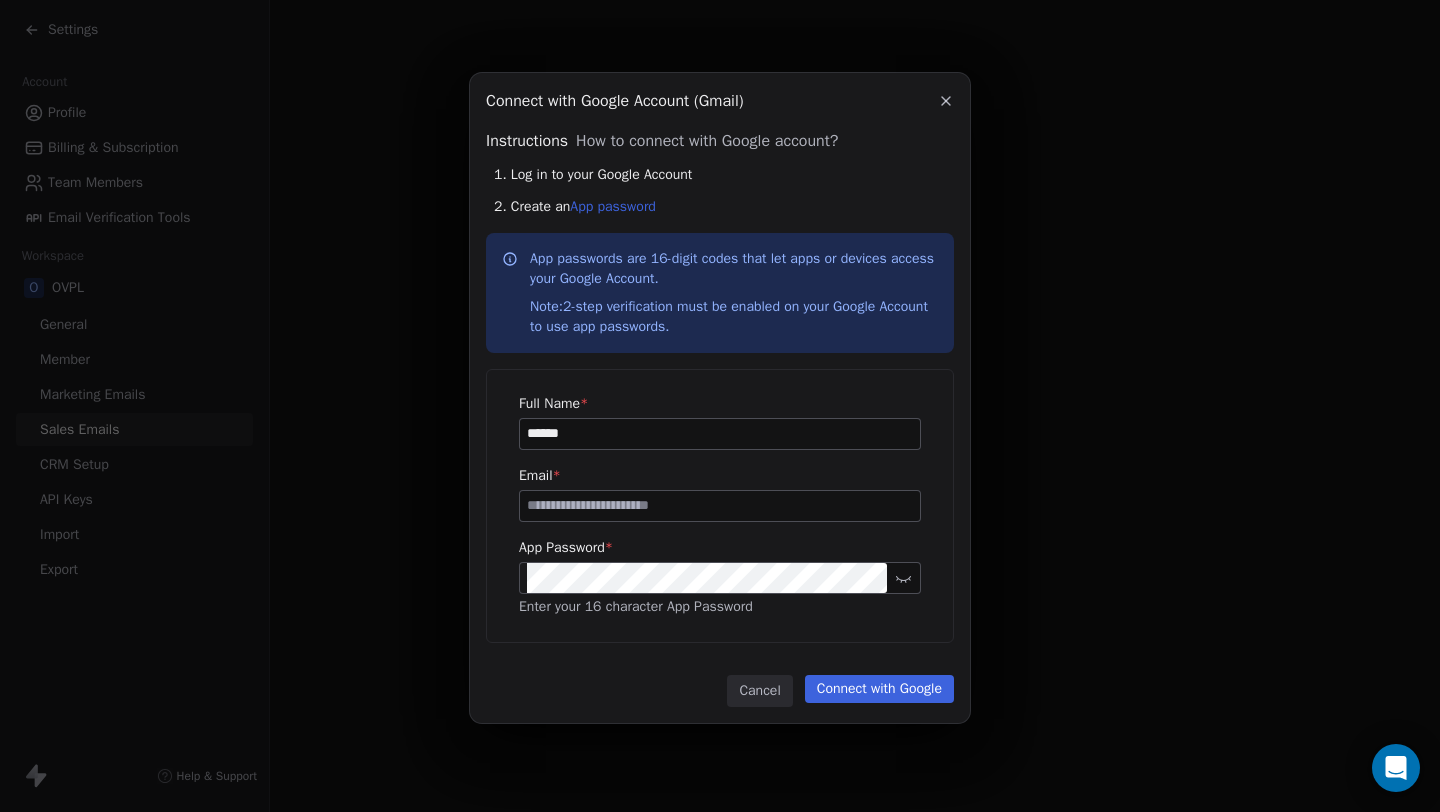 click at bounding box center [720, 506] 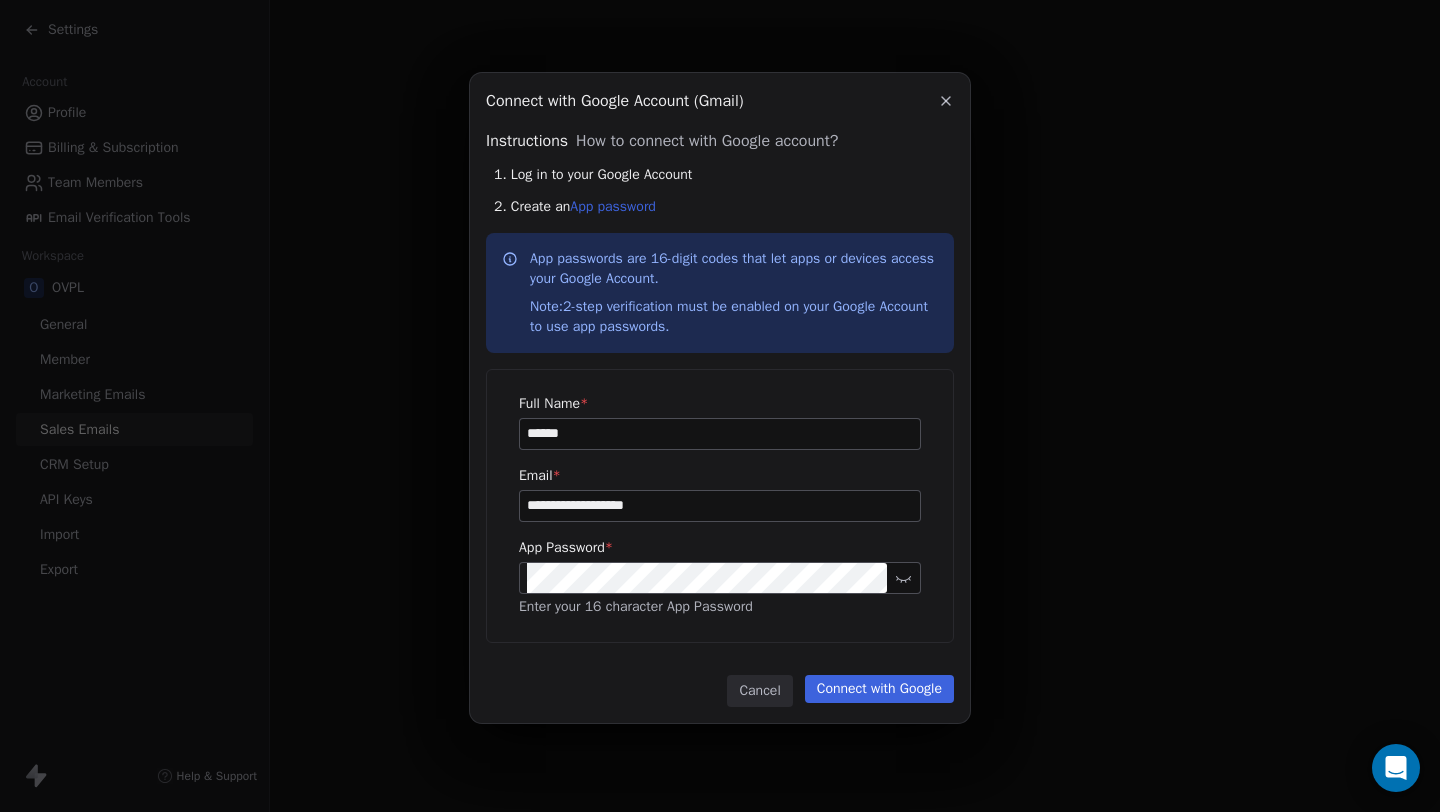 type on "**********" 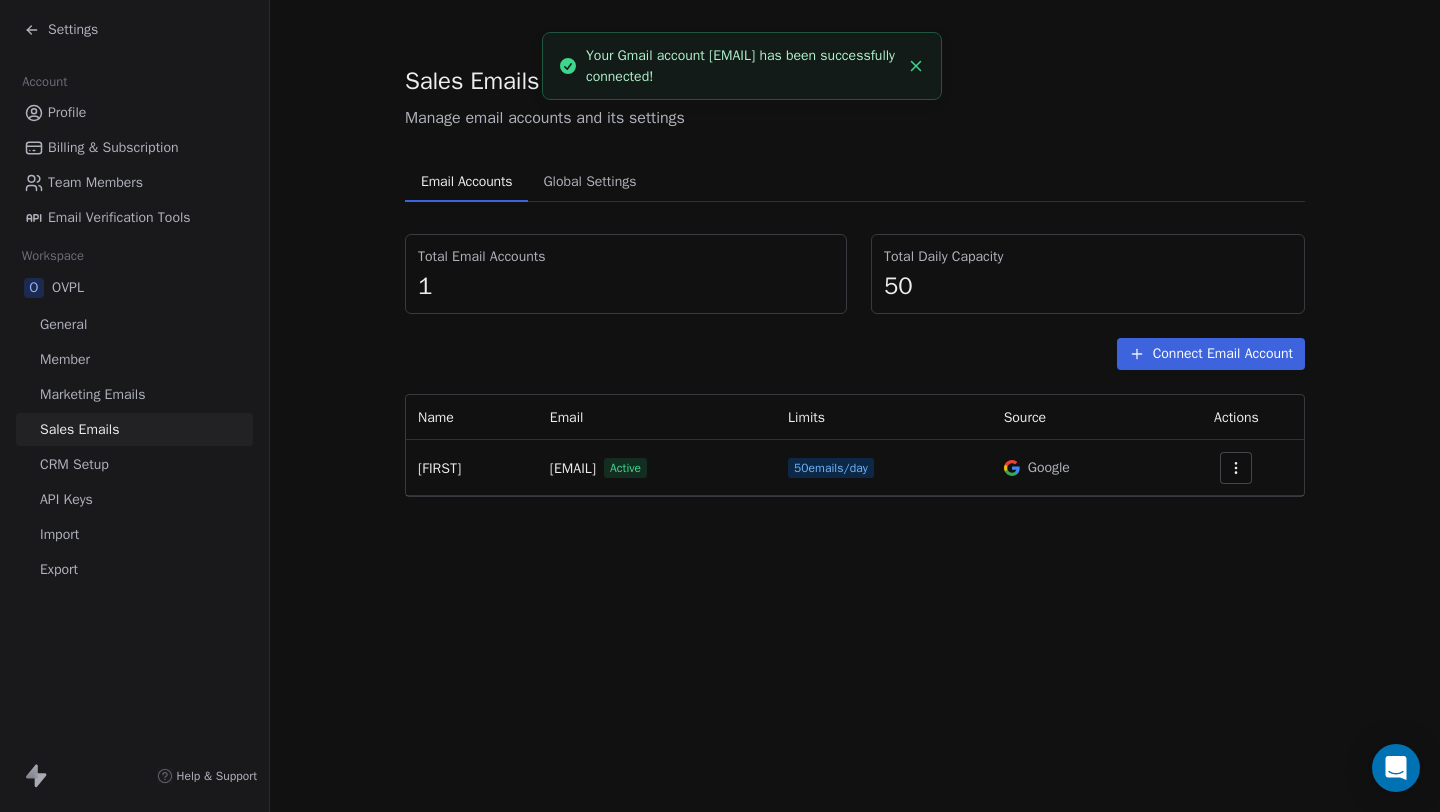 click on "50  emails/day" at bounding box center [831, 468] 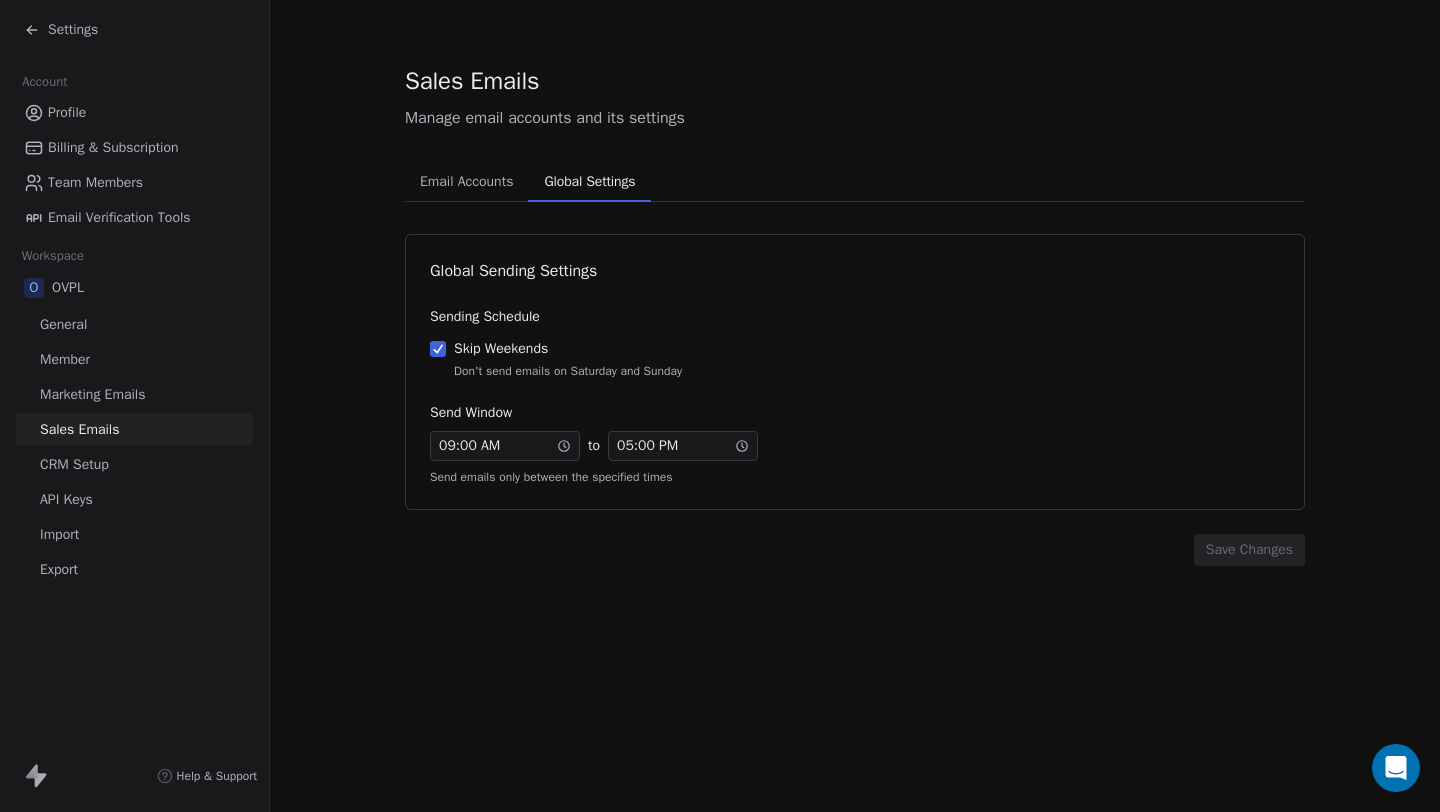 click on "Global Settings" at bounding box center [589, 182] 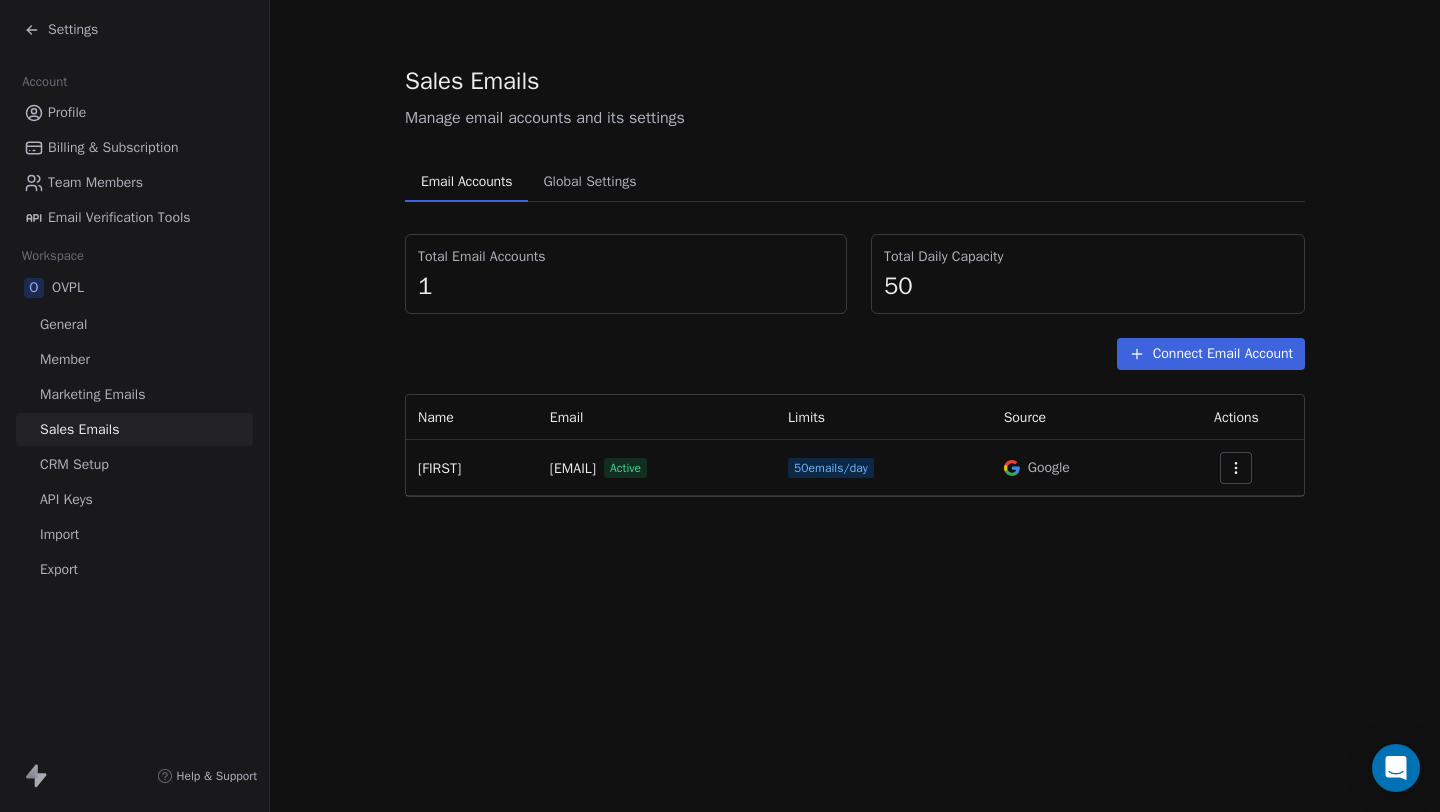 click on "Marketing Emails" at bounding box center [92, 394] 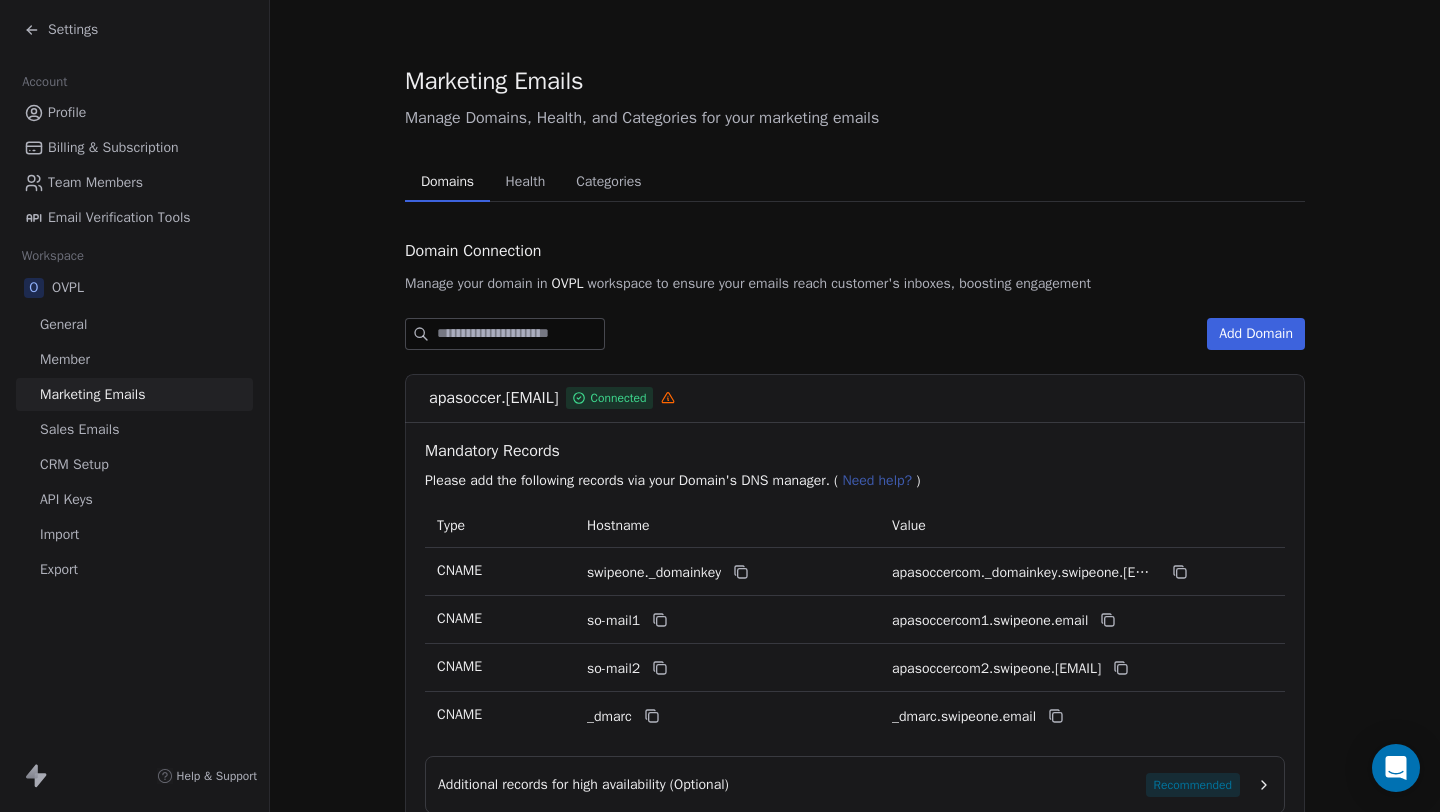 click 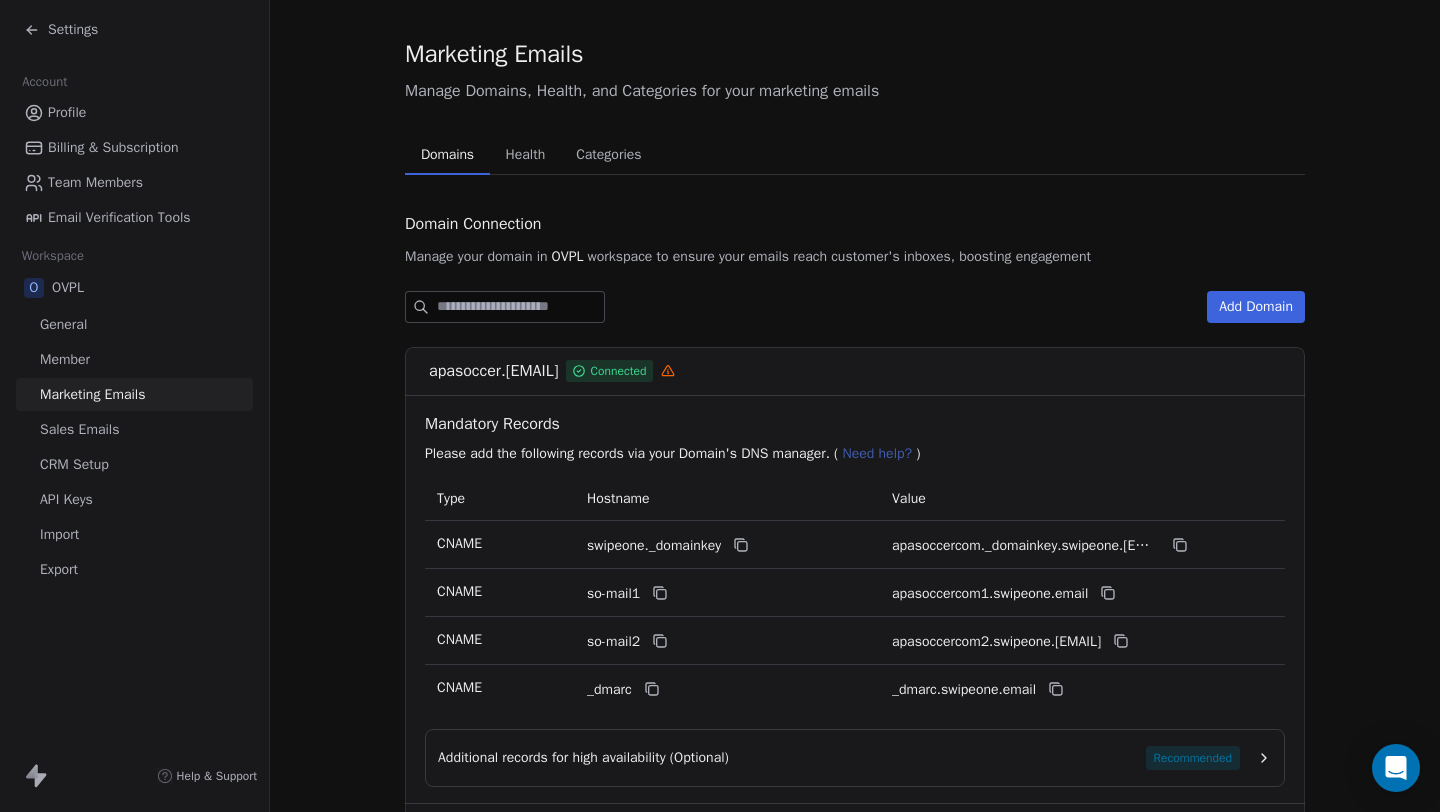 scroll, scrollTop: 29, scrollLeft: 0, axis: vertical 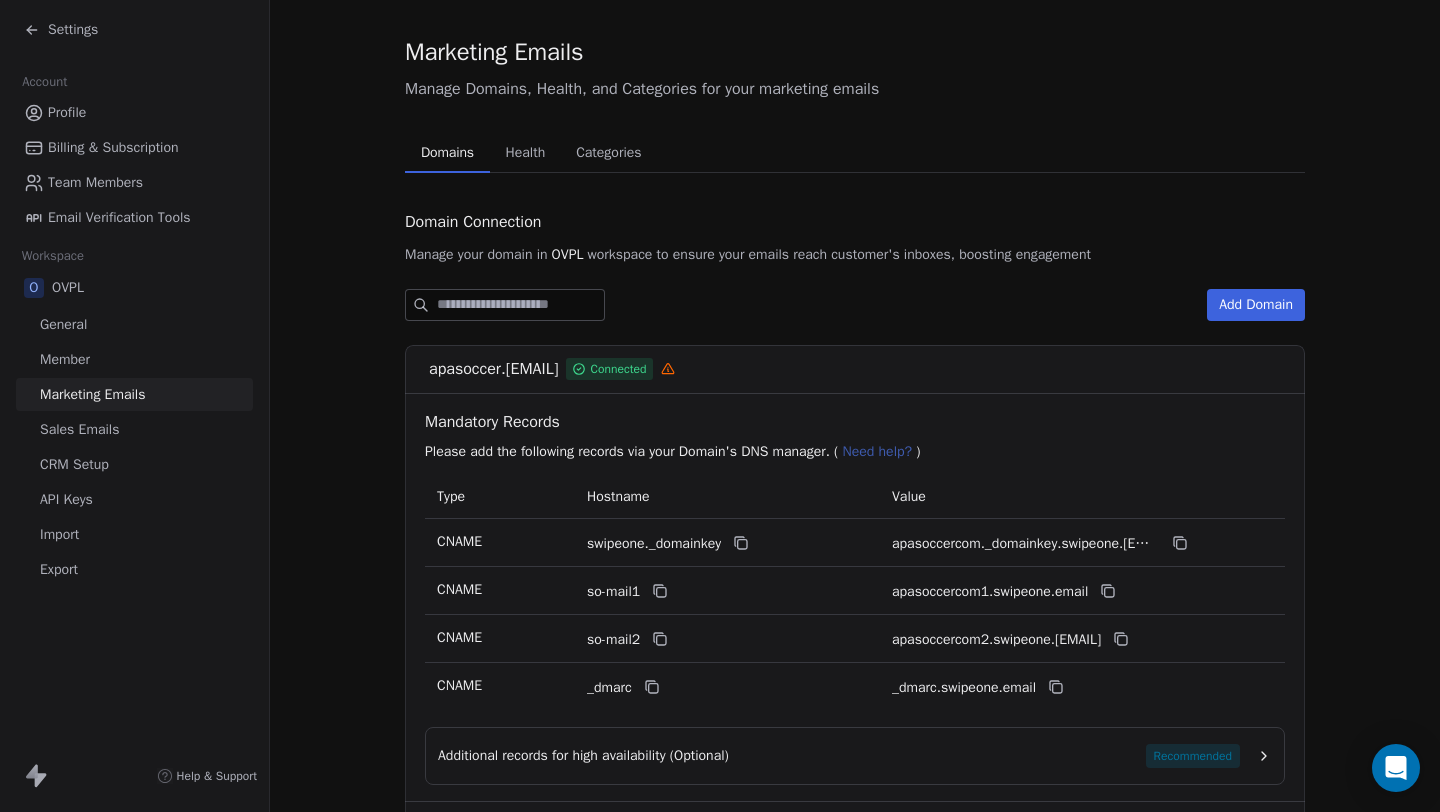 click on "Marketing Emails Manage Domains, Health, and Categories for your marketing emails Domains Domains Health Health Categories Categories Domain Connection Manage your domain in OVPL workspace to ensure your emails reach customer's inboxes, boosting engagement Add Domain apasoccer.[EMAIL] Connected Mandatory Records Please add the following records via your Domain's DNS manager. ( Need help? ) Type Hostname Value CNAME swipeone._domainkey apasoccercom._domainkey.swipeone.[EMAIL] CNAME so-mail1 apasoccercom1.swipeone.[EMAIL] CNAME so-mail2 apasoccercom2.swipeone.[EMAIL] CNAME _dmarc _dmarc.swipeone.[EMAIL] Additional records for high availability (Optional) Recommended Verify Delete" at bounding box center (855, 461) 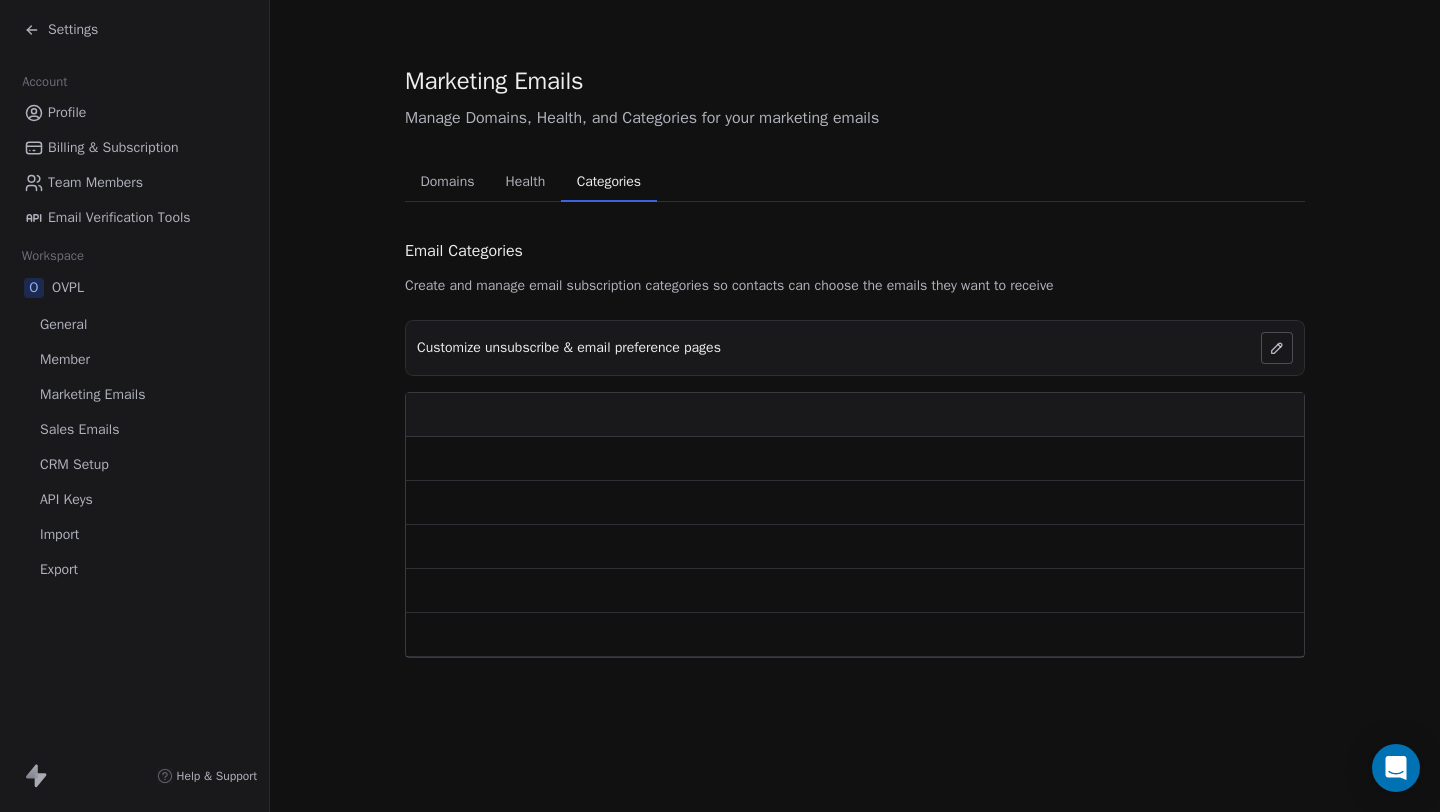 click on "Categories" at bounding box center [609, 182] 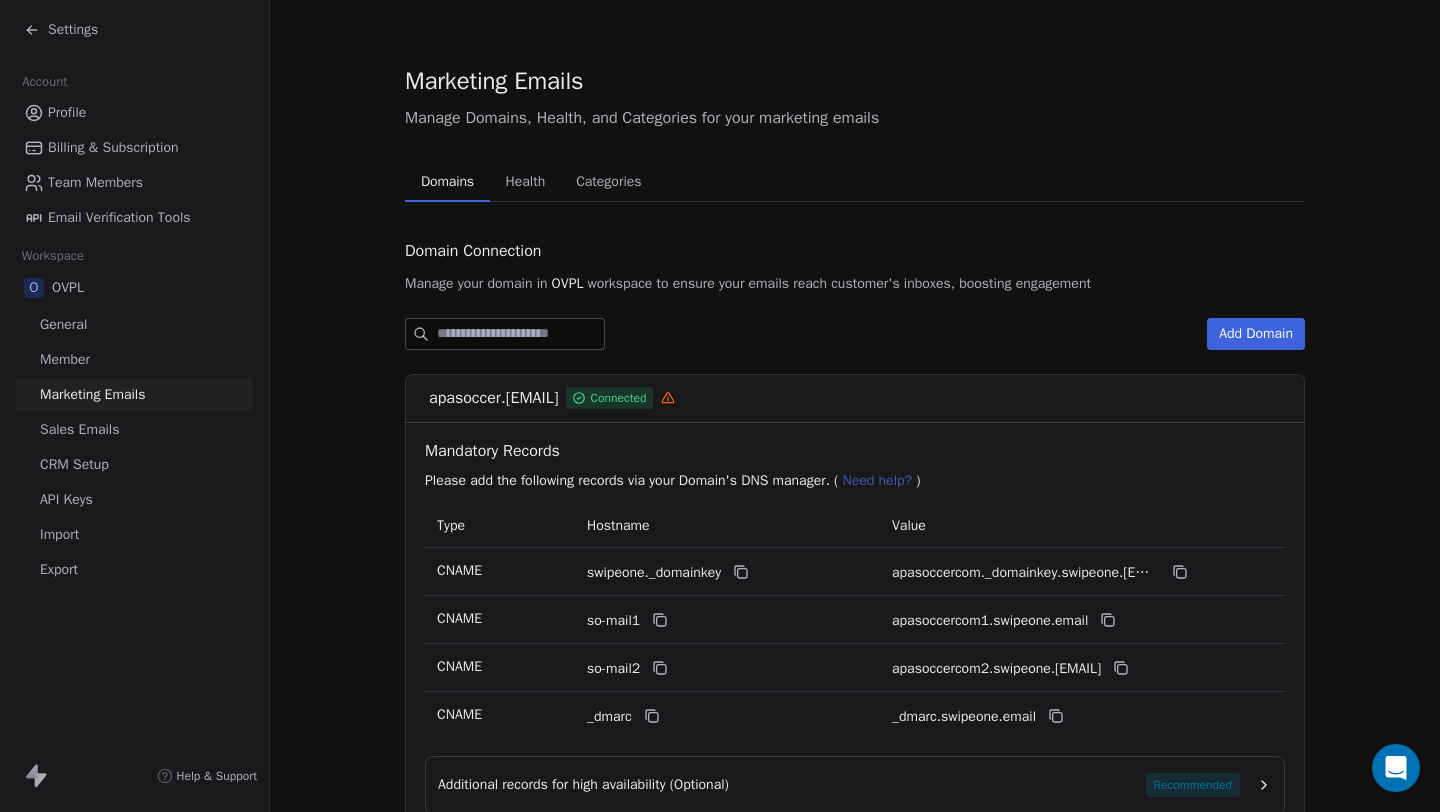 click on "Domains" at bounding box center (447, 182) 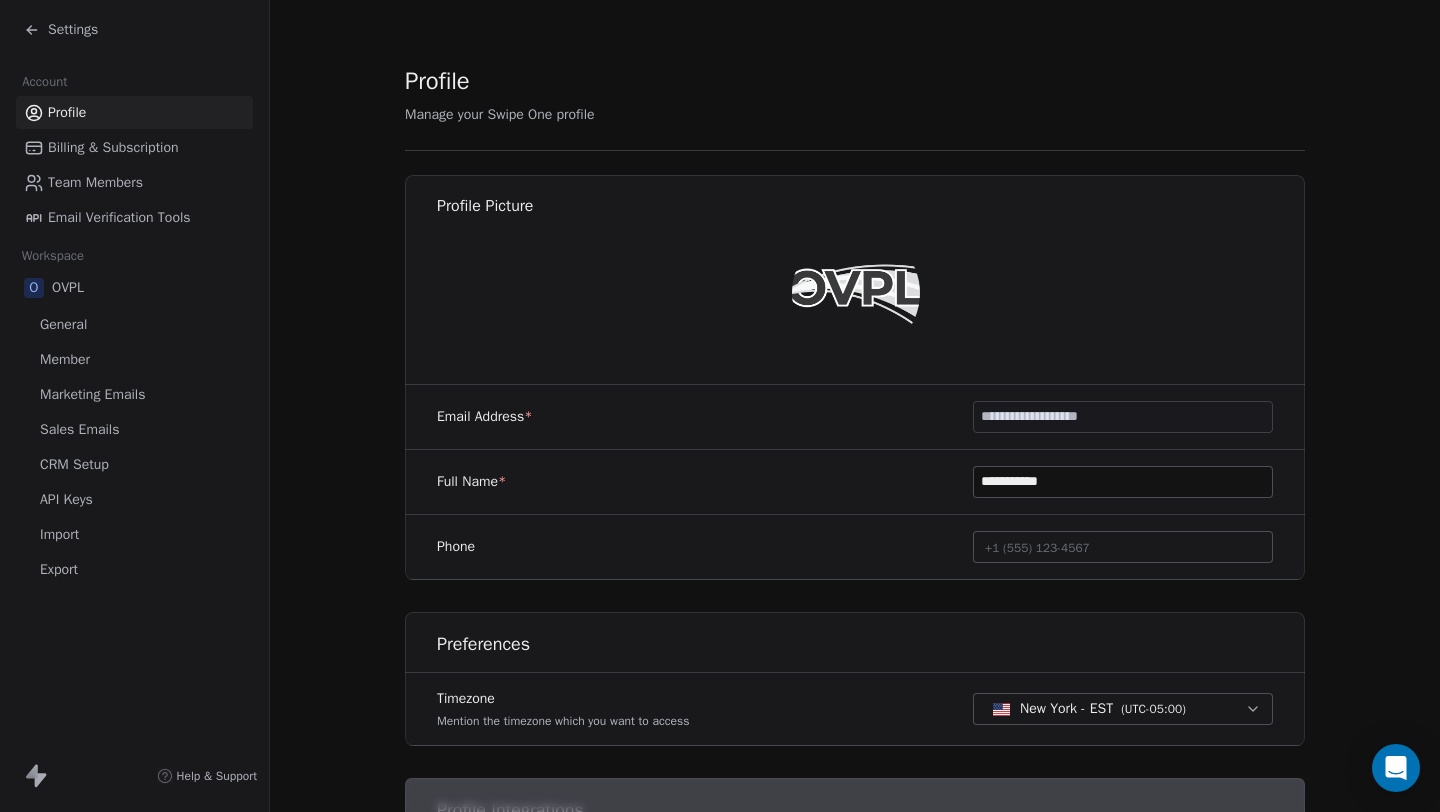 click 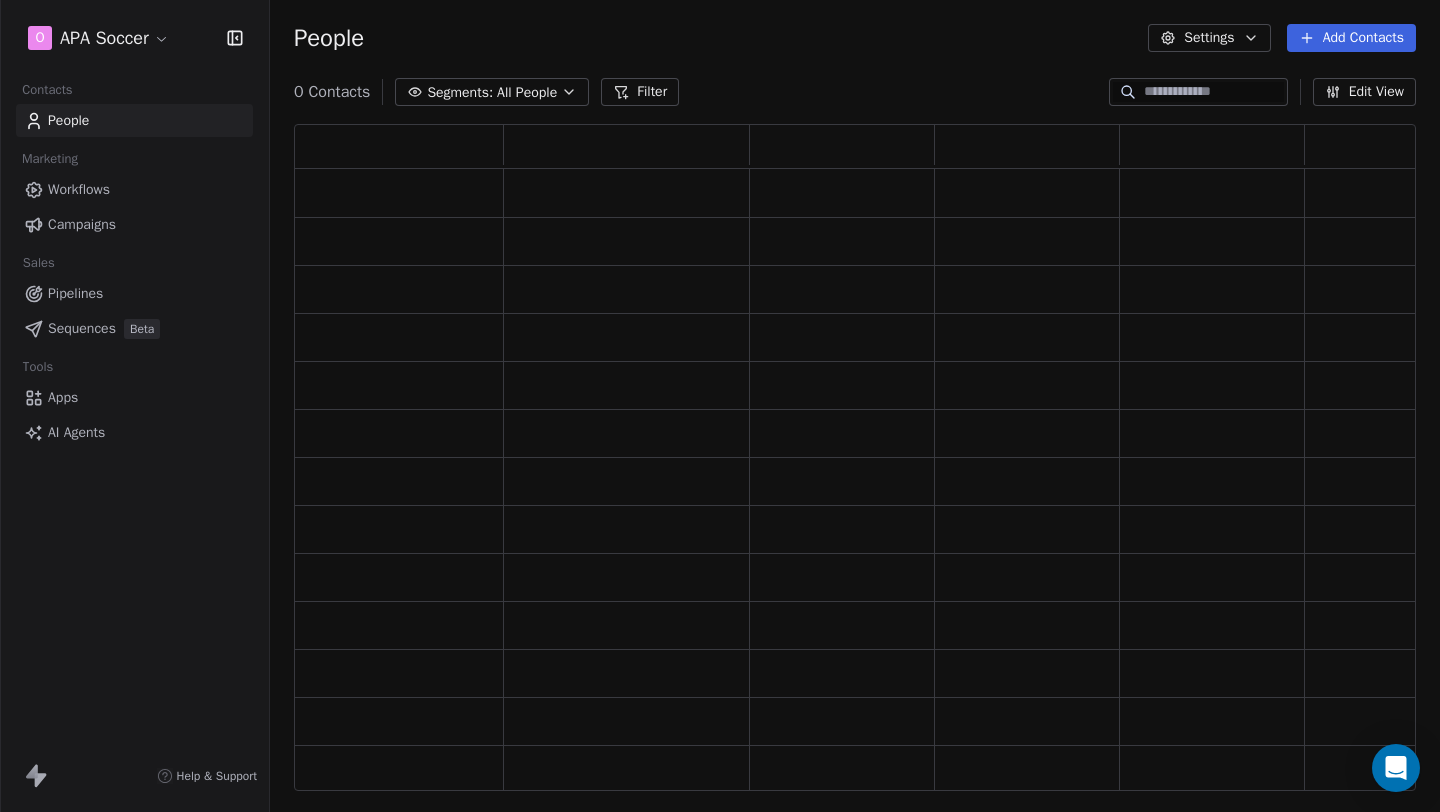 scroll, scrollTop: 1, scrollLeft: 1, axis: both 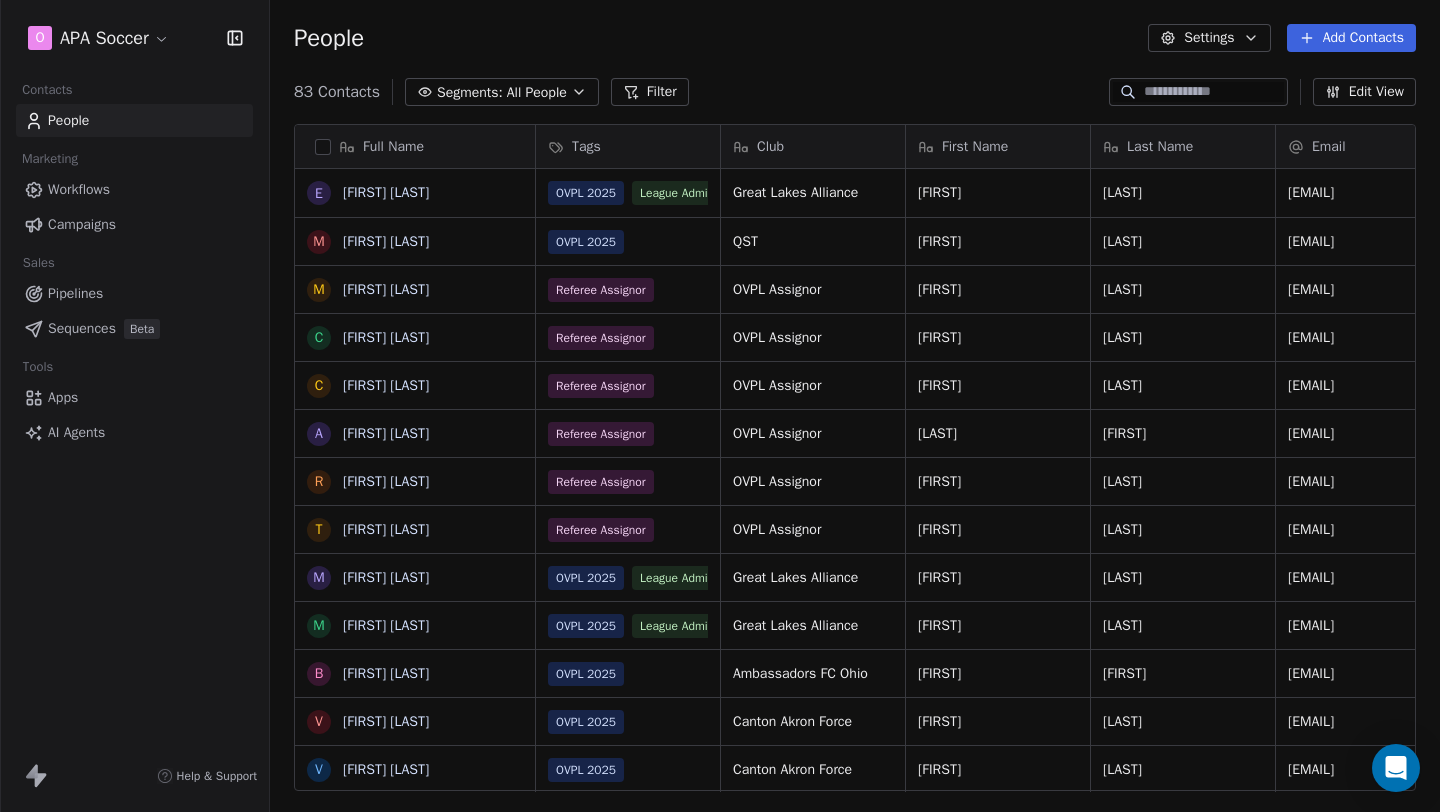 click on "Workflows" at bounding box center [134, 189] 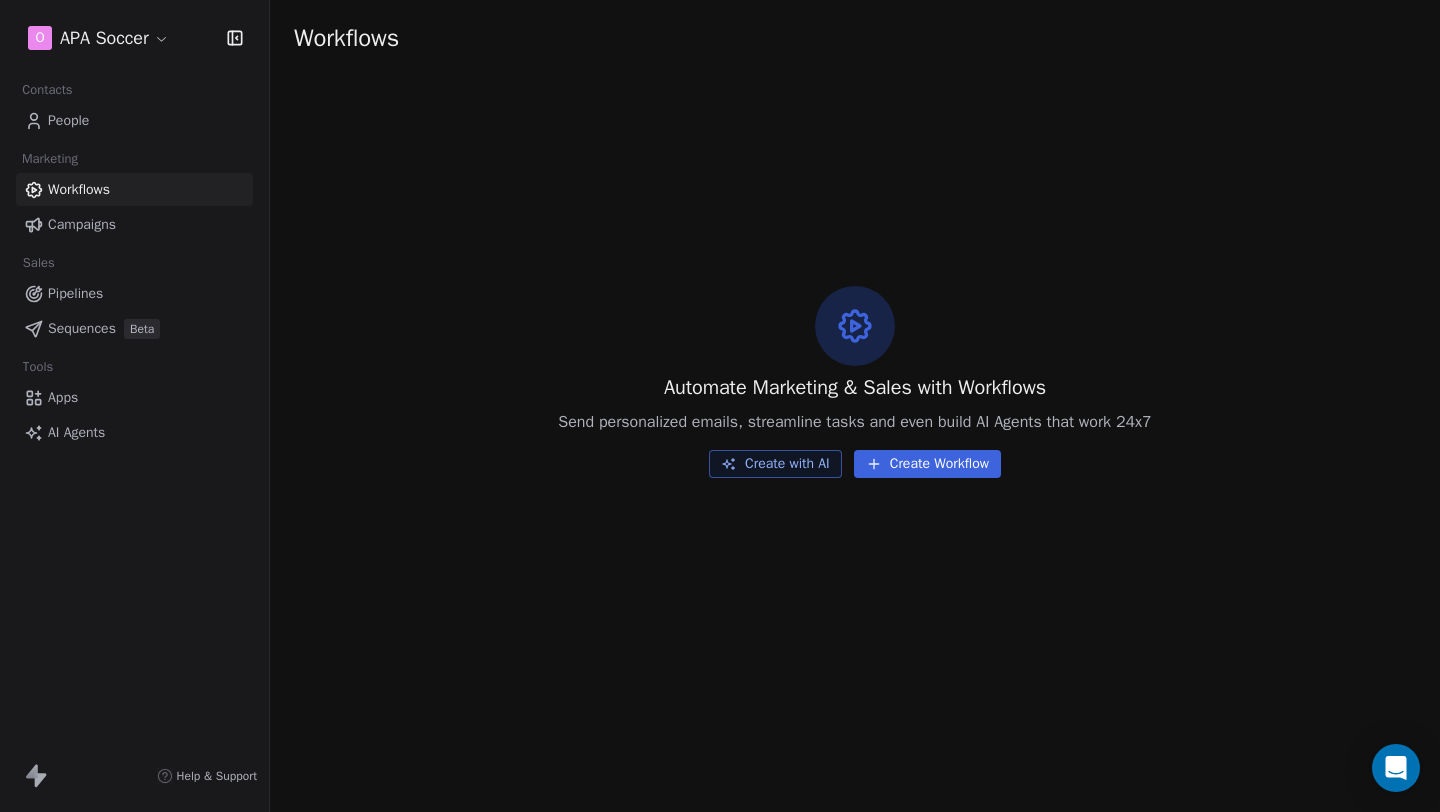 click on "Campaigns" at bounding box center [134, 224] 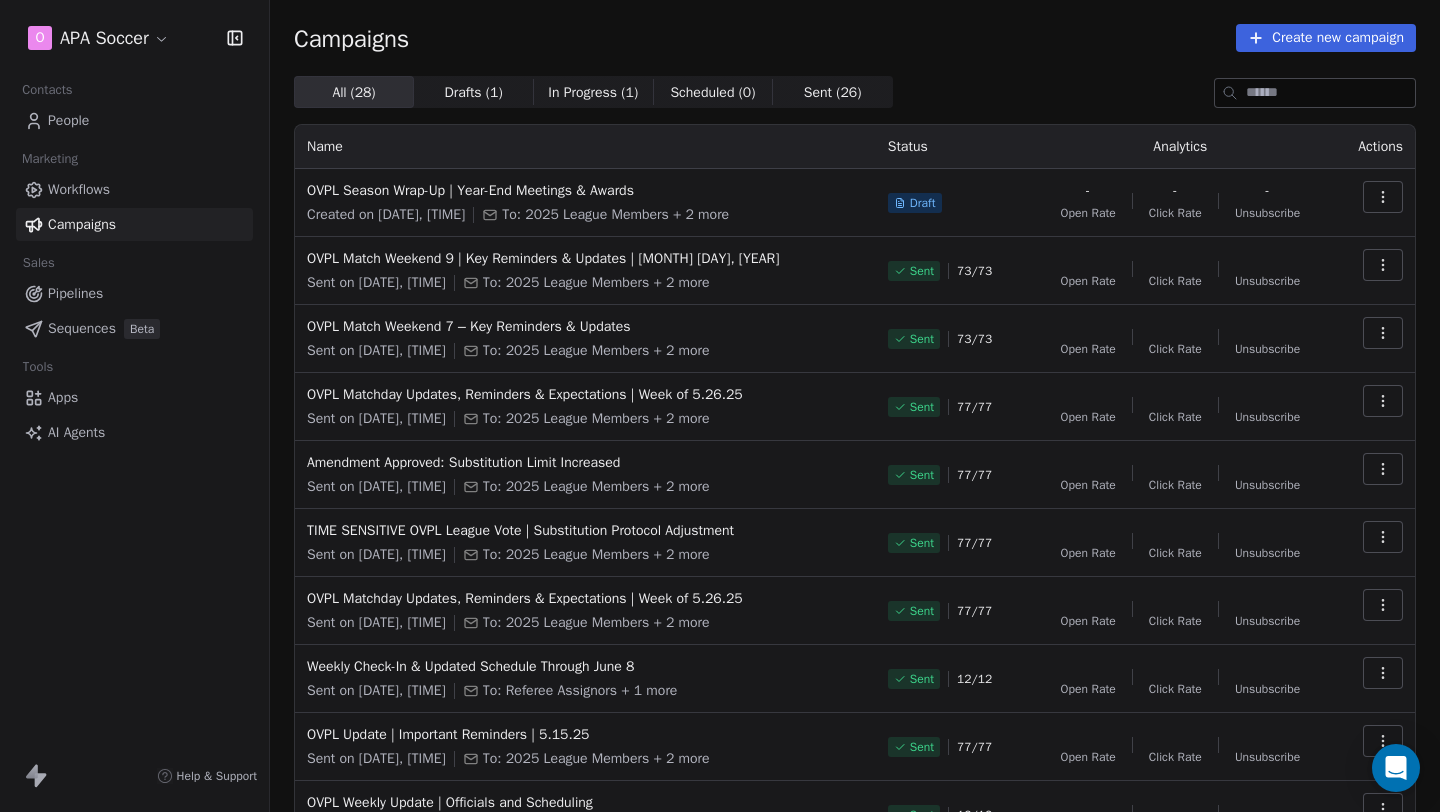 click on "OVPL Season Wrap-Up | Year-End Meetings & Awards Created on [DATE], [TIME] To: 2025 League Members + 2 more" at bounding box center [585, 203] 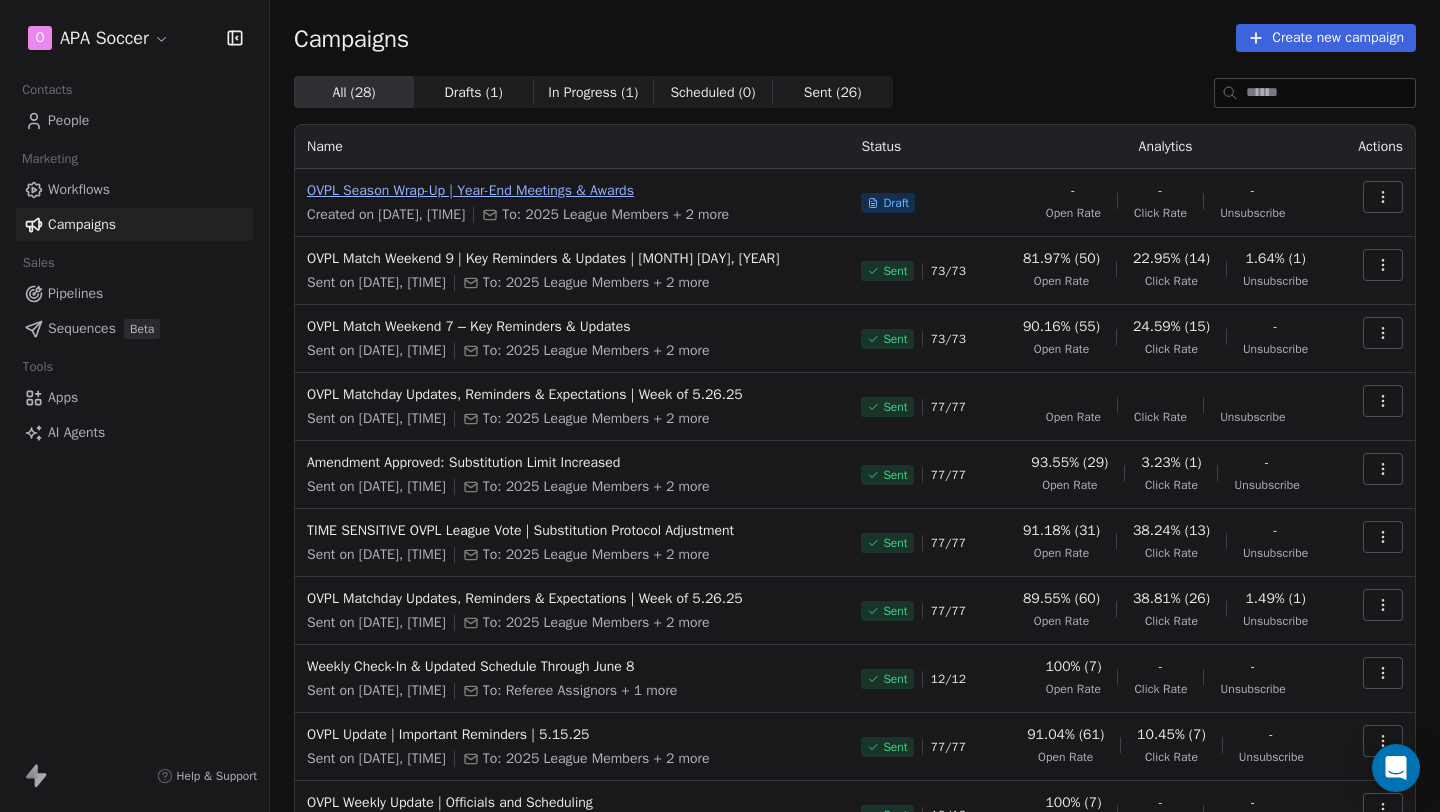 click on "OVPL Season Wrap-Up | Year-End Meetings & Awards" at bounding box center [572, 191] 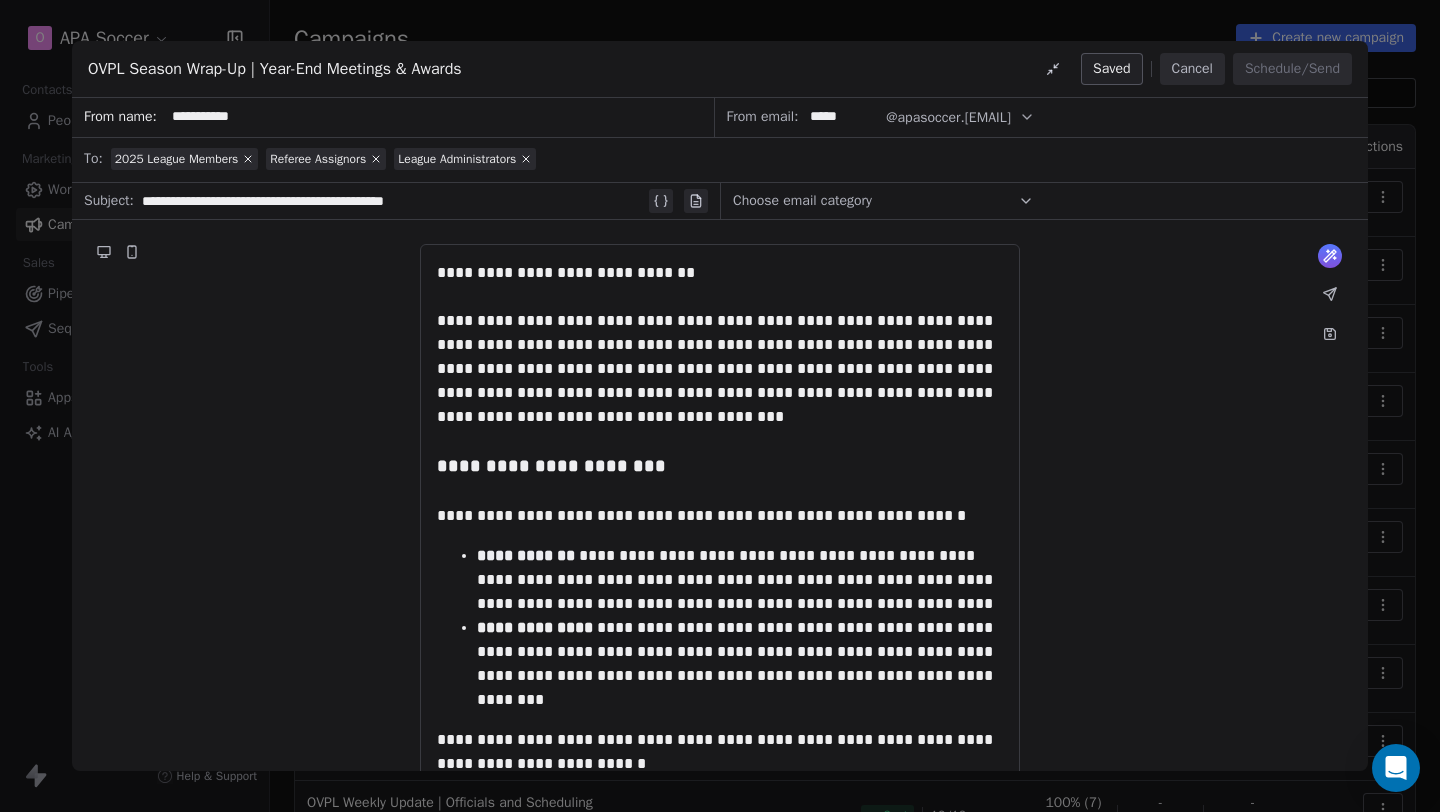 click on "Cancel" at bounding box center [1192, 69] 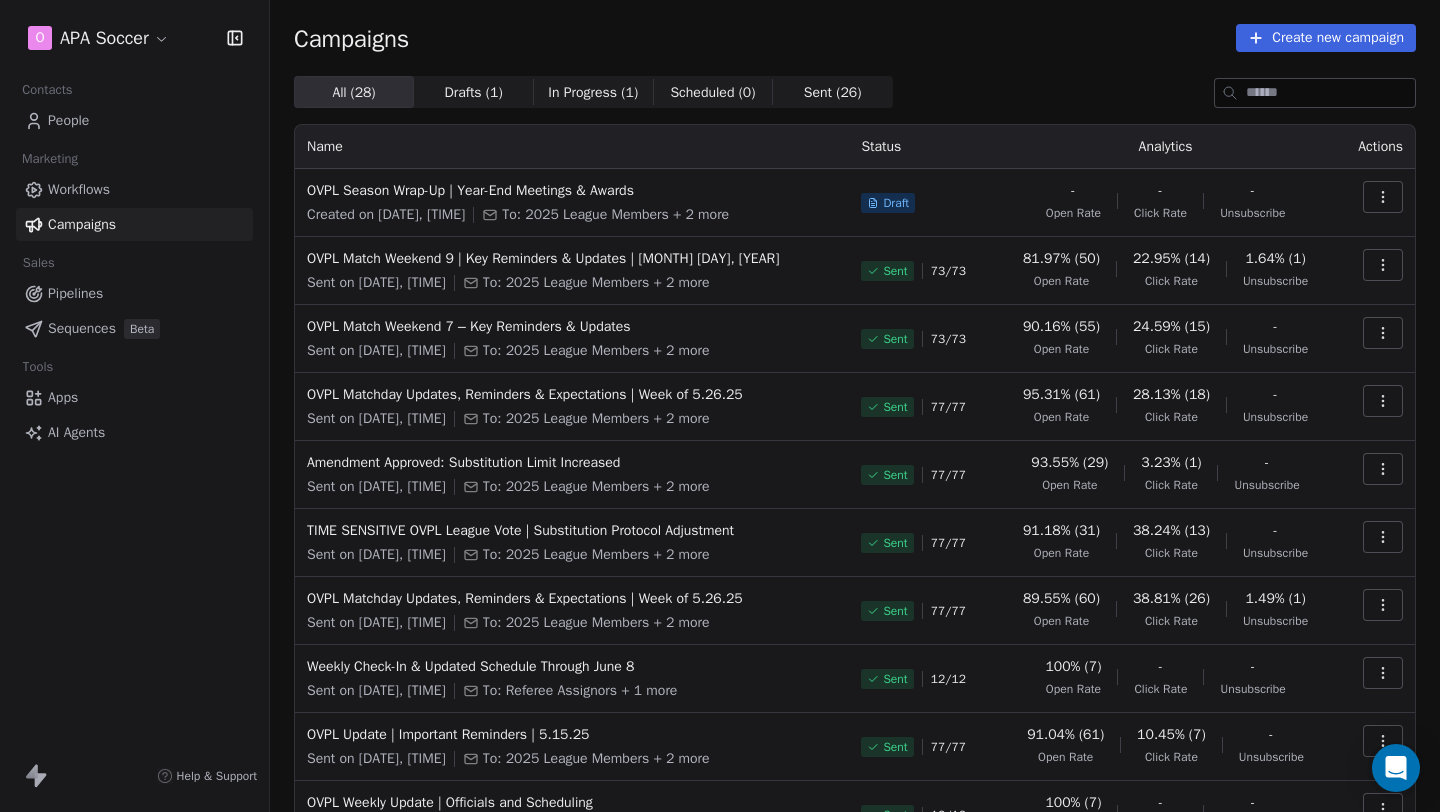 click on "O APA Soccer Contacts People Marketing Workflows Campaigns Sales Pipelines Sequences Beta Tools Apps AI Agents Help & Support Campaigns Create new campaign All ( 28 ) All ( 28 ) Drafts ( 1 ) Drafts ( 1 ) In Progress ( 1 ) In Progress ( 1 ) Scheduled ( 0 ) Scheduled ( 0 ) Sent ( 26 ) Sent ( 26 ) Name Status Analytics Actions OVPL Season Wrap-Up | Year-End Meetings & Awards Created on [DATE], [TIME] To: 2025 League Members + 2 more Draft - Open Rate - Click Rate - Unsubscribe OVPL Match Weekend 9 | Key Reminders & Updates | [MONTH] [DAY], [YEAR] Sent on [DATE], [TIME] To: 2025 League Members + 2 more Sent 73 / 73 81.97% (50) Open Rate 22.95% (14) Click Rate 1.64% (1) Unsubscribe OVPL Match Weekend 7 – Key Reminders & Updates Sent on [DATE], [TIME] To: 2025 League Members + 2 more Sent 73 / 73 90.16% (55) Open Rate 24.59% (15) Click Rate - Unsubscribe OVPL Matchday Updates, Reminders & Expectations | Week of 5.26.25 Sent on [DATE], [TIME] To: 2025 League Members + 2 more Sent 77 / 77 - 77" at bounding box center [720, 406] 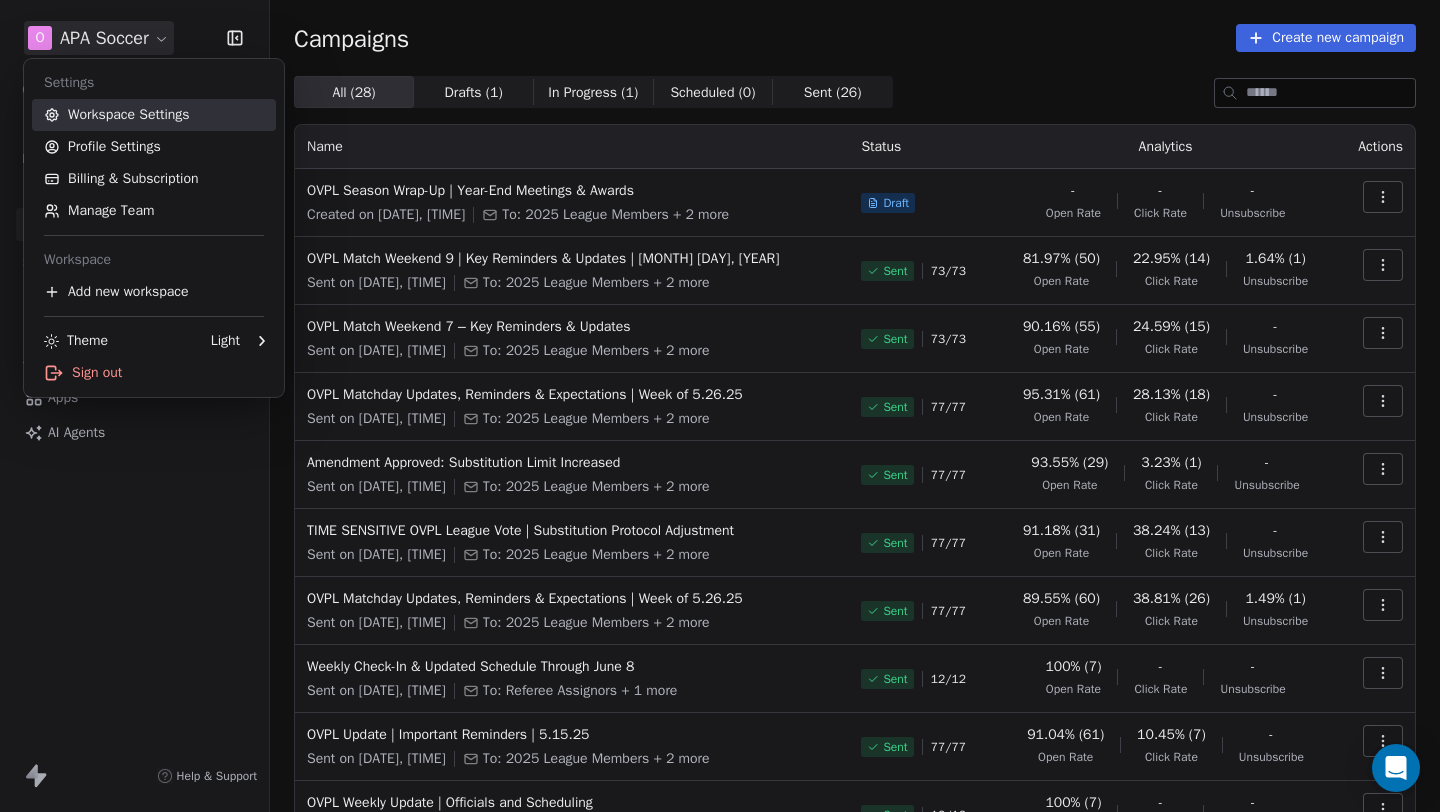 click on "Workspace Settings" at bounding box center [154, 115] 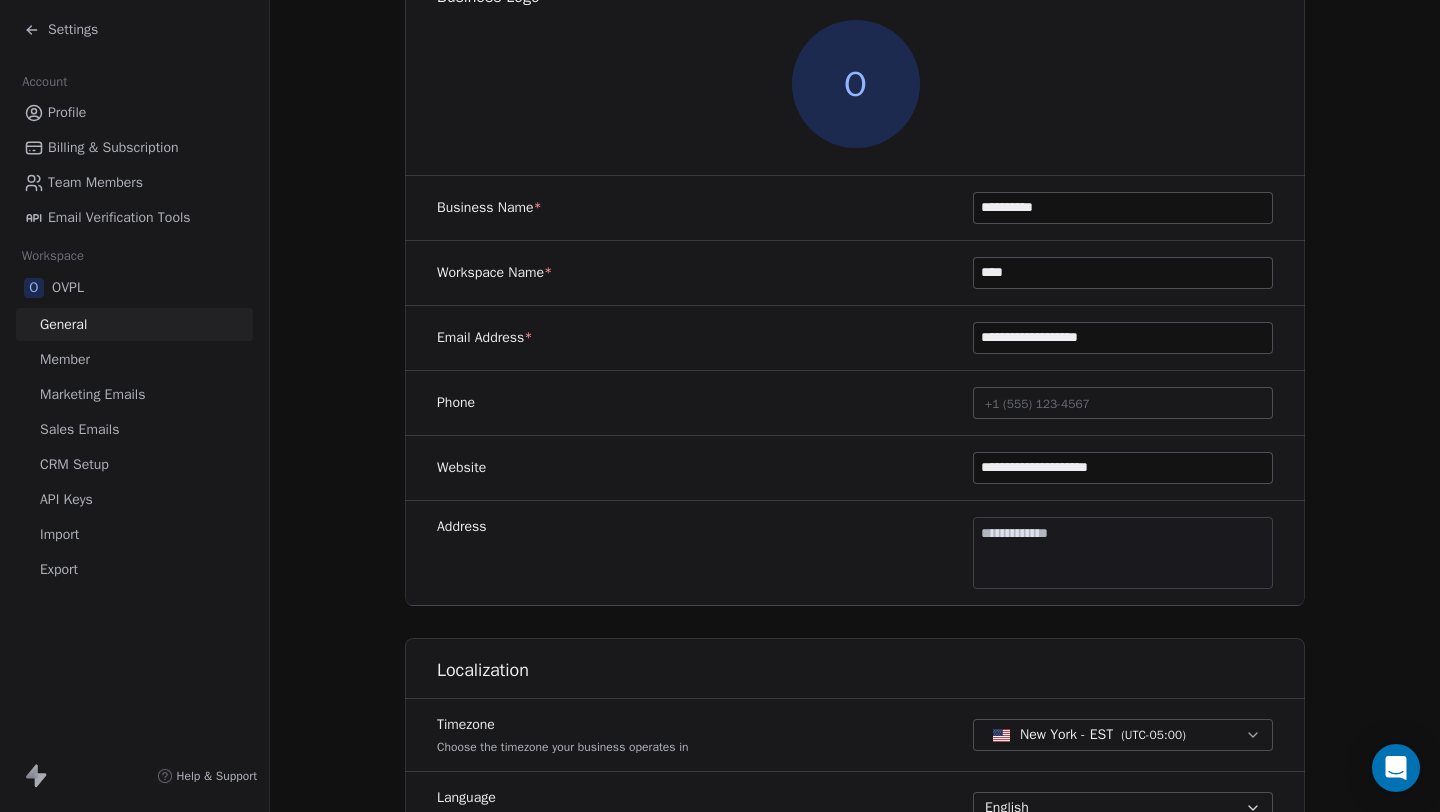 scroll, scrollTop: 210, scrollLeft: 0, axis: vertical 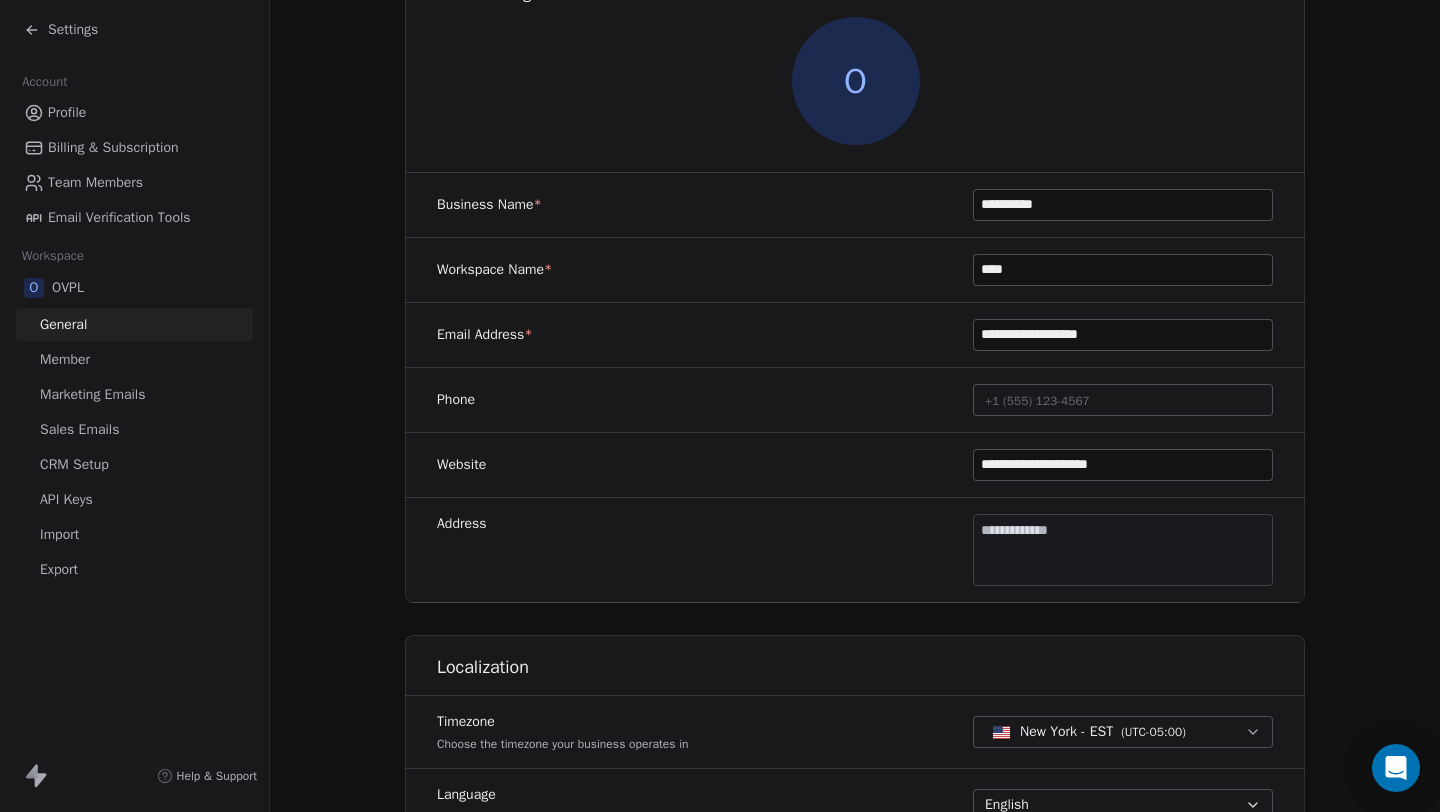 click on "Settings Account Profile Billing & Subscription Team Members Email Verification Tools Workspace O OVPL General Member Marketing Emails Sales Emails CRM Setup API Keys Import Export Help & Support General Manage OVPL workspace profile & business details Business Logo O Business Name * [NAME] Workspace Name * [NAME] Email Address * [EMAIL] Phone +1 ([PHONE]) [NUMBER] Website * [WEBSITE] Address * [ADDRESS] Localization Timezone Choose the timezone your business operates in New York - EST ( UTC-05:00 ) Language Choose the language you want to use for your workspace English Currency Choose the currency your business operates in US Dollar ( USD ) Date Format Select the date format that works best for your team MMM-DD-YYYY ( Jul-21-2025 ) Month of fiscal year start Select a month of fiscal year cycle August Branding Primary Brand Color Ensure Your Emails Reflect Your Brand's Identity Pick a color Enable/disable features Pipelines Enabled Swipe One branding on emails Enabled Delete Workspace" at bounding box center (720, 406) 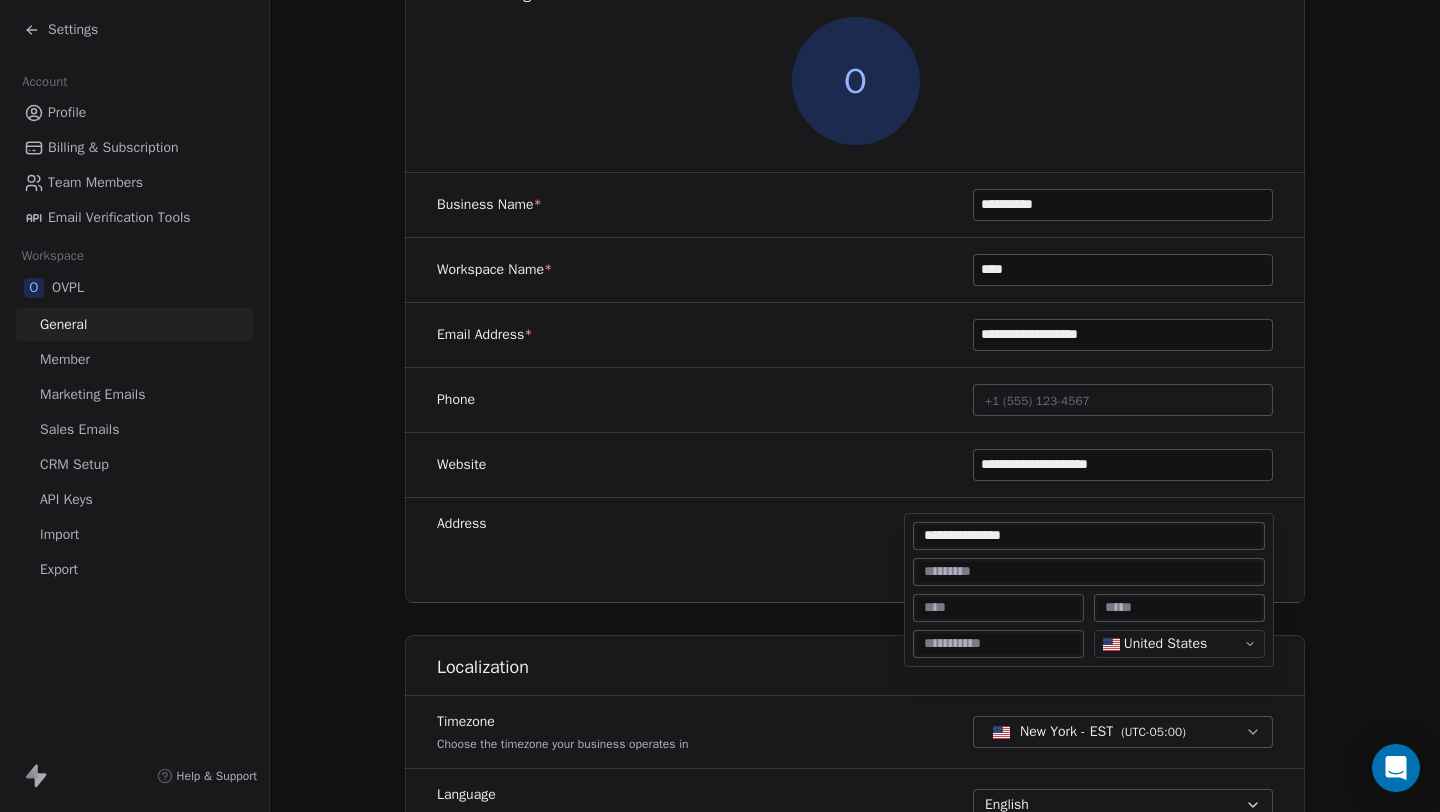 type on "**********" 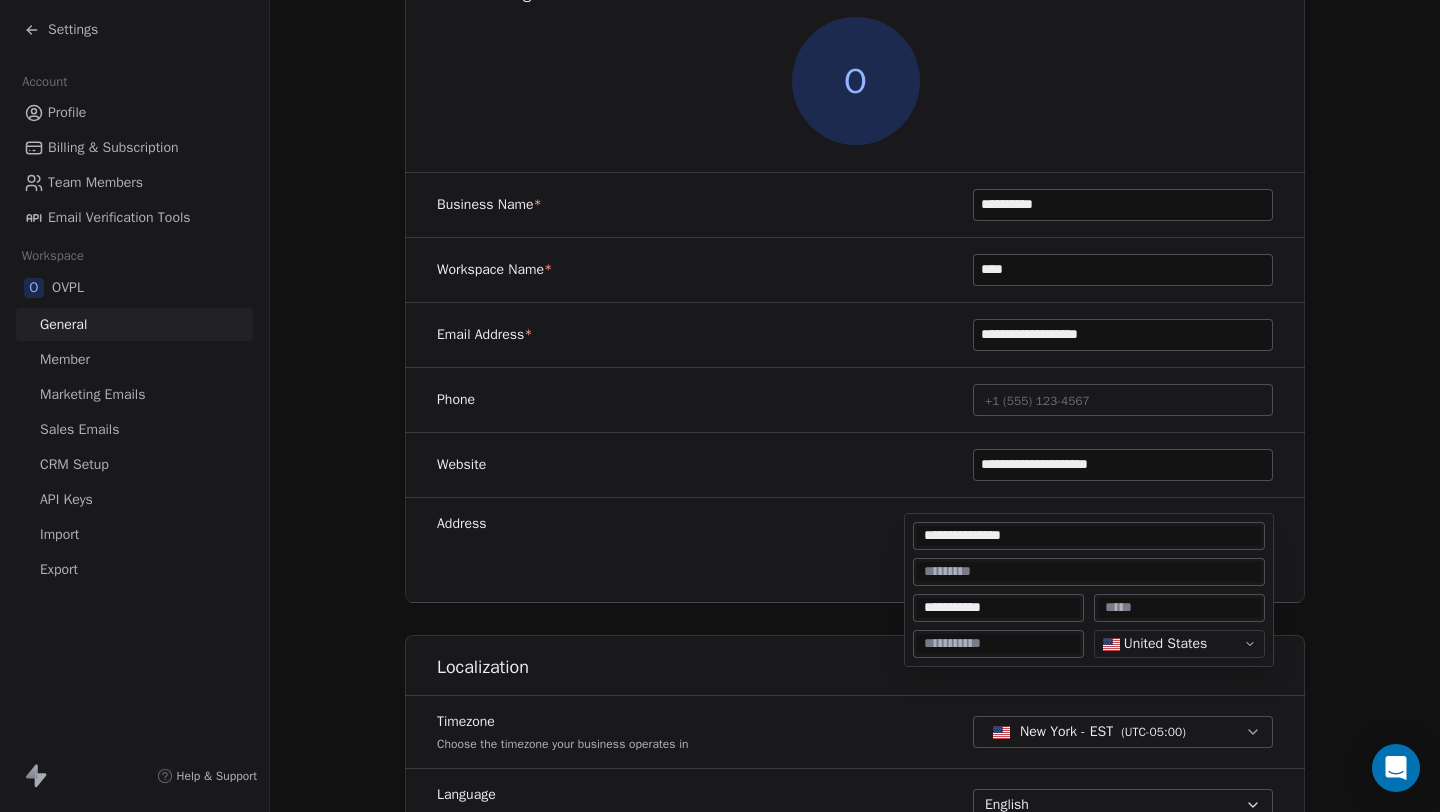 type on "**********" 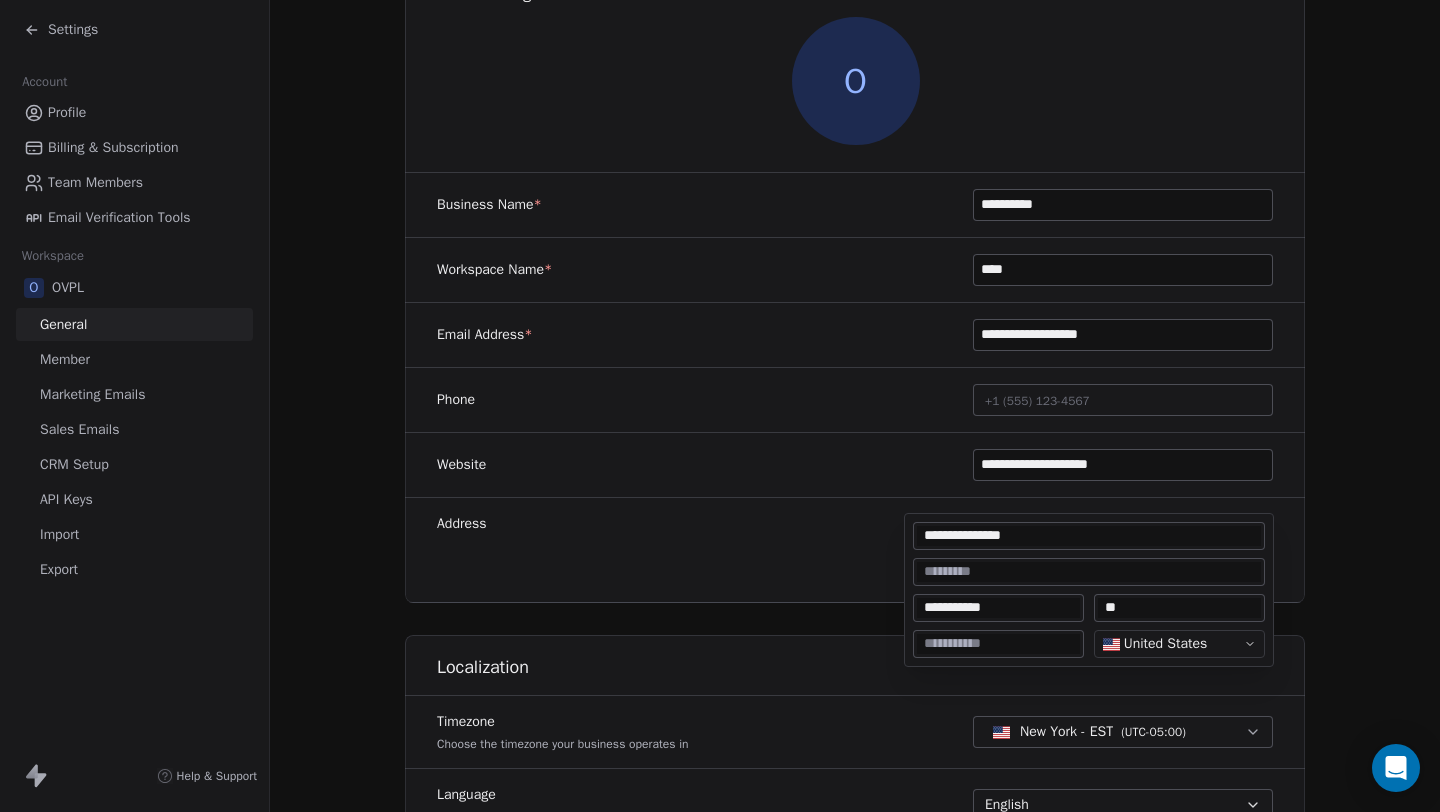 type on "*" 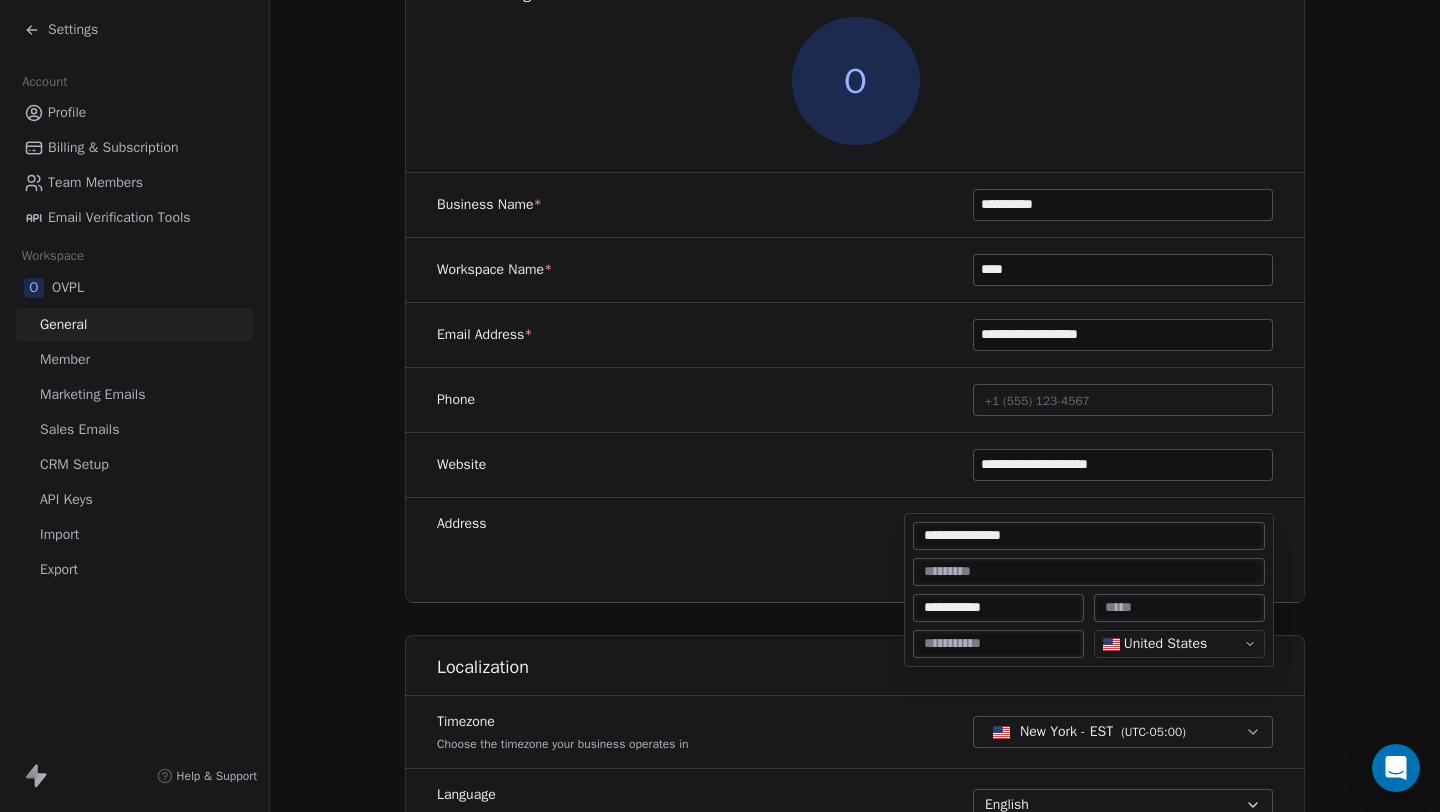 type on "*" 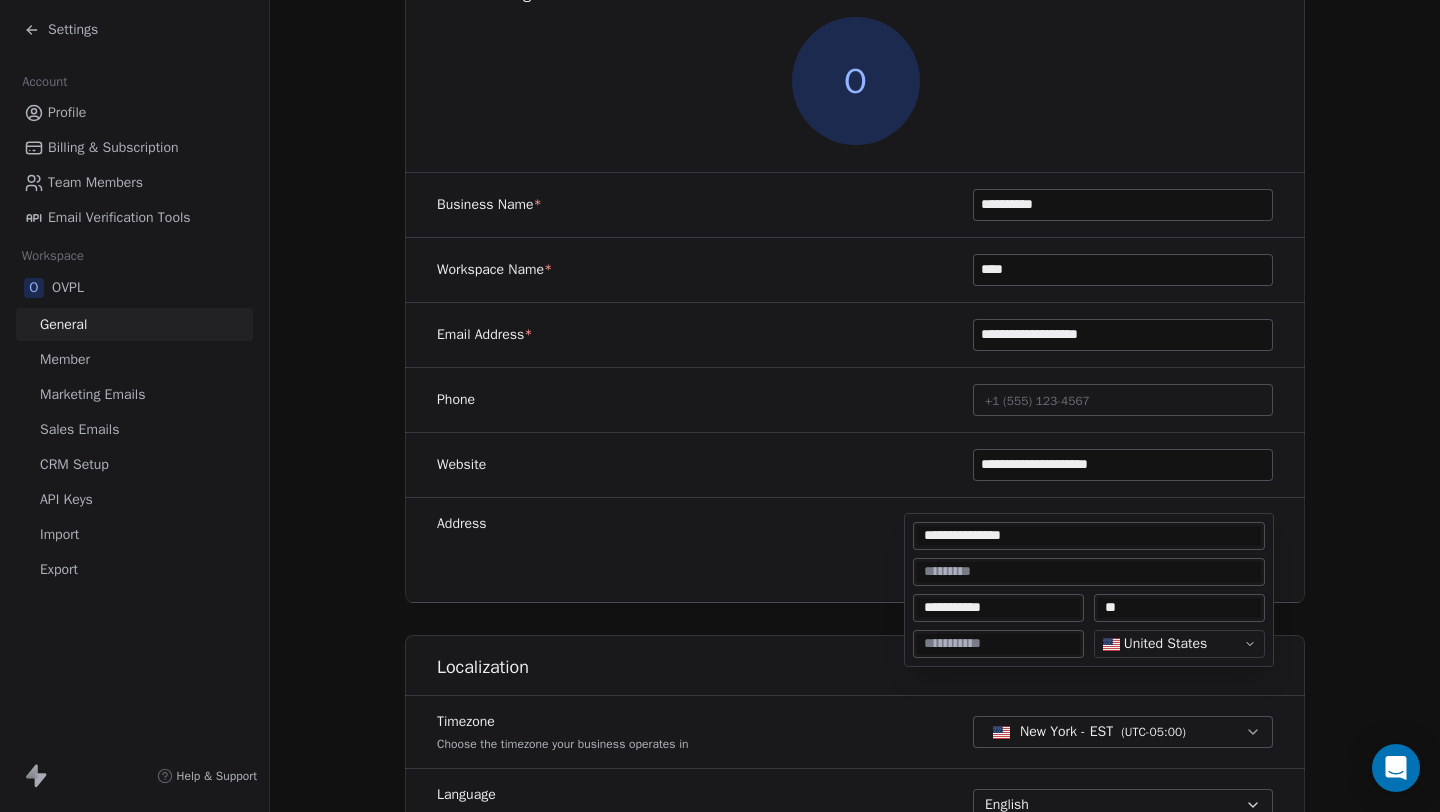 type on "**" 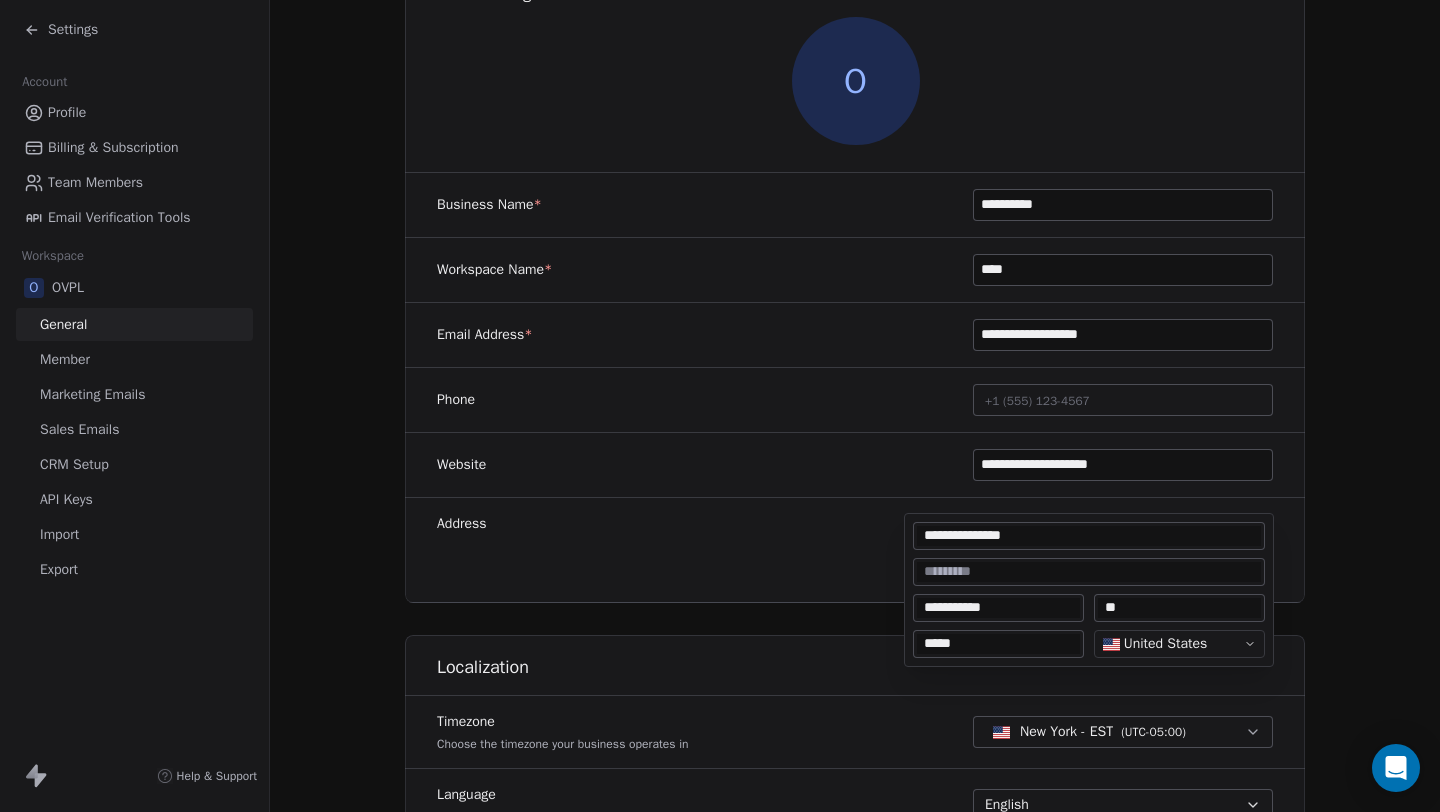 type on "*****" 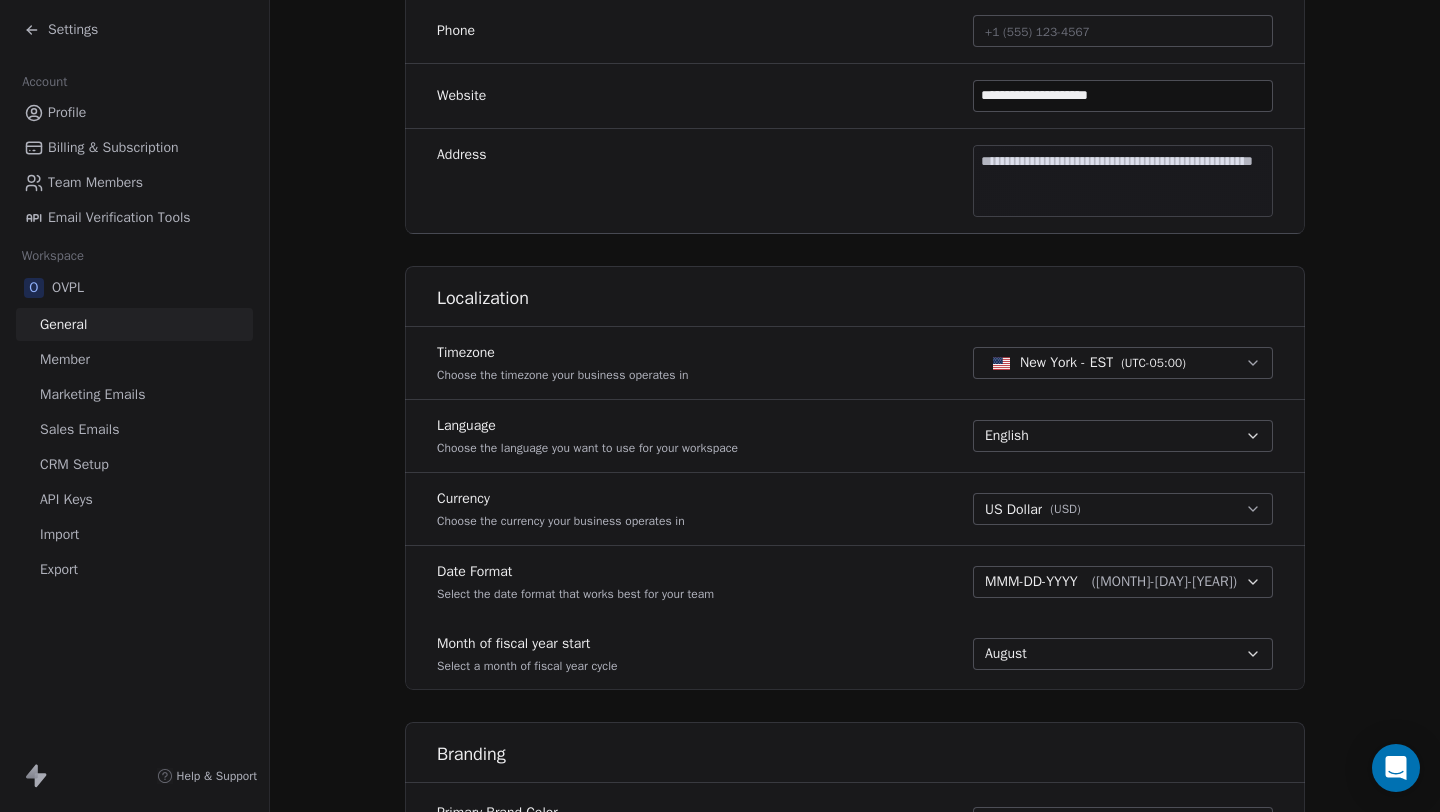 scroll, scrollTop: 0, scrollLeft: 0, axis: both 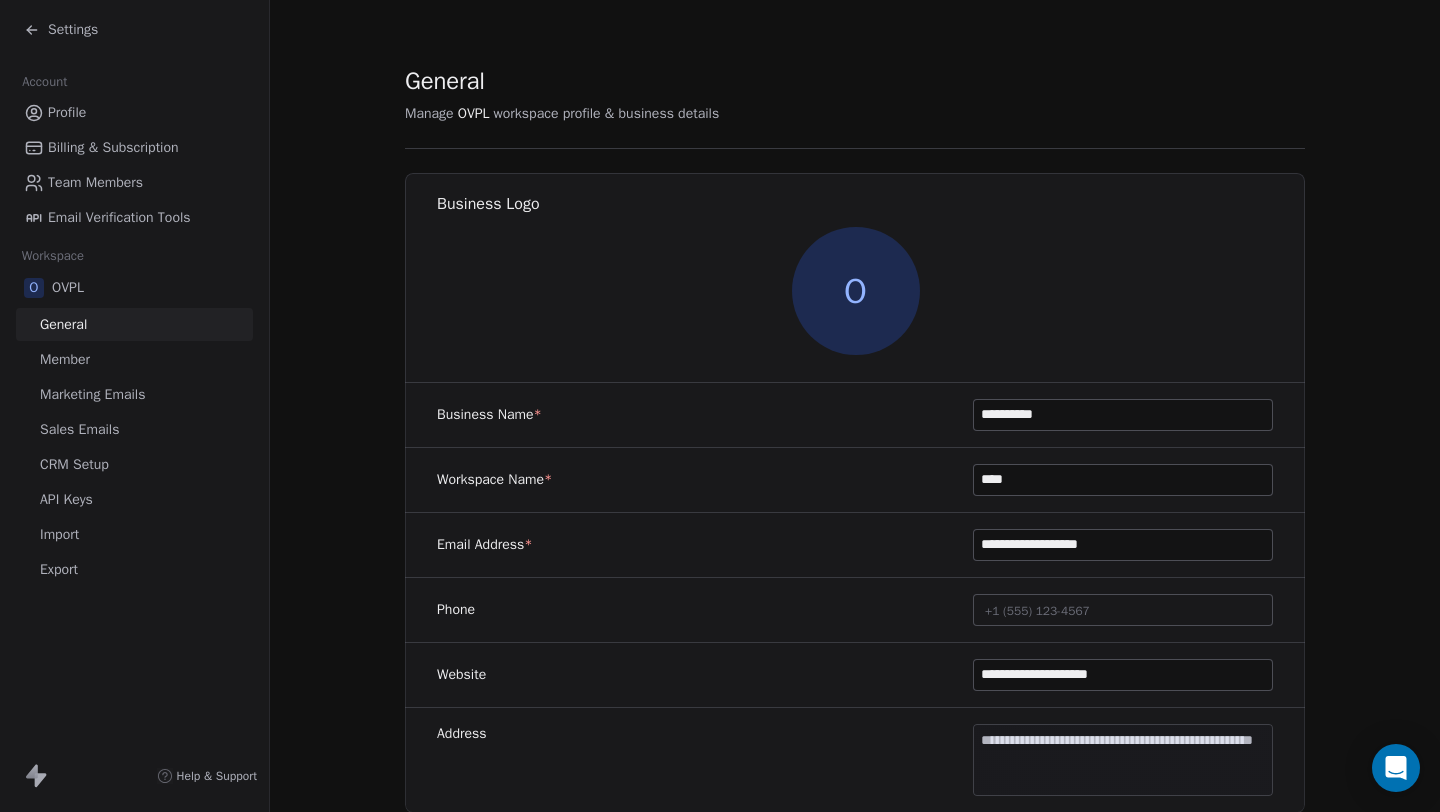 click 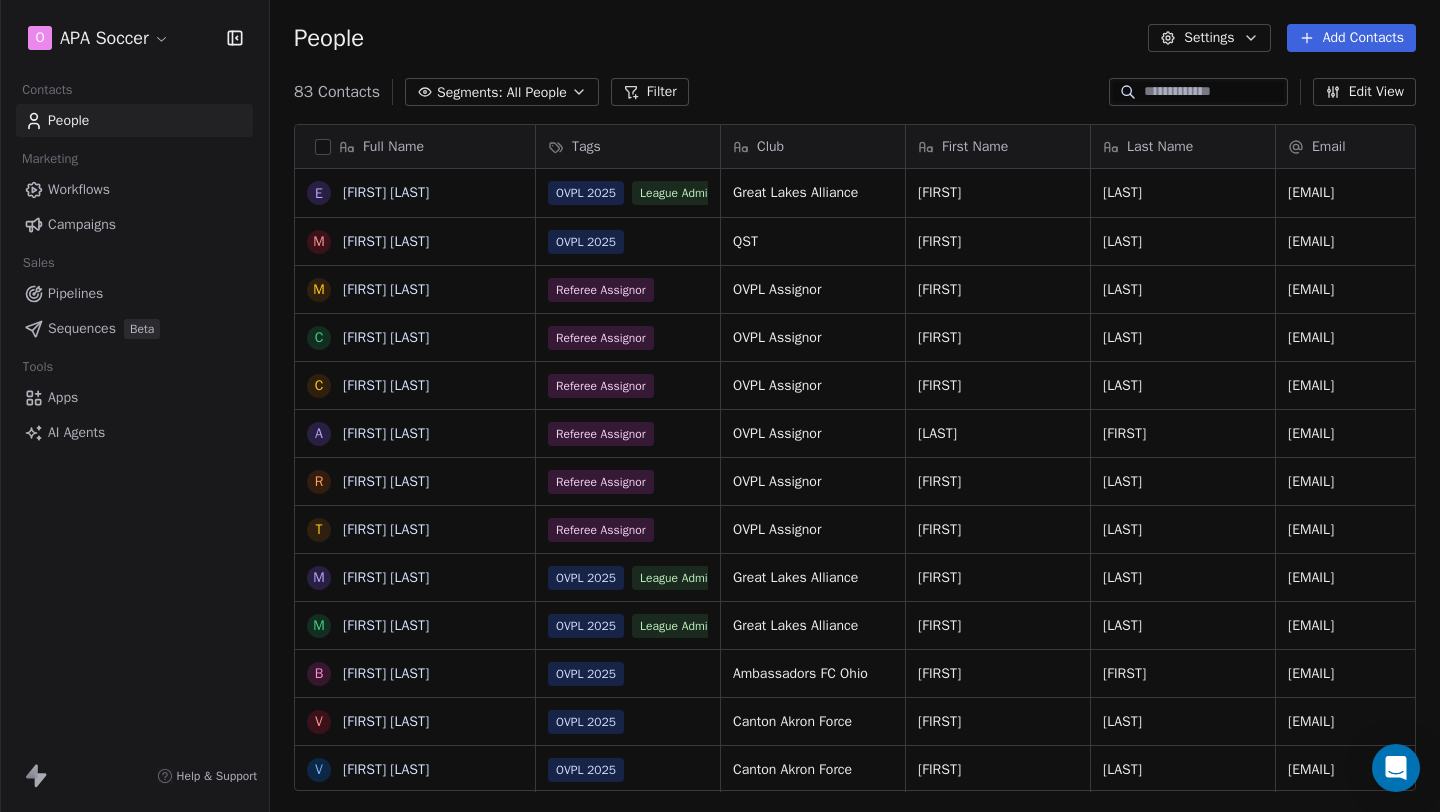 scroll, scrollTop: 1, scrollLeft: 1, axis: both 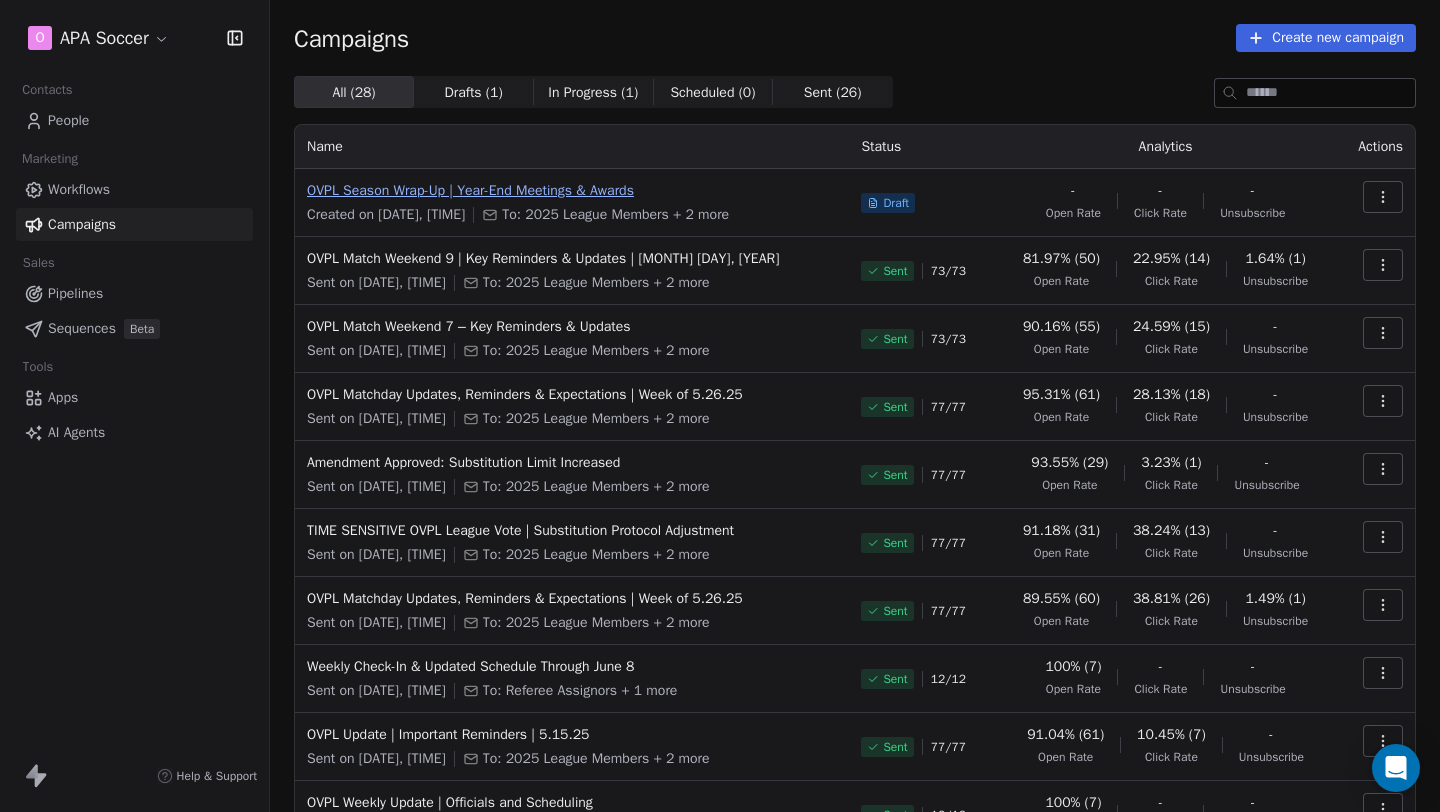 click on "OVPL Season Wrap-Up | Year-End Meetings & Awards" at bounding box center (572, 191) 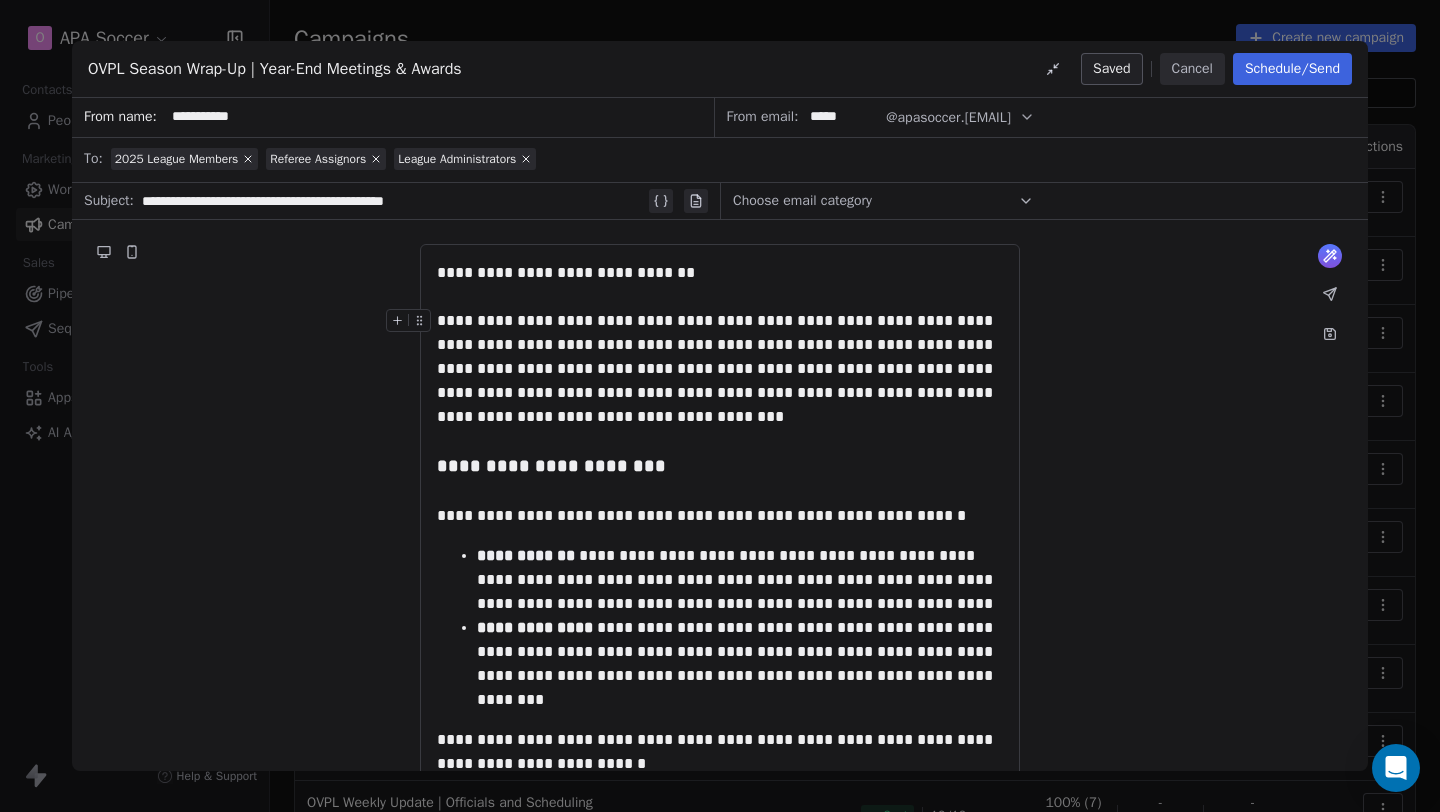 scroll, scrollTop: 124, scrollLeft: 0, axis: vertical 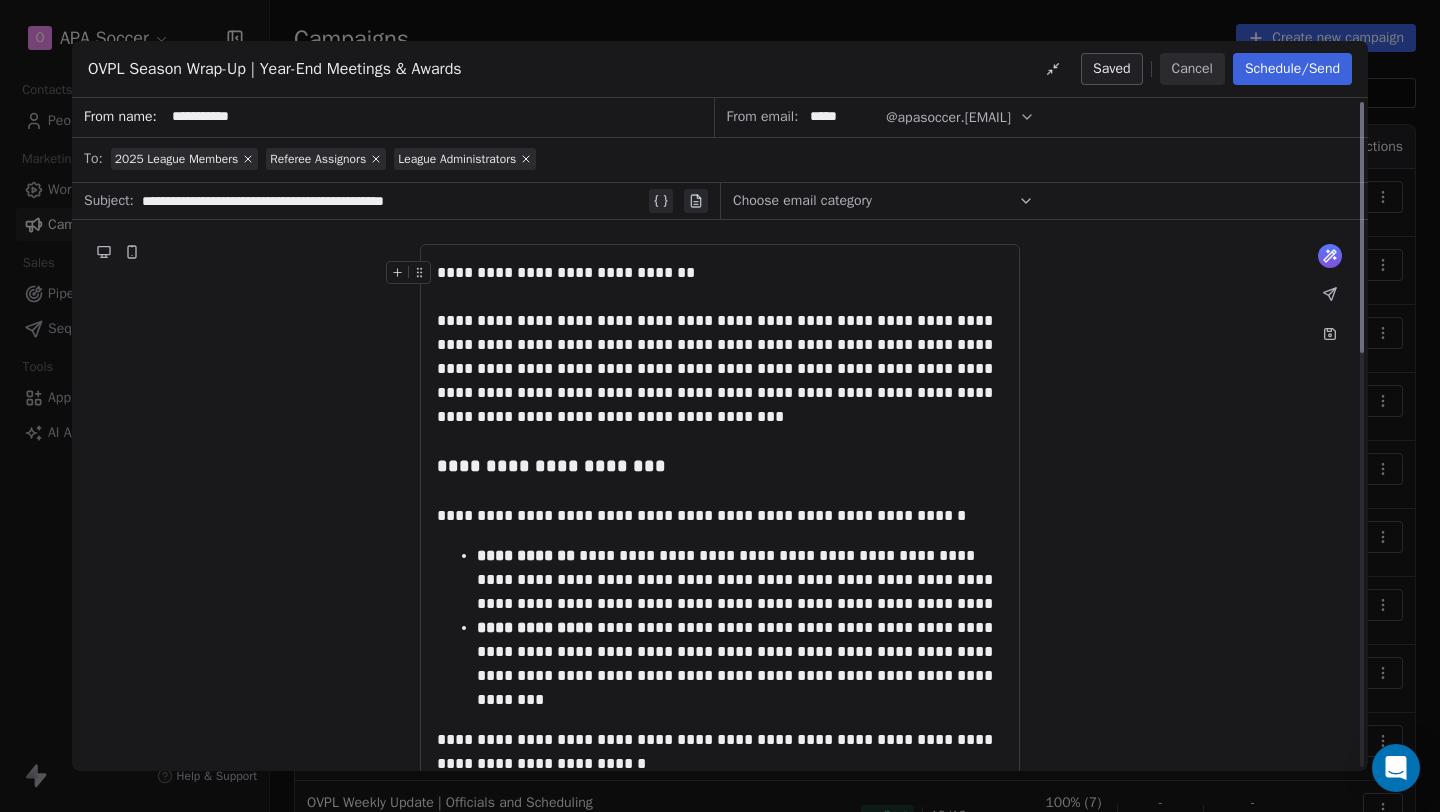 click on "Schedule/Send" at bounding box center (1292, 69) 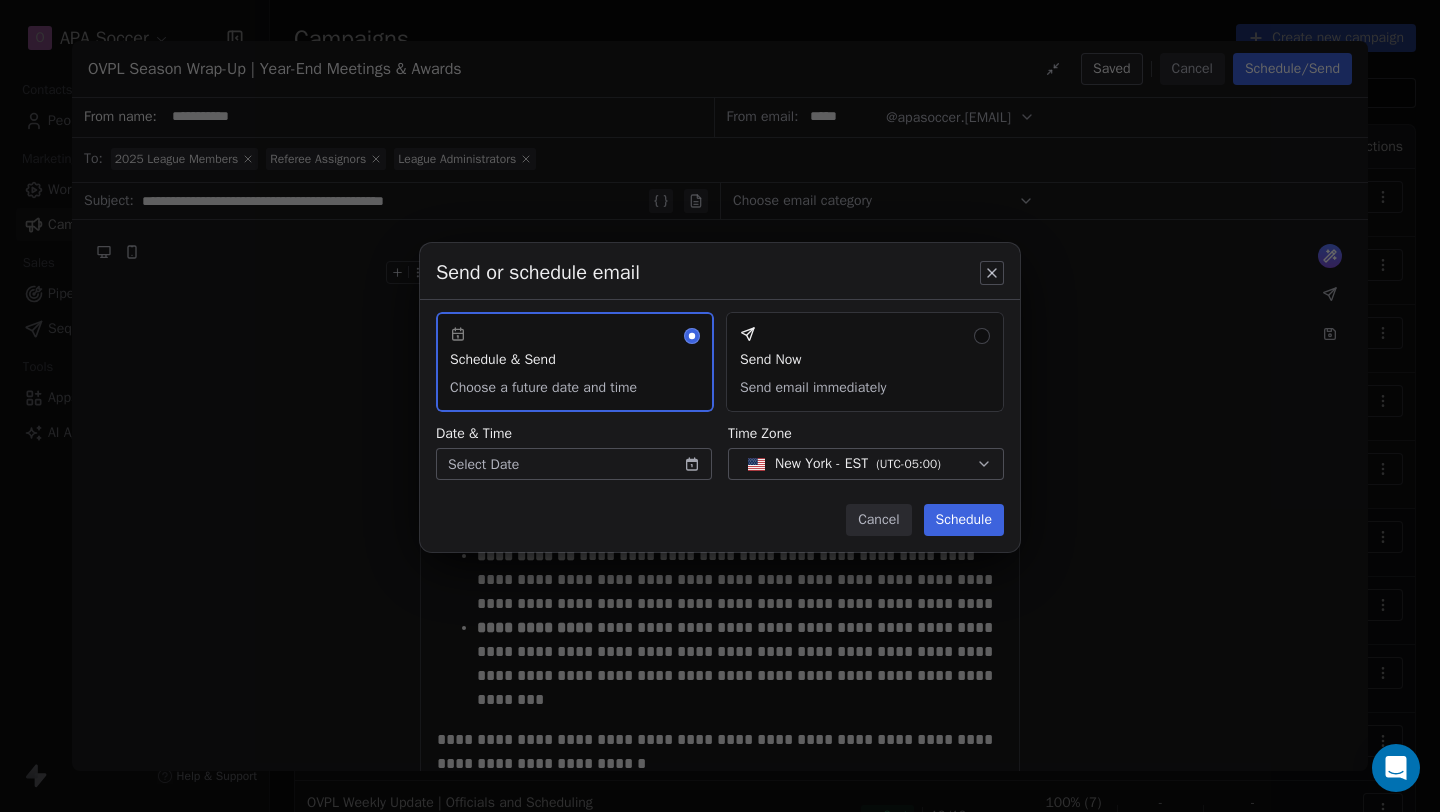 click on "Send Now Send email immediately" at bounding box center [865, 362] 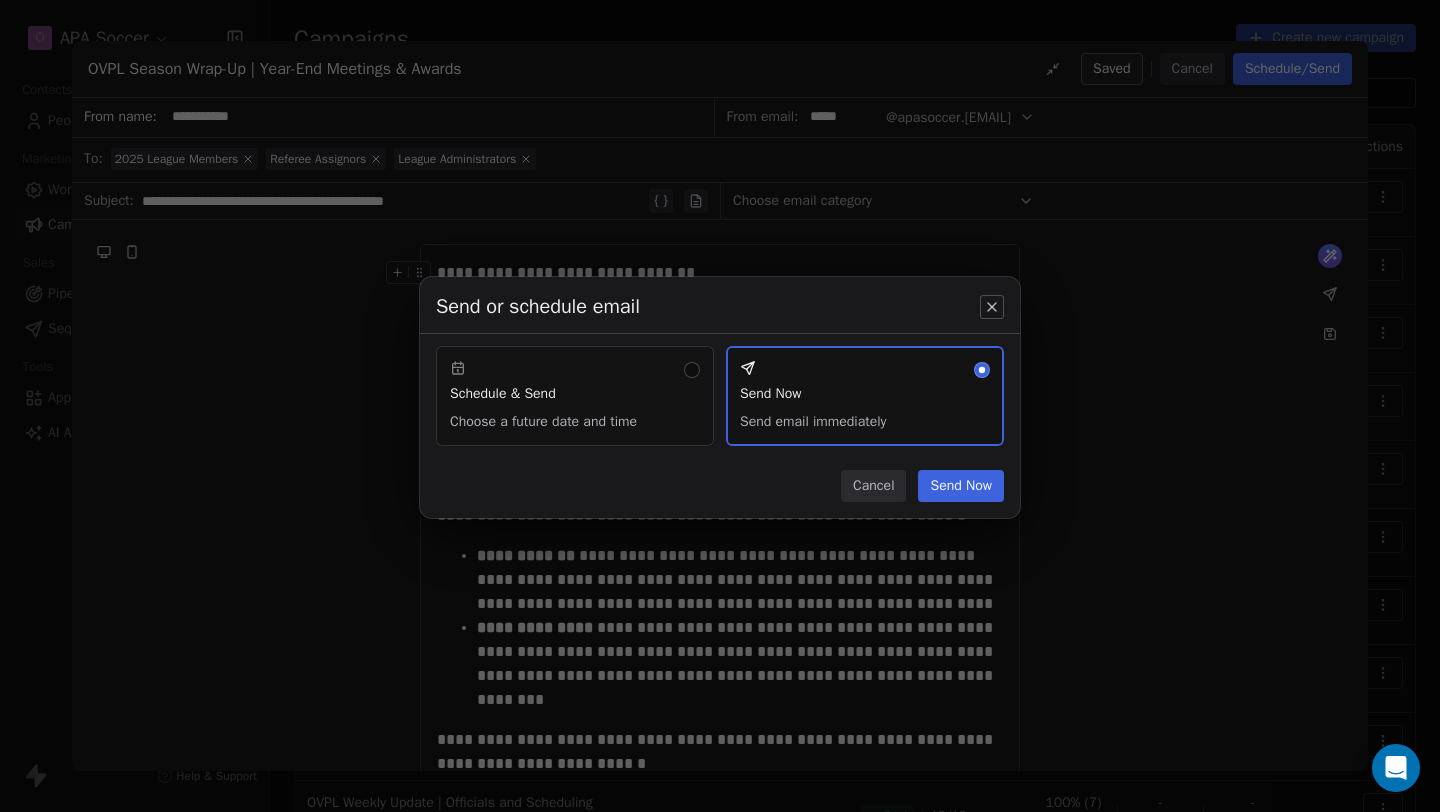 click on "Send Now" at bounding box center [961, 486] 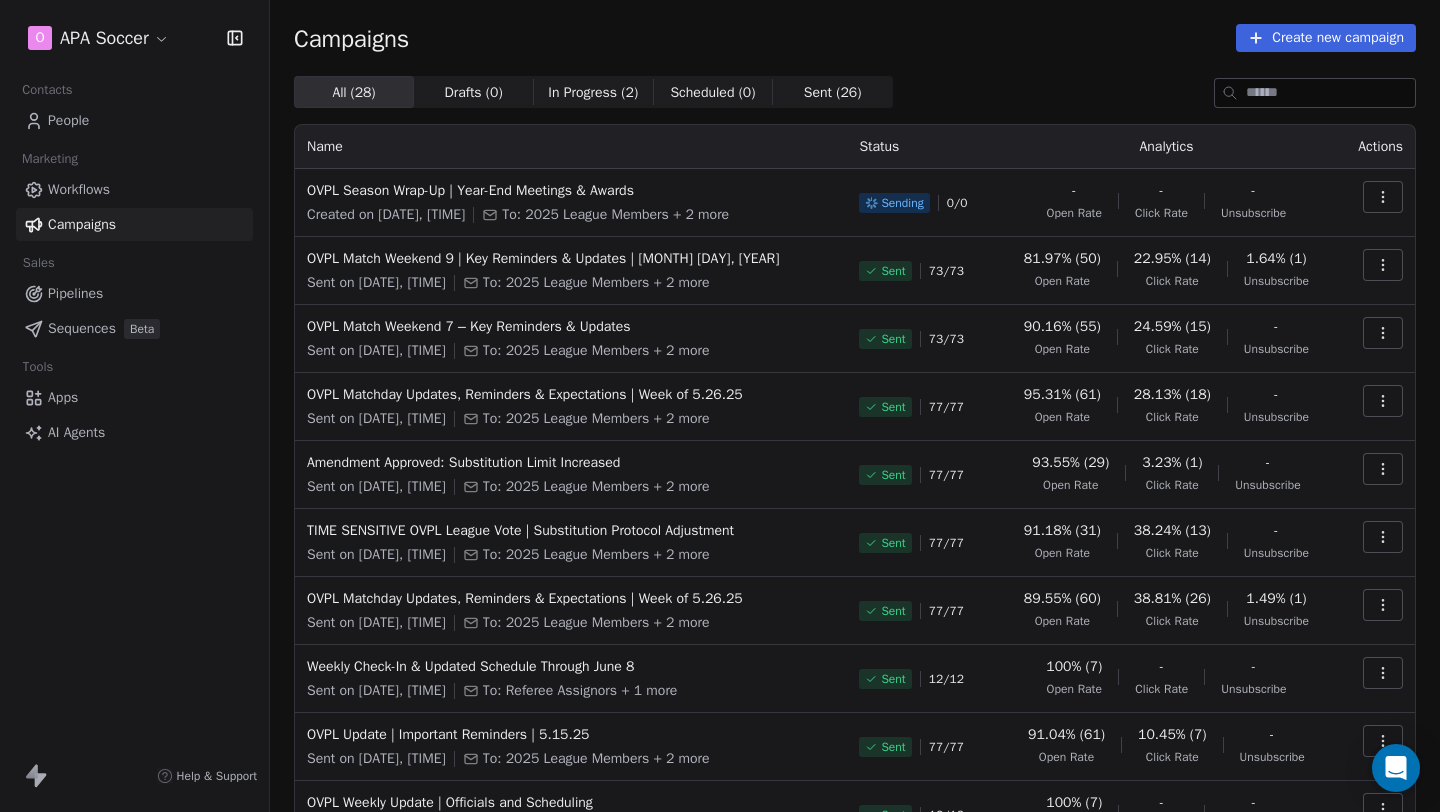 click on "In Progress ( 2 )" at bounding box center (593, 92) 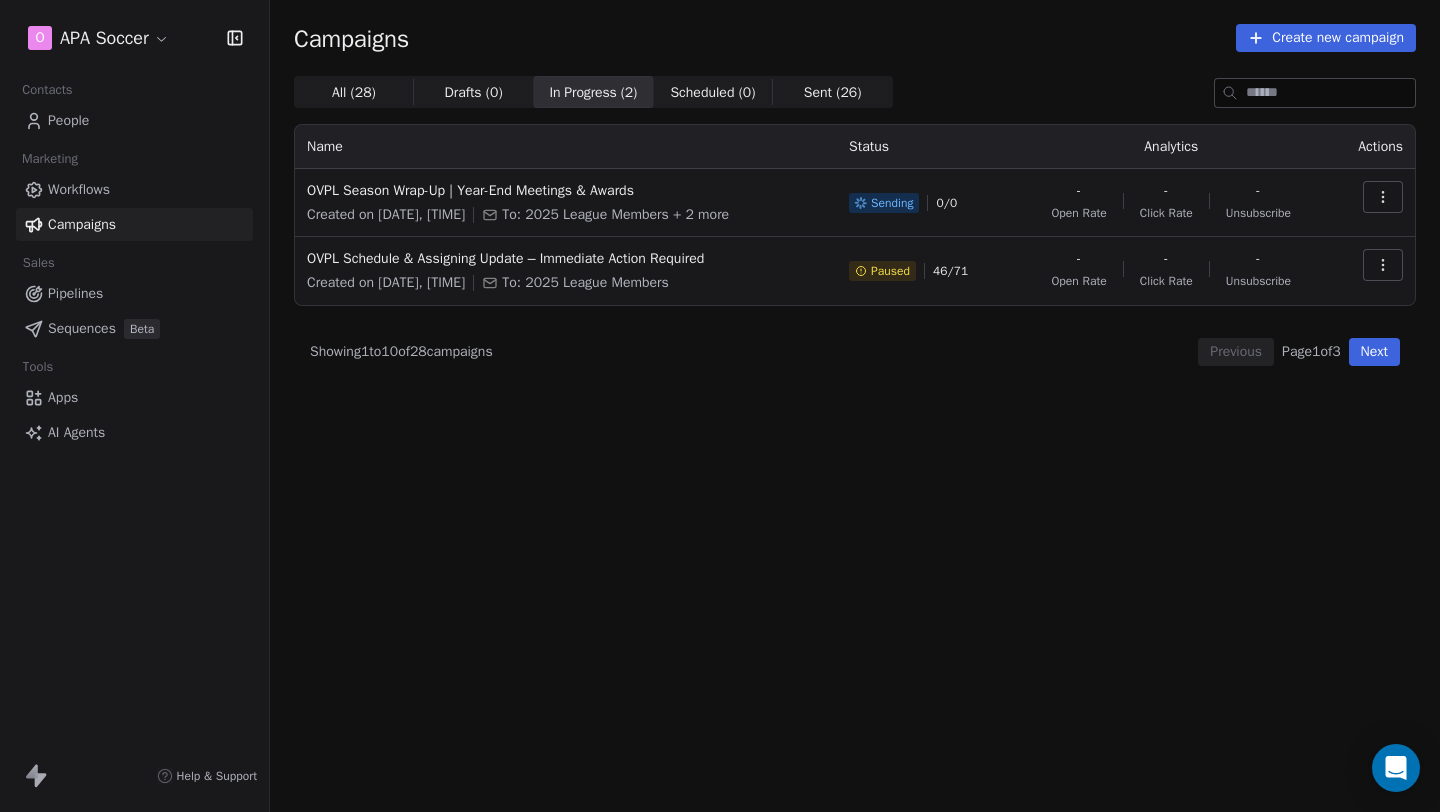 click 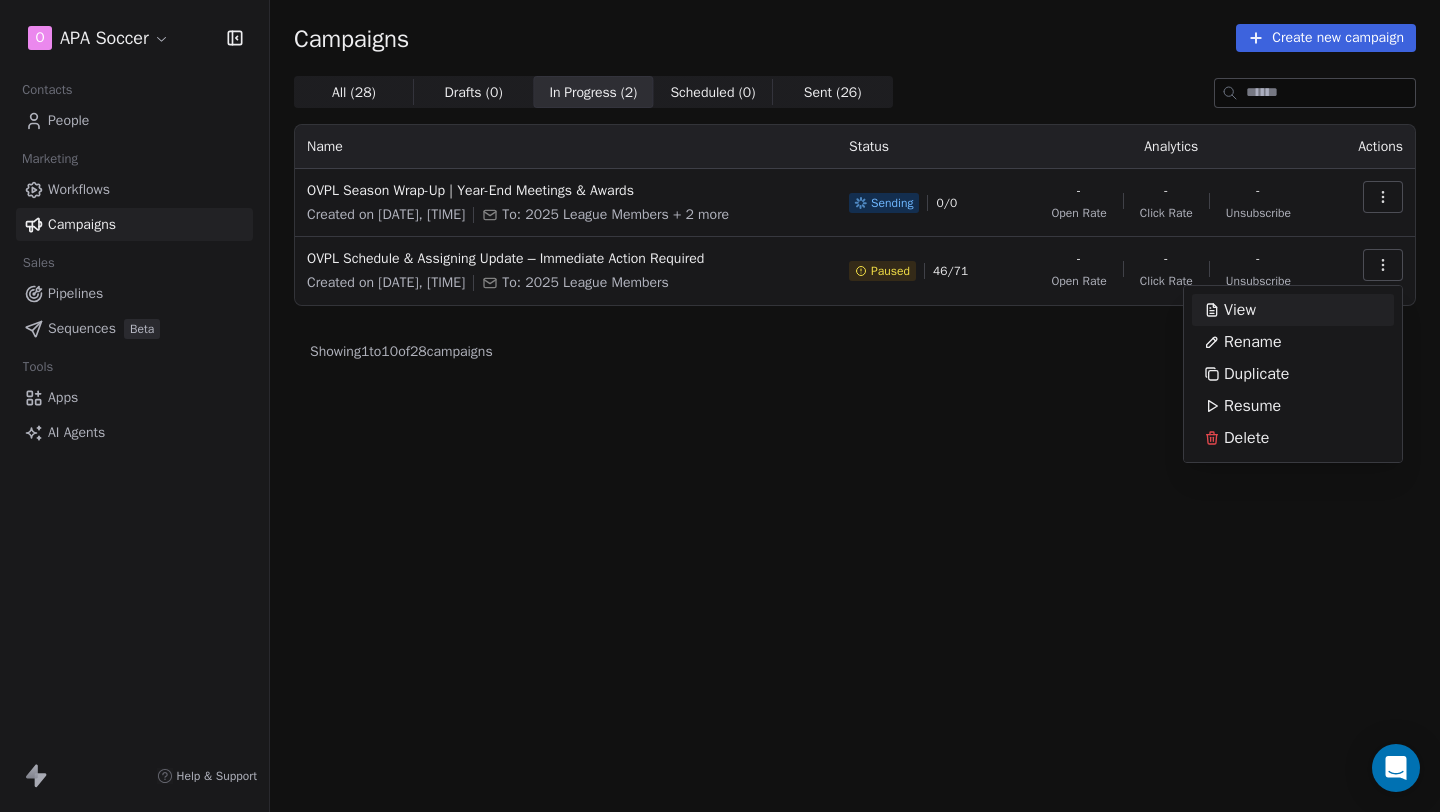 click on "O APA Soccer Contacts People Marketing Workflows Campaigns Sales Pipelines Sequences Beta Tools Apps AI Agents Help & Support Campaigns Create new campaign All ( 28 ) All ( 28 ) Drafts ( 0 ) Drafts ( 0 ) In Progress ( 2 ) In Progress ( 2 ) Scheduled ( 0 ) Scheduled ( 0 ) Sent ( 26 ) Sent ( 26 ) Name Status Analytics Actions OVPL Season Wrap-Up | Year-End Meetings & Awards Created on [DATE], [TIME] To: 2025 League Members + 2 more Sending 0 / 0 - Open Rate - Click Rate - Unsubscribe OVPL Schedule & Assigning Update – Immediate Action Required Created on [DATE], [TIME] To: 2025 League Members Paused 46 / 71 - Open Rate - Click Rate - Unsubscribe Showing 1 to 10 of 28 campaigns Previous Page 1 of 3 Next" at bounding box center (720, 406) 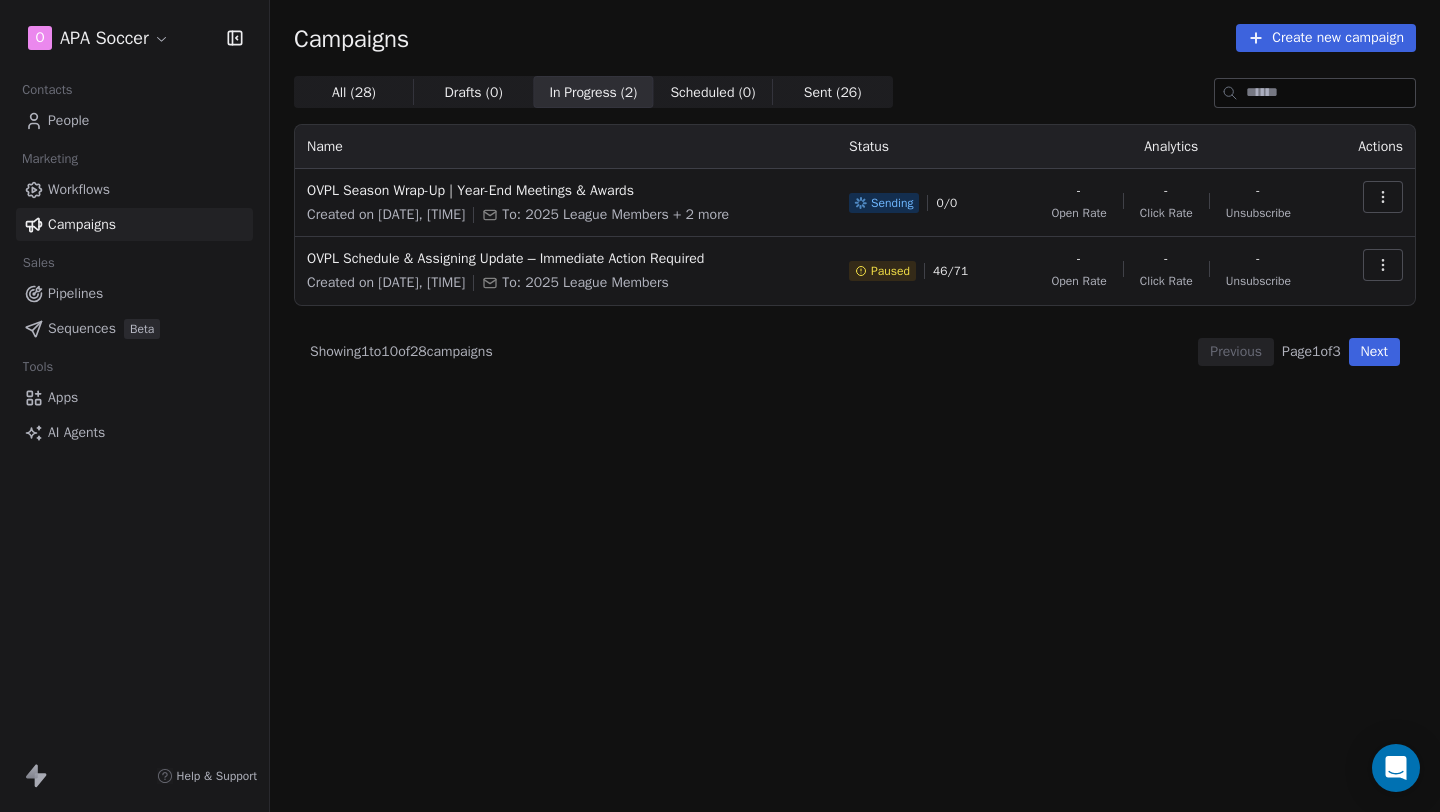 click at bounding box center [1373, 203] 